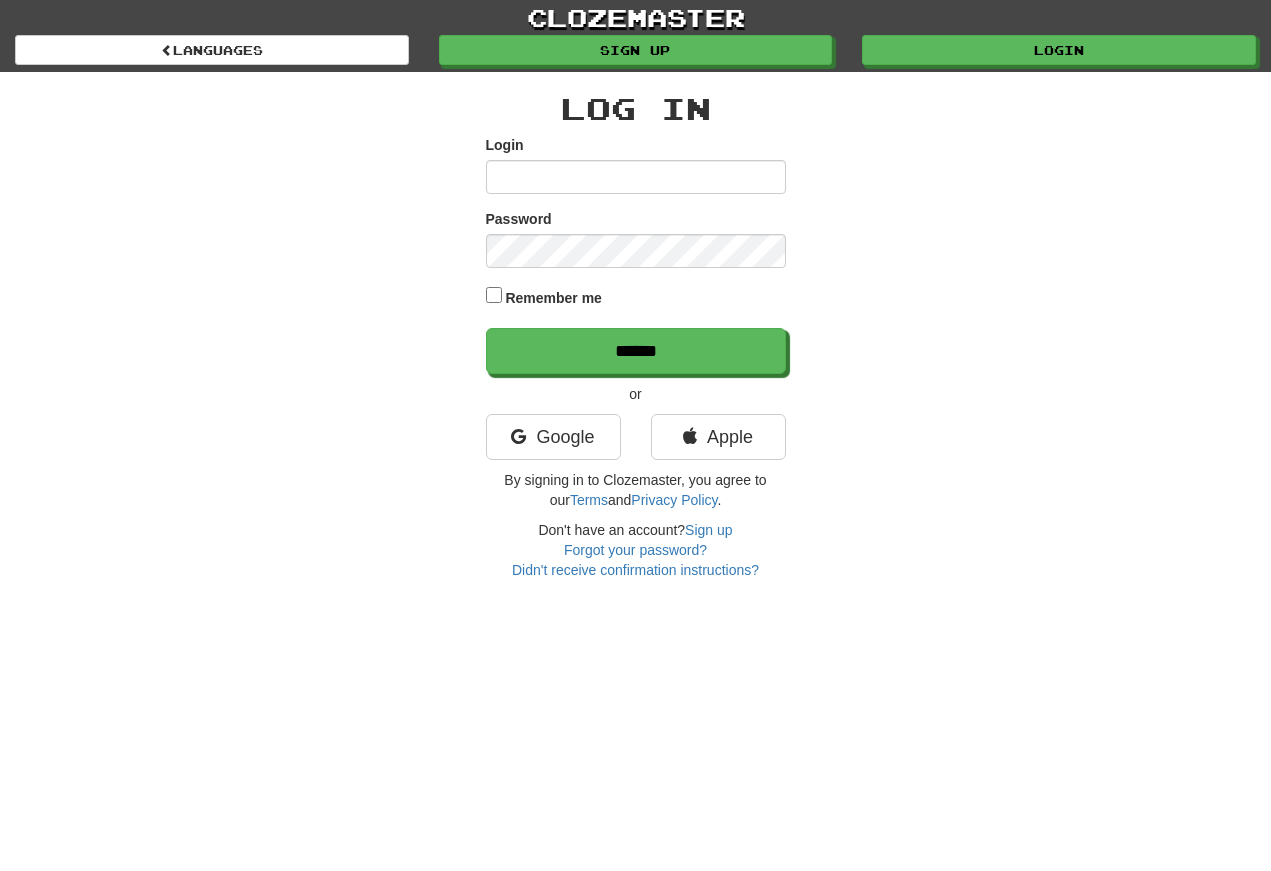 scroll, scrollTop: 0, scrollLeft: 0, axis: both 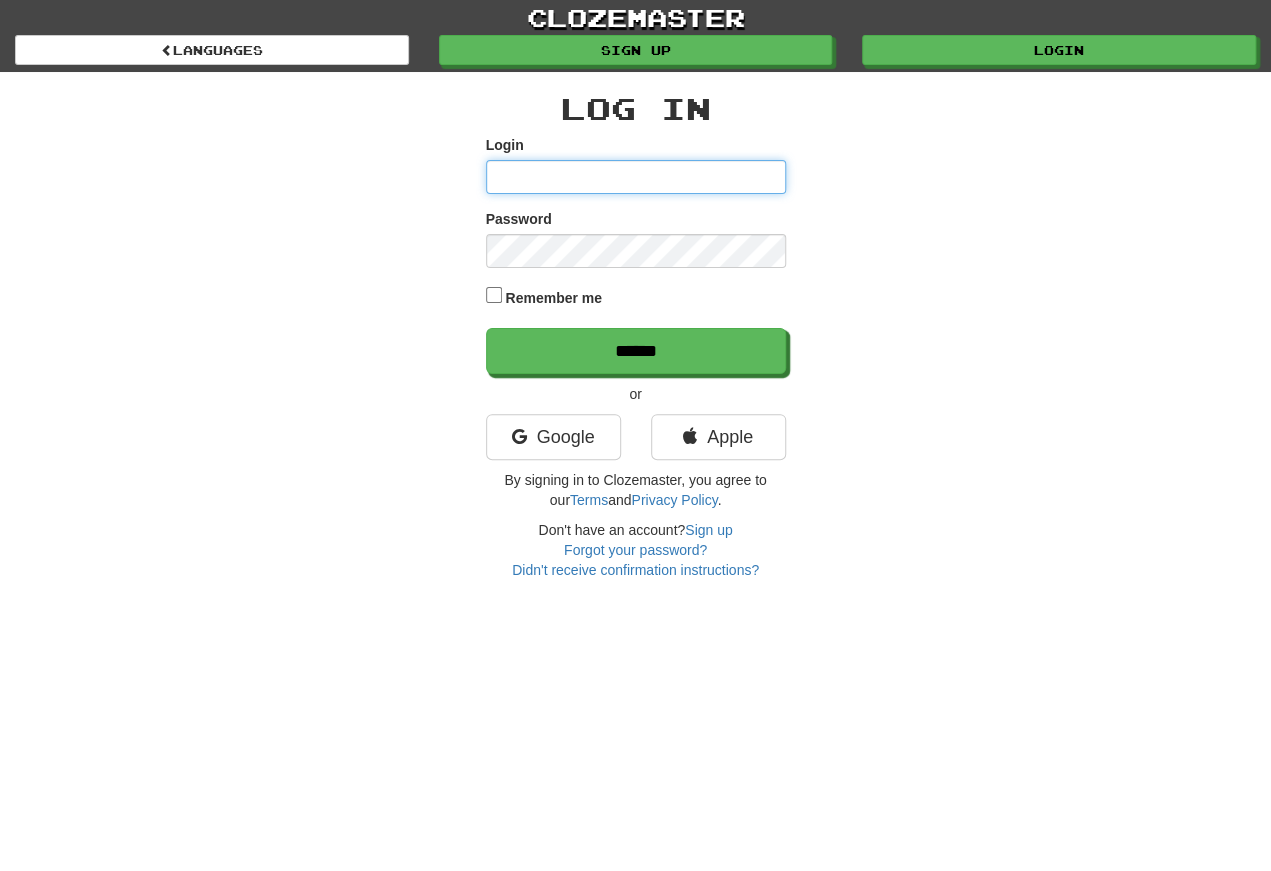 type on "**********" 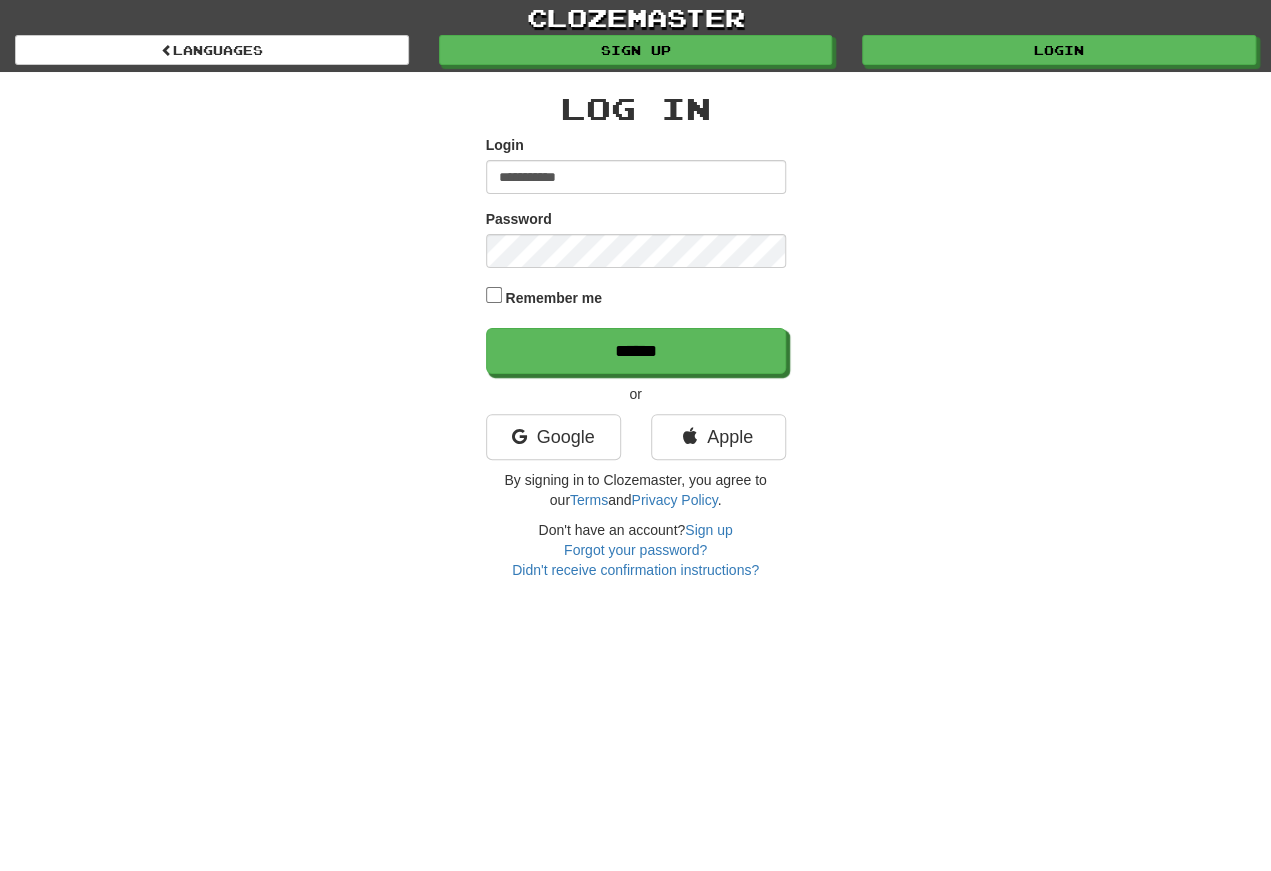 click on "******" at bounding box center (636, 351) 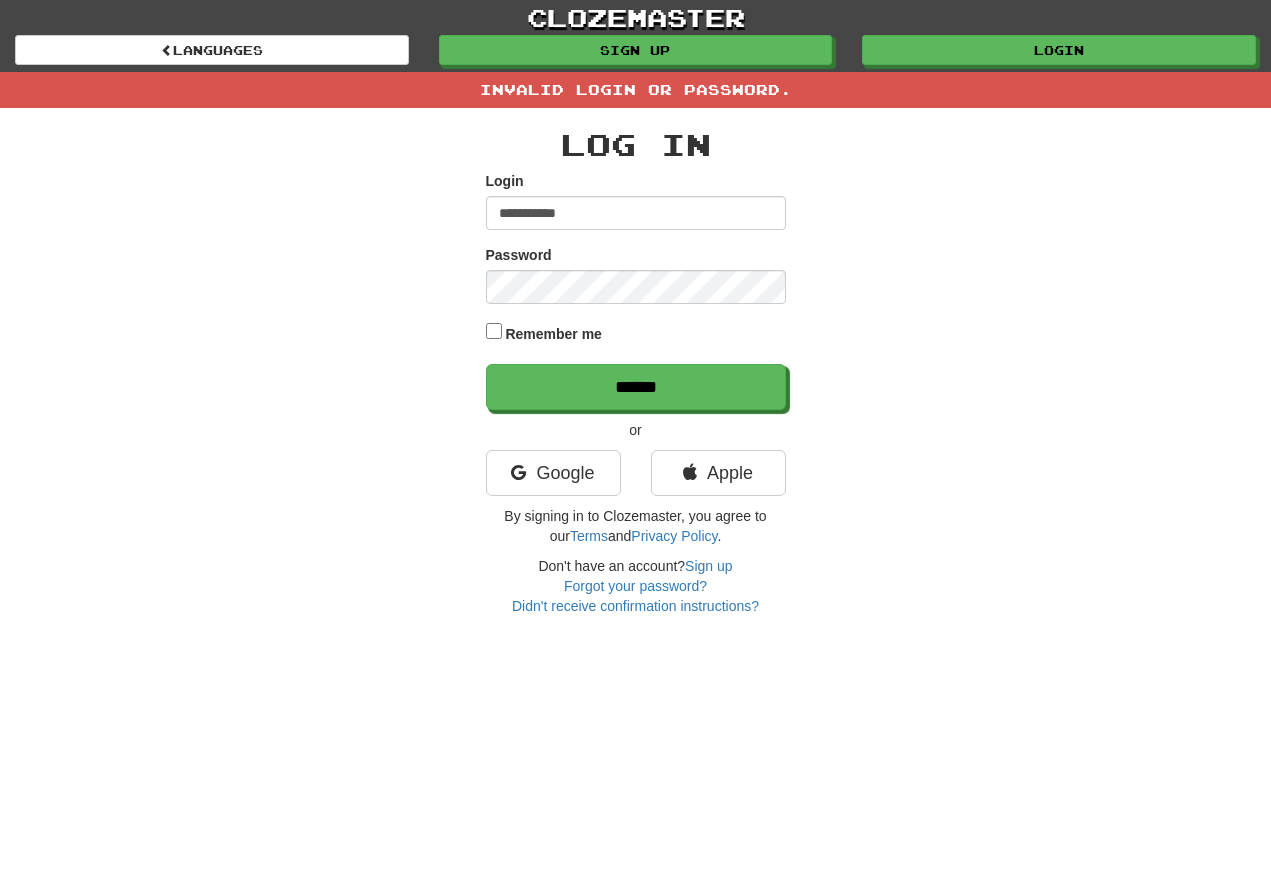 scroll, scrollTop: 0, scrollLeft: 0, axis: both 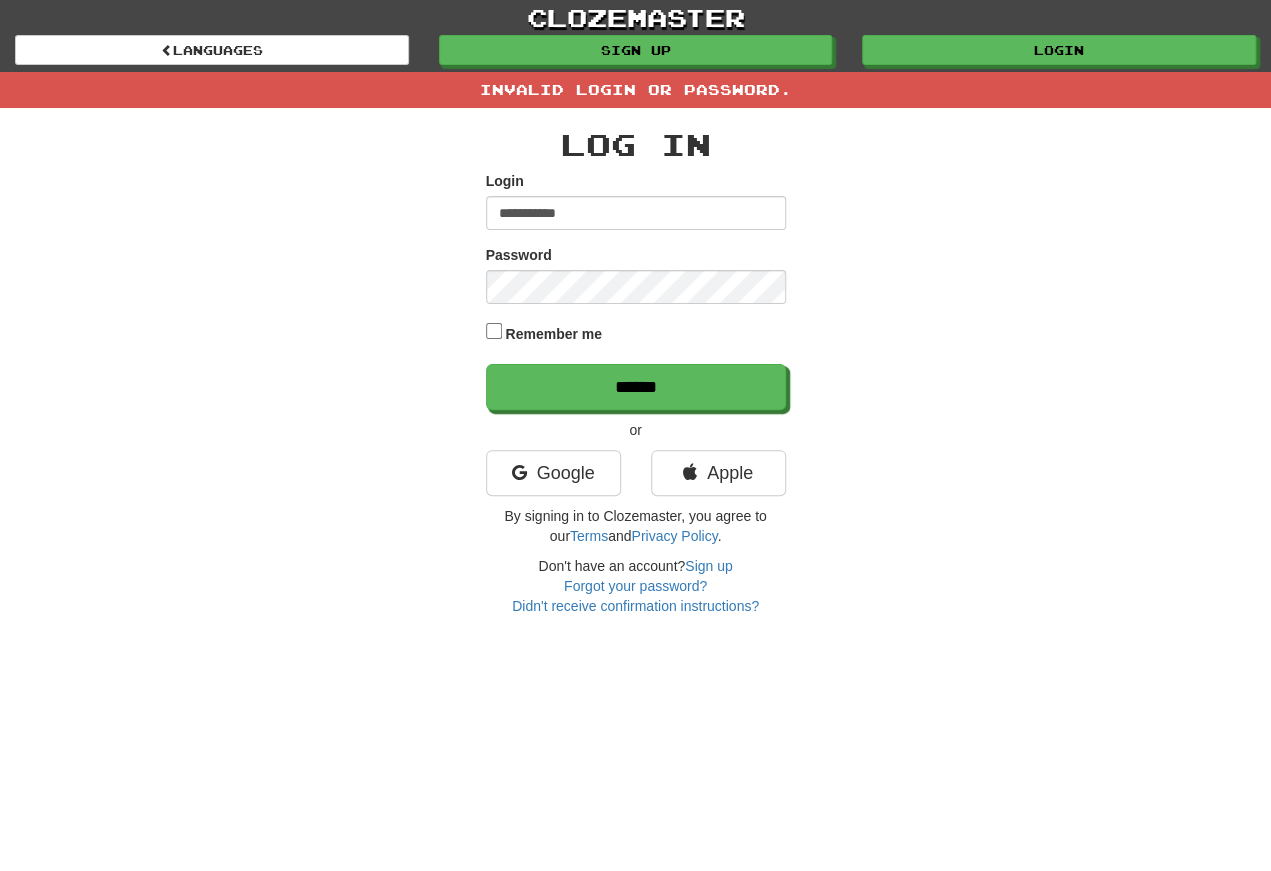 click on "******" at bounding box center [636, 387] 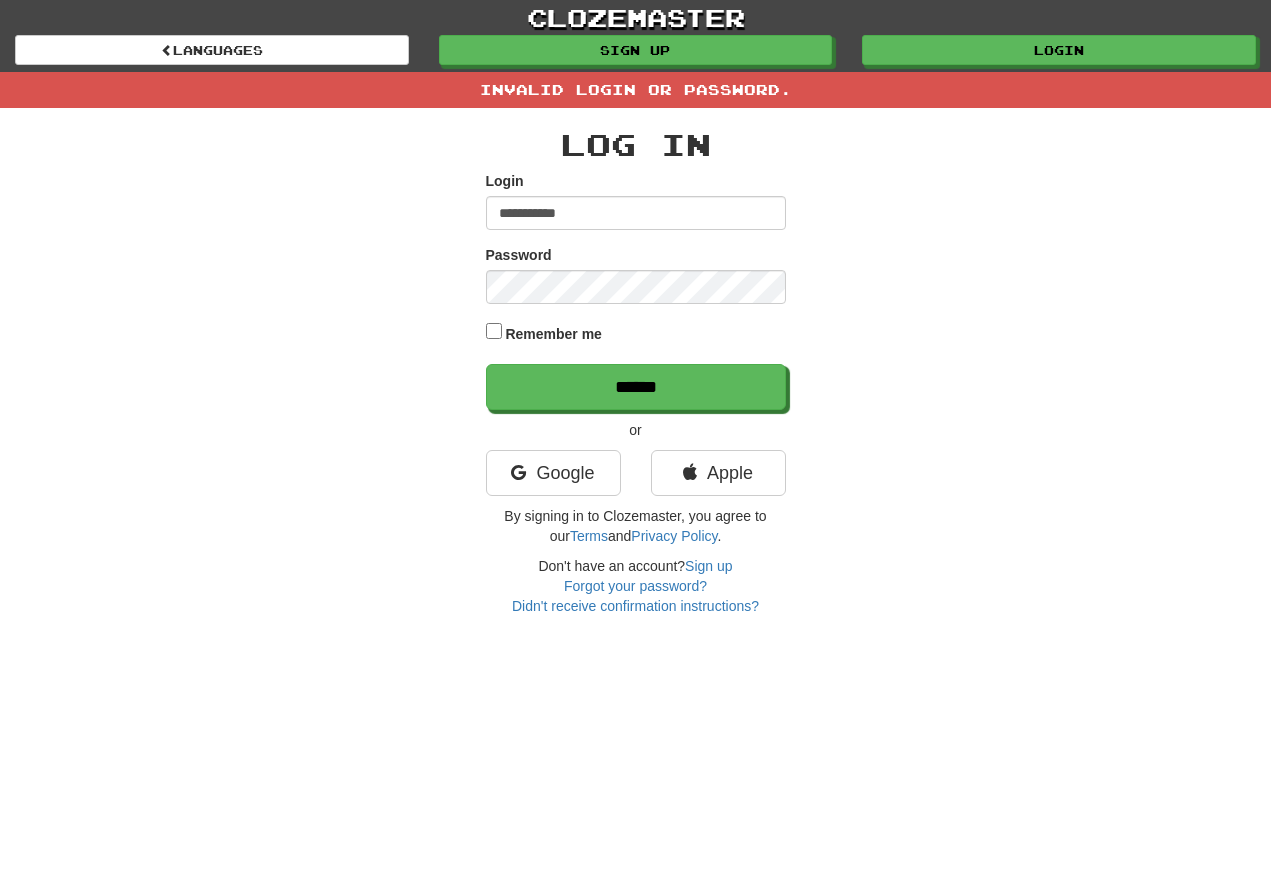 scroll, scrollTop: 0, scrollLeft: 0, axis: both 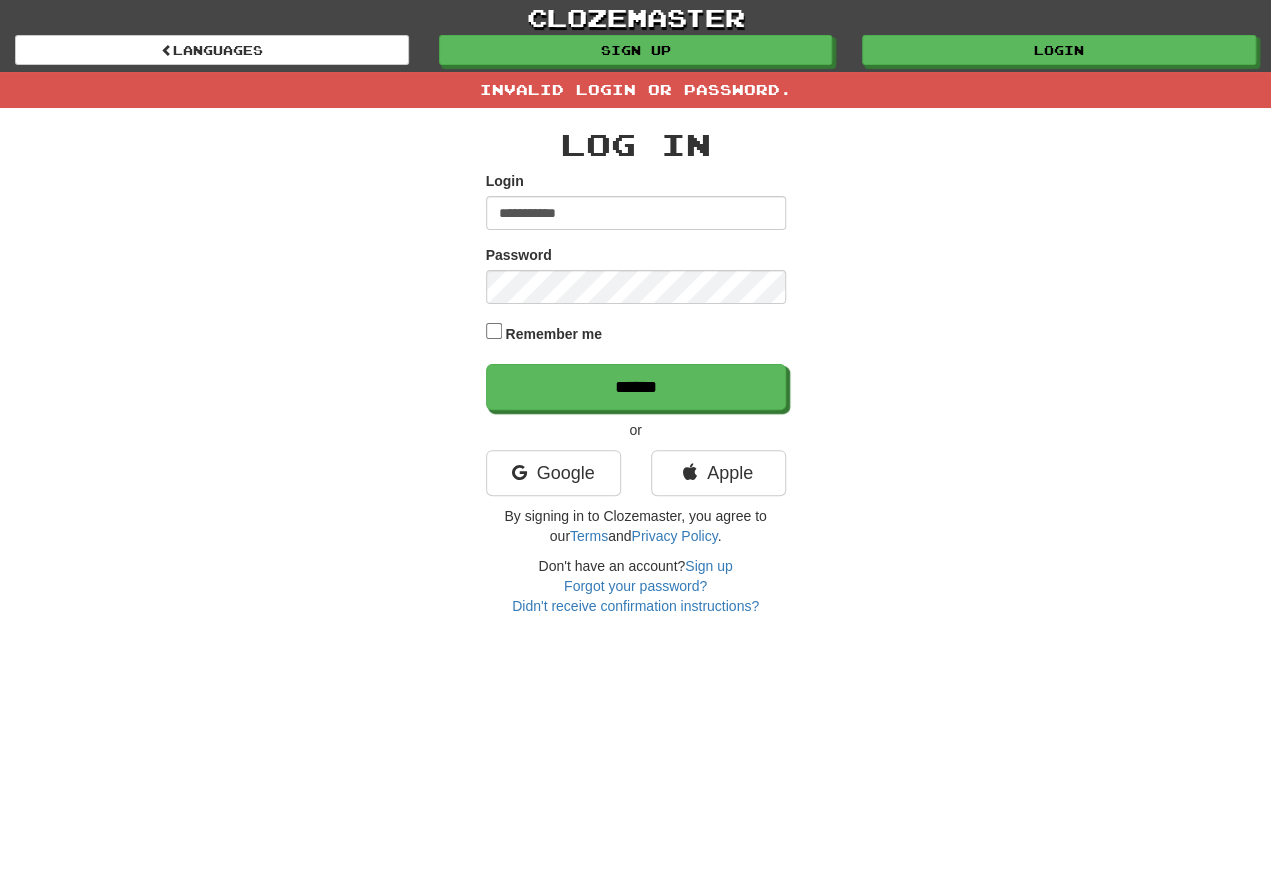 click on "**********" at bounding box center (636, 372) 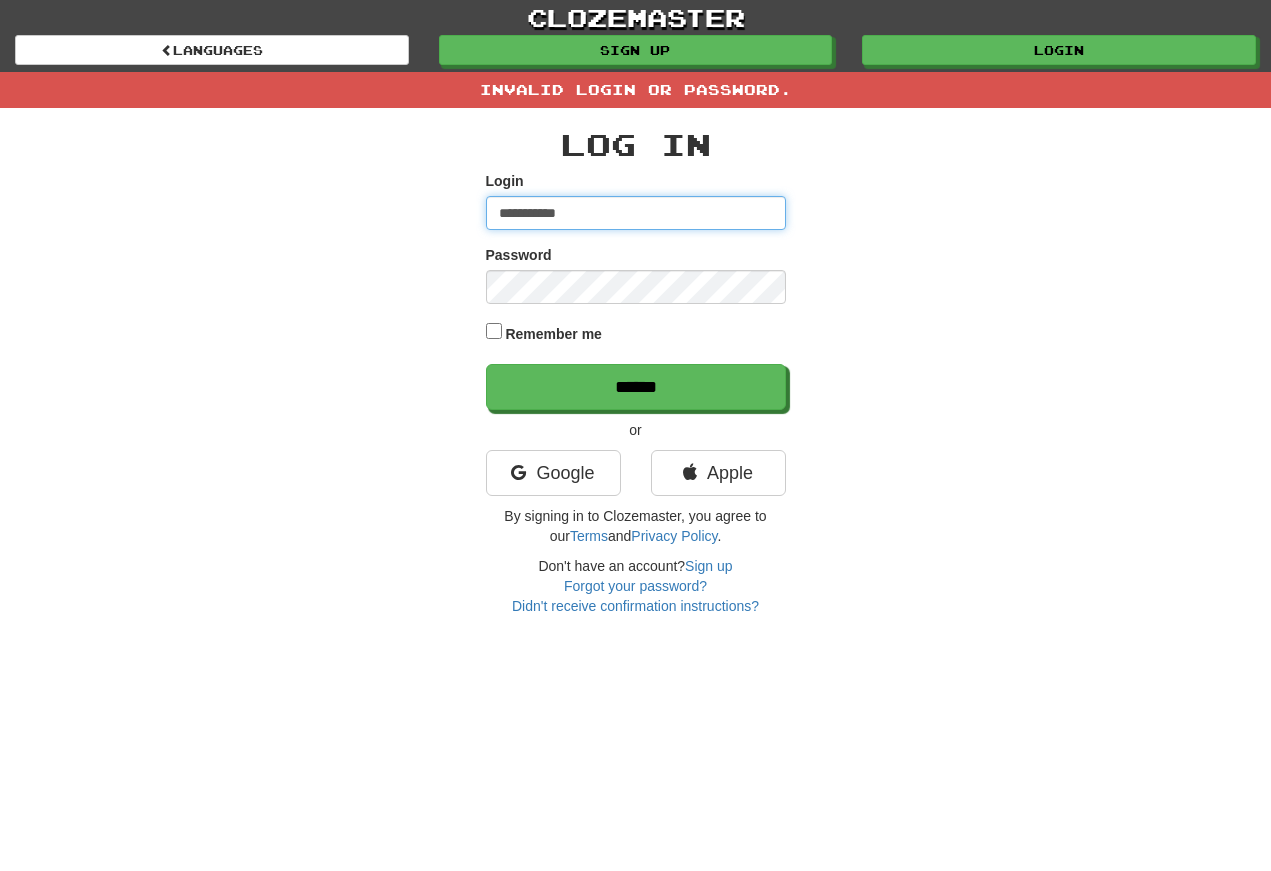 click on "**********" at bounding box center [636, 213] 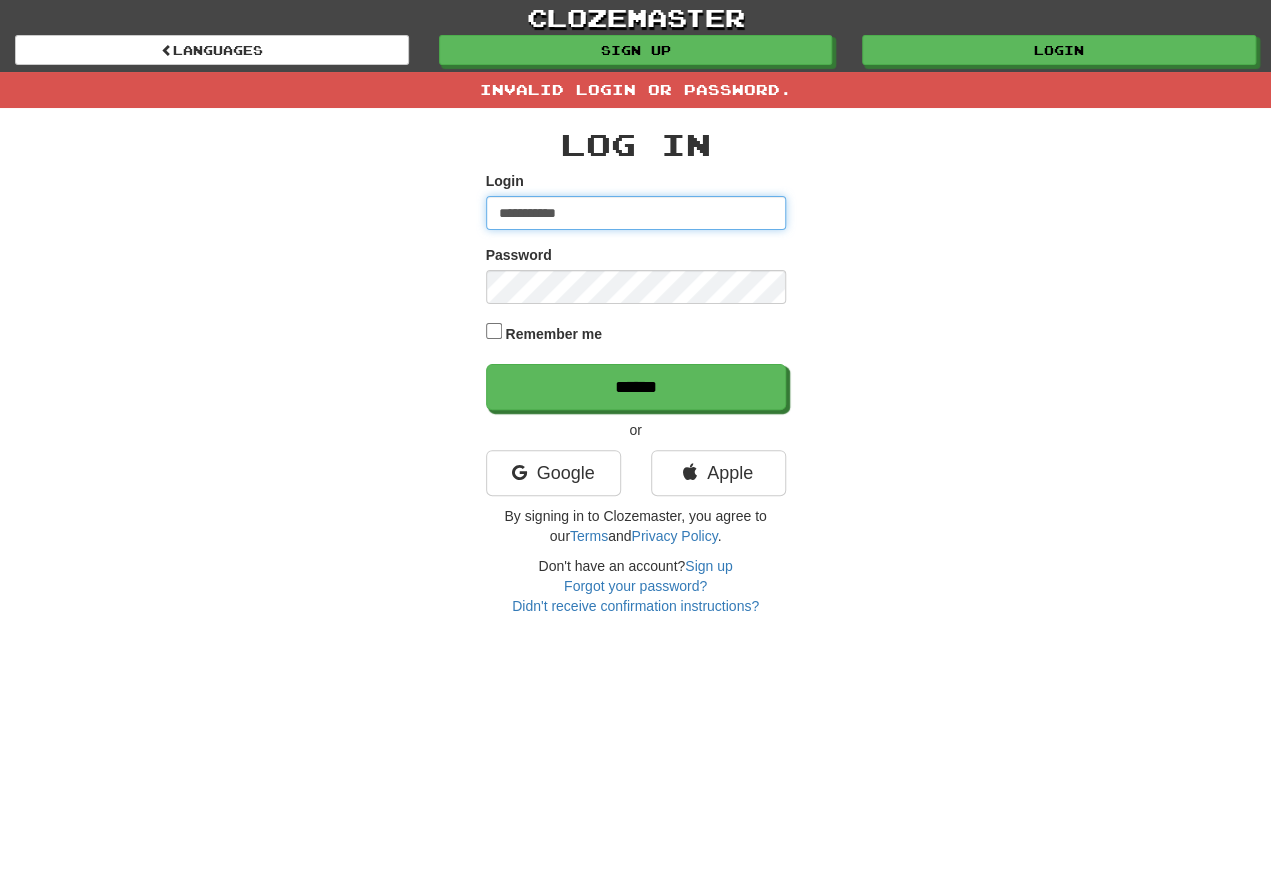 click on "**********" at bounding box center [636, 213] 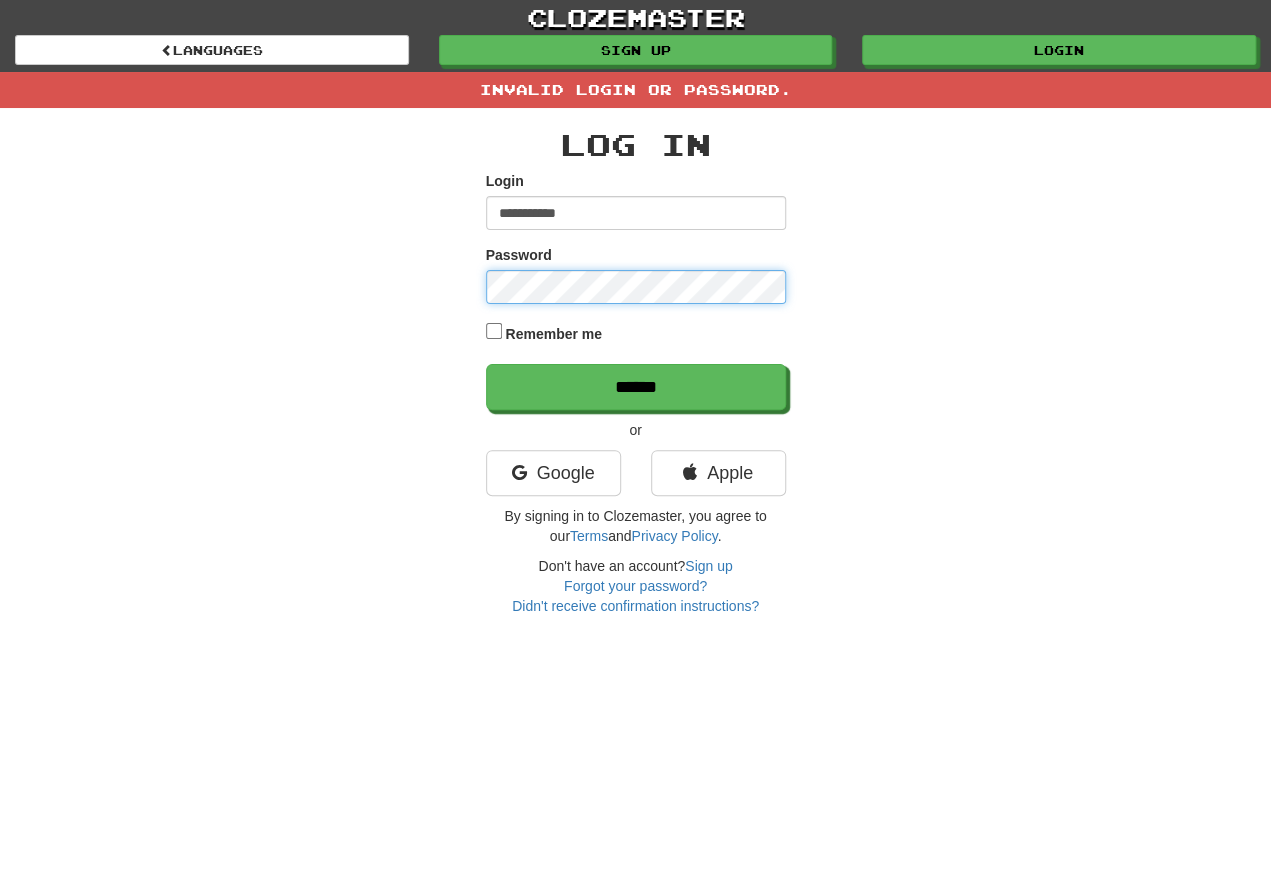 click on "******" at bounding box center (636, 387) 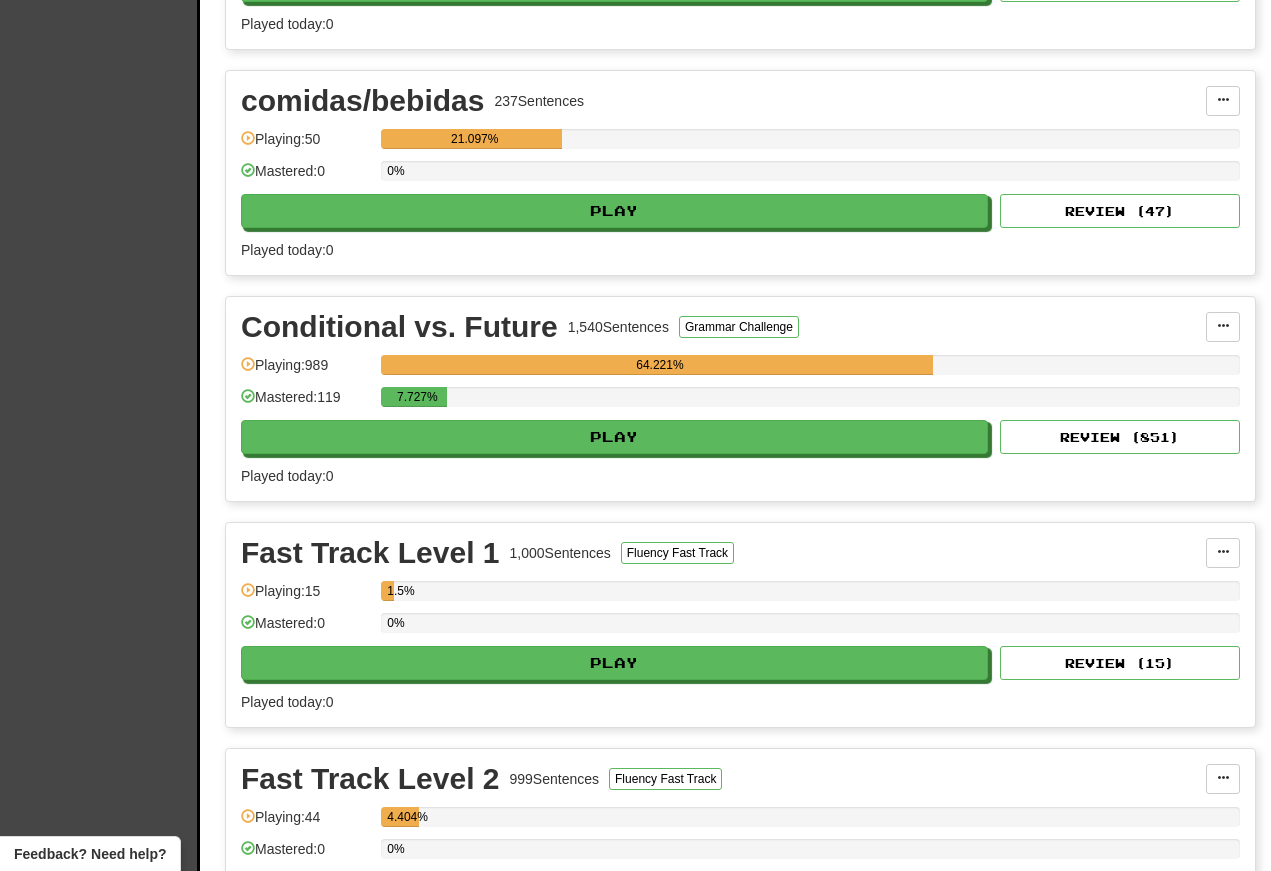 scroll, scrollTop: 3535, scrollLeft: 0, axis: vertical 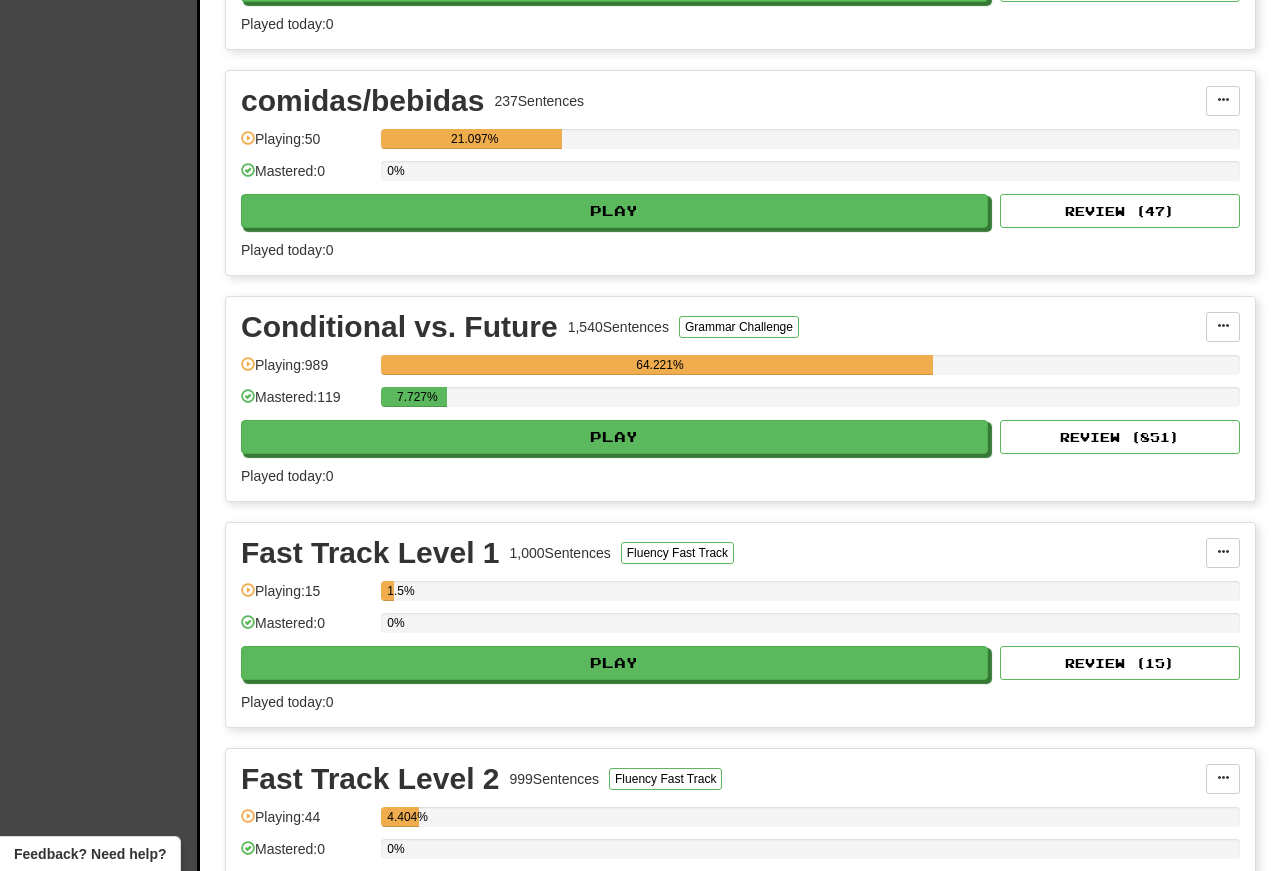 click on "Play" at bounding box center [614, 437] 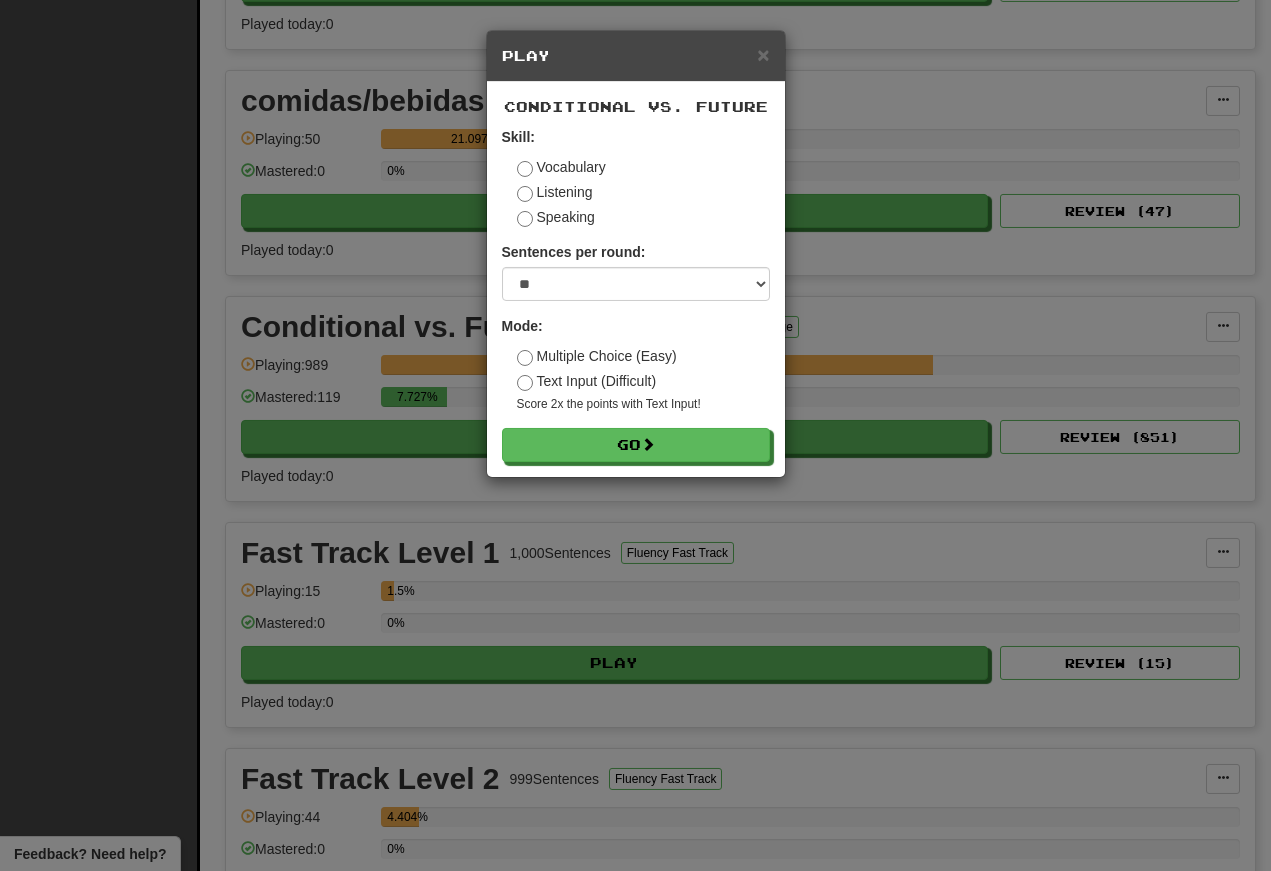 click on "Go" at bounding box center (636, 445) 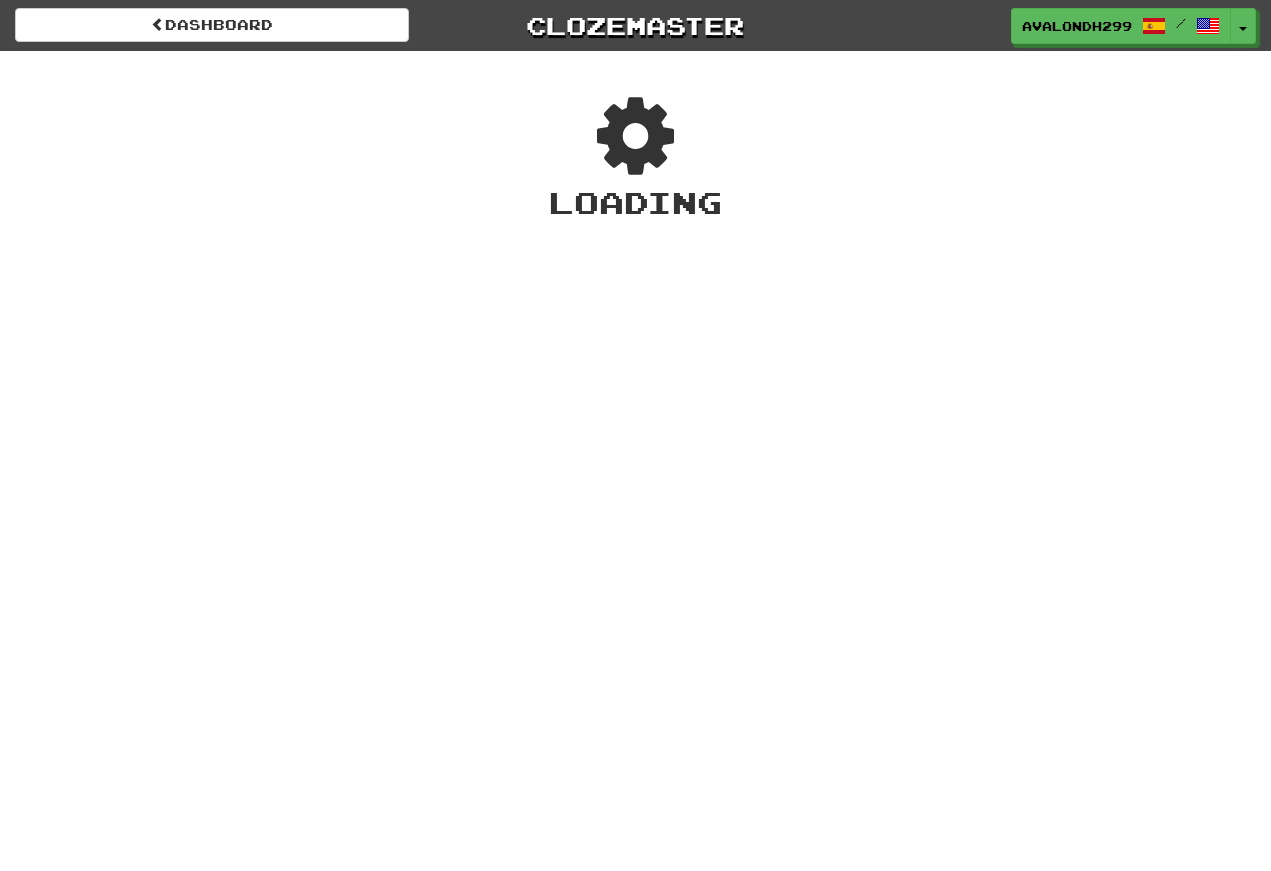 scroll, scrollTop: 0, scrollLeft: 0, axis: both 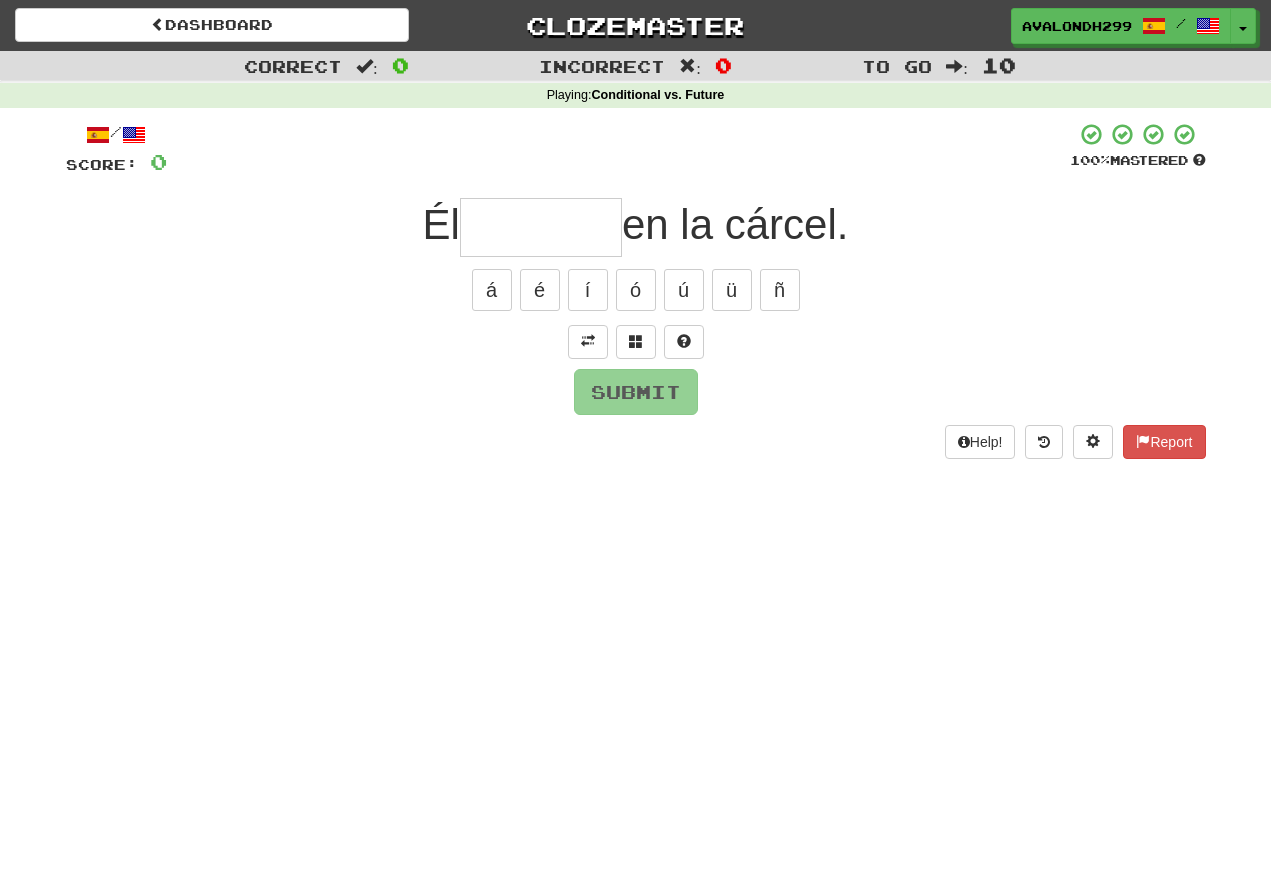 click at bounding box center [588, 342] 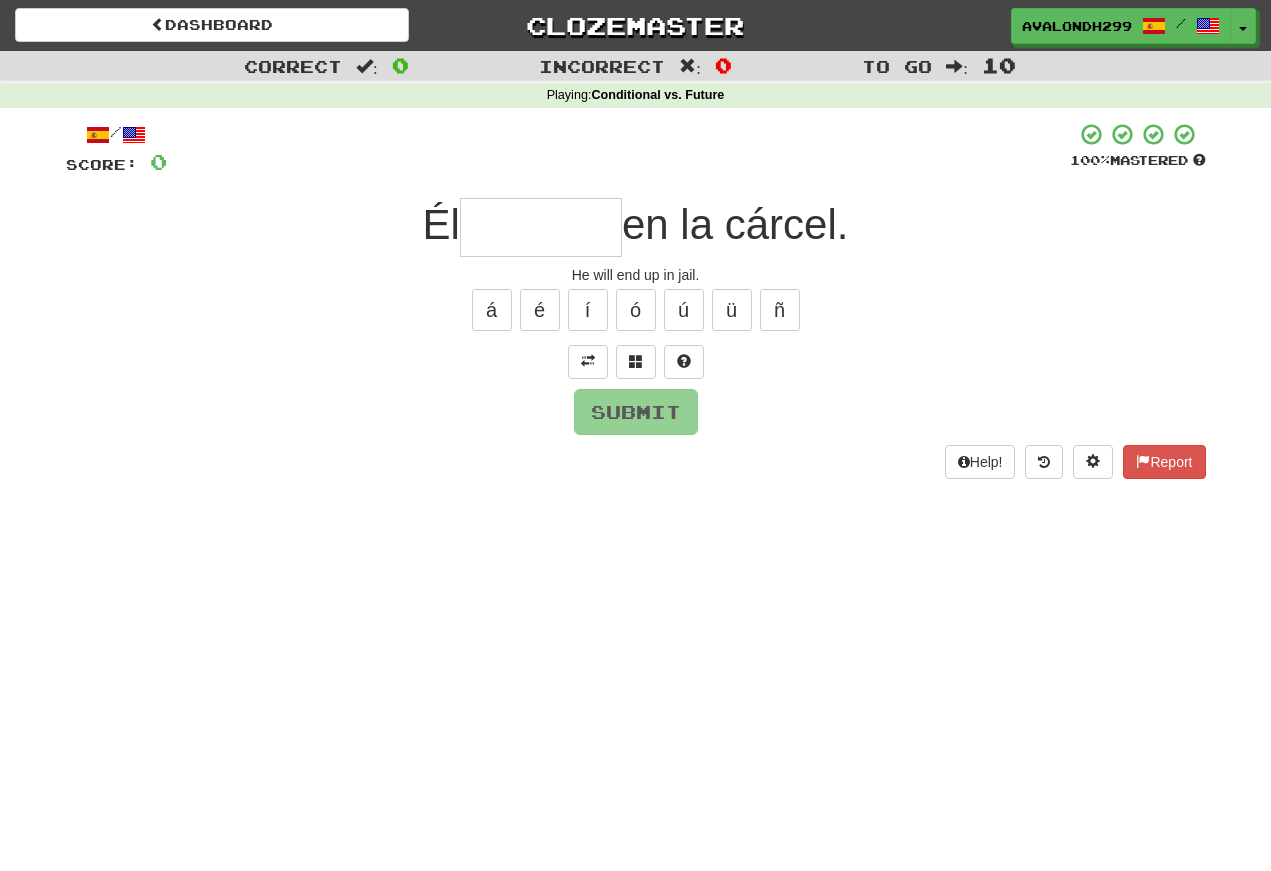 click at bounding box center (541, 227) 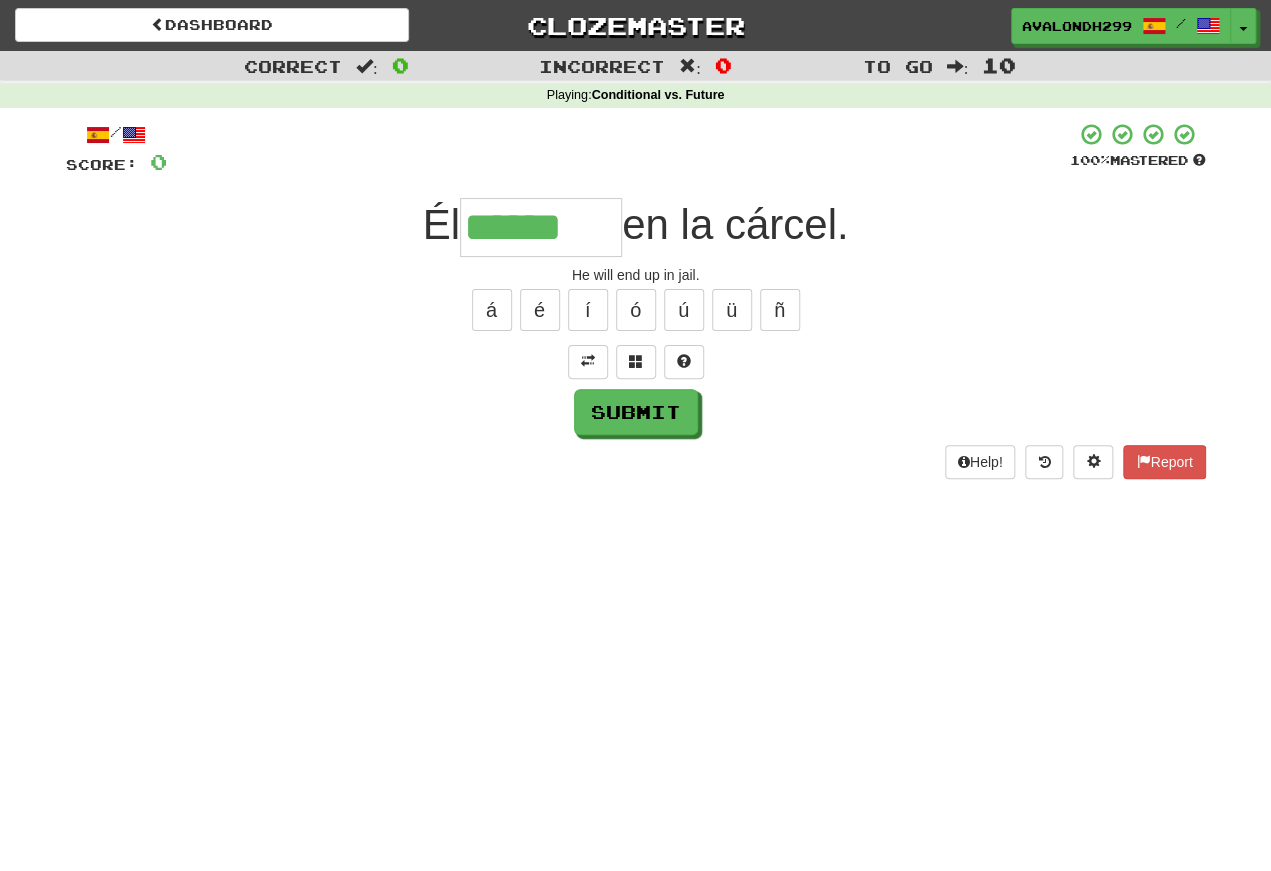 click on "á" at bounding box center (492, 310) 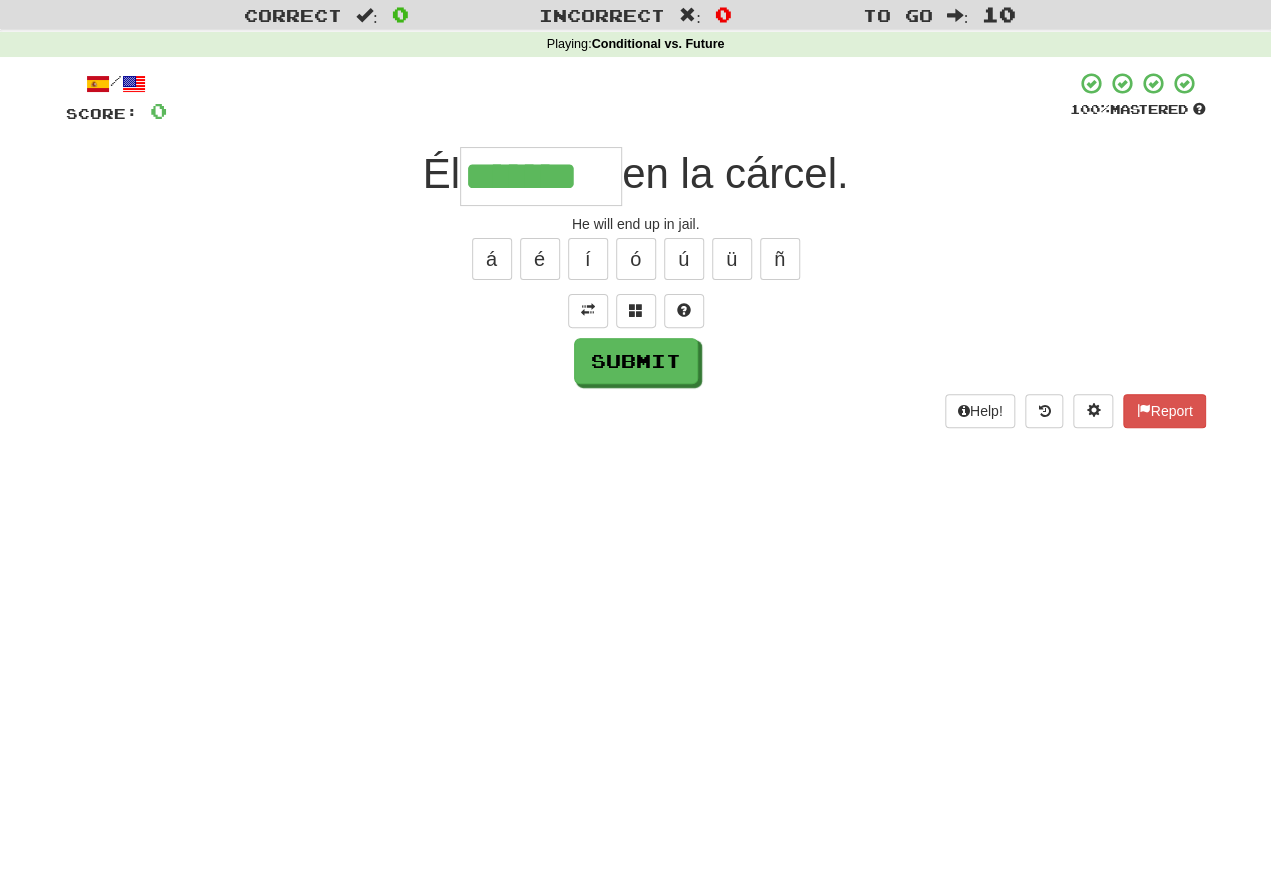 click on "Submit" at bounding box center (636, 412) 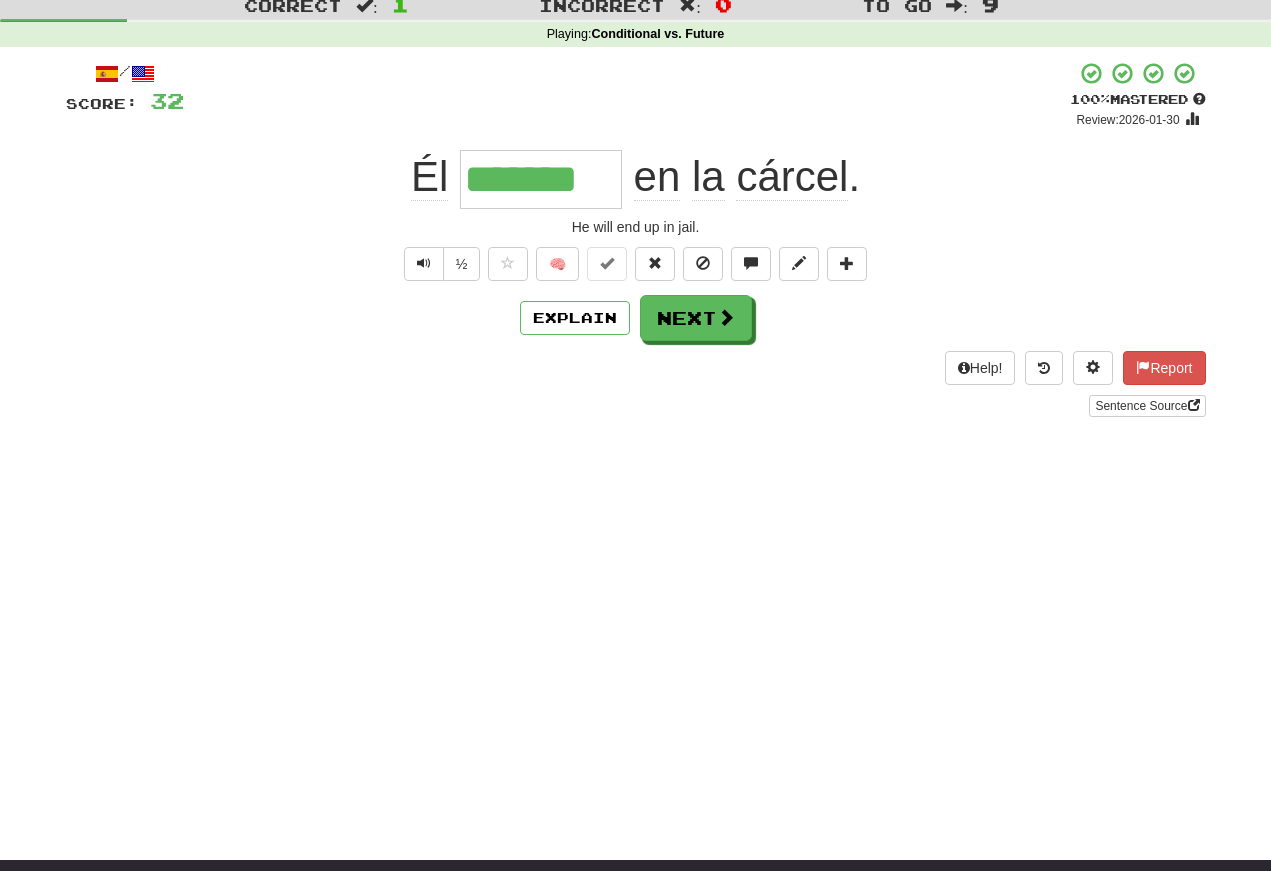 scroll, scrollTop: 61, scrollLeft: 0, axis: vertical 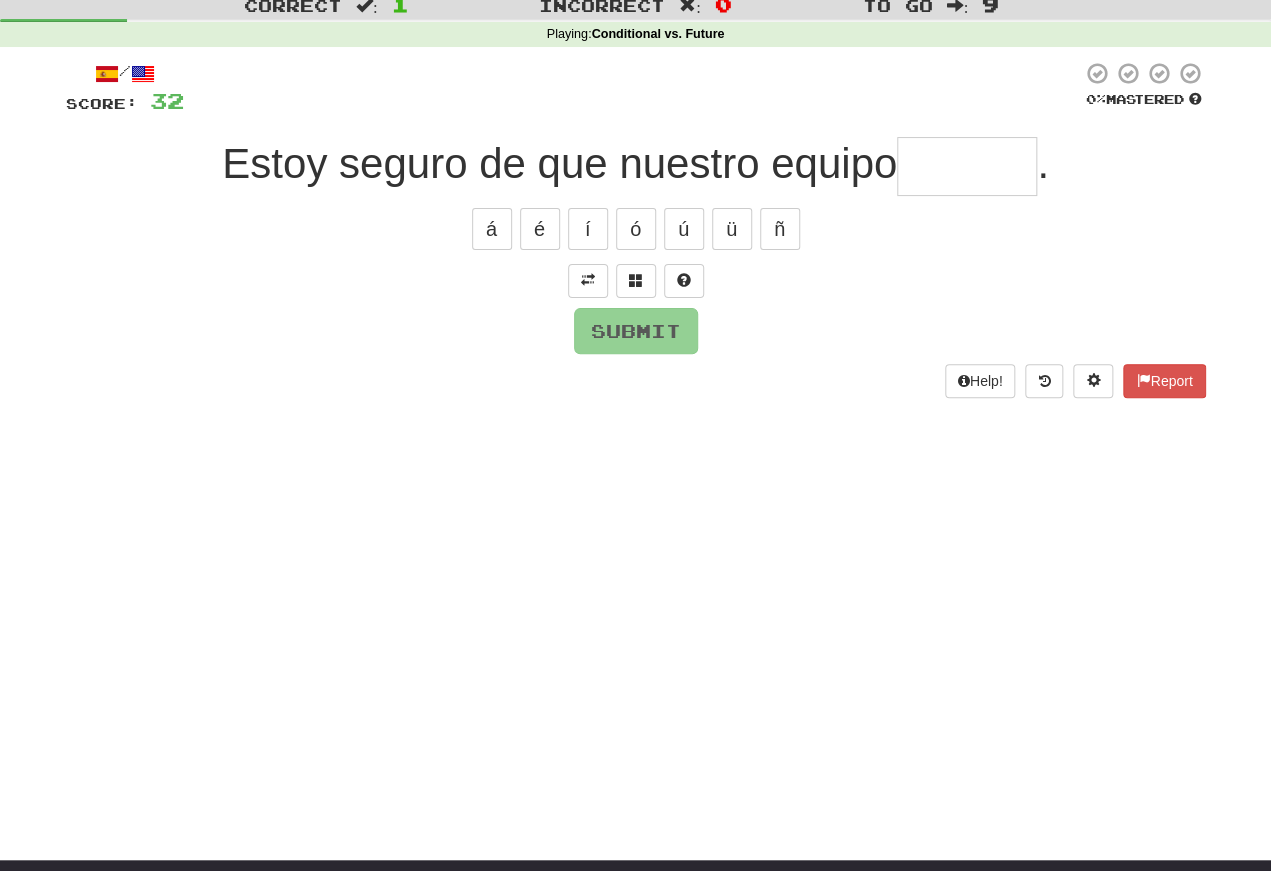click at bounding box center (588, 281) 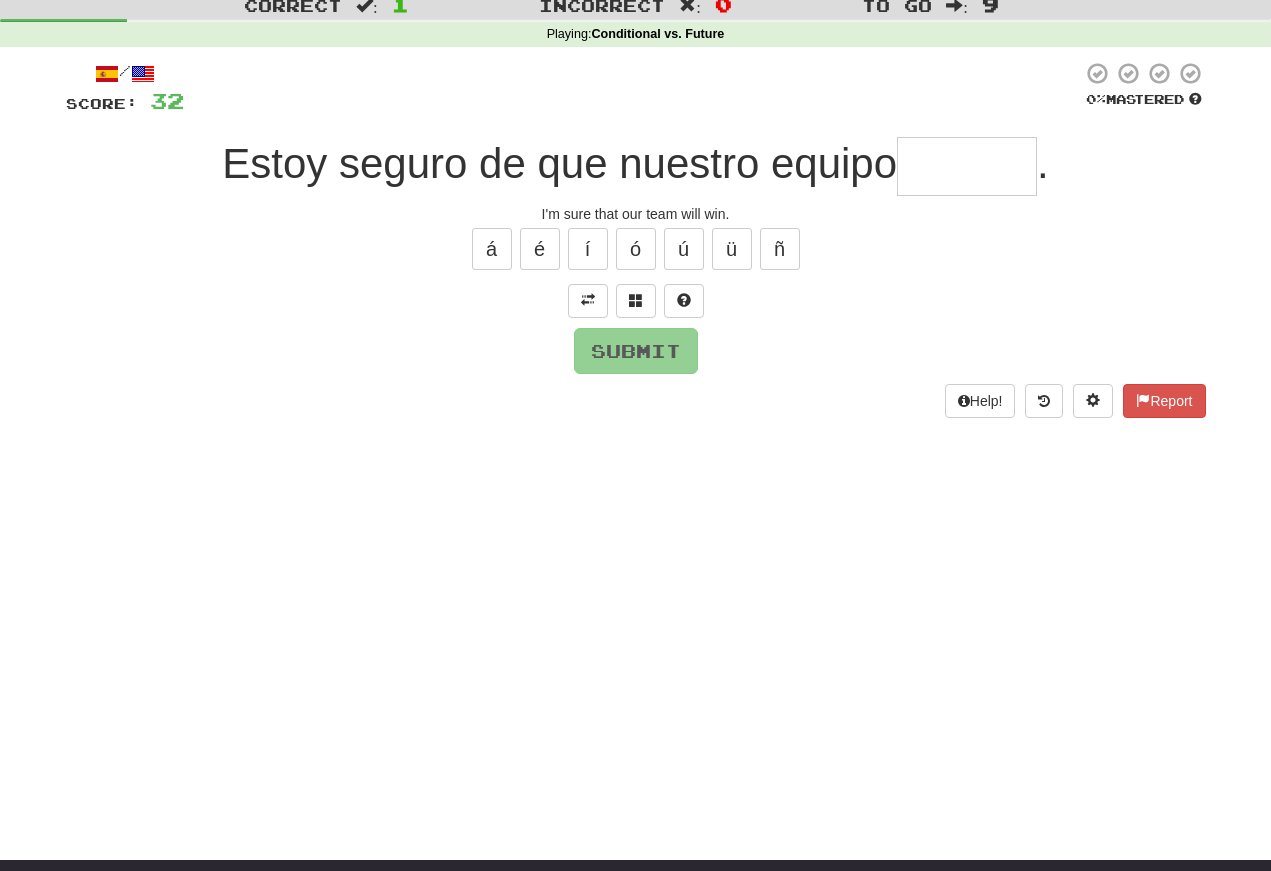 click at bounding box center (967, 166) 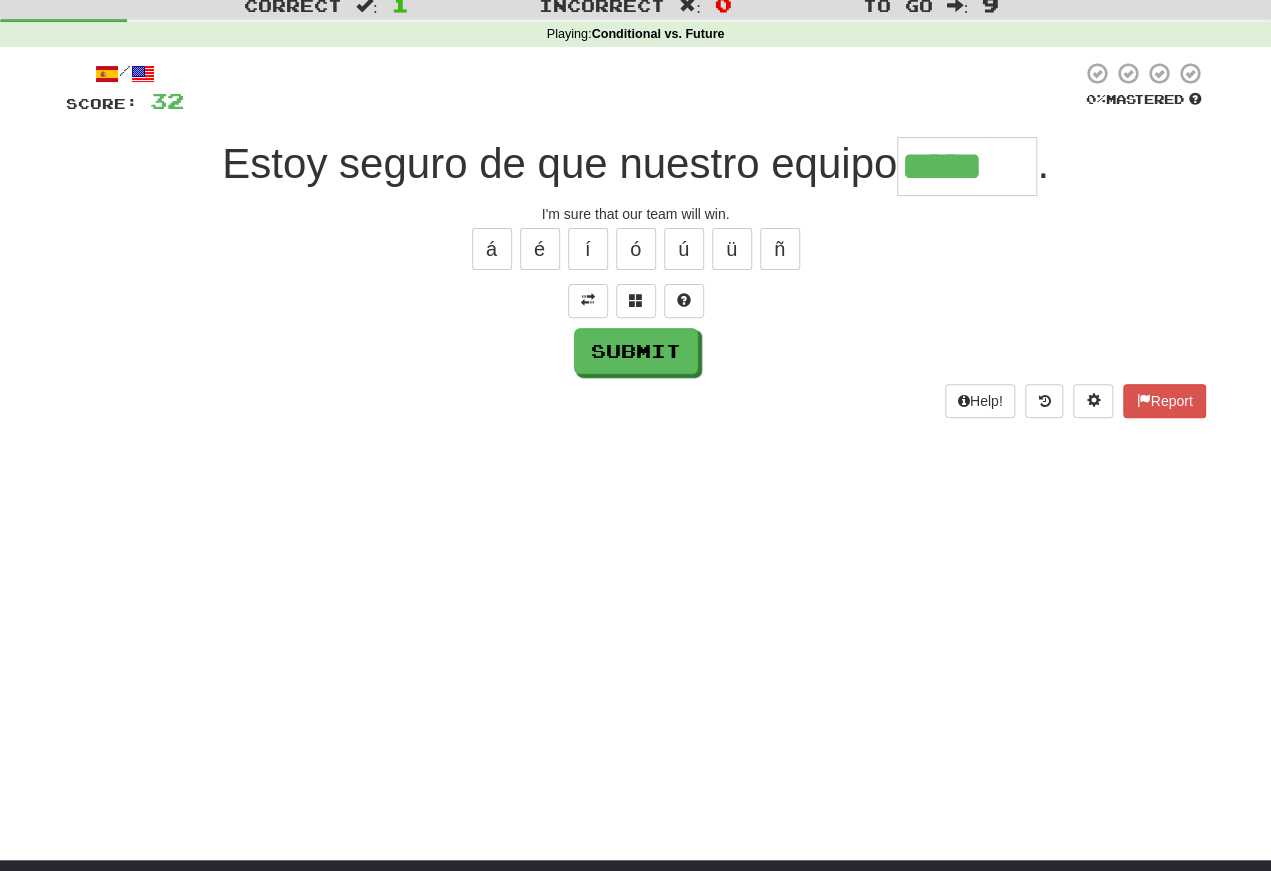 click on "á" at bounding box center (492, 249) 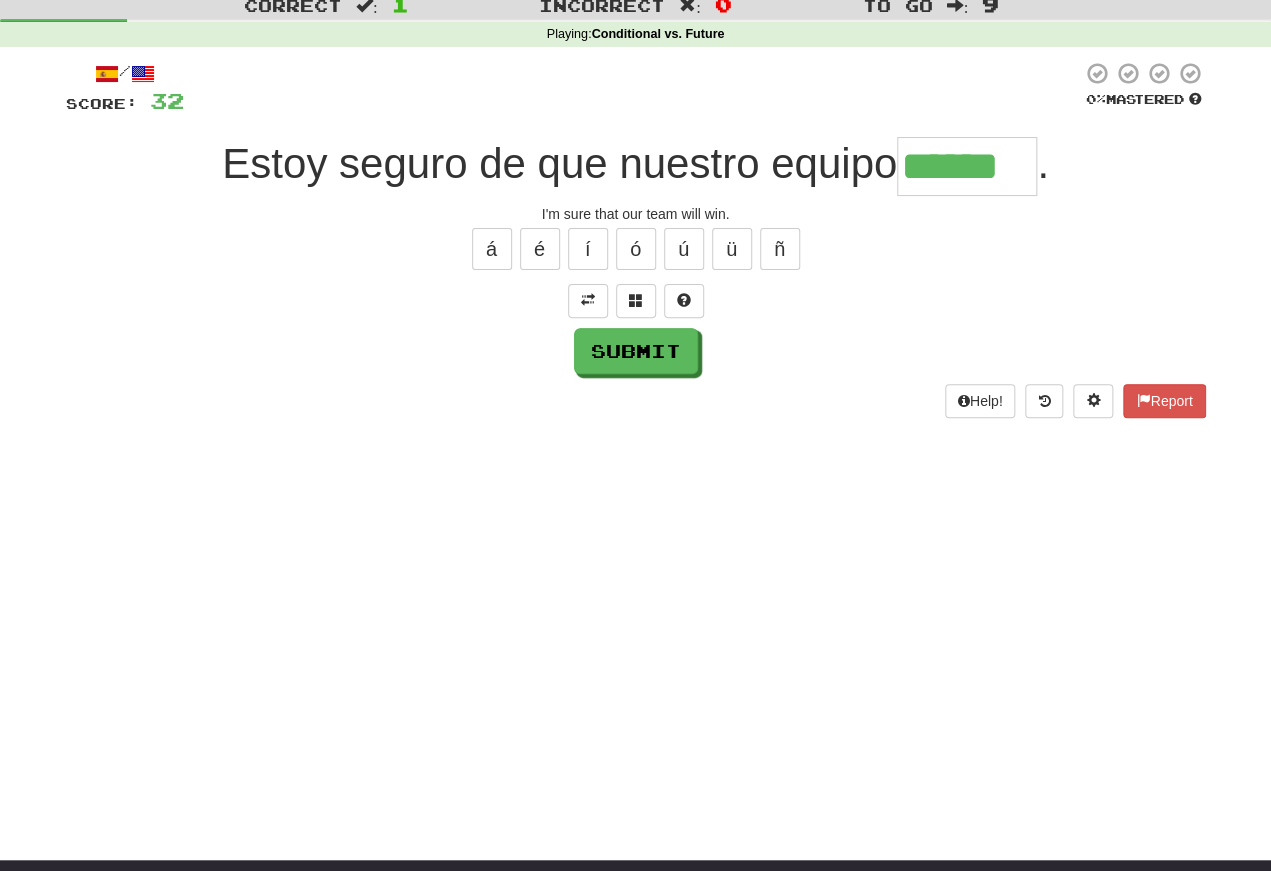 click on "Submit" at bounding box center (636, 351) 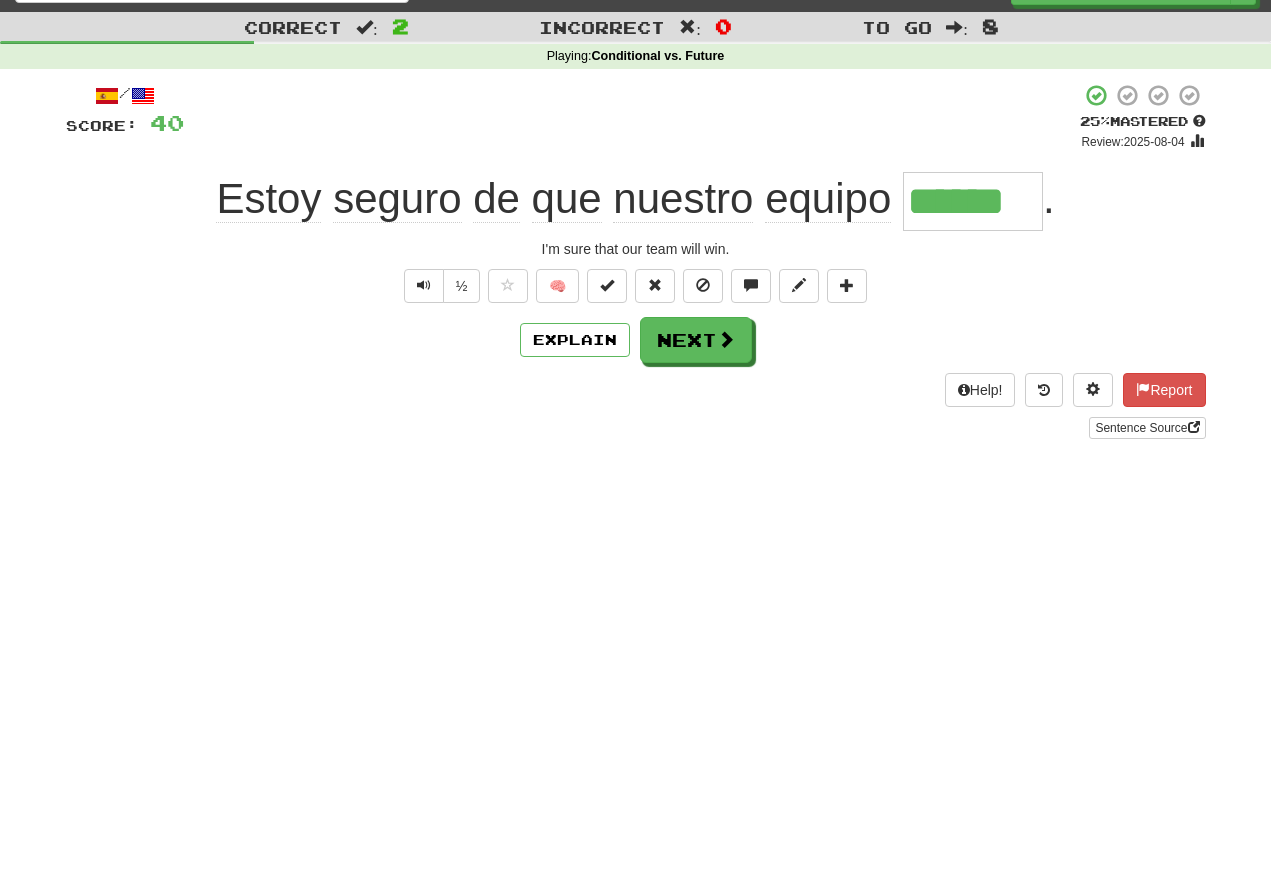 scroll, scrollTop: 39, scrollLeft: 0, axis: vertical 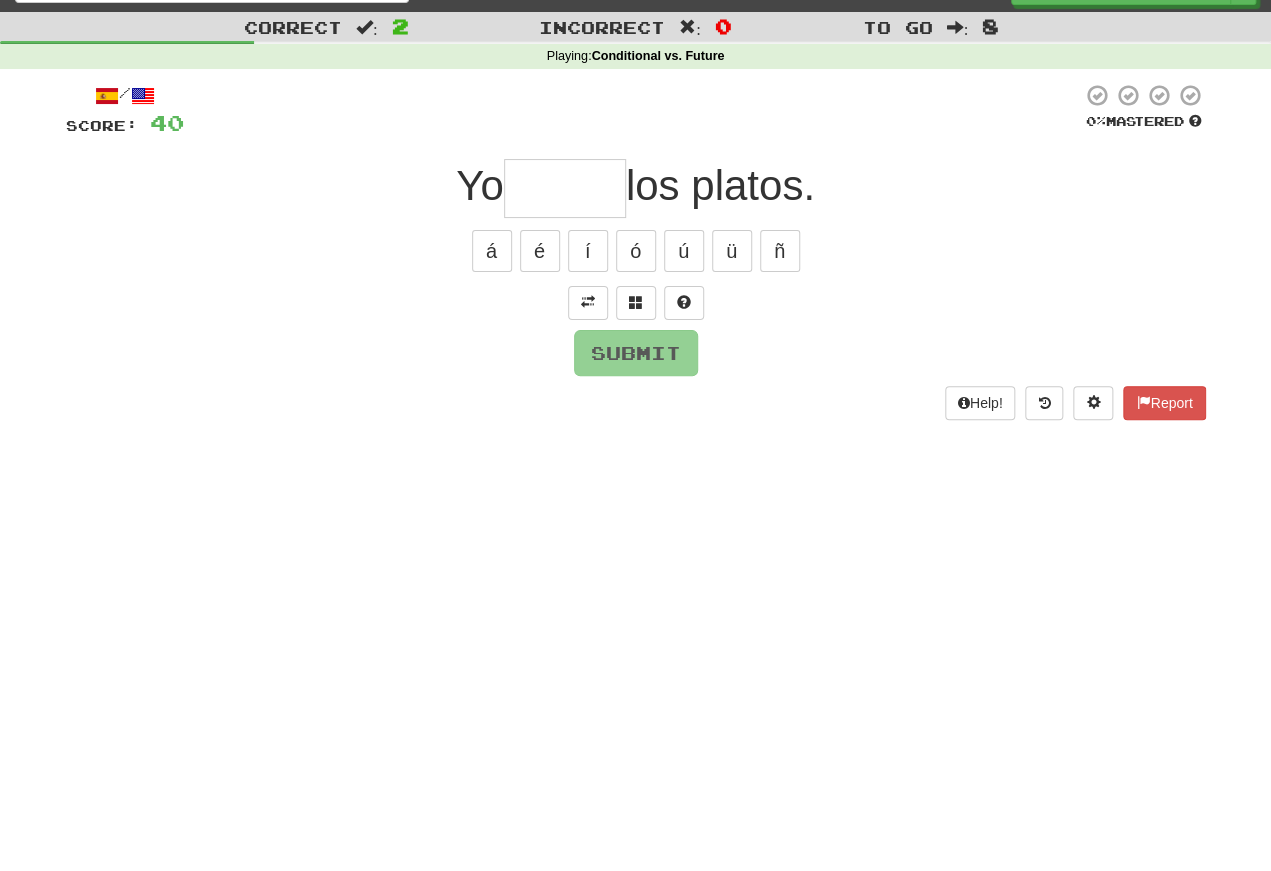 click at bounding box center (588, 303) 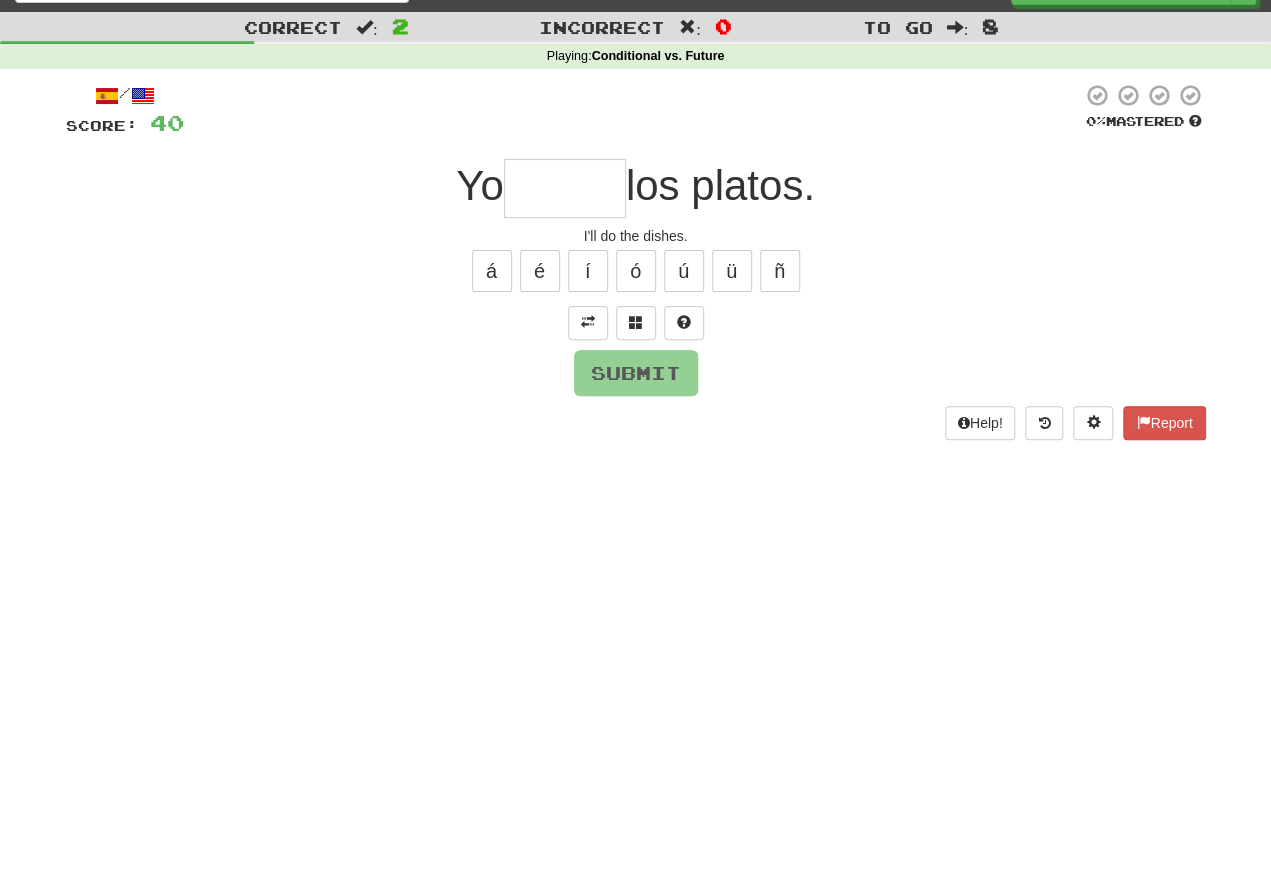 scroll, scrollTop: 39, scrollLeft: 0, axis: vertical 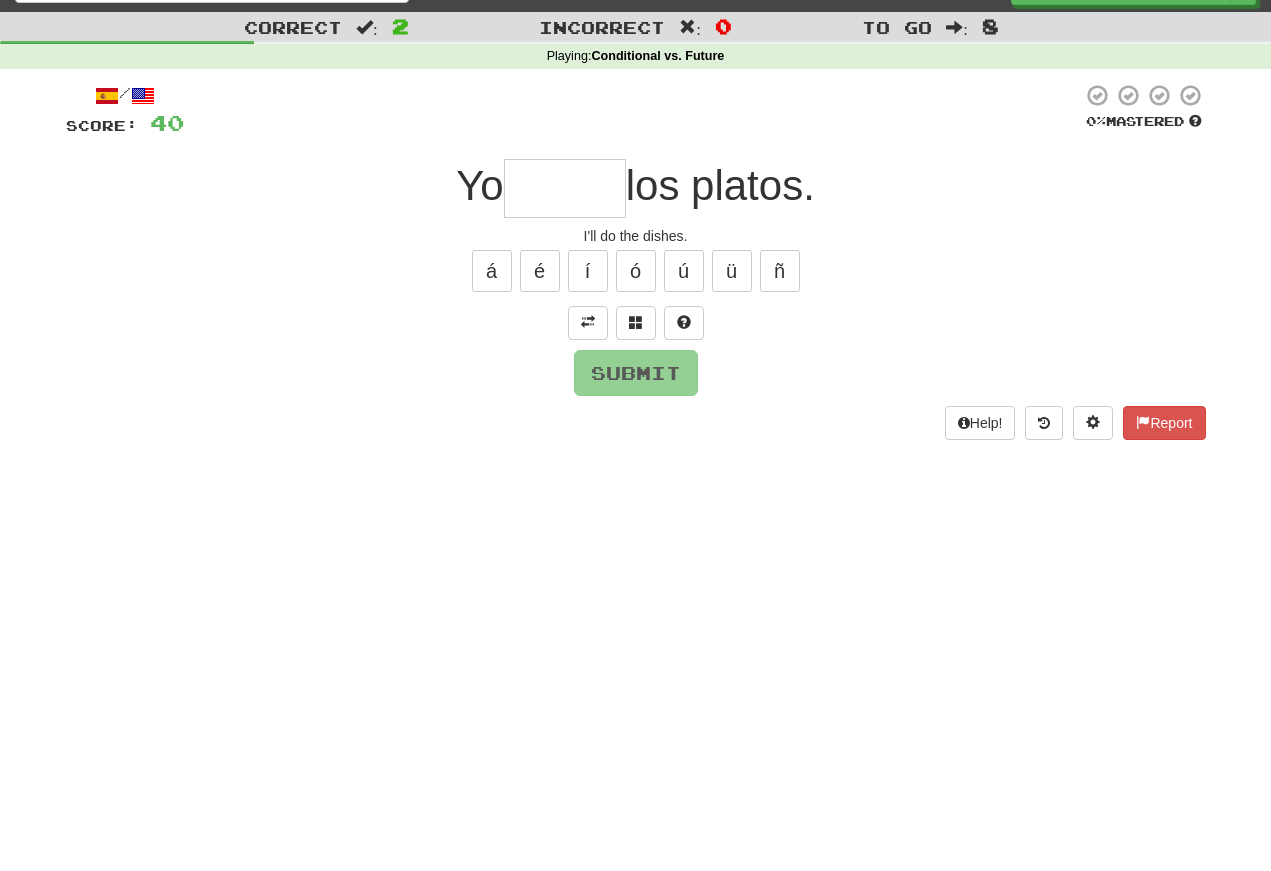 click at bounding box center [565, 188] 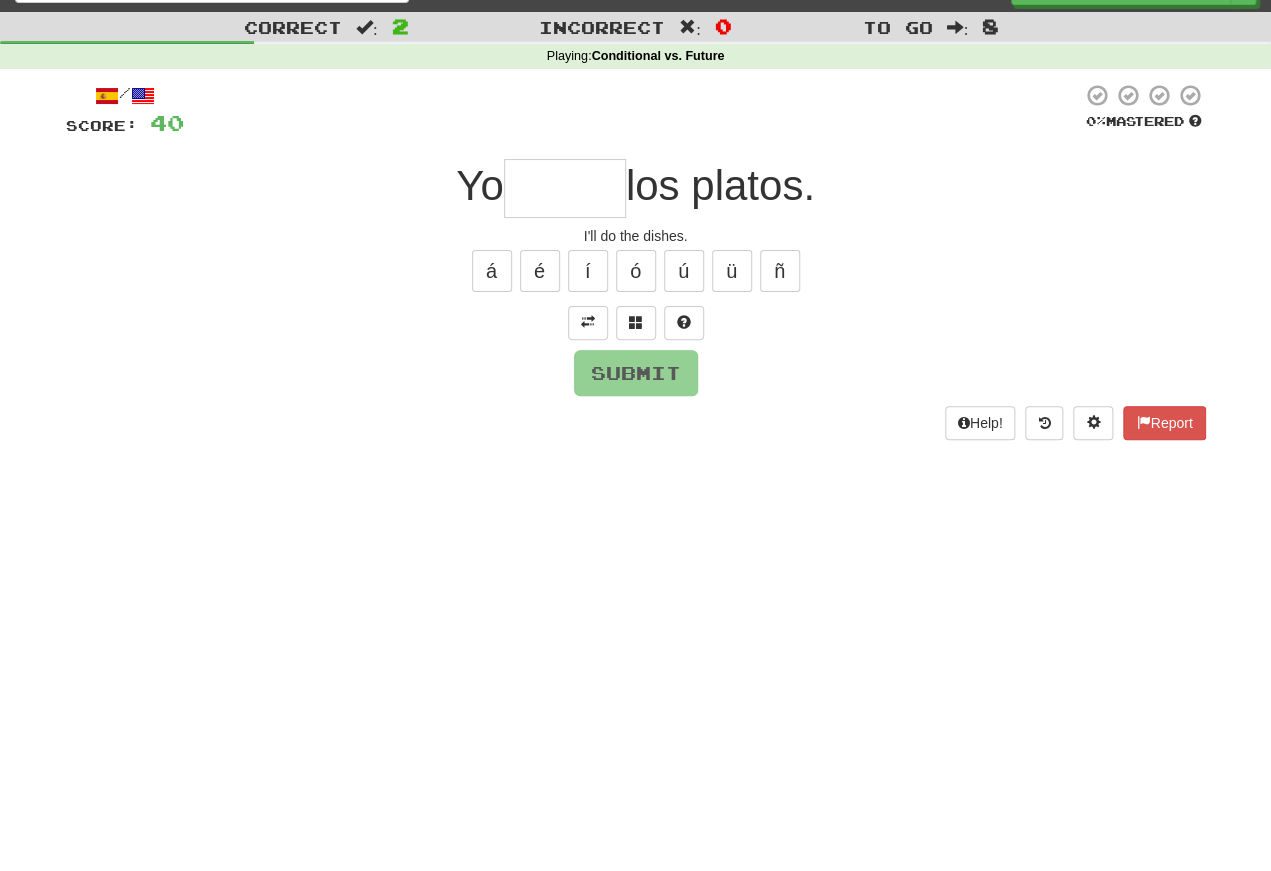 type on "*" 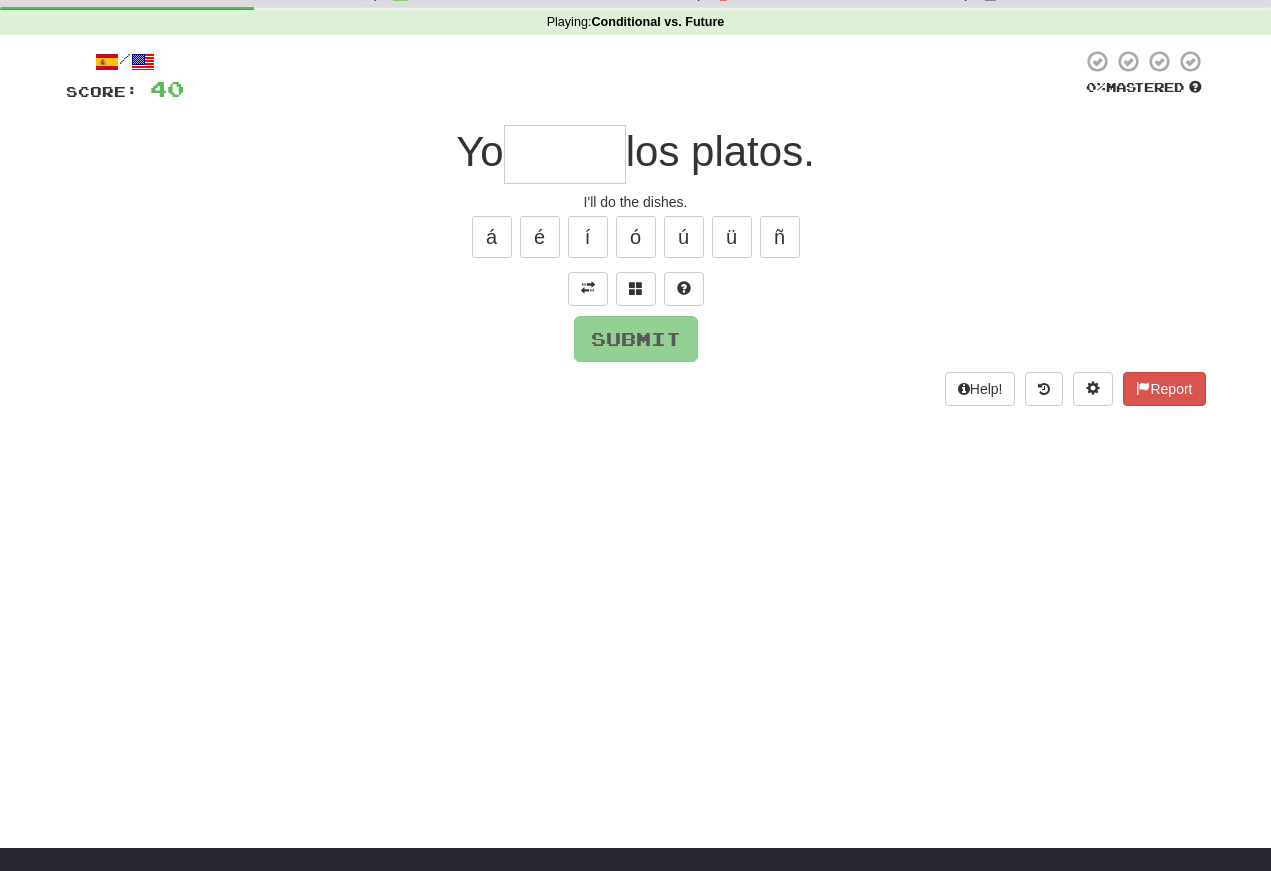 scroll, scrollTop: 75, scrollLeft: 0, axis: vertical 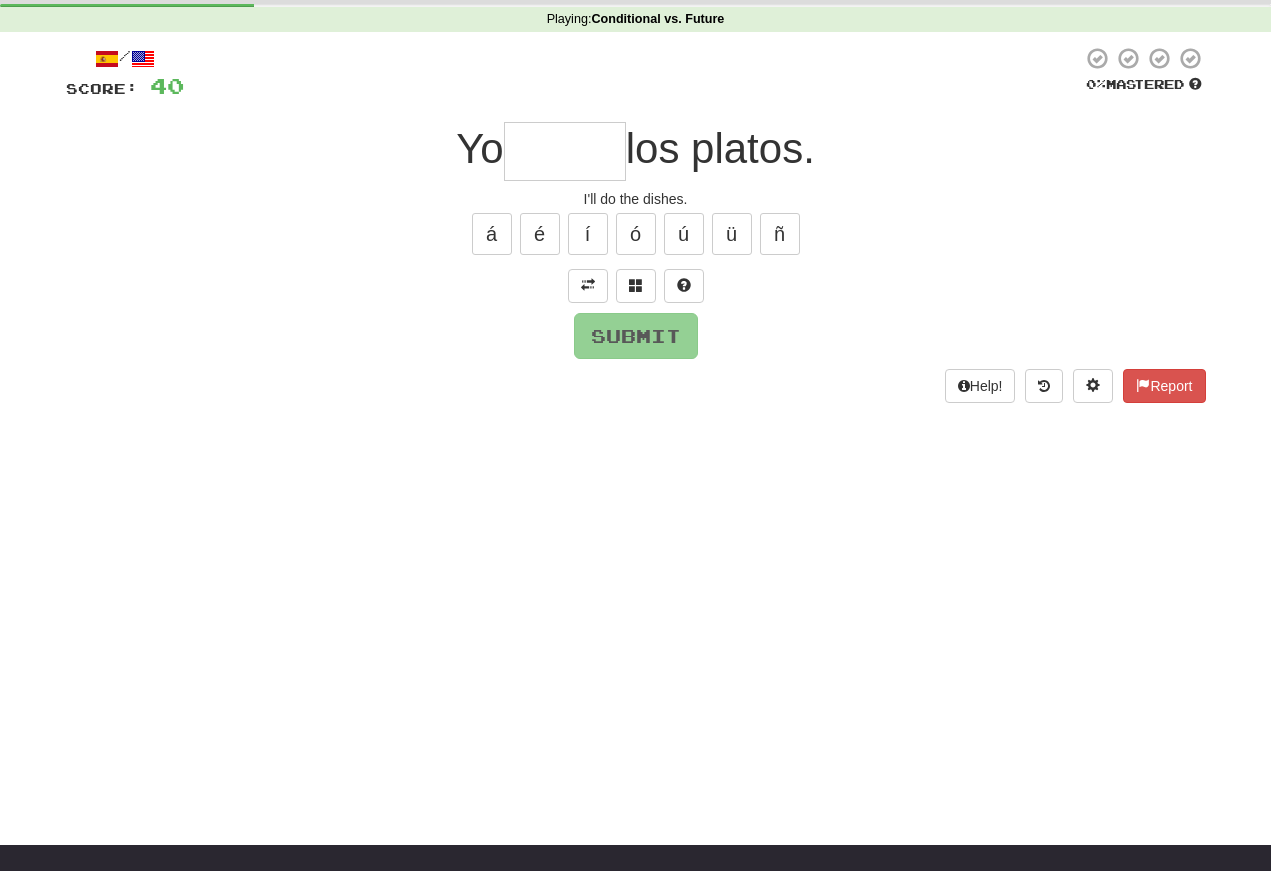 click at bounding box center (565, 151) 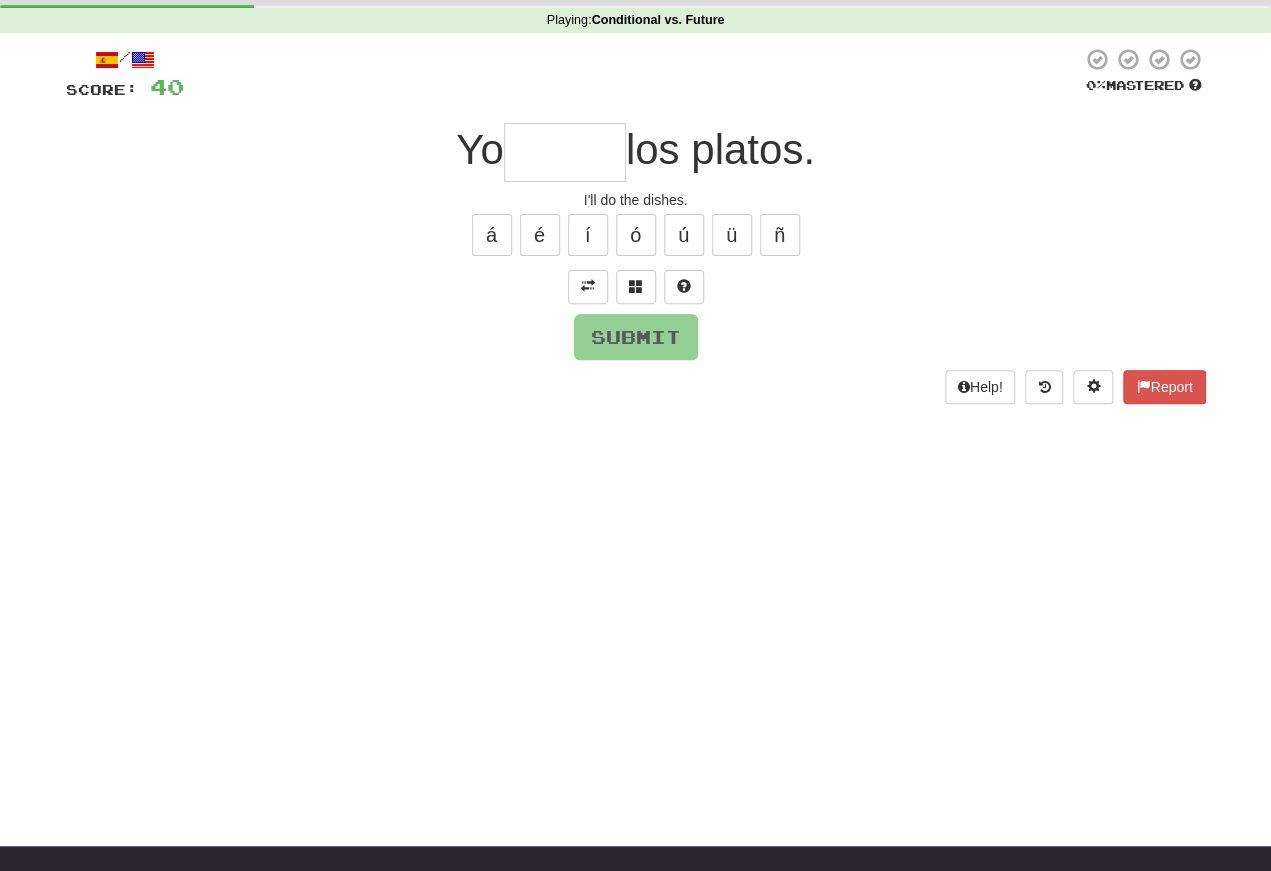 type on "*" 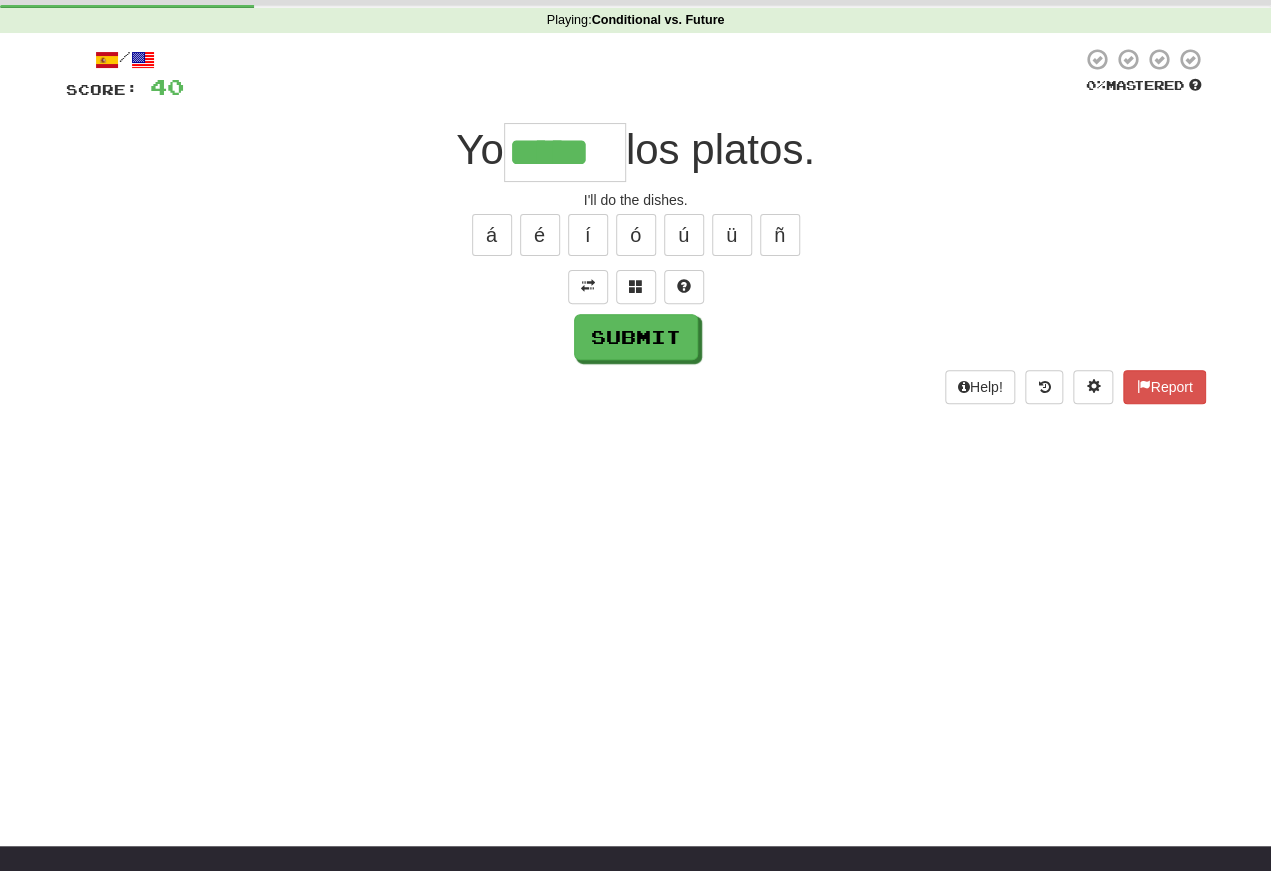 click on "é" at bounding box center [540, 235] 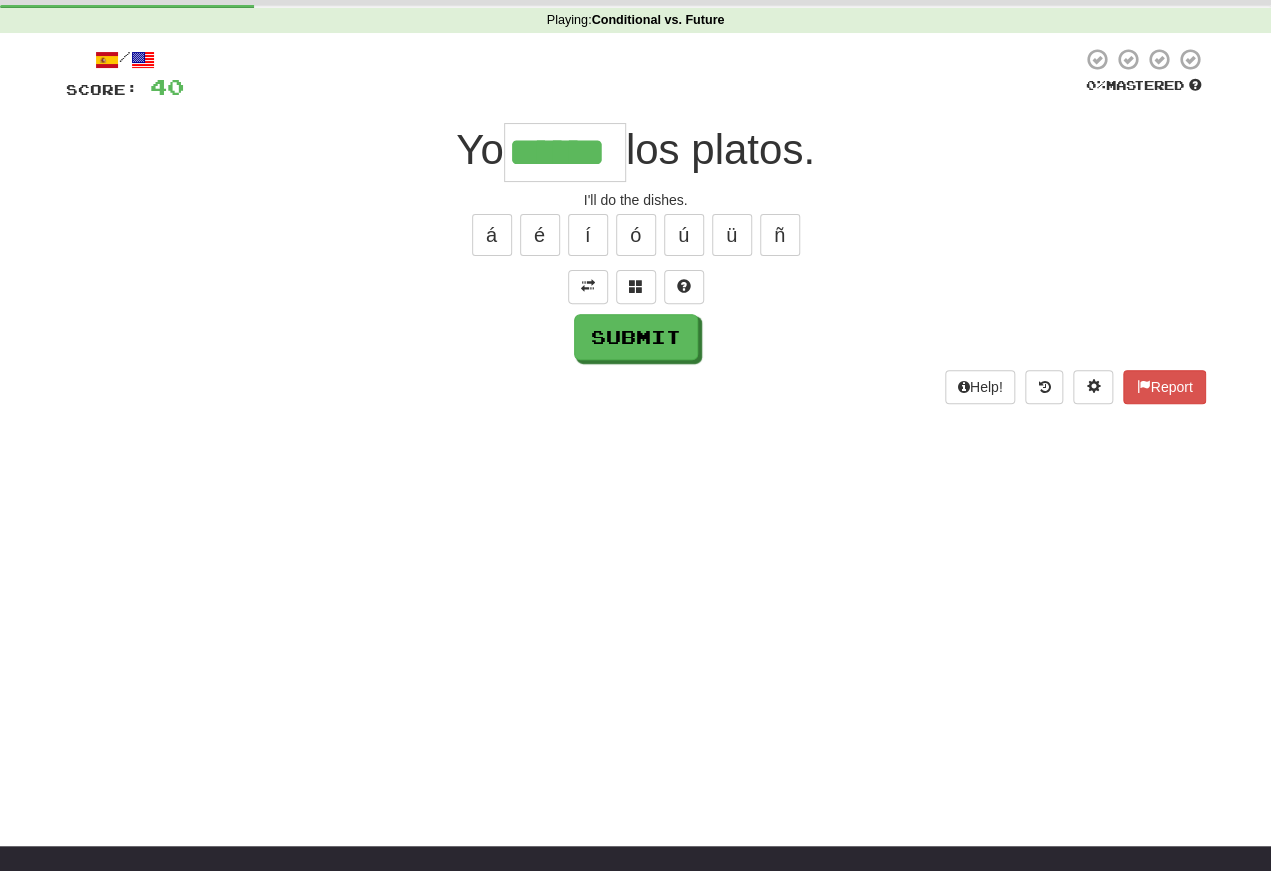 click on "Submit" at bounding box center (636, 337) 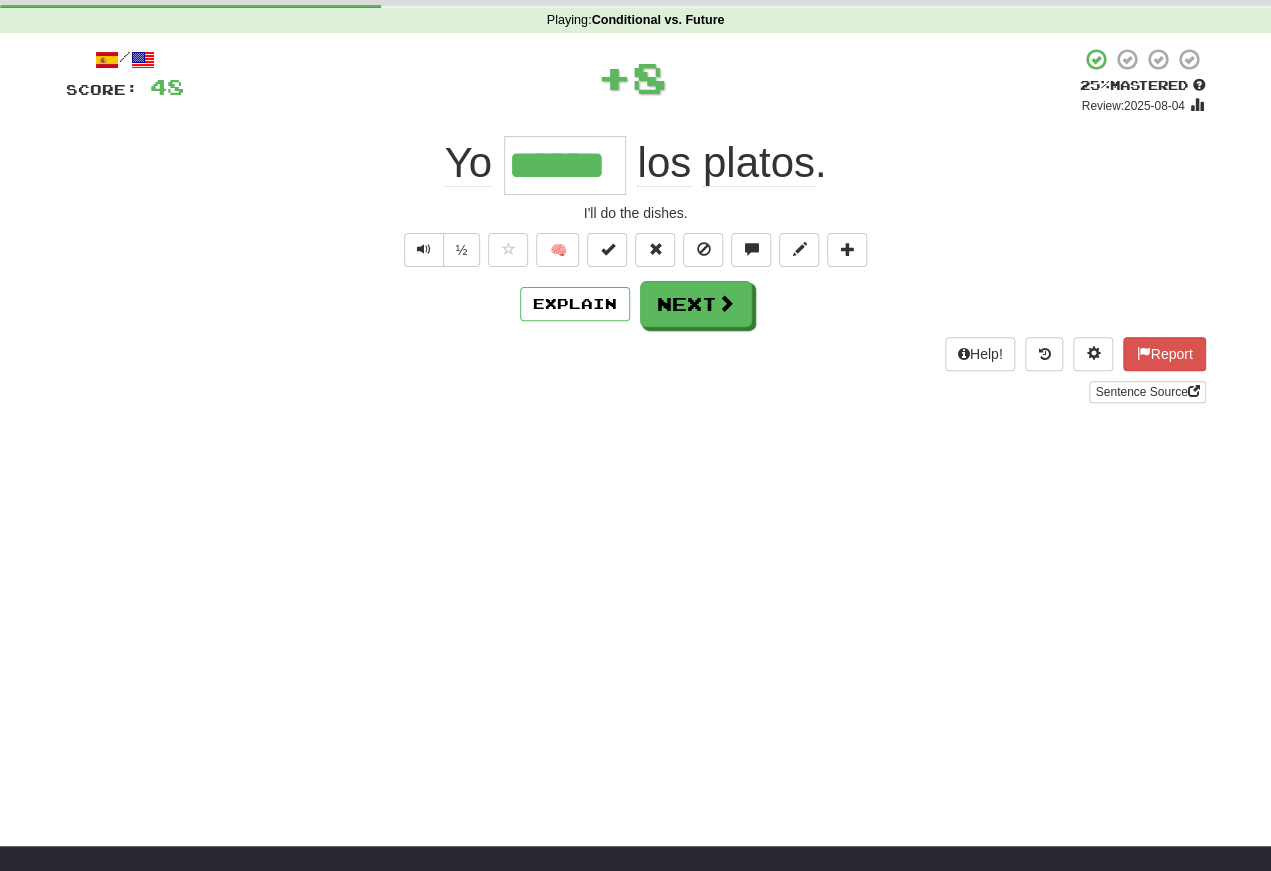 scroll, scrollTop: 76, scrollLeft: 0, axis: vertical 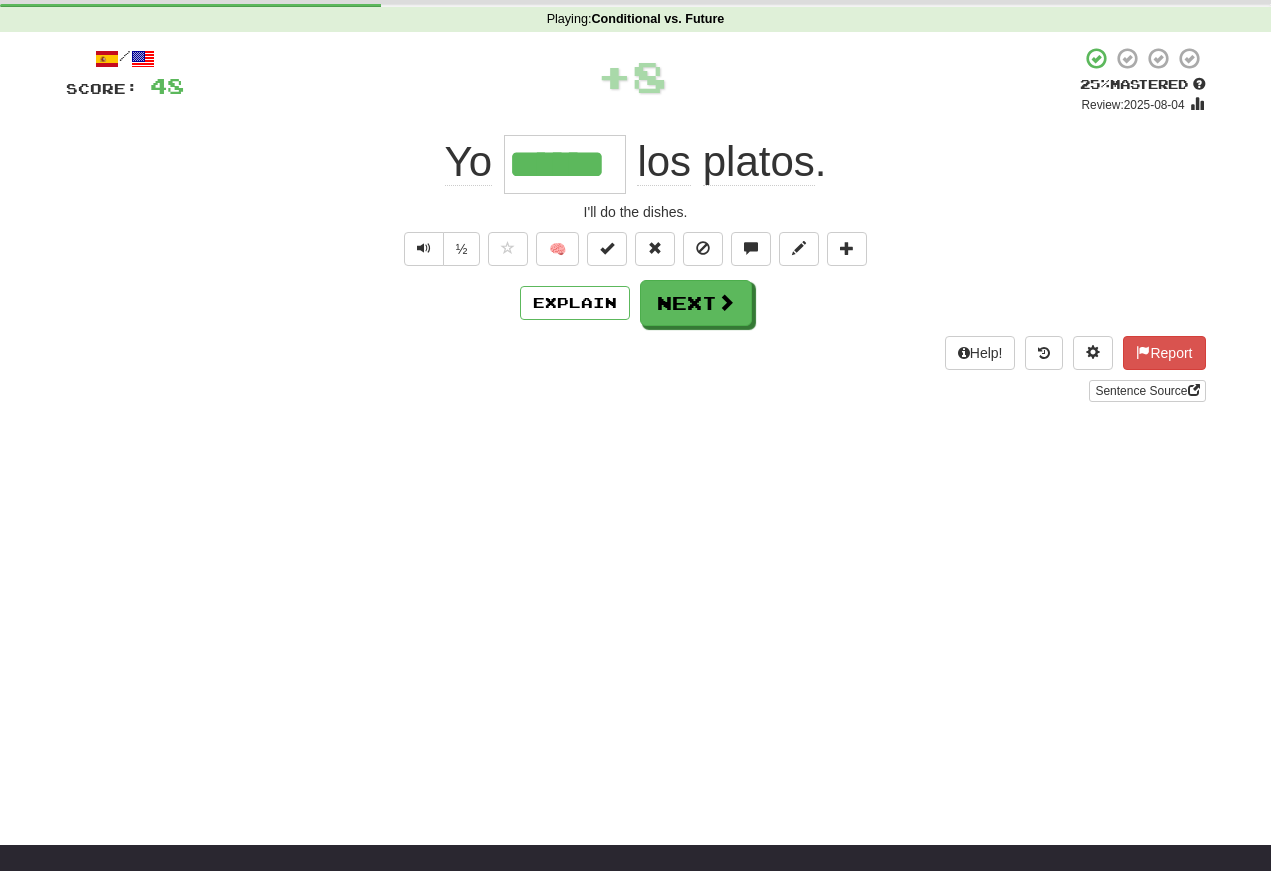click at bounding box center (424, 248) 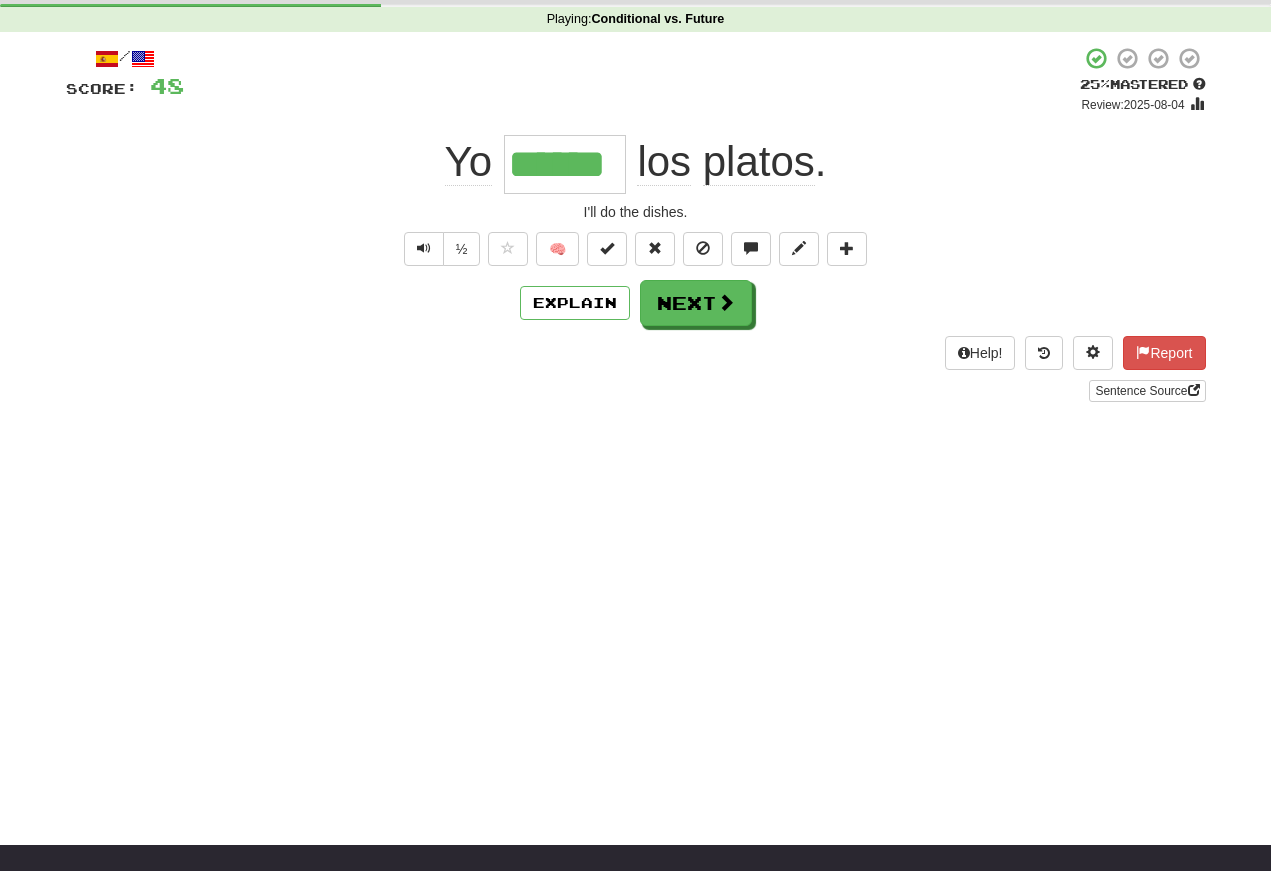 click on "½ 🧠" at bounding box center (636, 249) 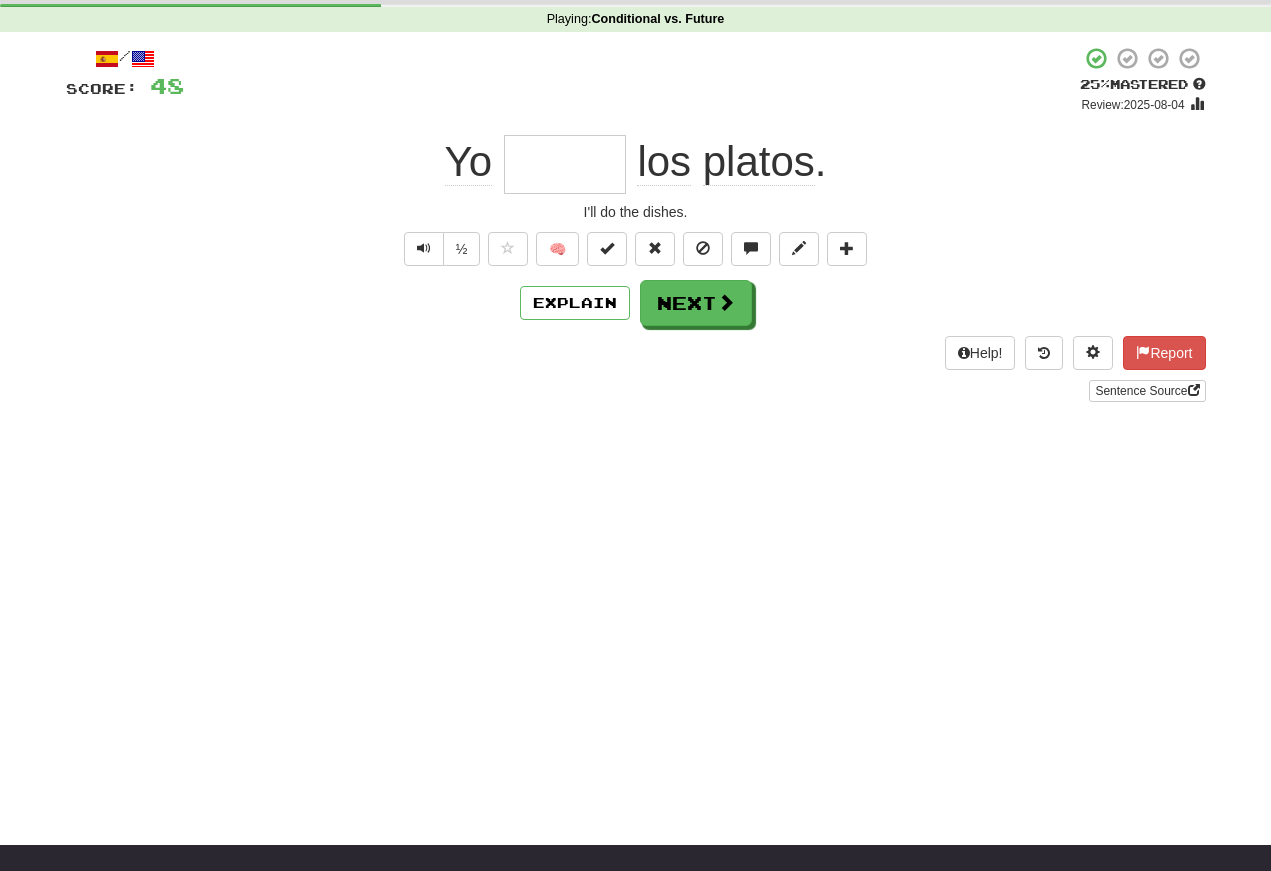 scroll, scrollTop: 75, scrollLeft: 0, axis: vertical 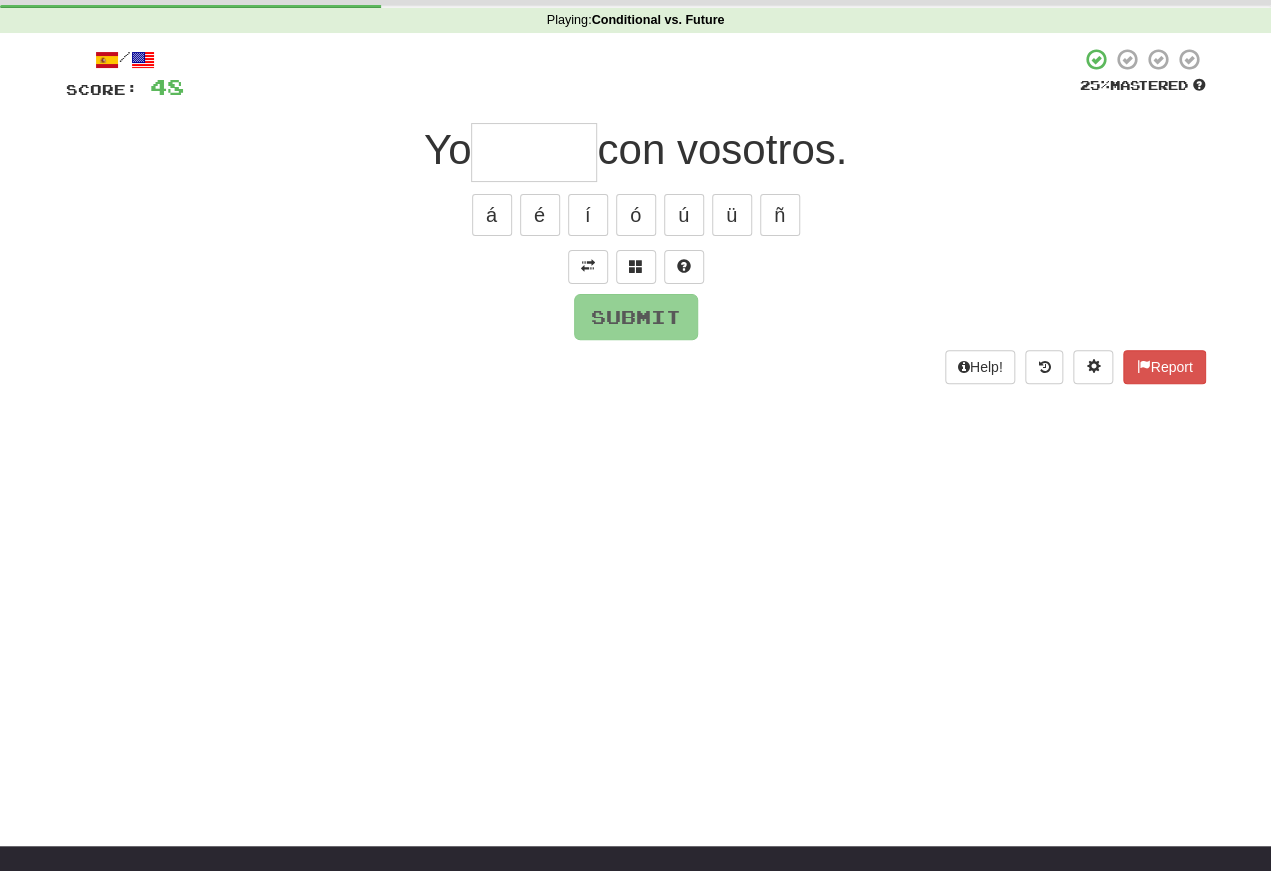 click at bounding box center [588, 267] 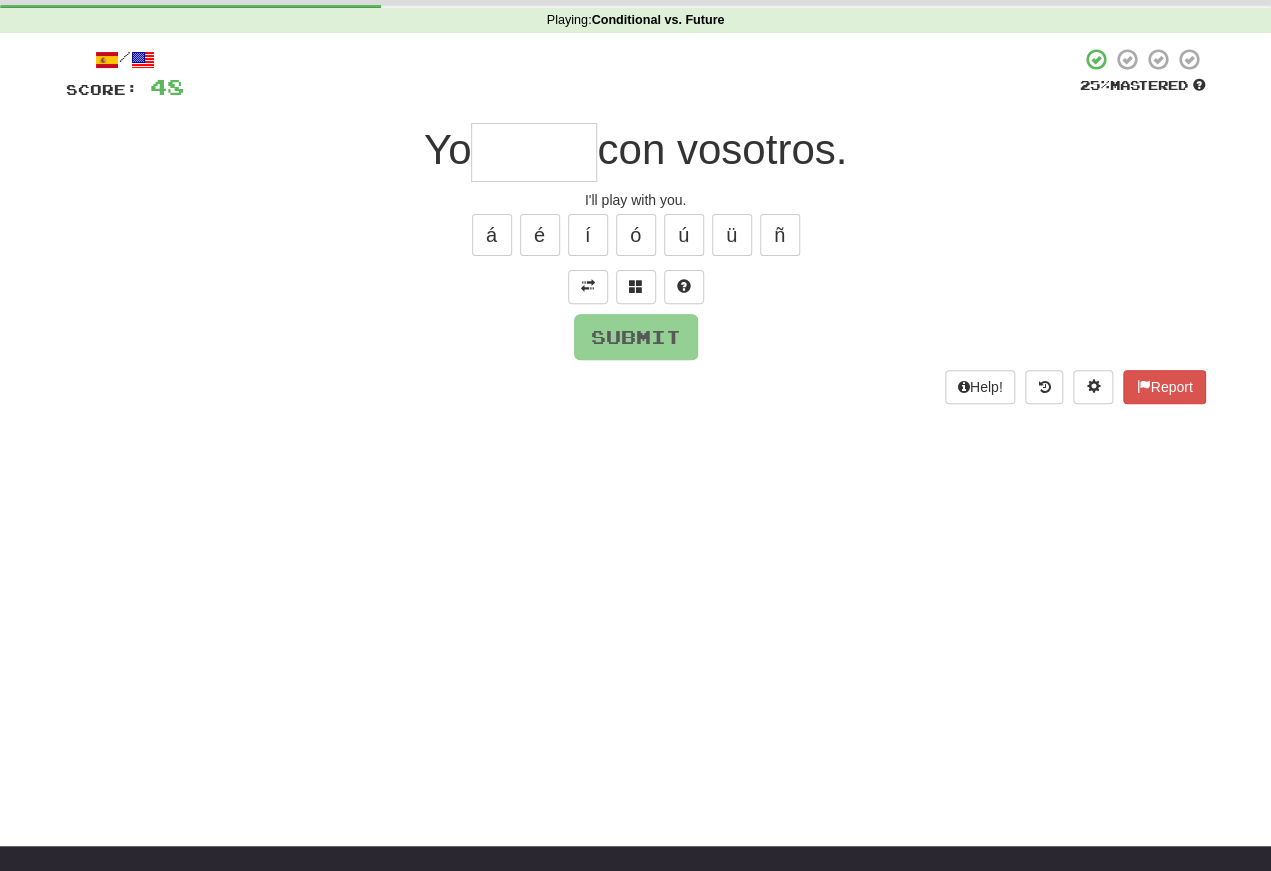 scroll, scrollTop: 76, scrollLeft: 0, axis: vertical 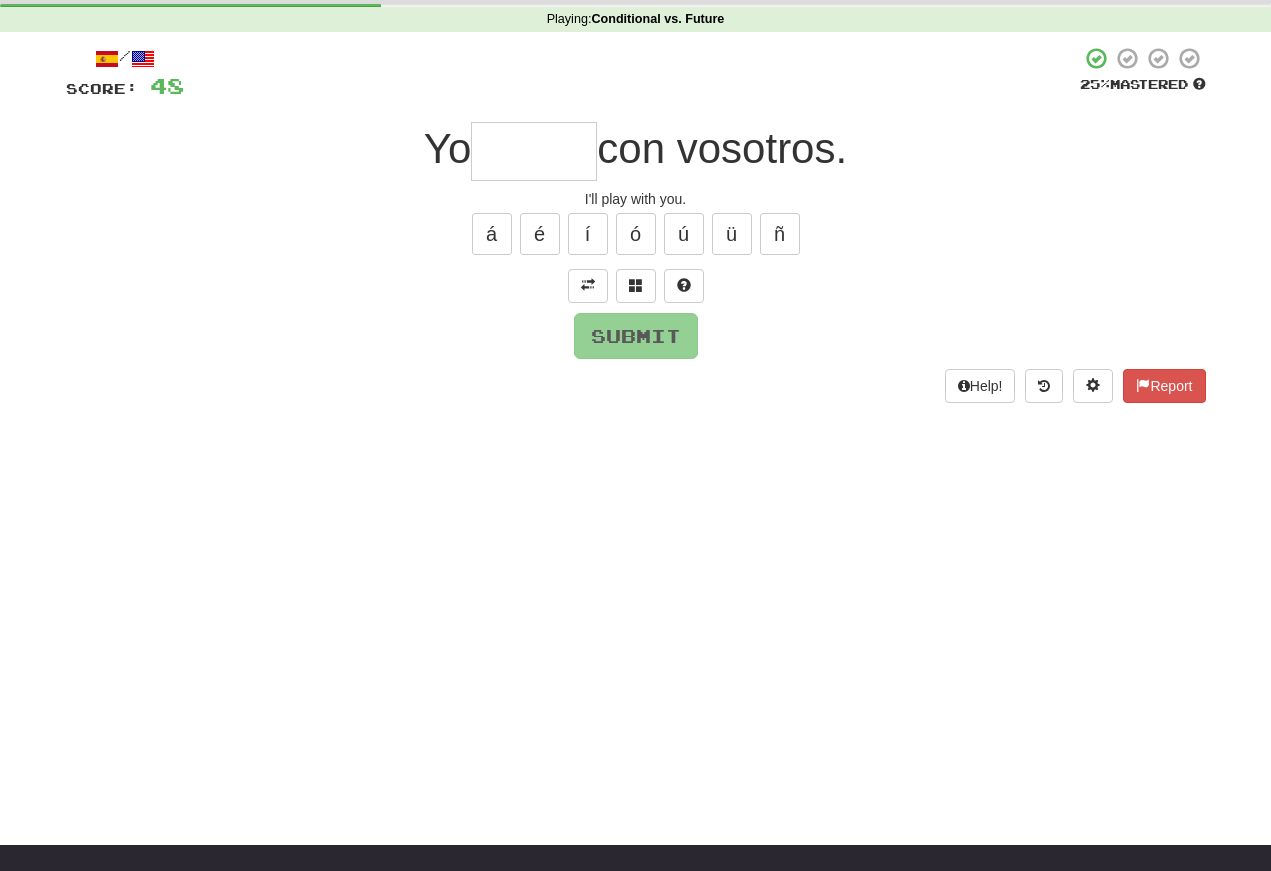 click at bounding box center (534, 151) 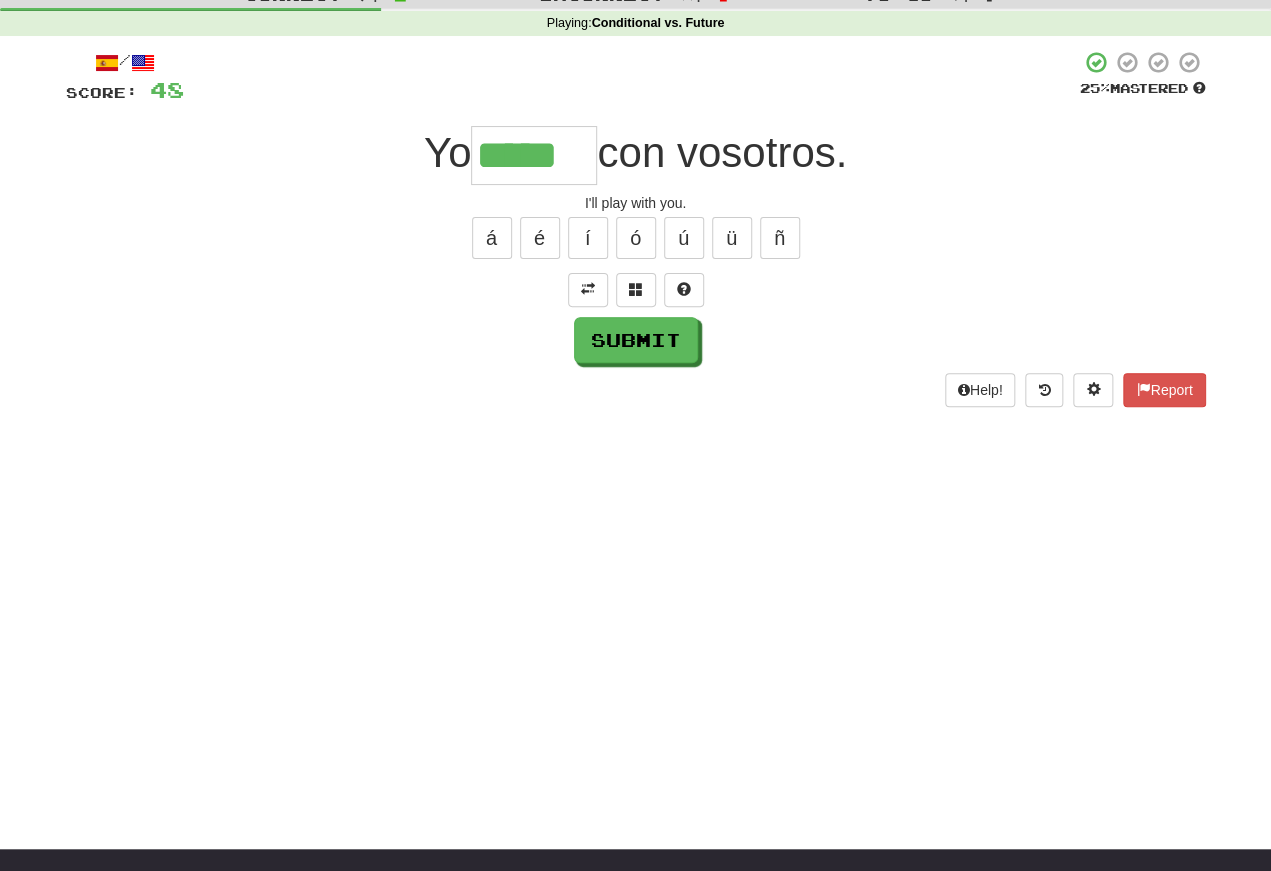 scroll, scrollTop: 71, scrollLeft: 0, axis: vertical 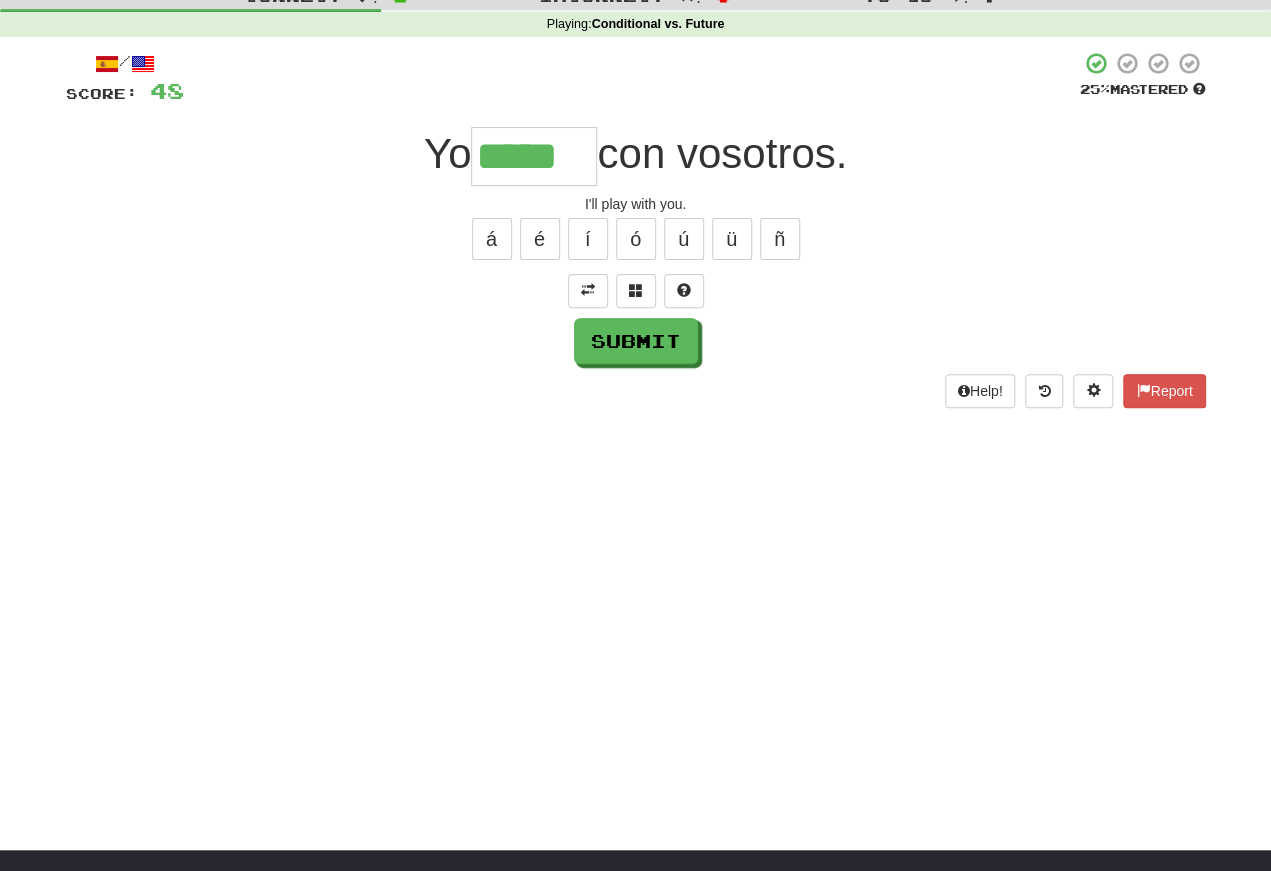 click on "é" at bounding box center (540, 239) 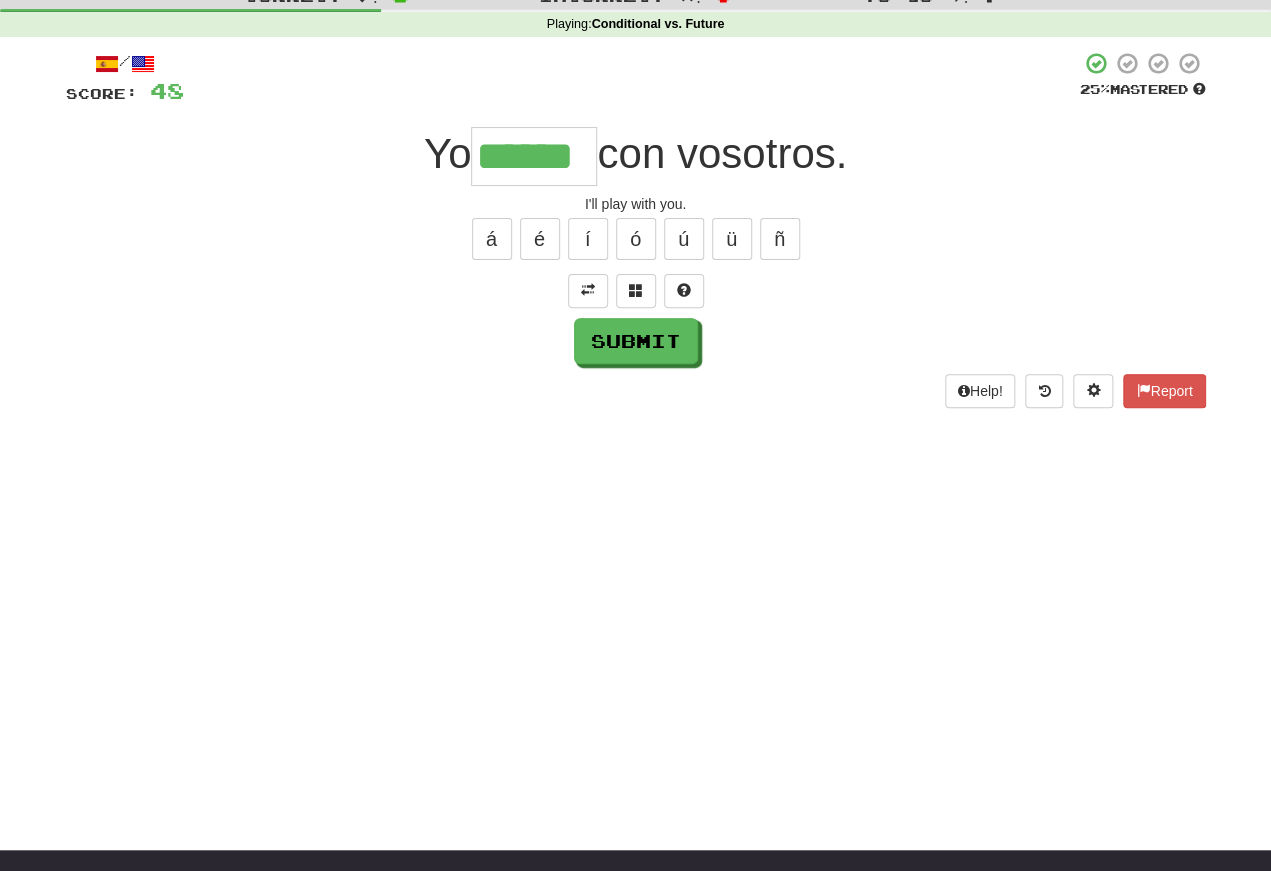 click on "Submit" at bounding box center [636, 341] 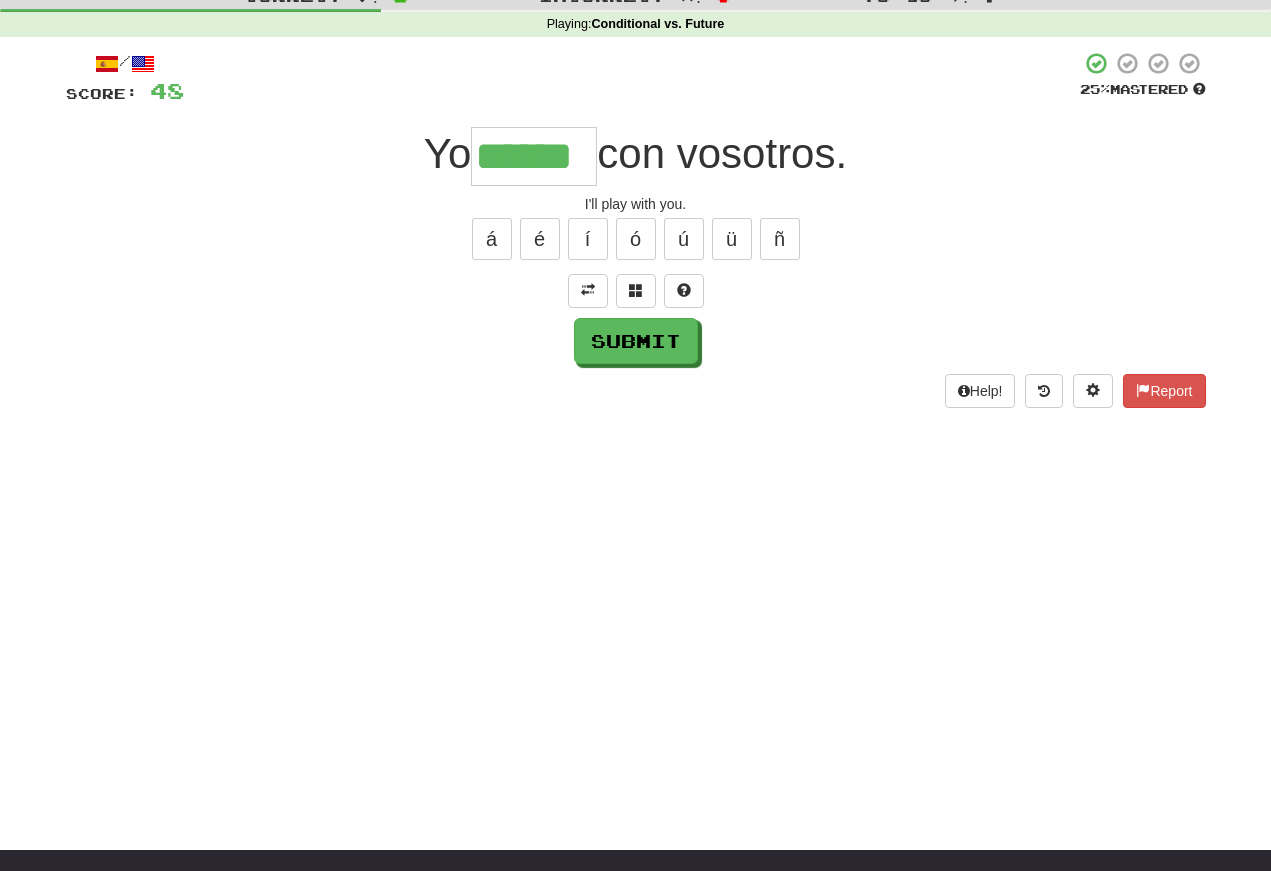 scroll, scrollTop: 71, scrollLeft: 0, axis: vertical 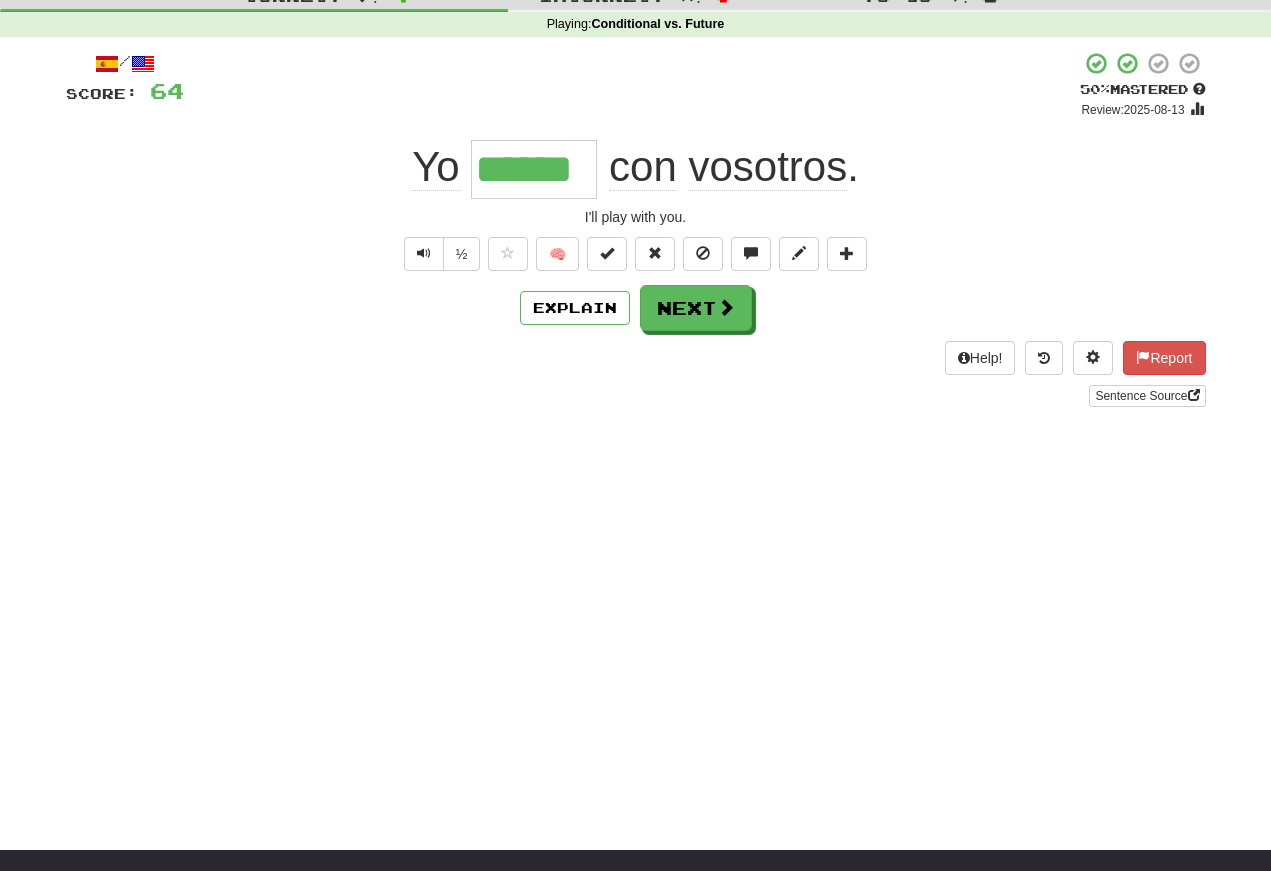 click at bounding box center [424, 253] 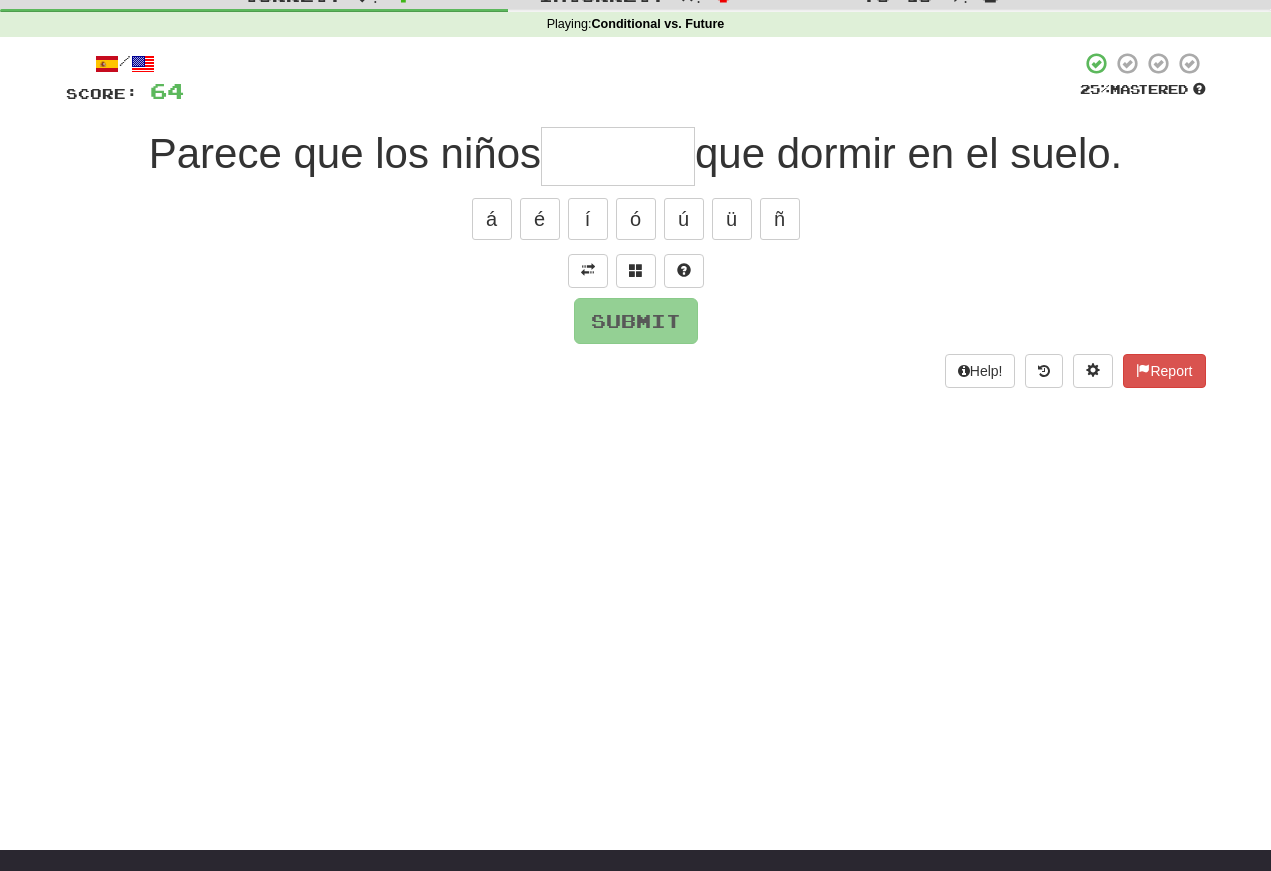 scroll, scrollTop: 71, scrollLeft: 0, axis: vertical 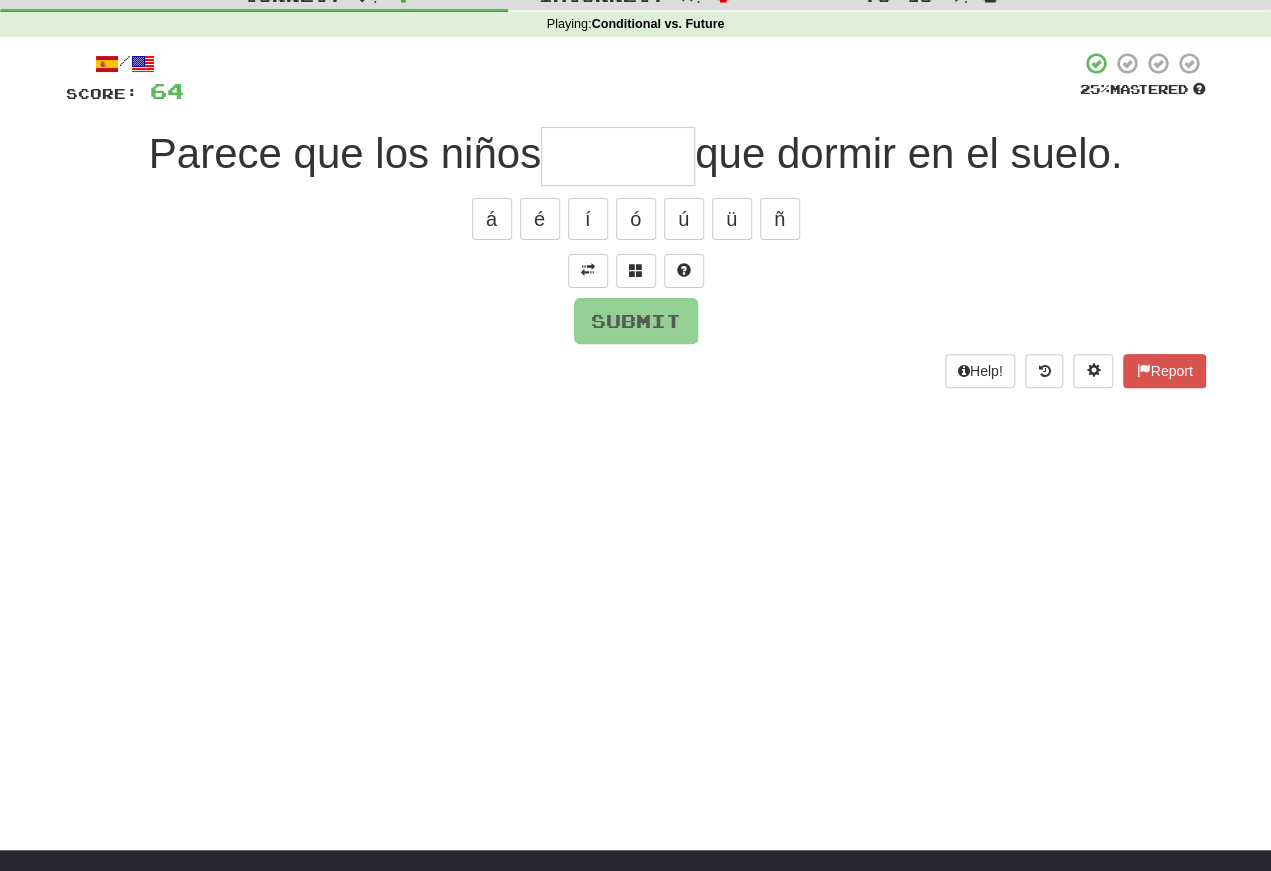 click at bounding box center [588, 270] 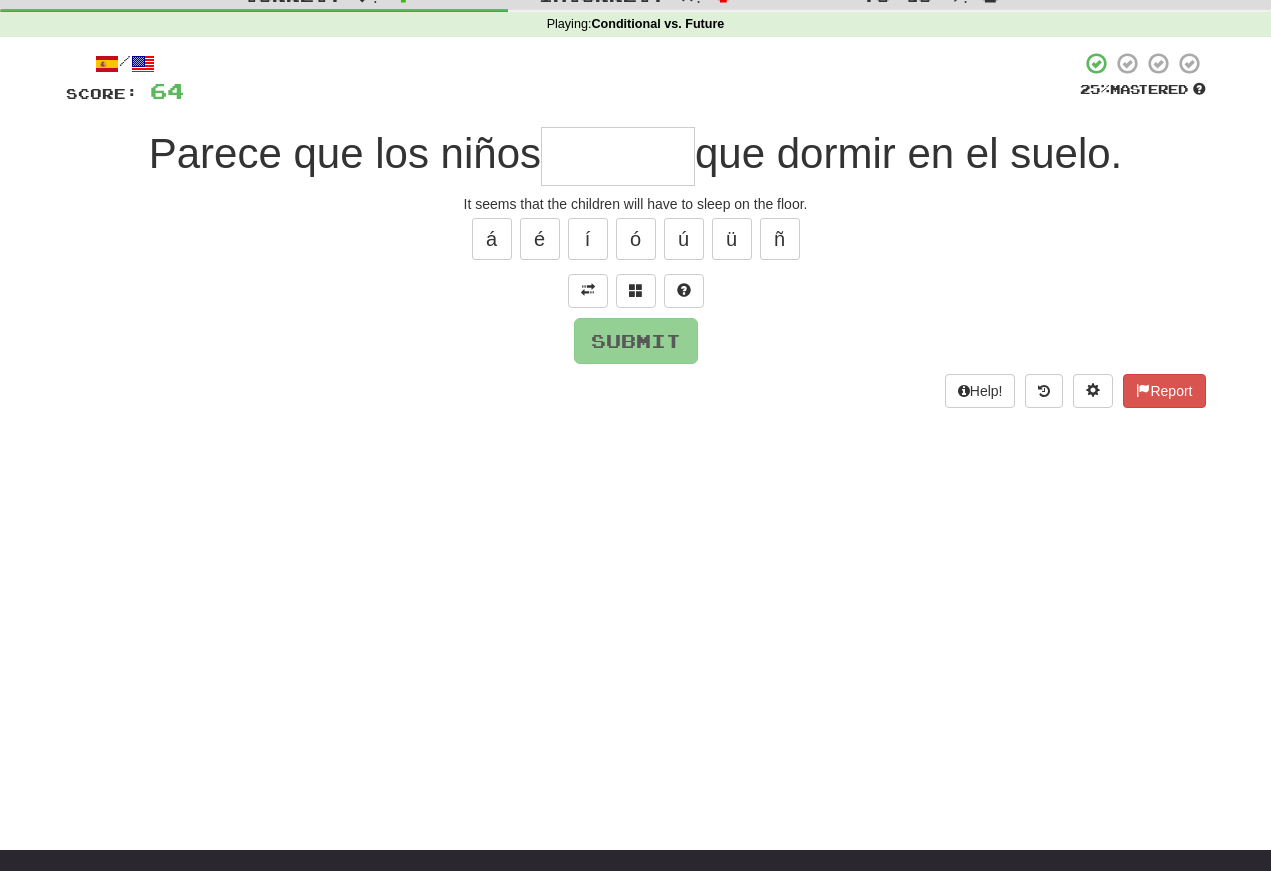 click at bounding box center [618, 156] 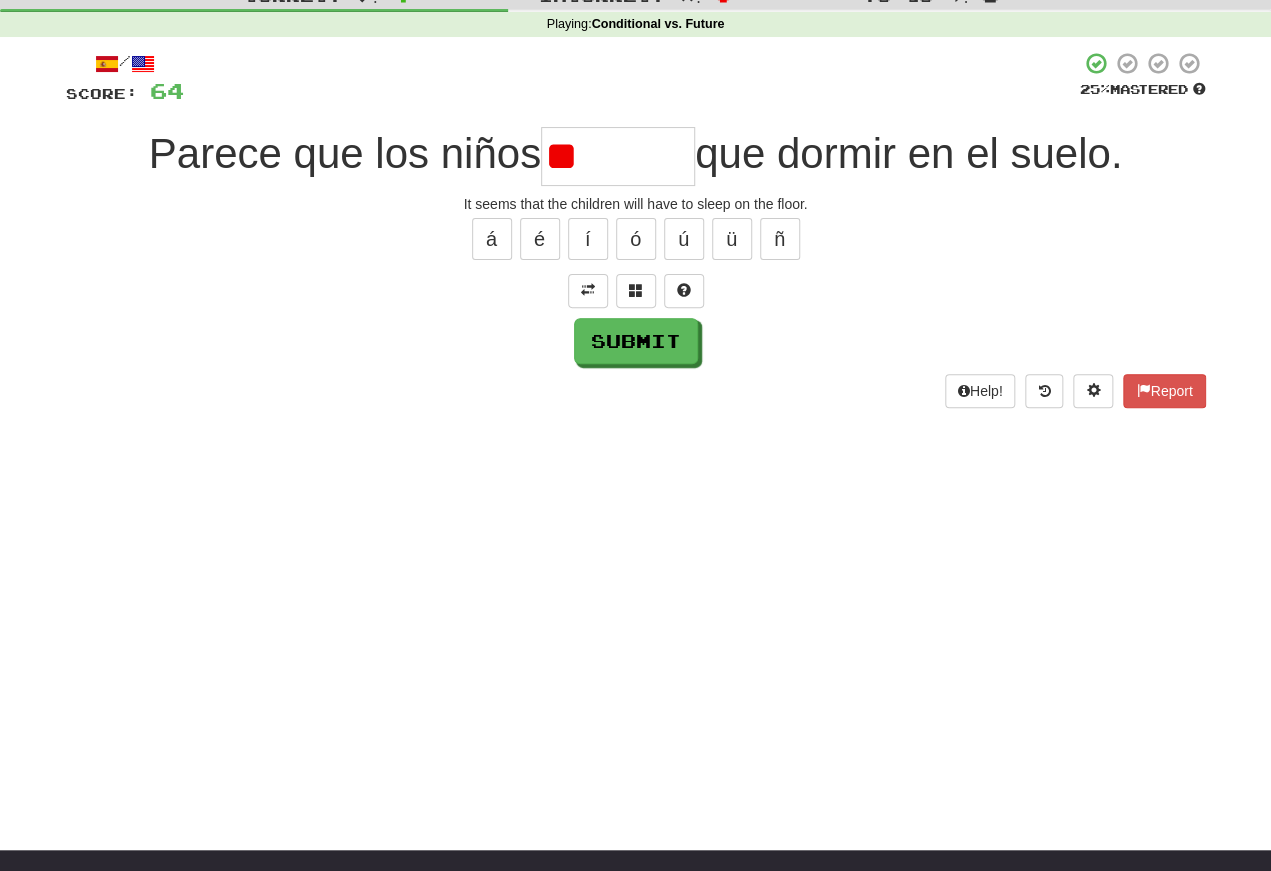 type on "*" 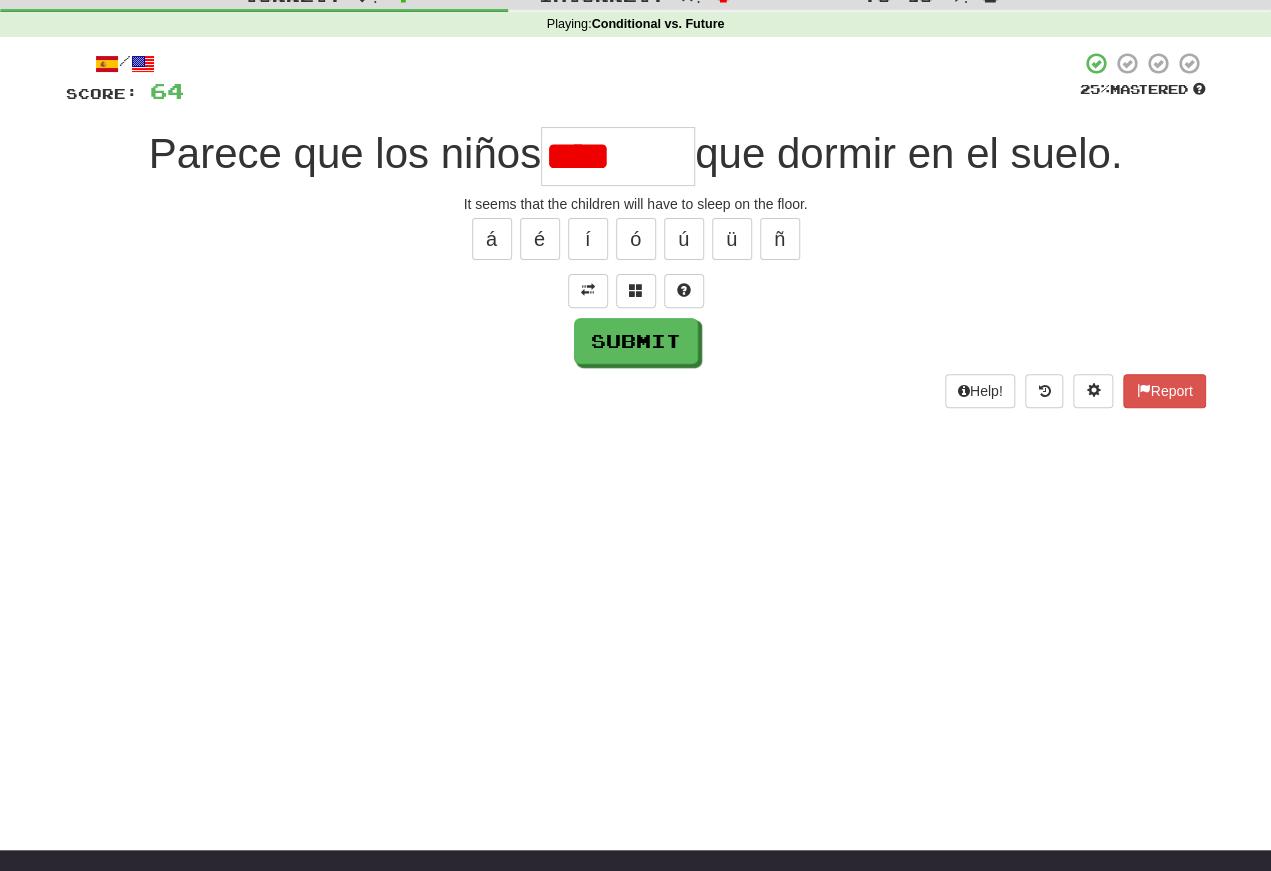 type on "*******" 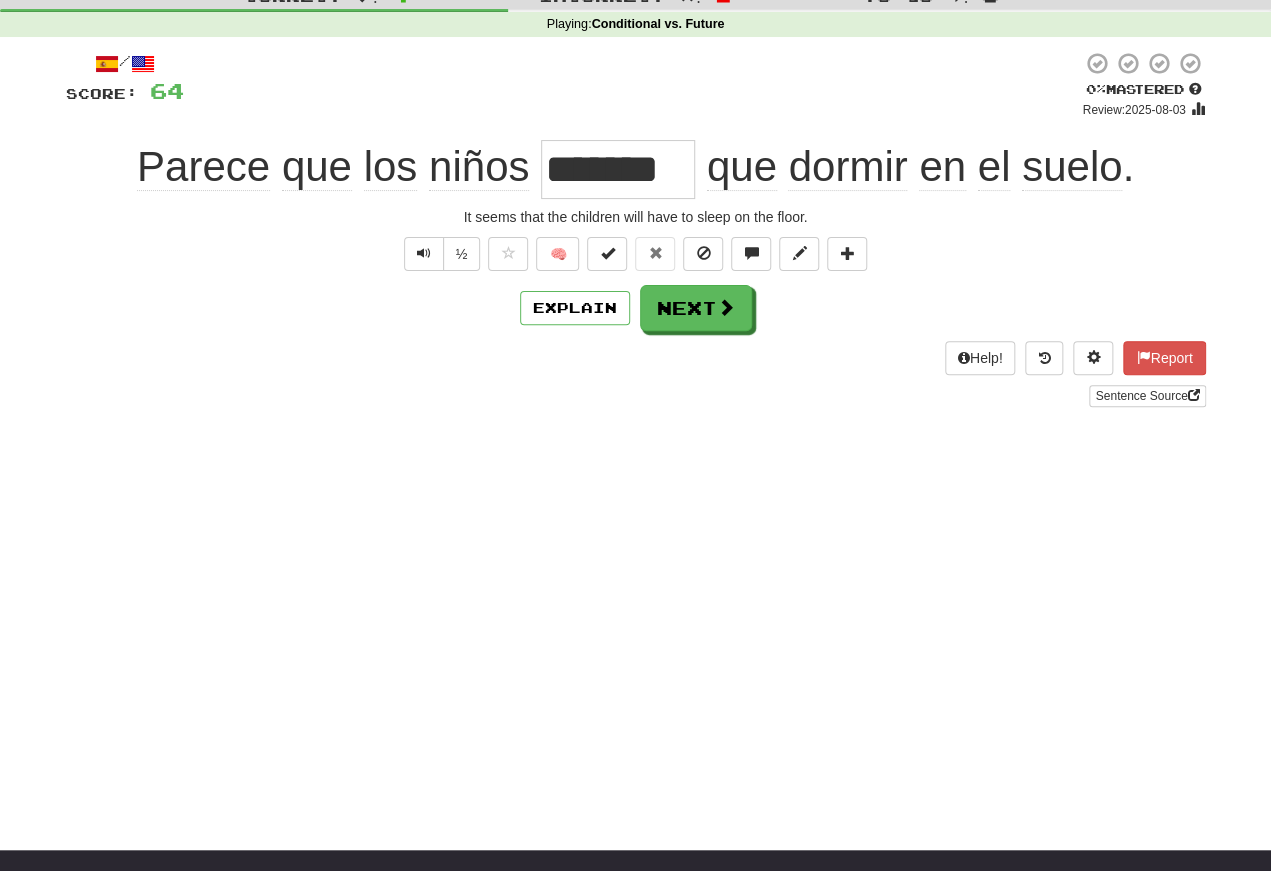 click at bounding box center (424, 254) 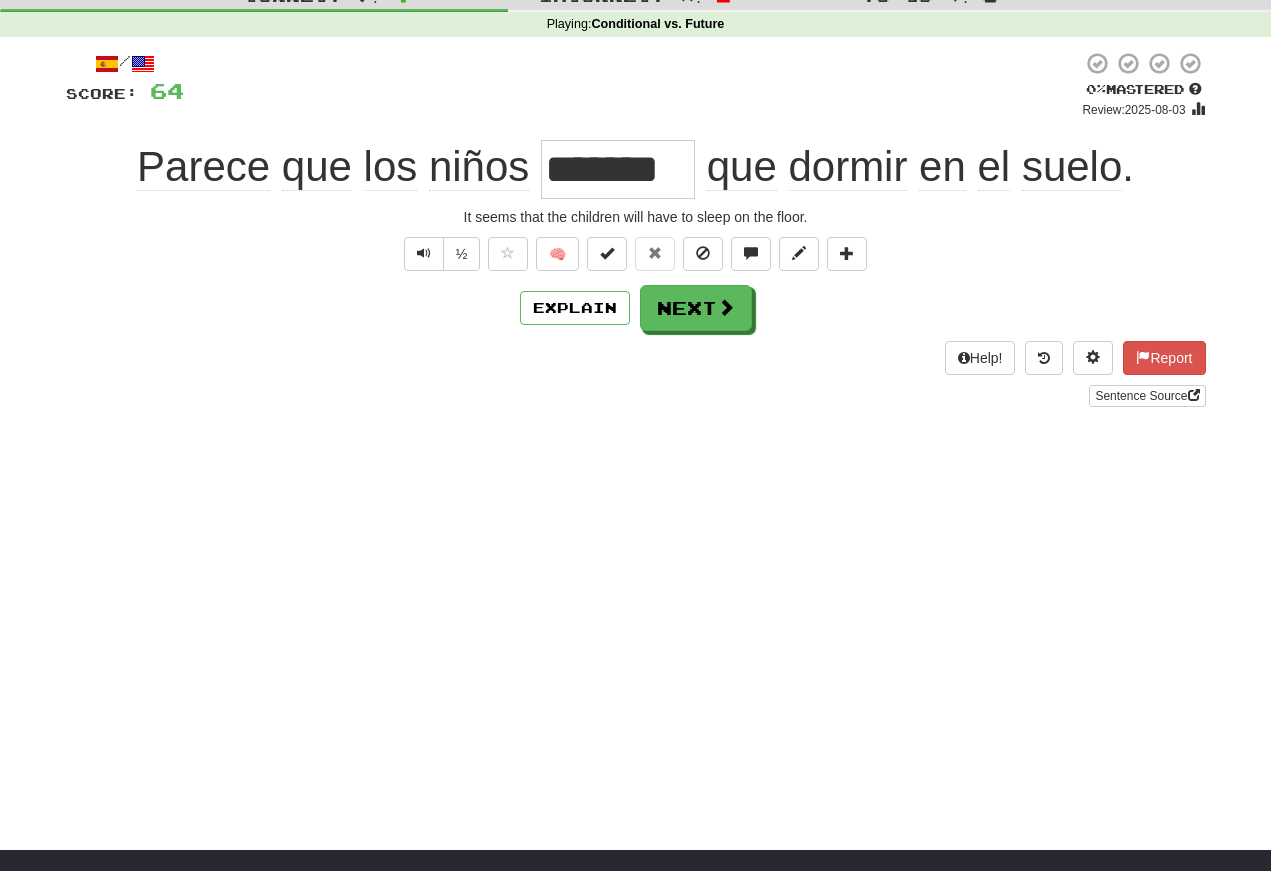click at bounding box center [424, 253] 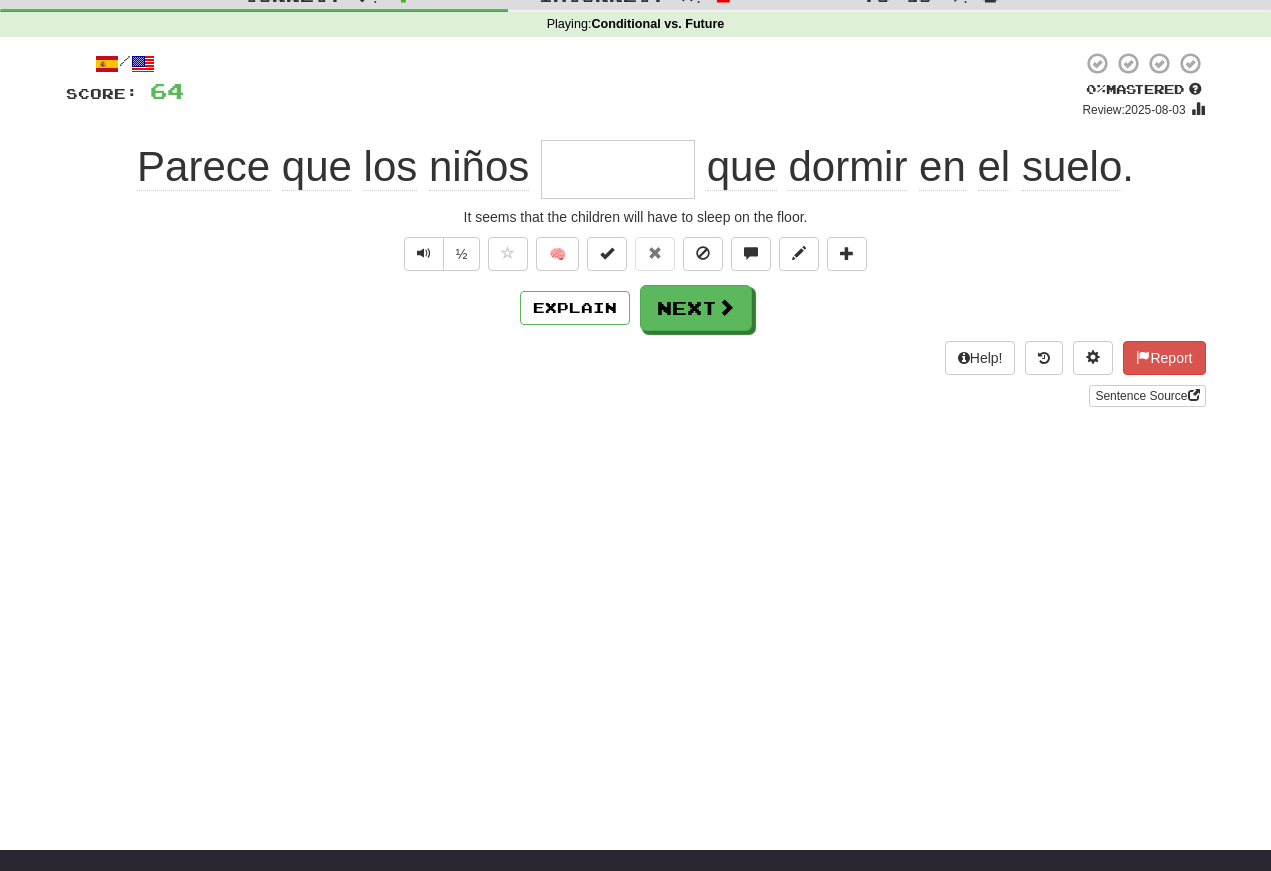 scroll, scrollTop: 71, scrollLeft: 0, axis: vertical 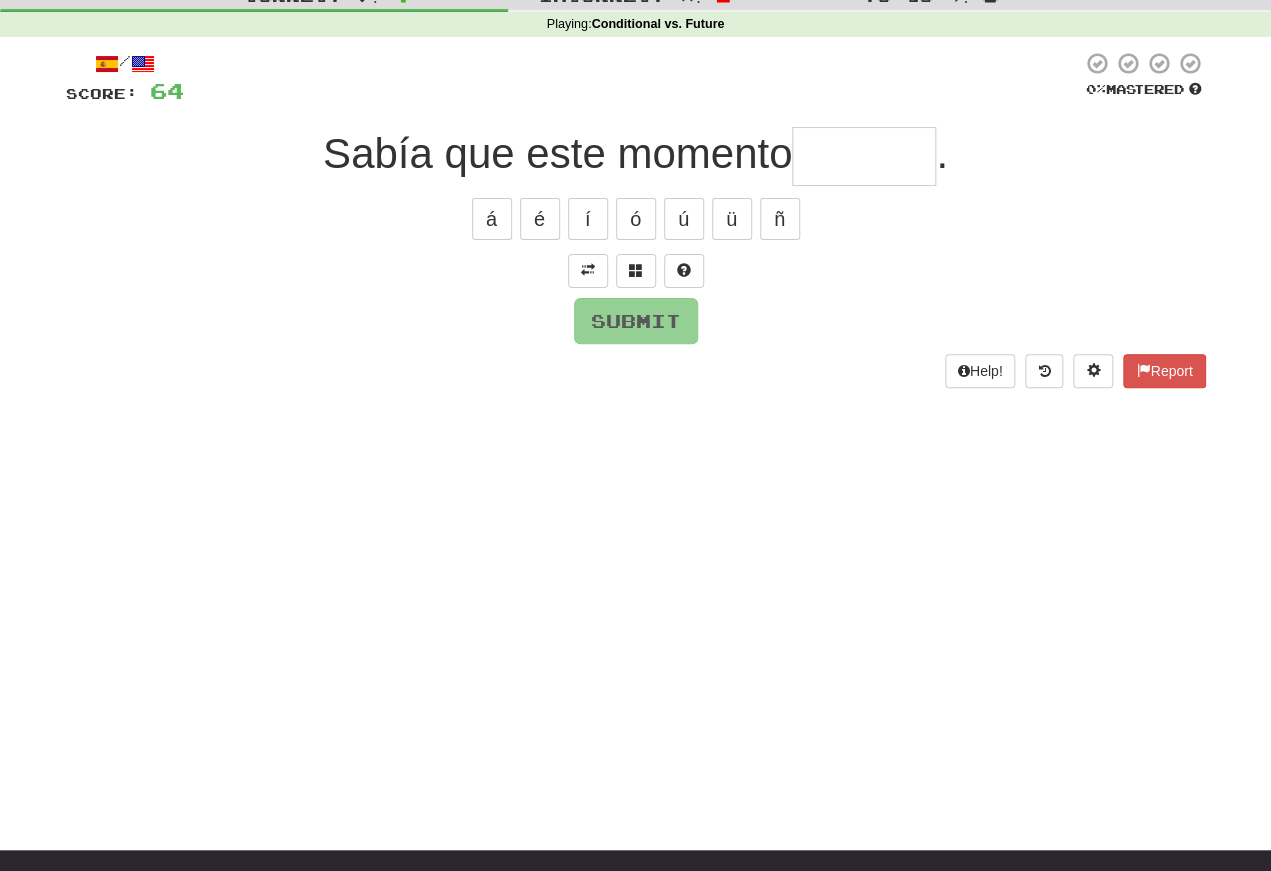 click at bounding box center (588, 270) 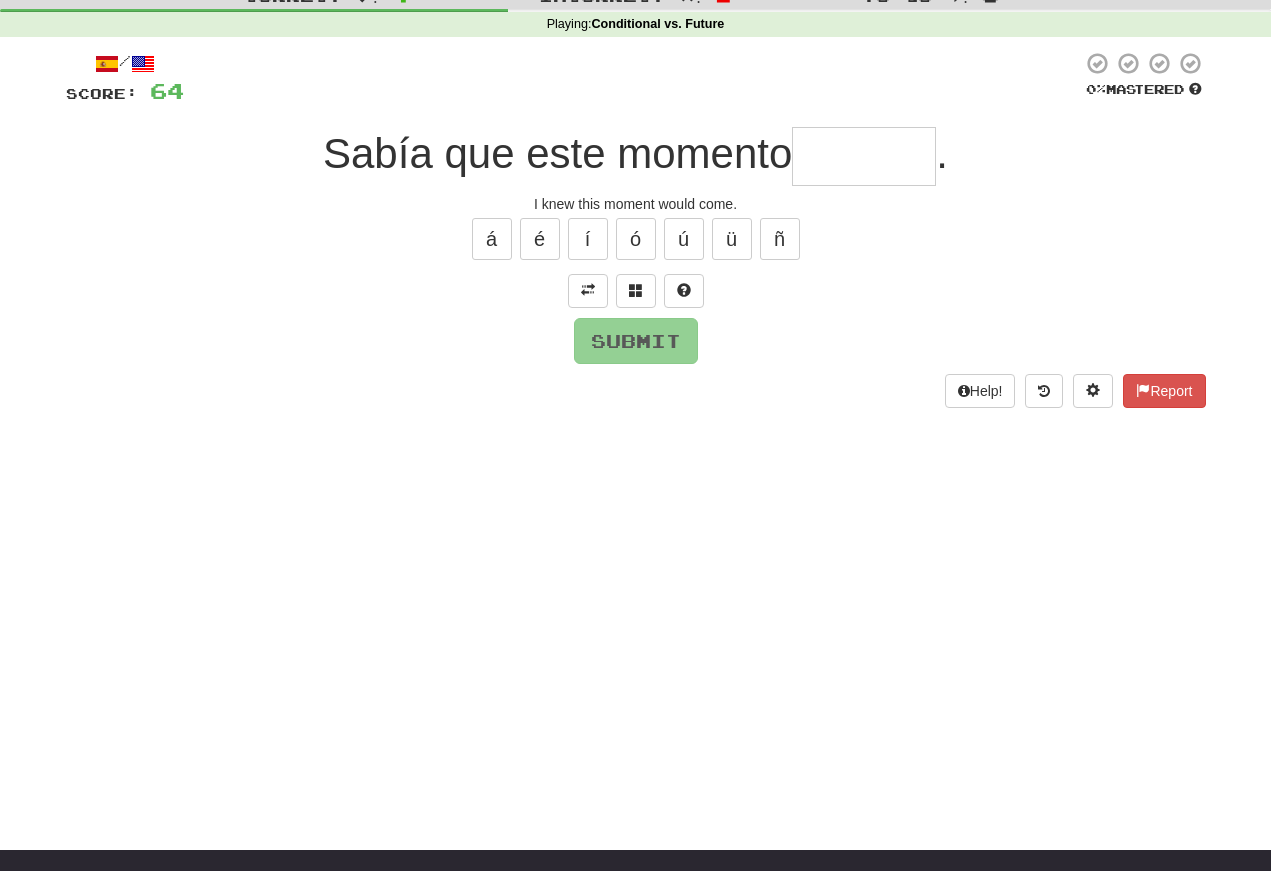 click at bounding box center (864, 156) 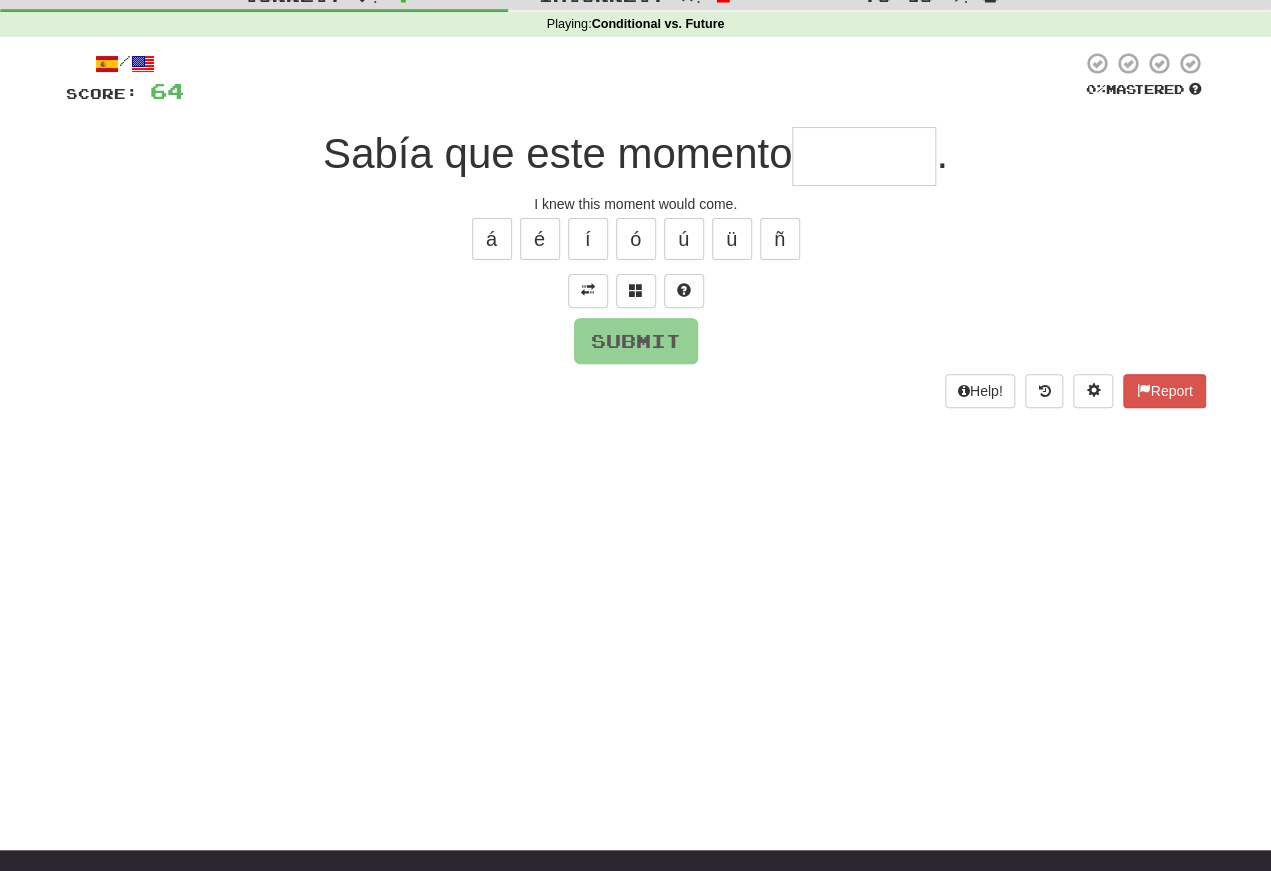 type on "*" 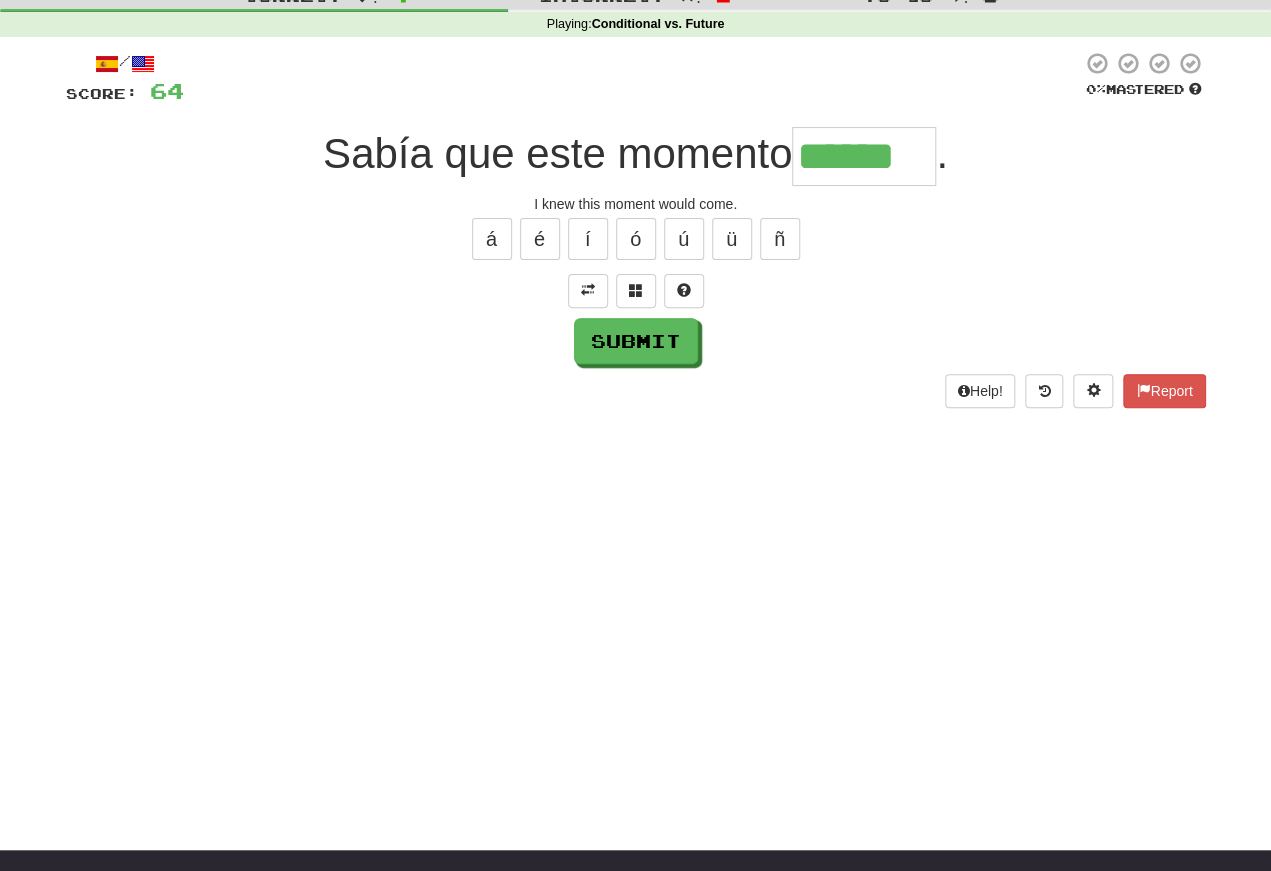 click on "/  Score:   64 0 %  Mastered Sabía que este momento  ****** . I knew this moment would come. á é í ó ú ü ñ Submit  Help!  Report" at bounding box center (636, 229) 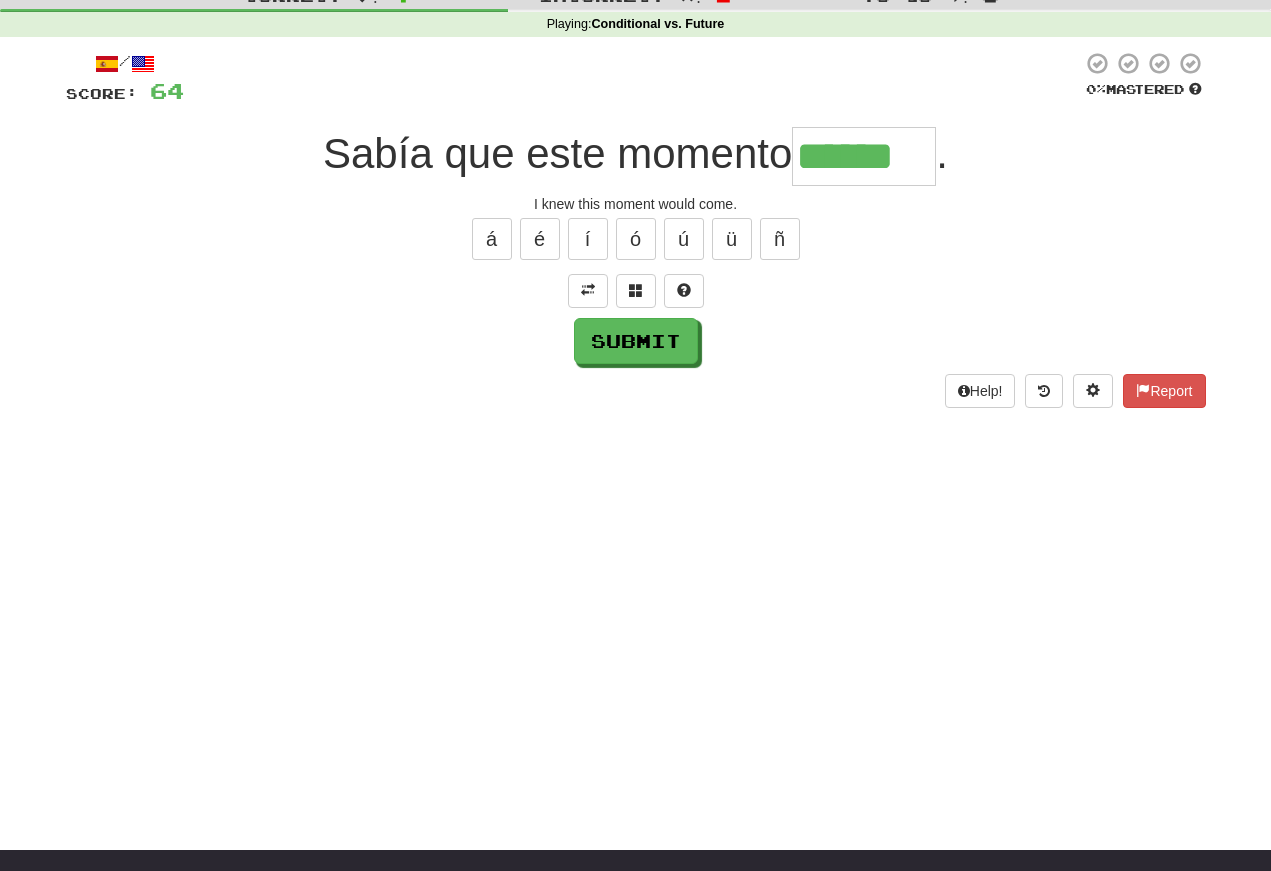 click on "á" at bounding box center [492, 239] 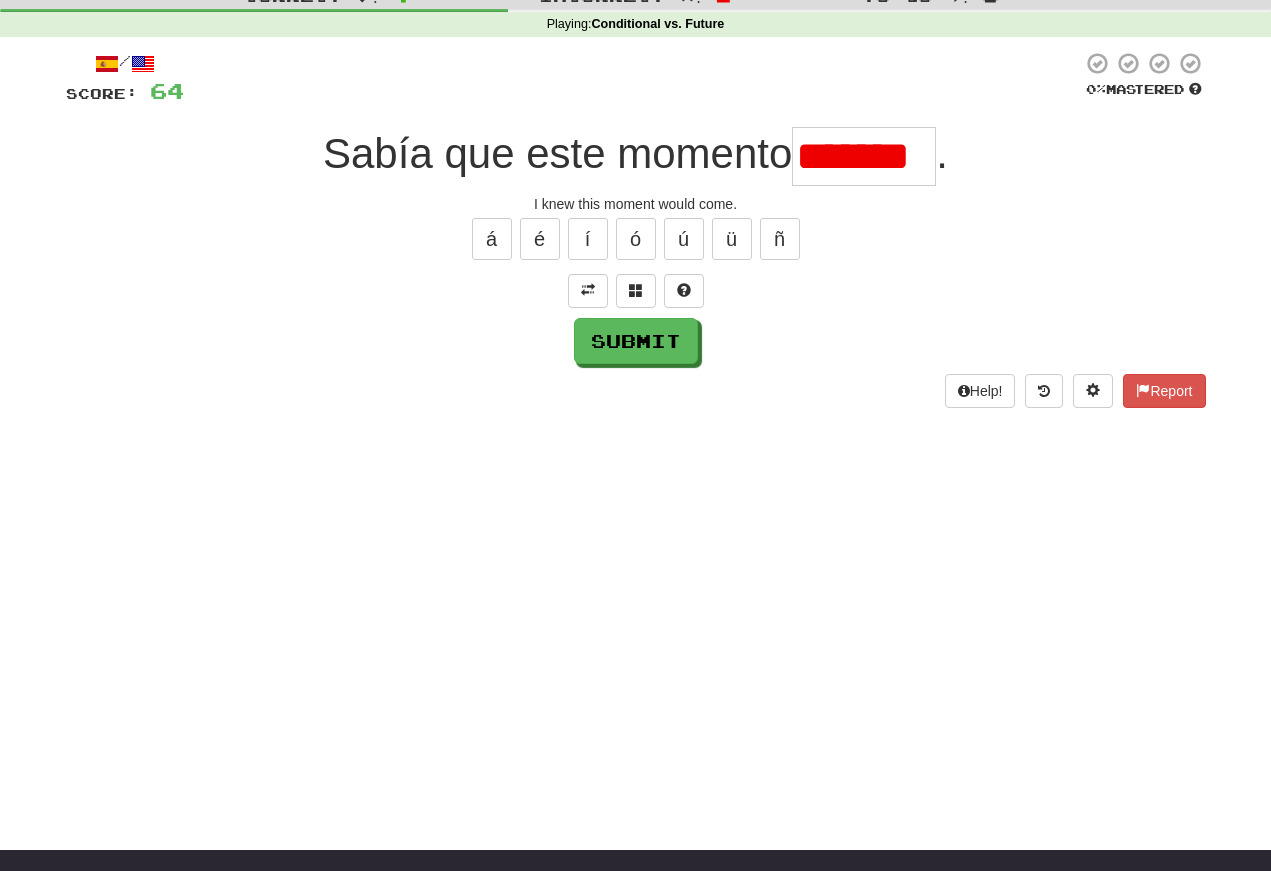 scroll, scrollTop: 71, scrollLeft: 0, axis: vertical 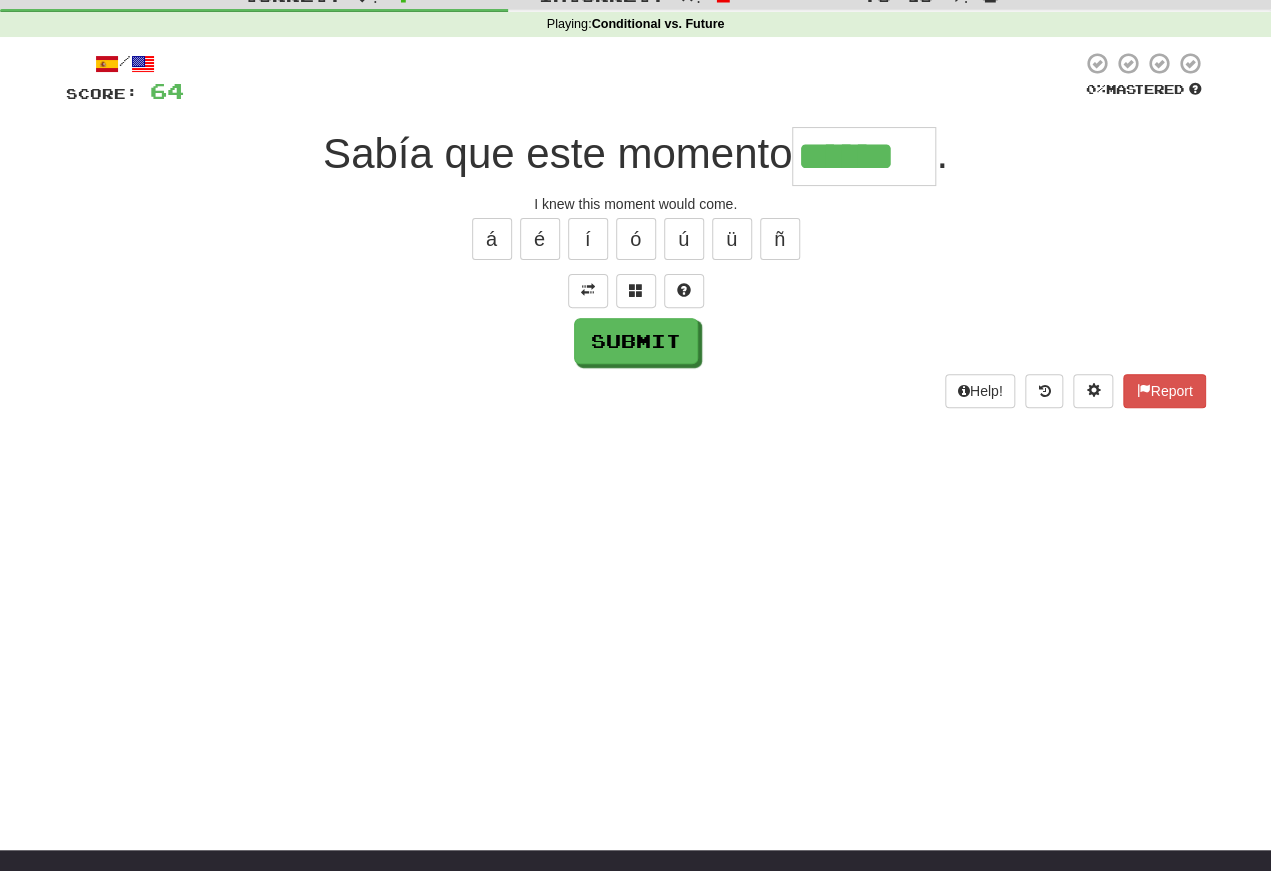 click on "í" at bounding box center [588, 239] 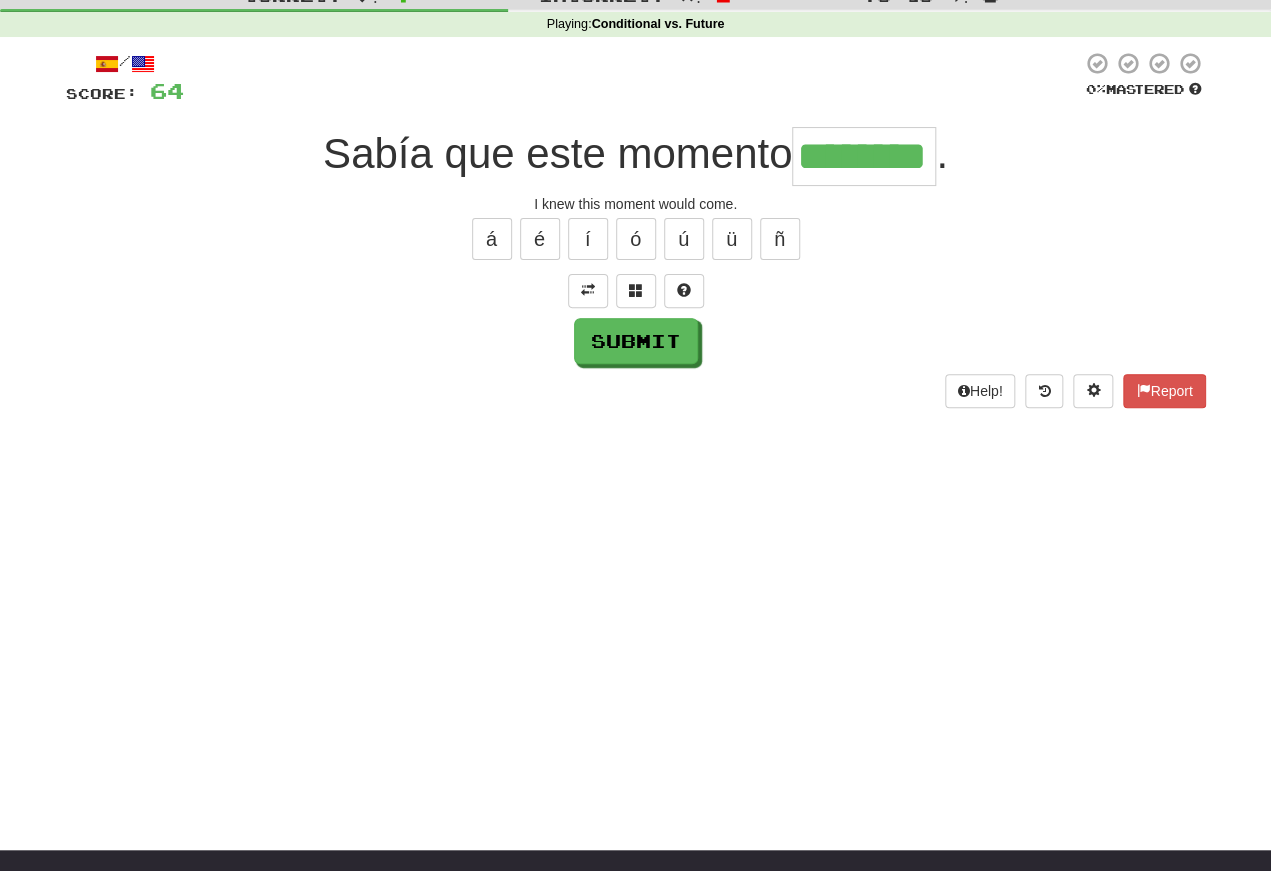 type on "********" 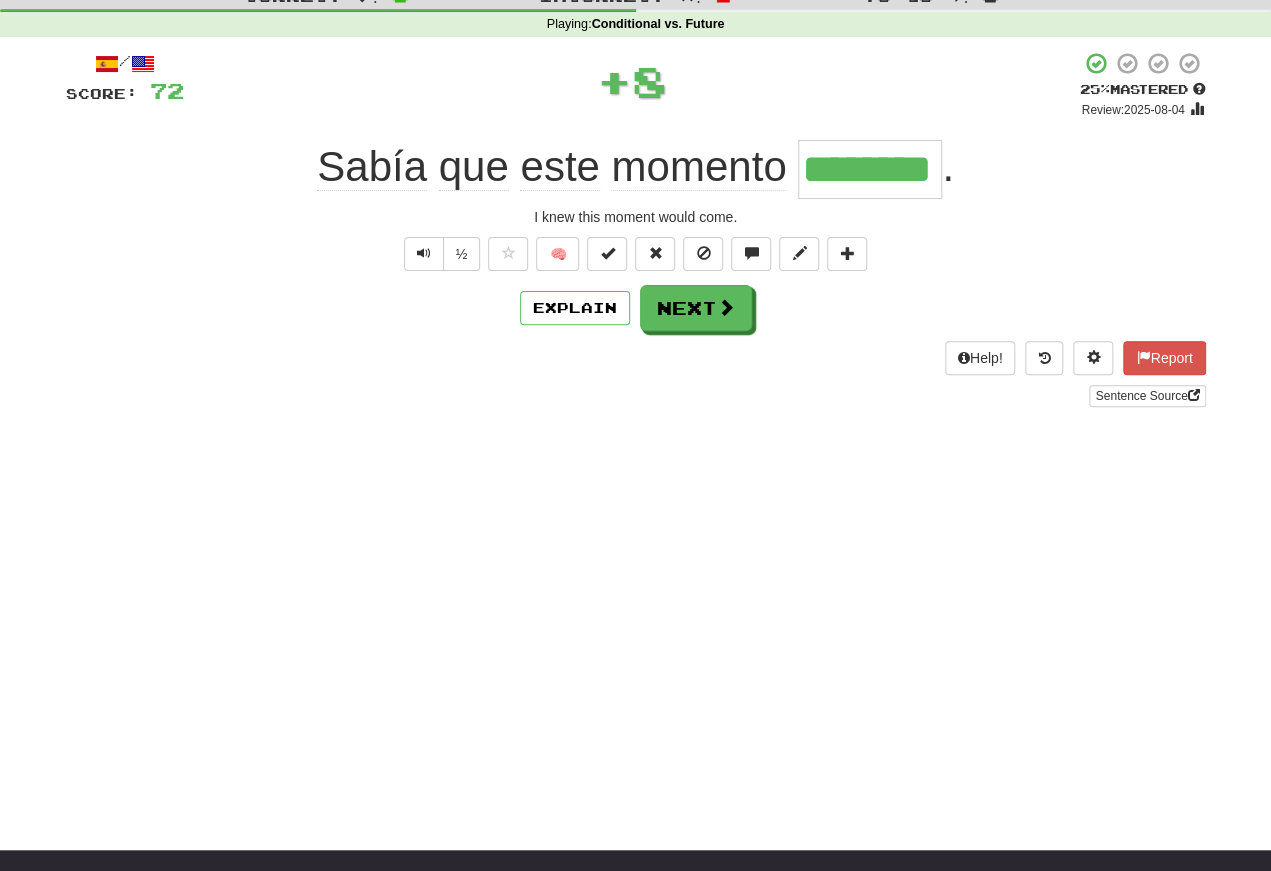 scroll, scrollTop: 71, scrollLeft: 0, axis: vertical 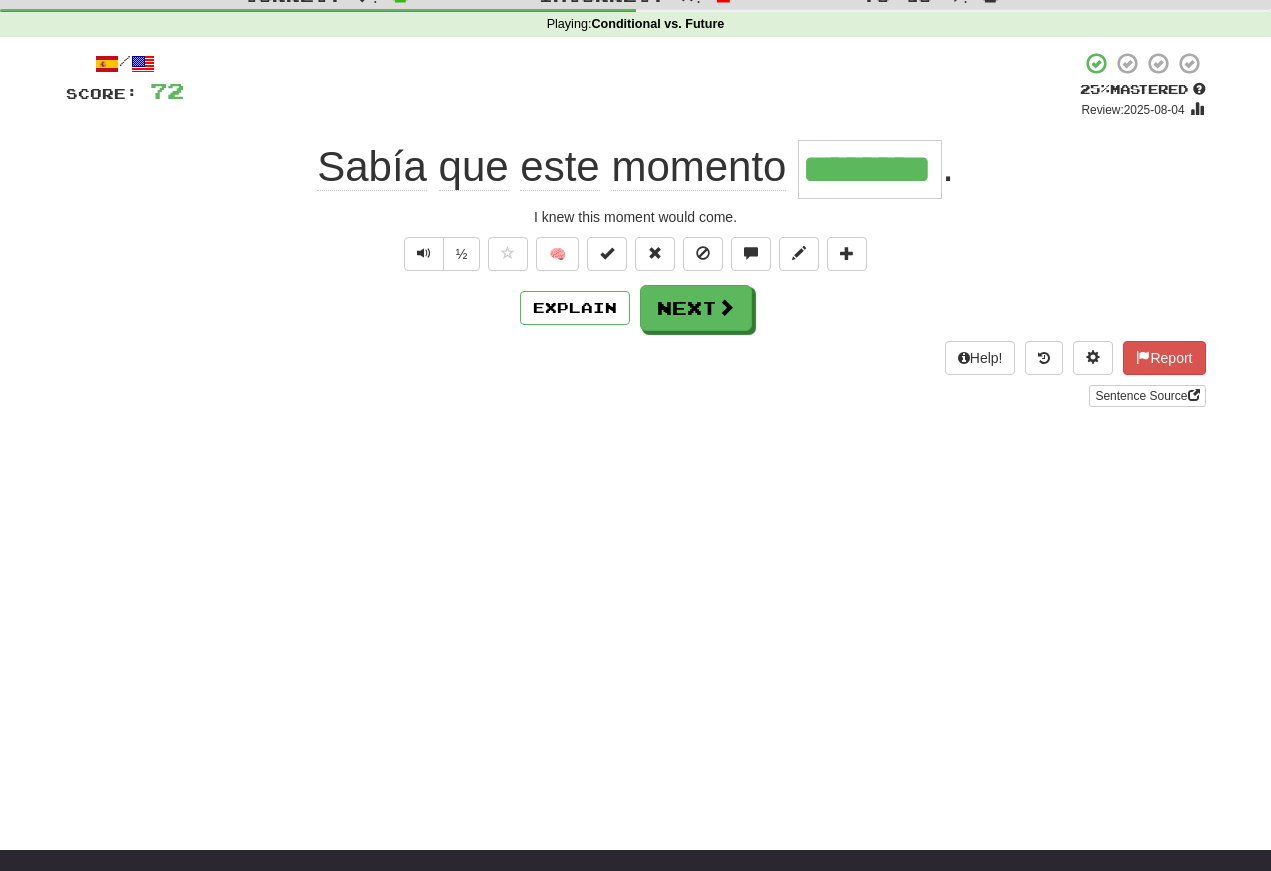 click at bounding box center (424, 253) 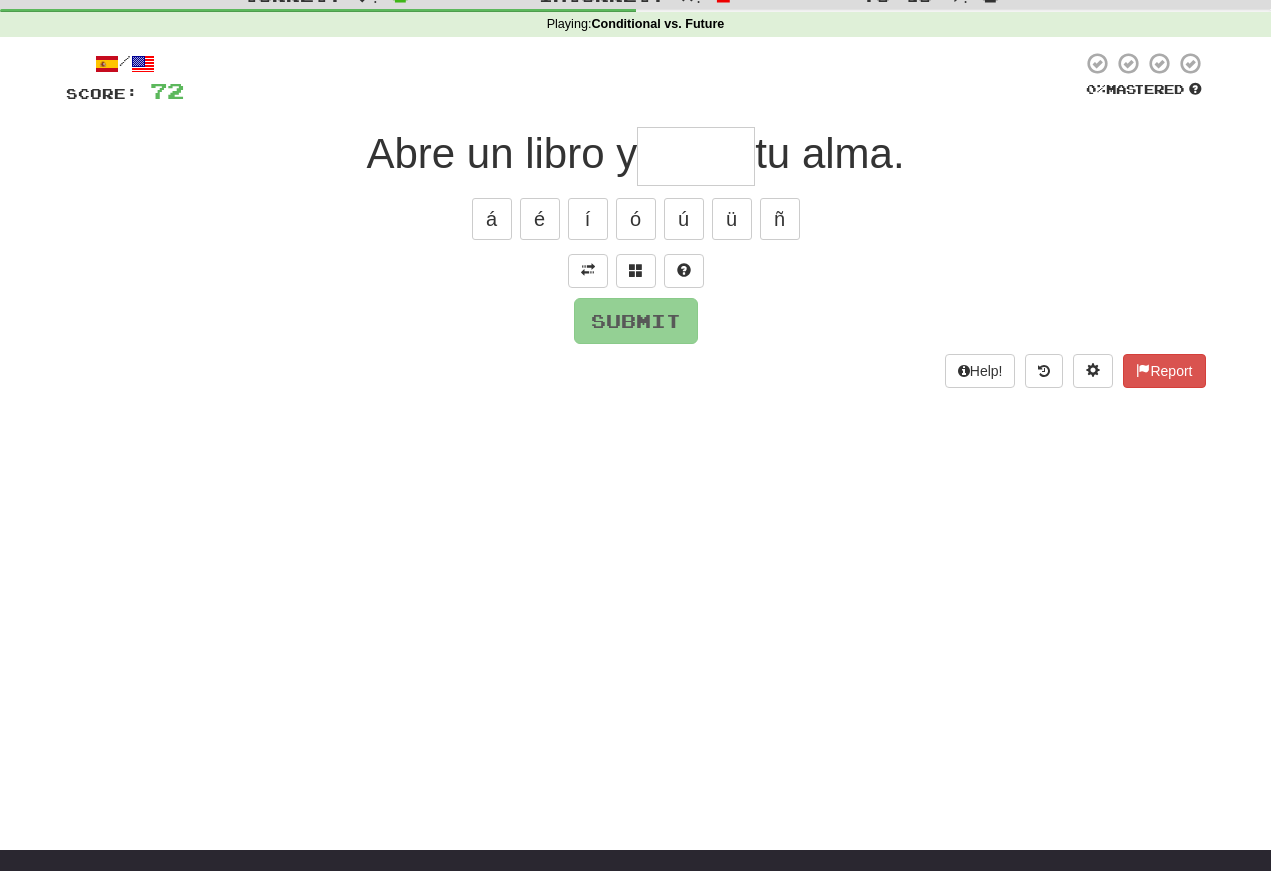 scroll, scrollTop: 71, scrollLeft: 0, axis: vertical 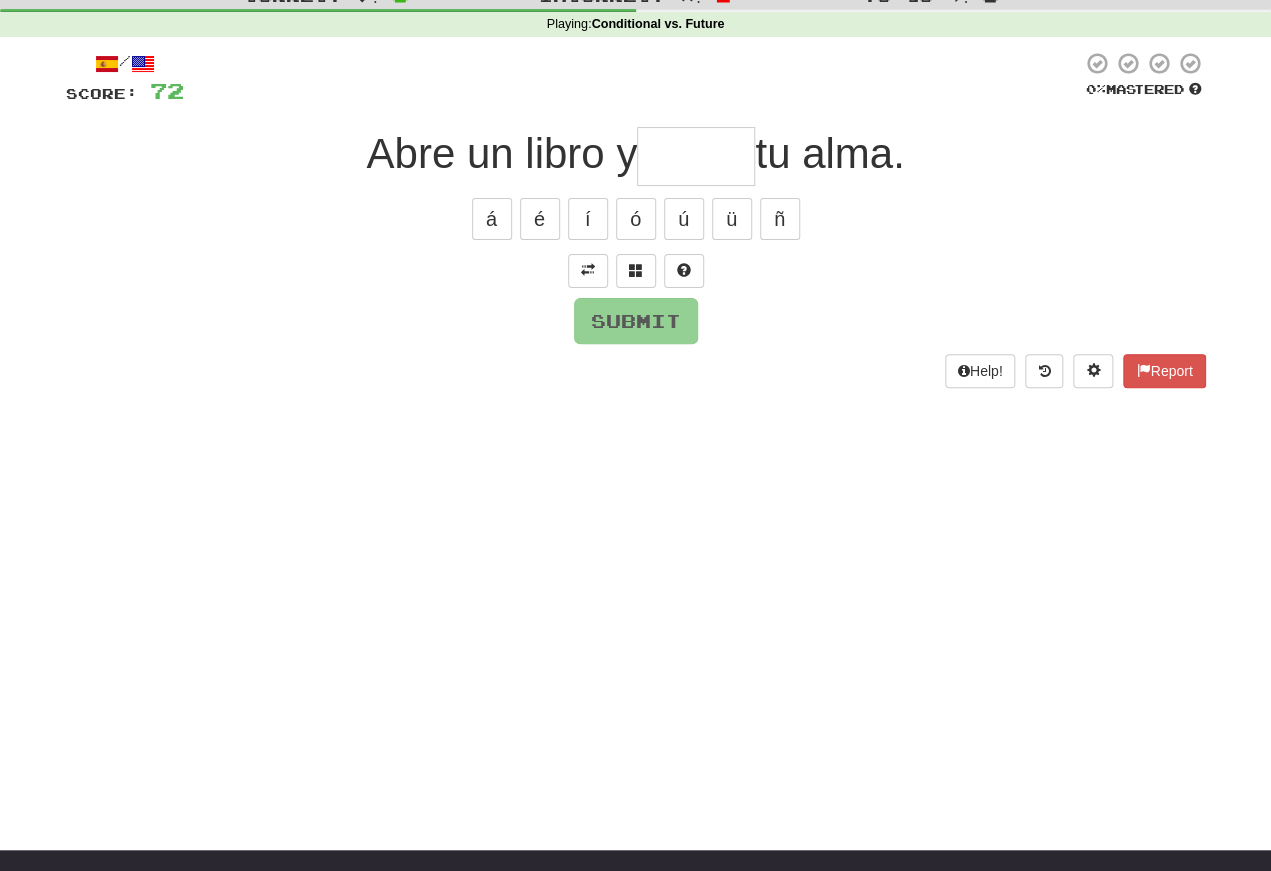 click at bounding box center (588, 270) 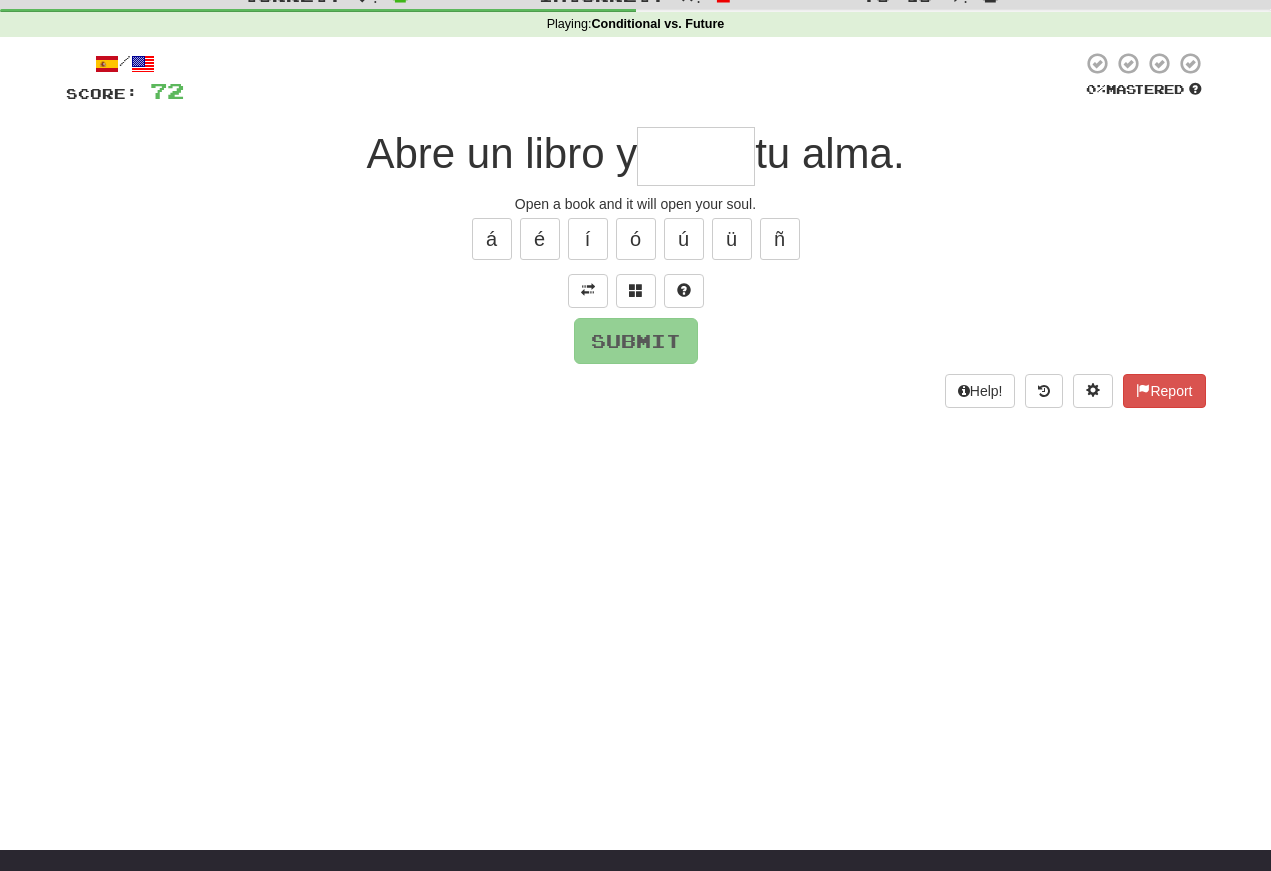 scroll, scrollTop: 71, scrollLeft: 0, axis: vertical 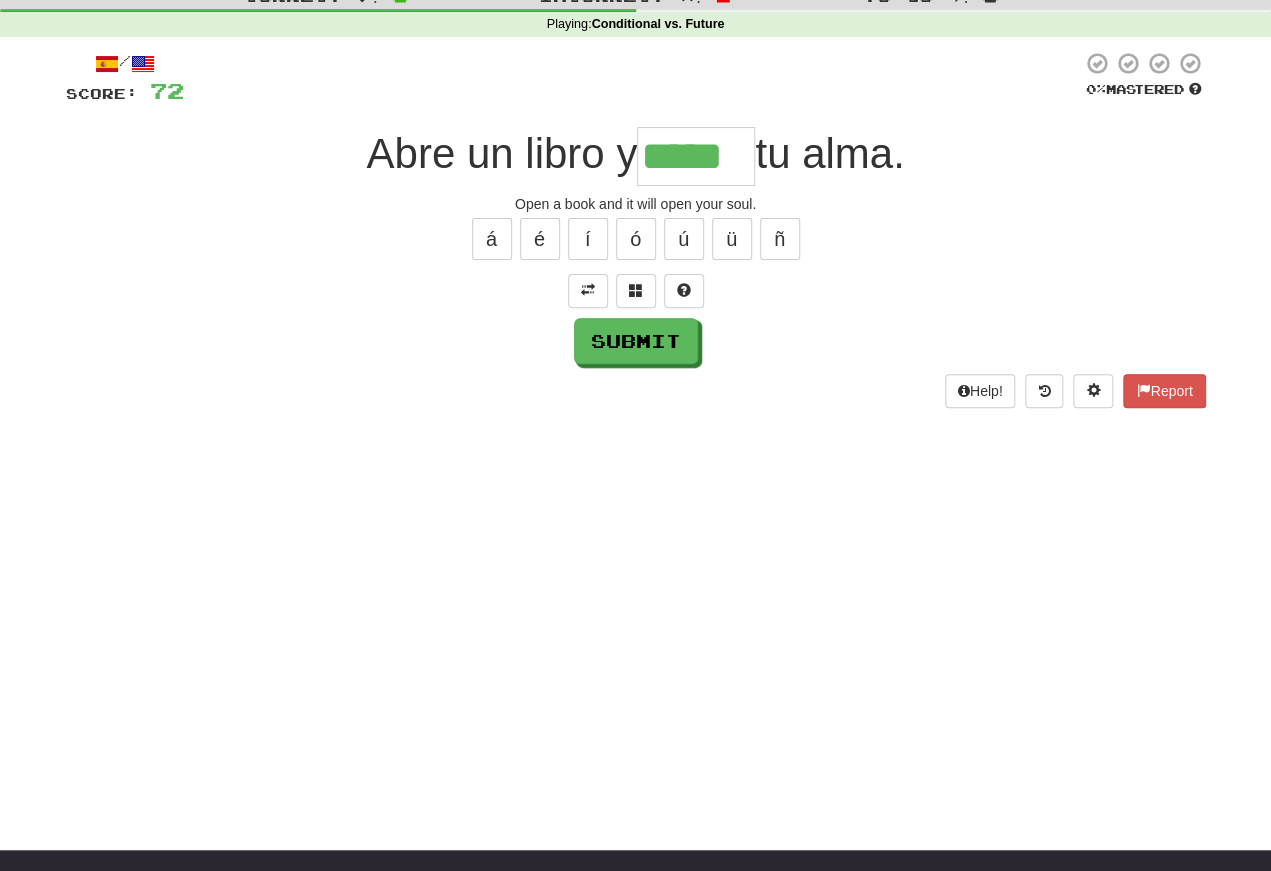 click on "á" at bounding box center [492, 239] 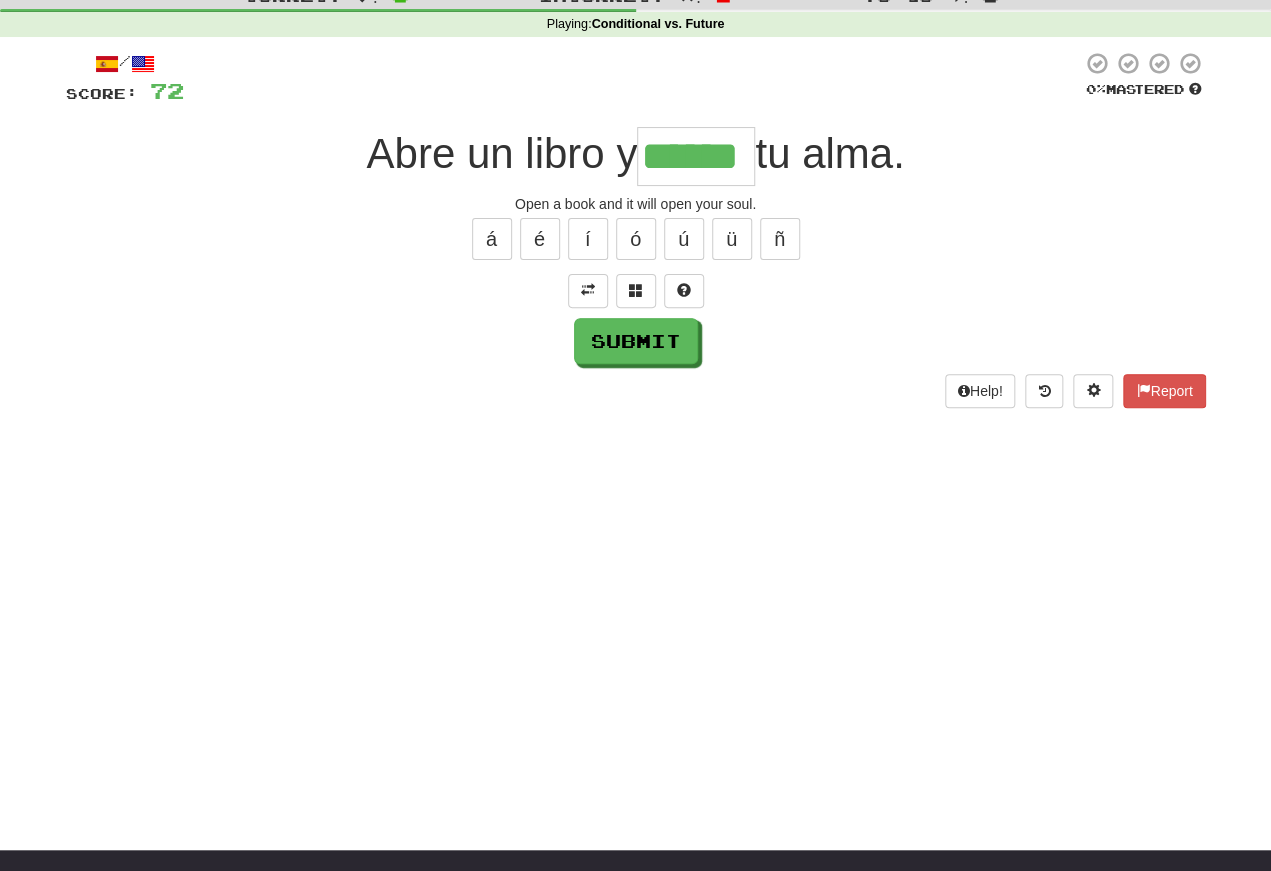 click on "Submit" at bounding box center (636, 341) 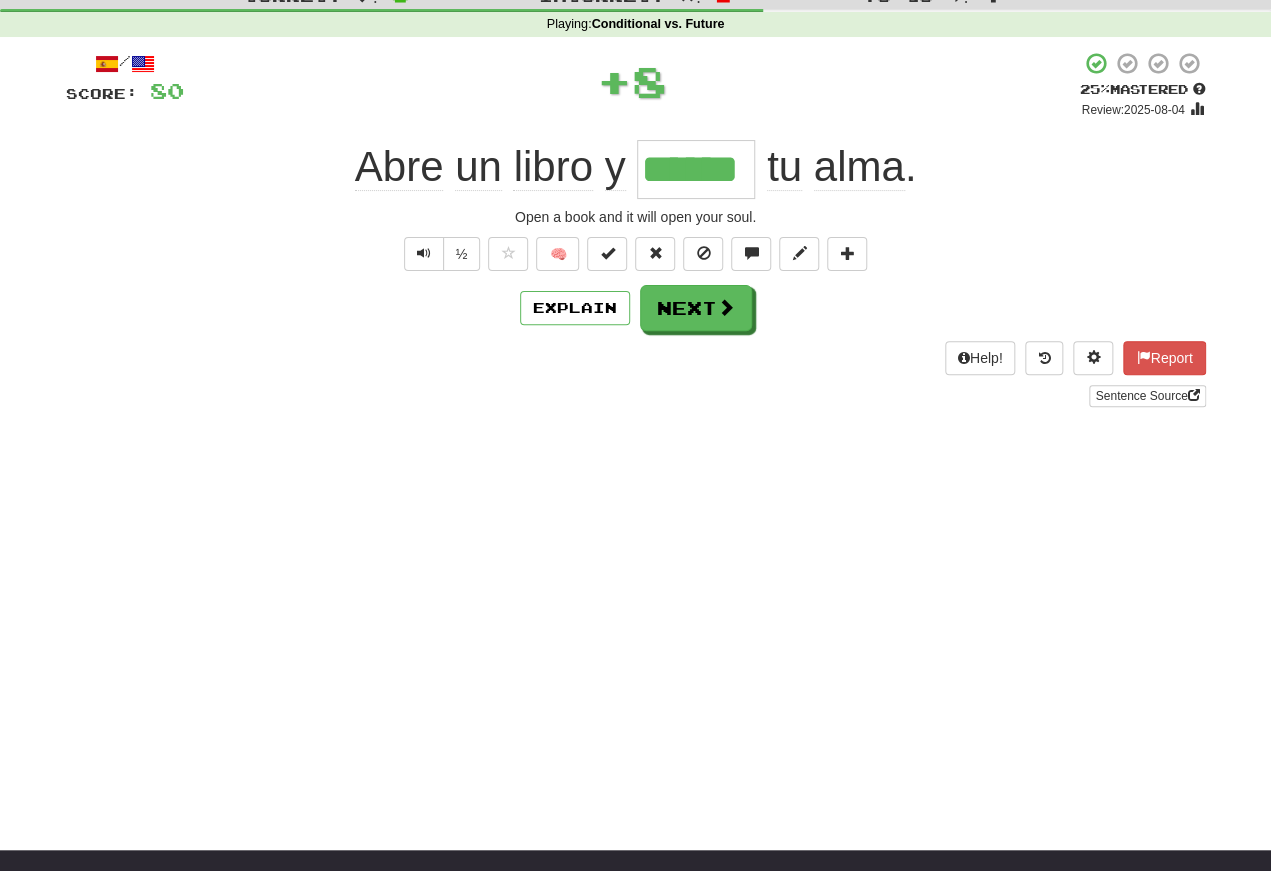 scroll, scrollTop: 71, scrollLeft: 0, axis: vertical 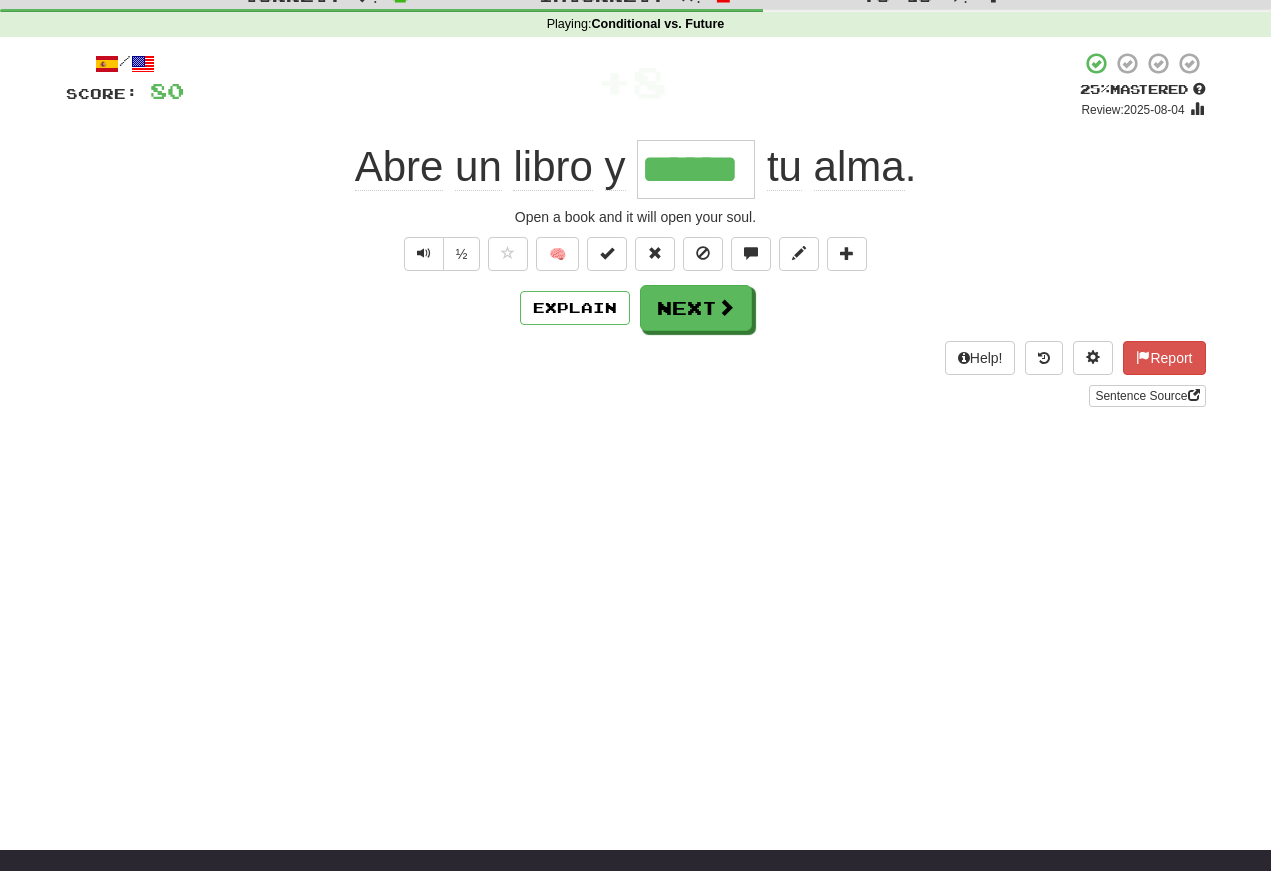 click at bounding box center [424, 253] 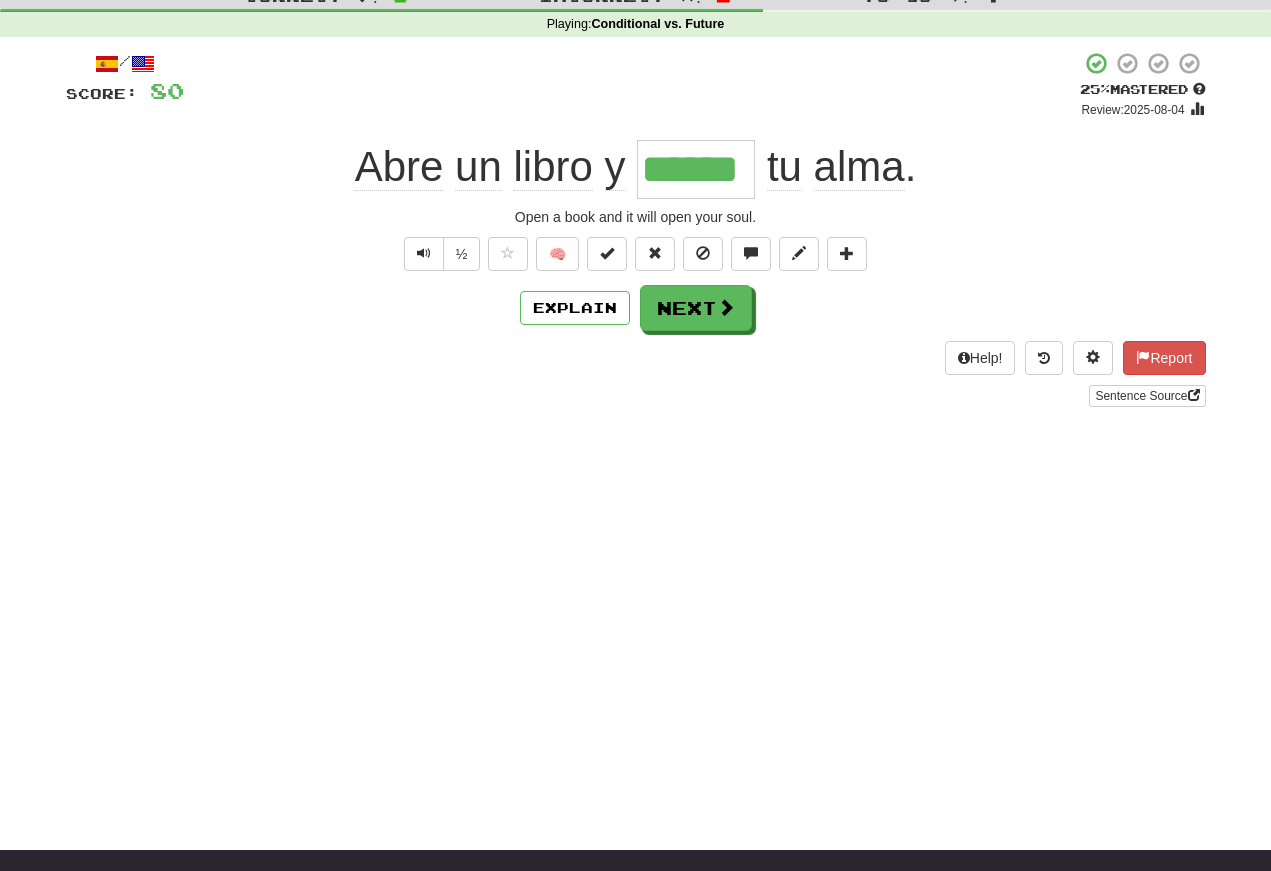 click at bounding box center (424, 253) 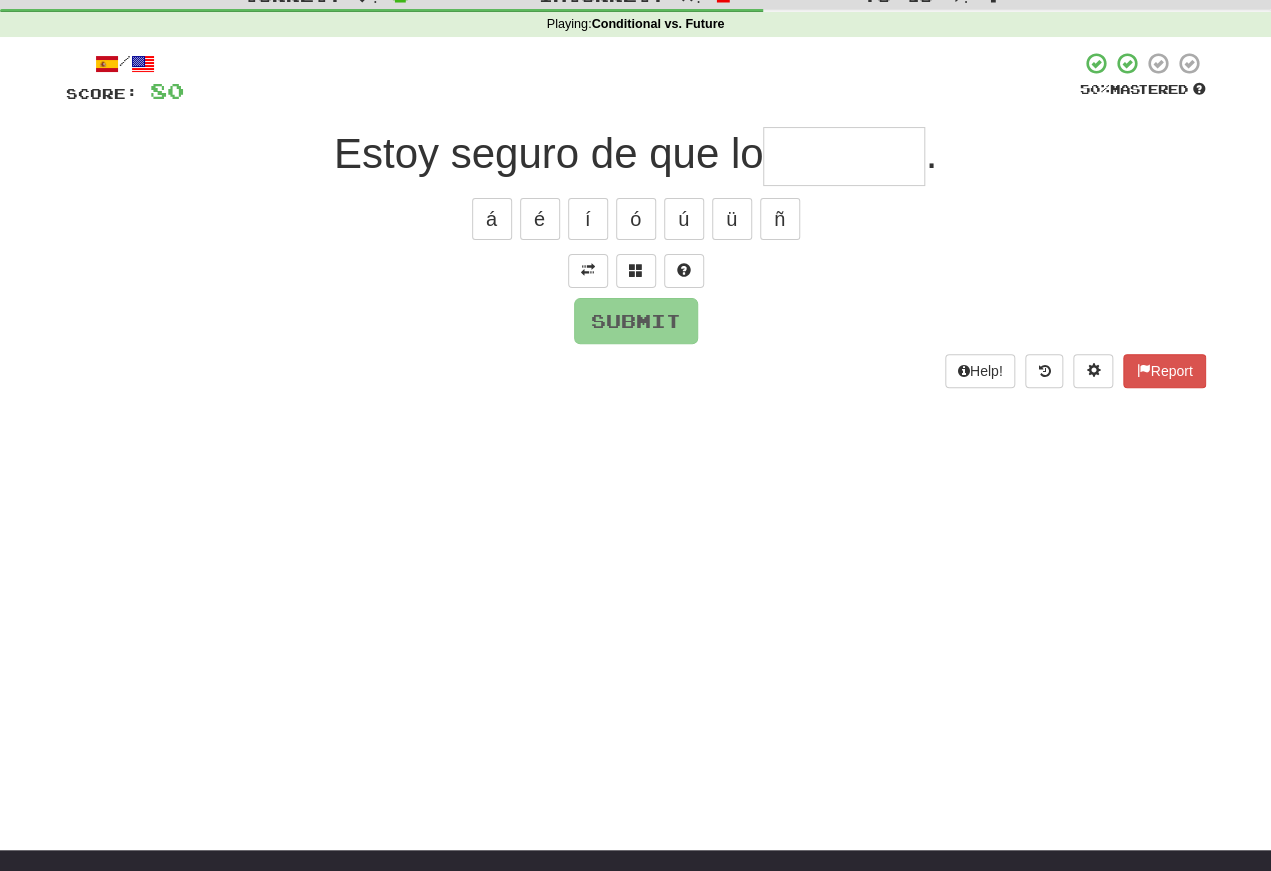 click at bounding box center (588, 270) 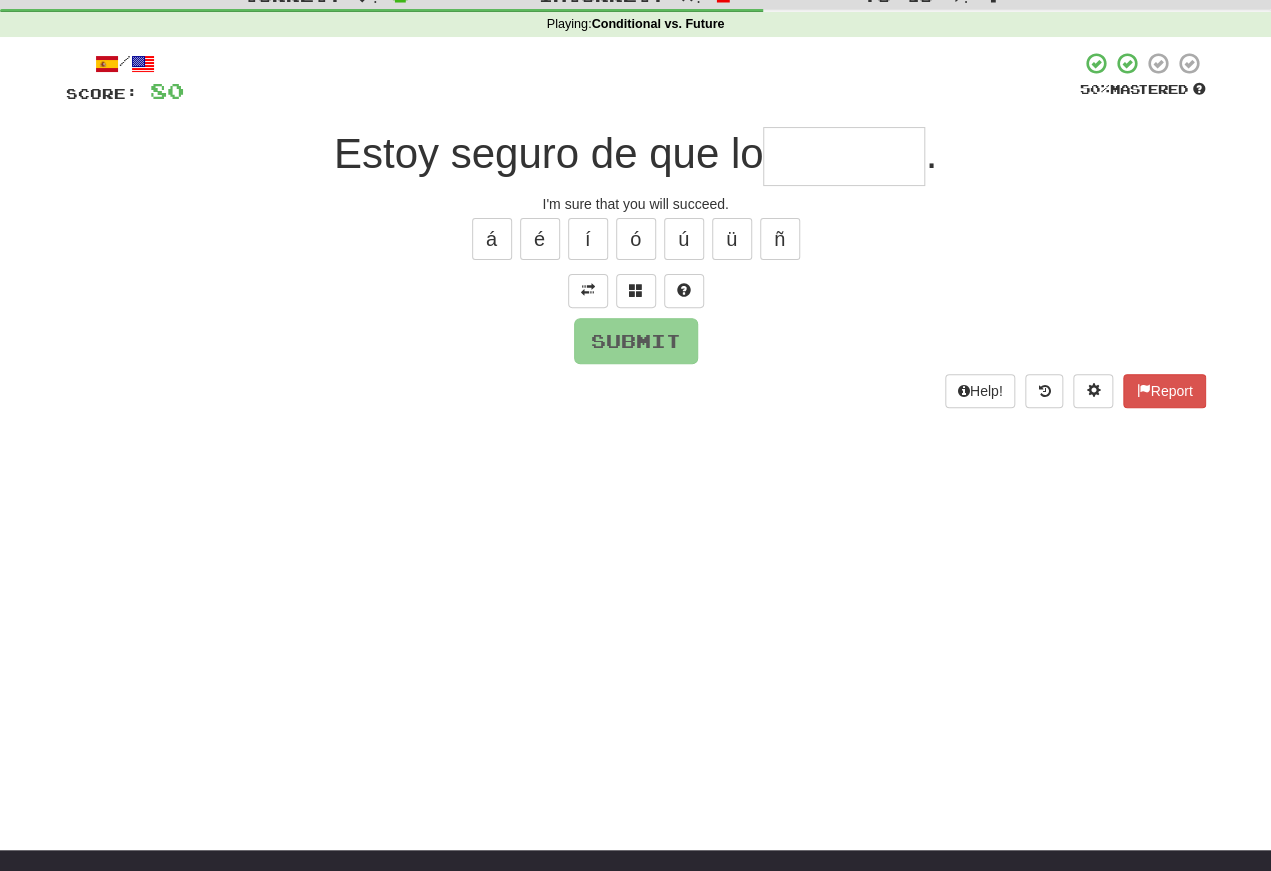 scroll, scrollTop: 71, scrollLeft: 0, axis: vertical 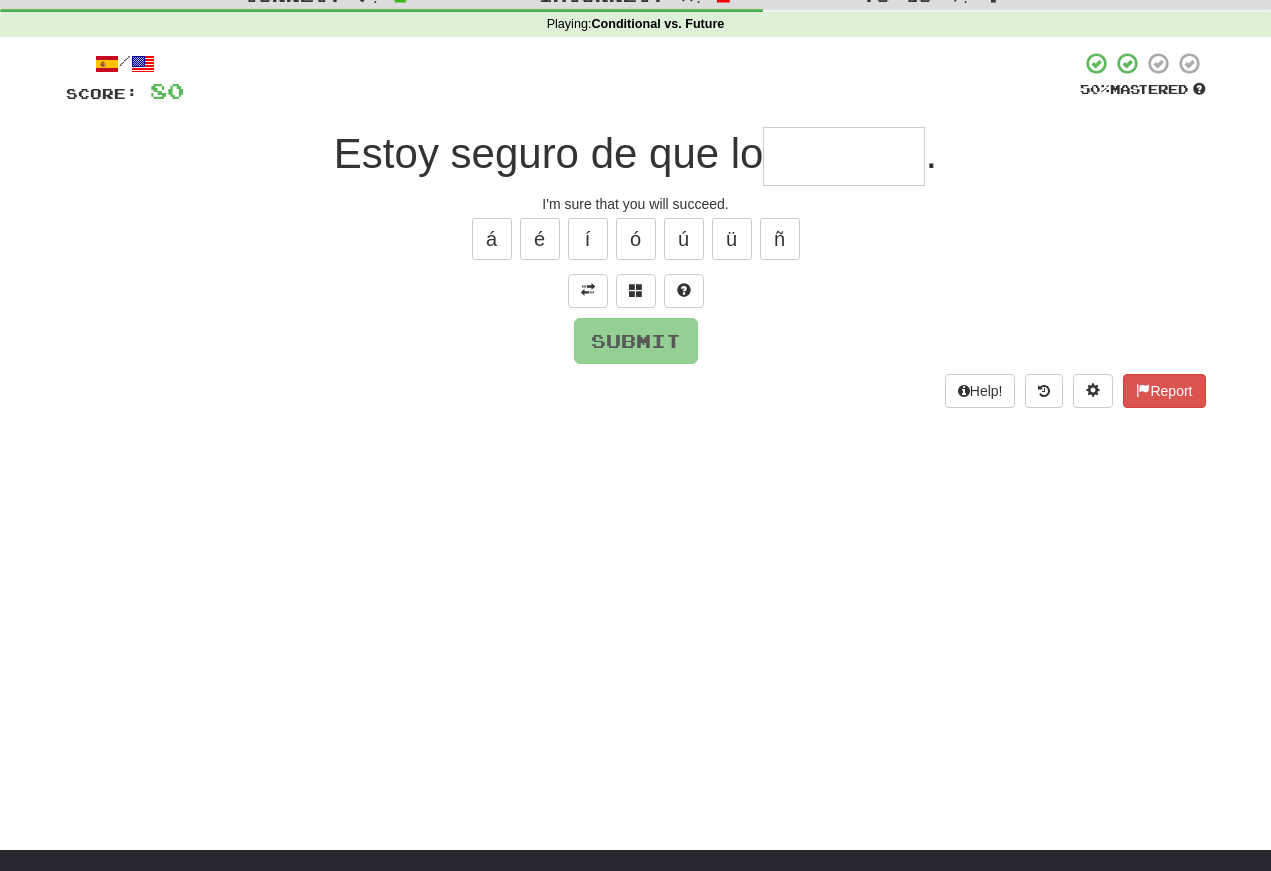 click at bounding box center [844, 156] 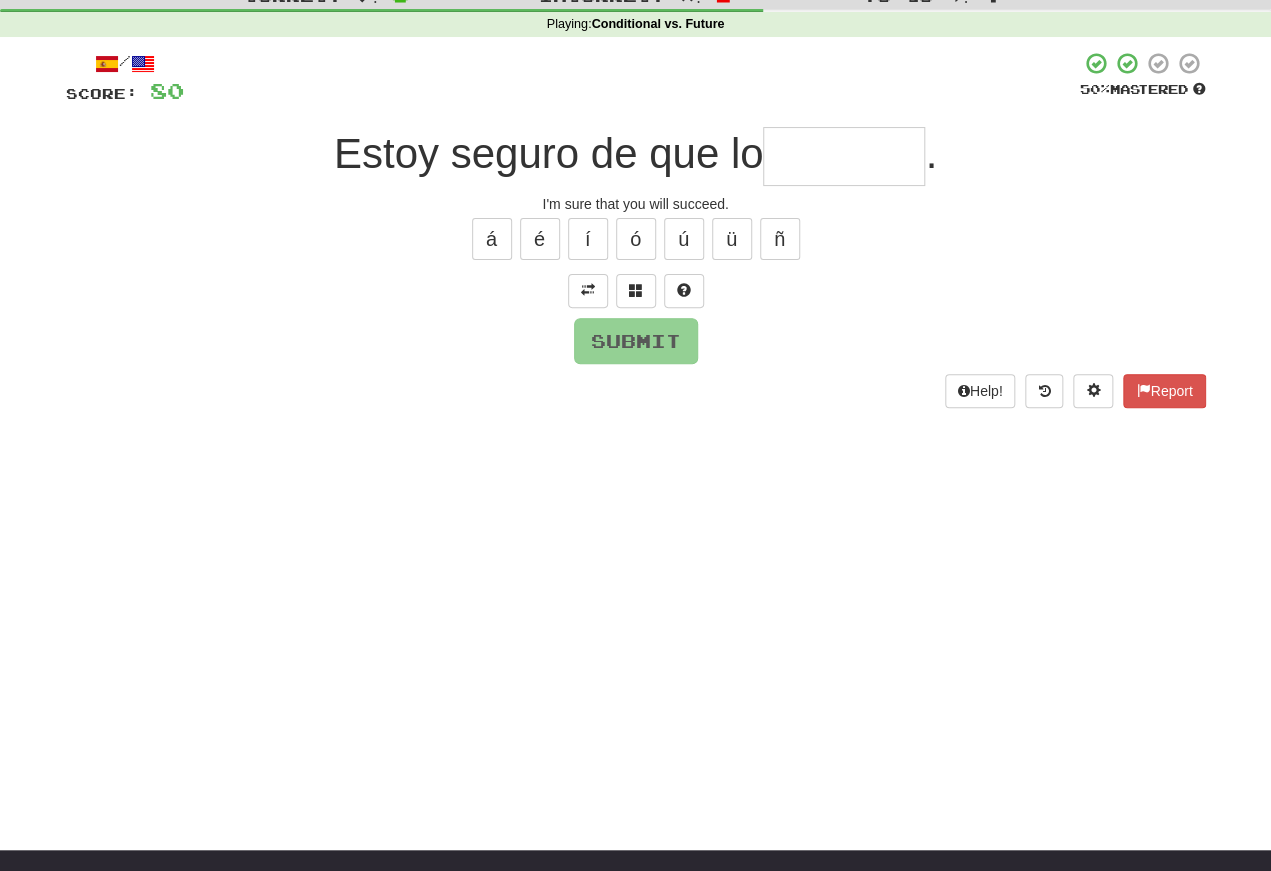 type on "*" 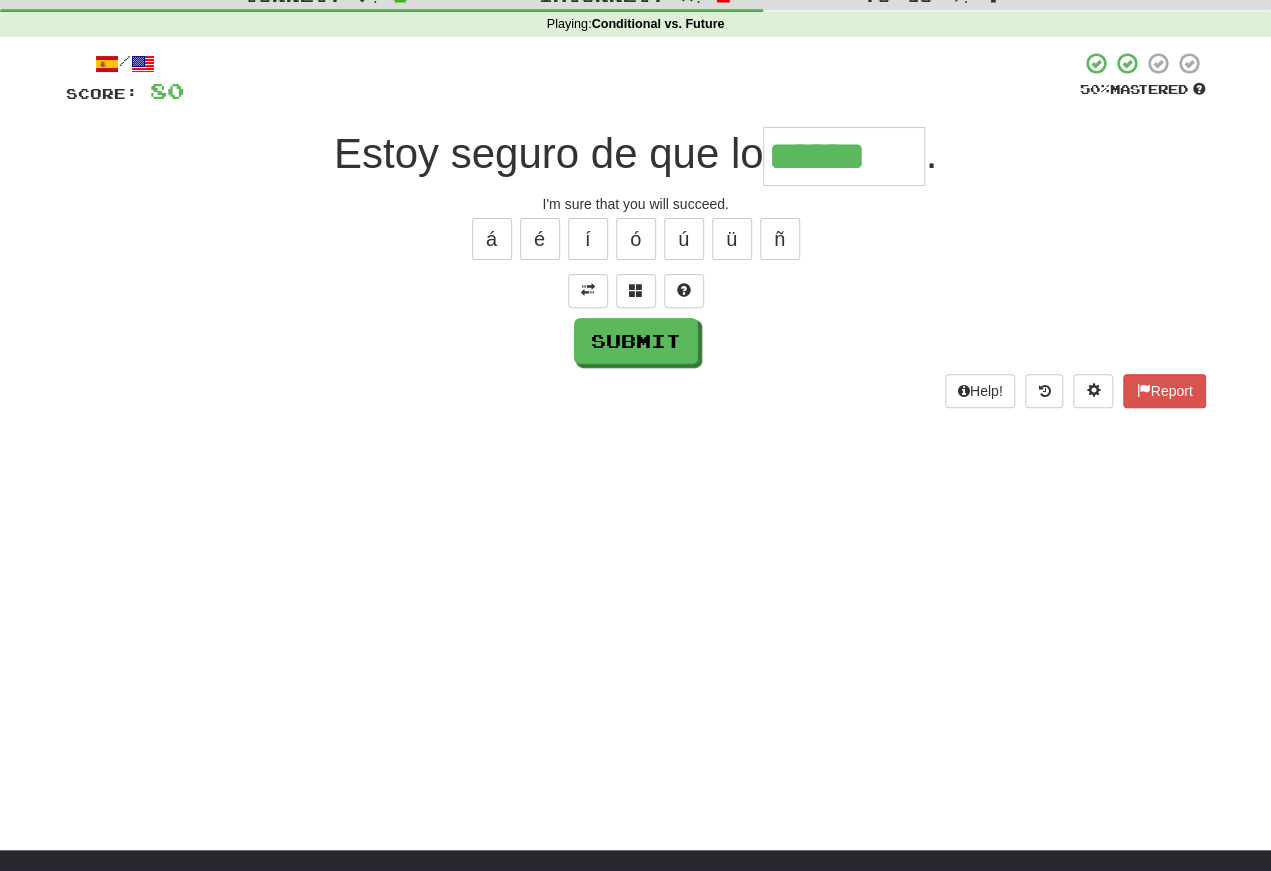click on "á" at bounding box center [492, 239] 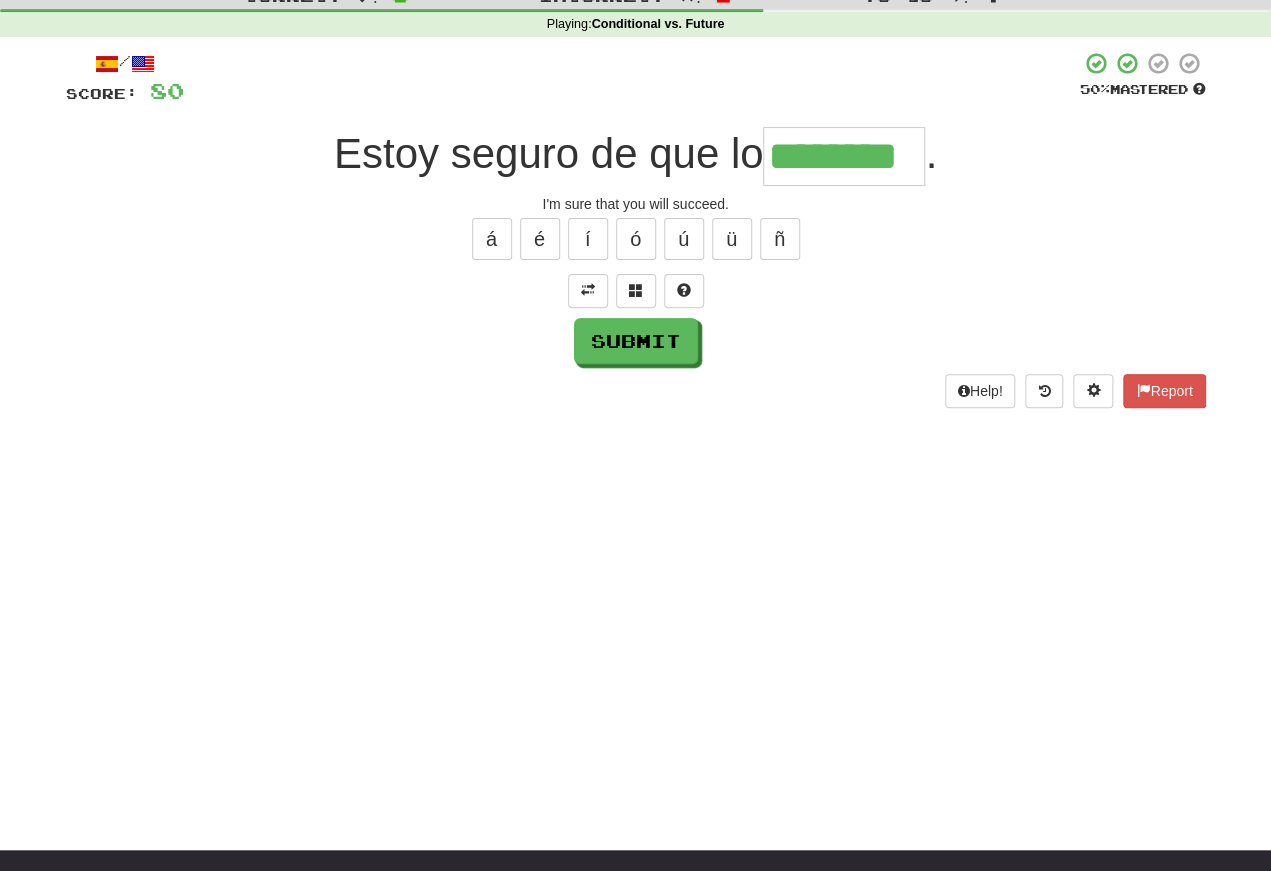 type on "********" 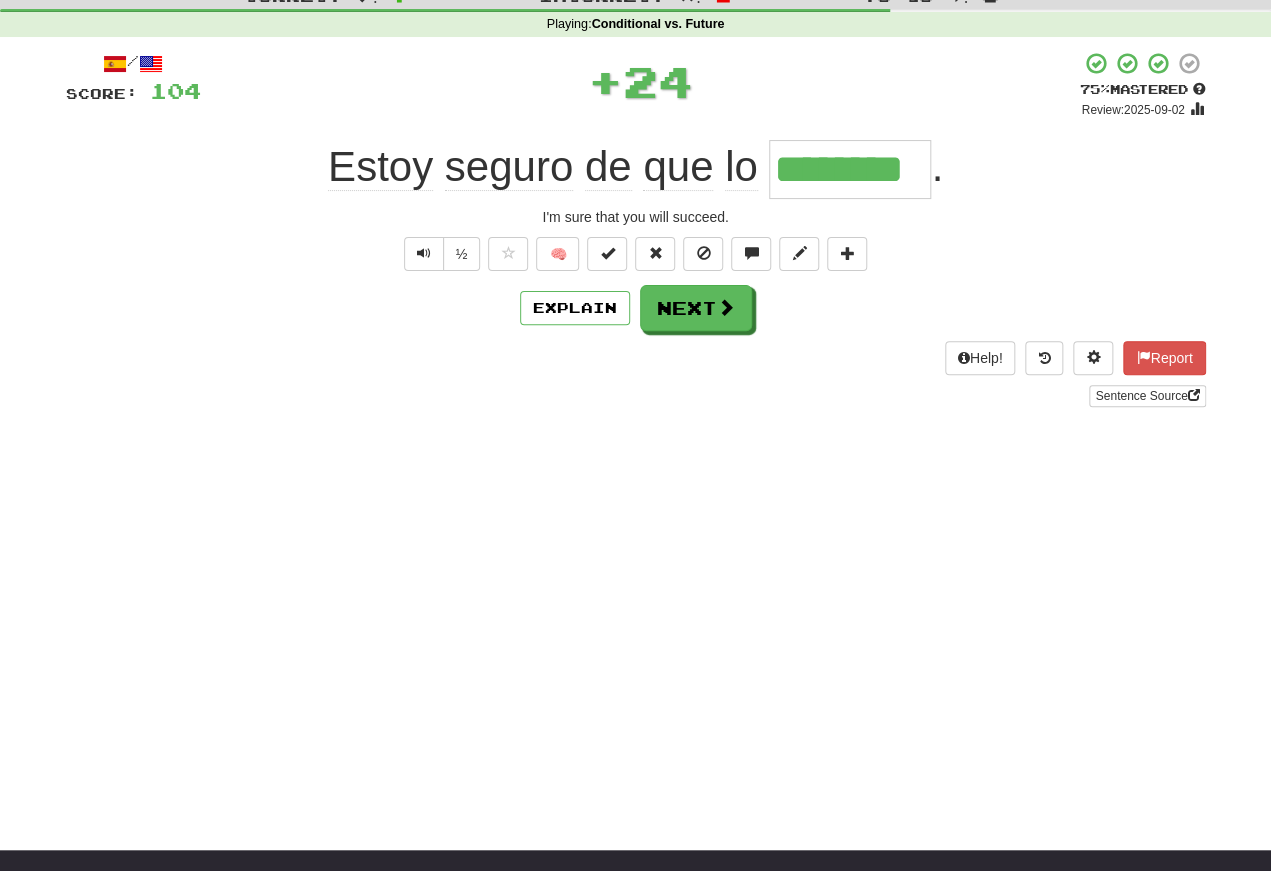 scroll, scrollTop: 71, scrollLeft: 0, axis: vertical 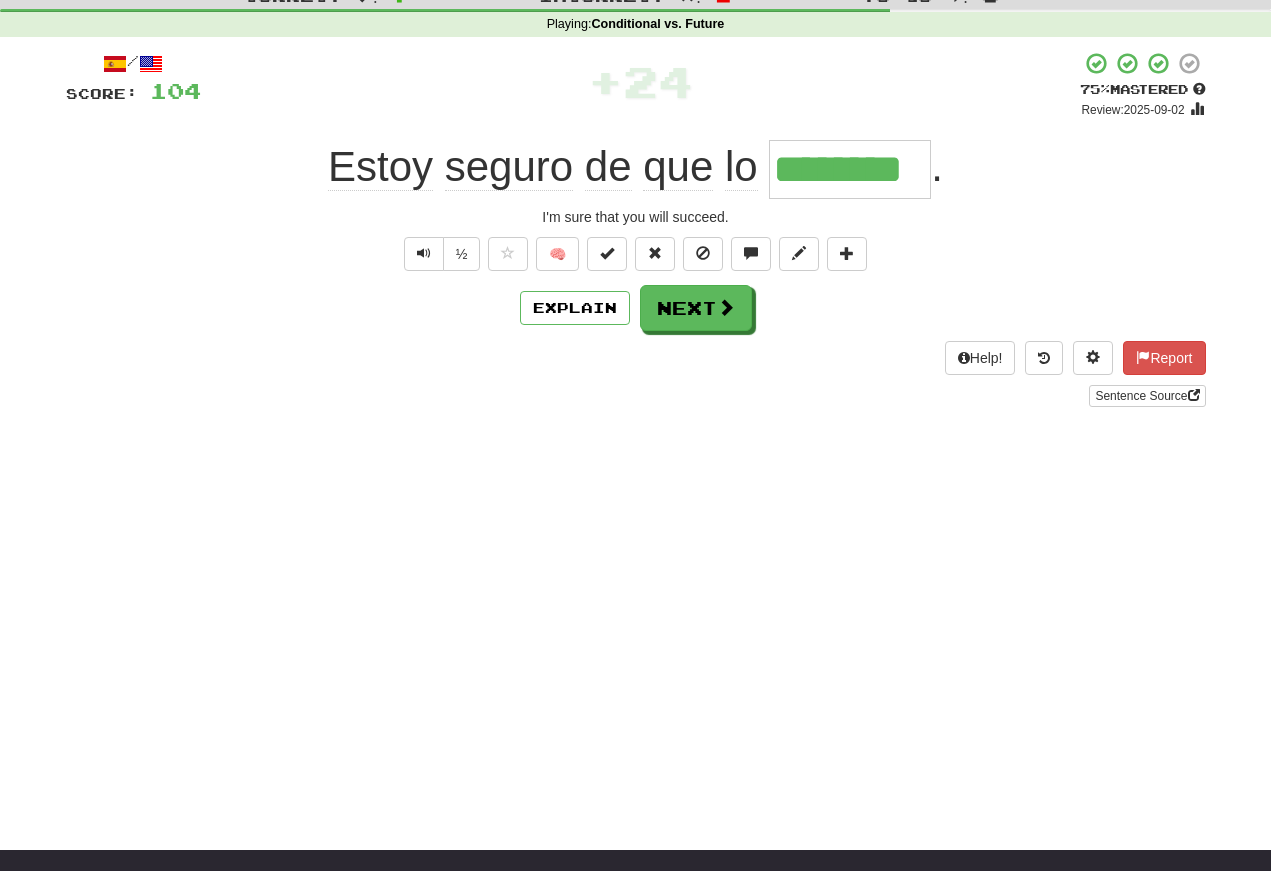 click at bounding box center (424, 254) 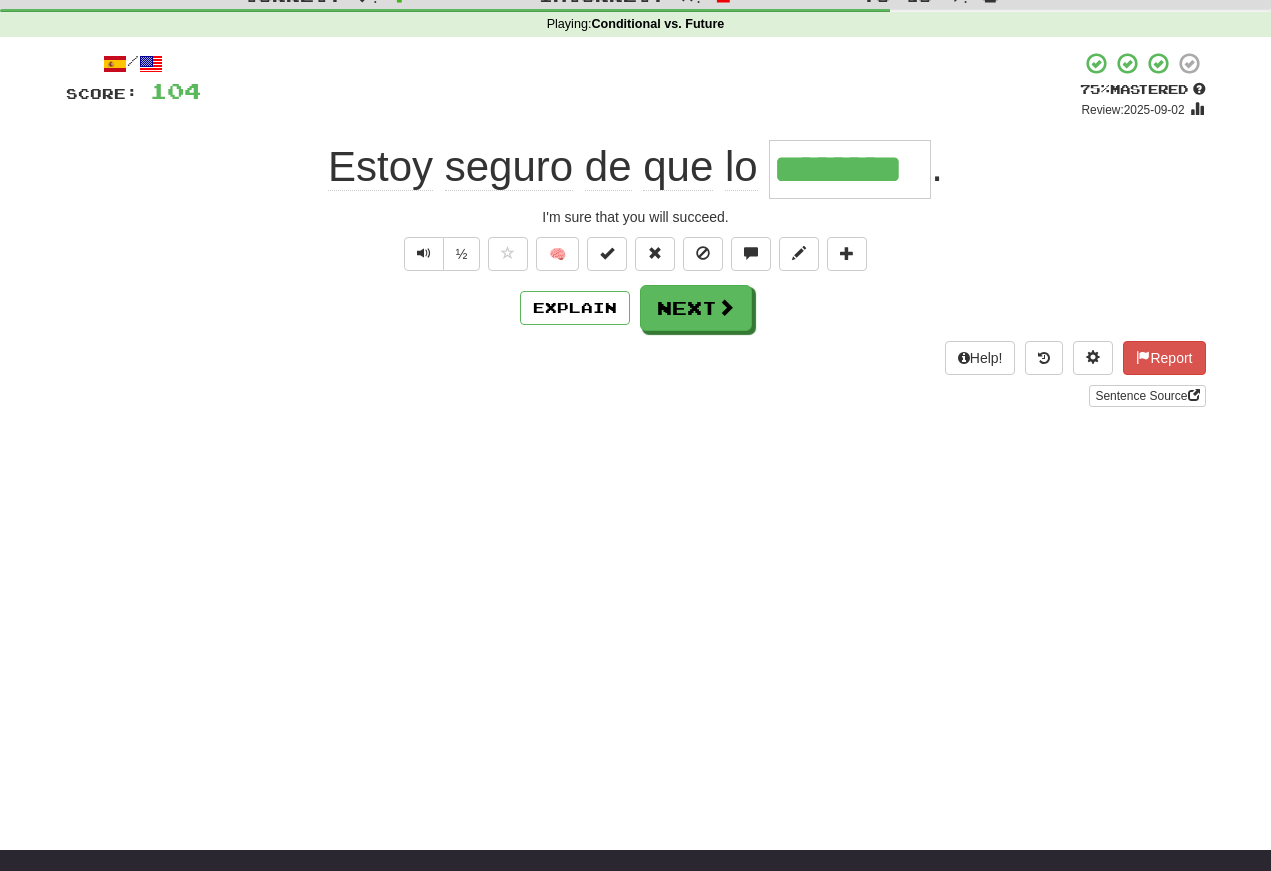click at bounding box center (424, 253) 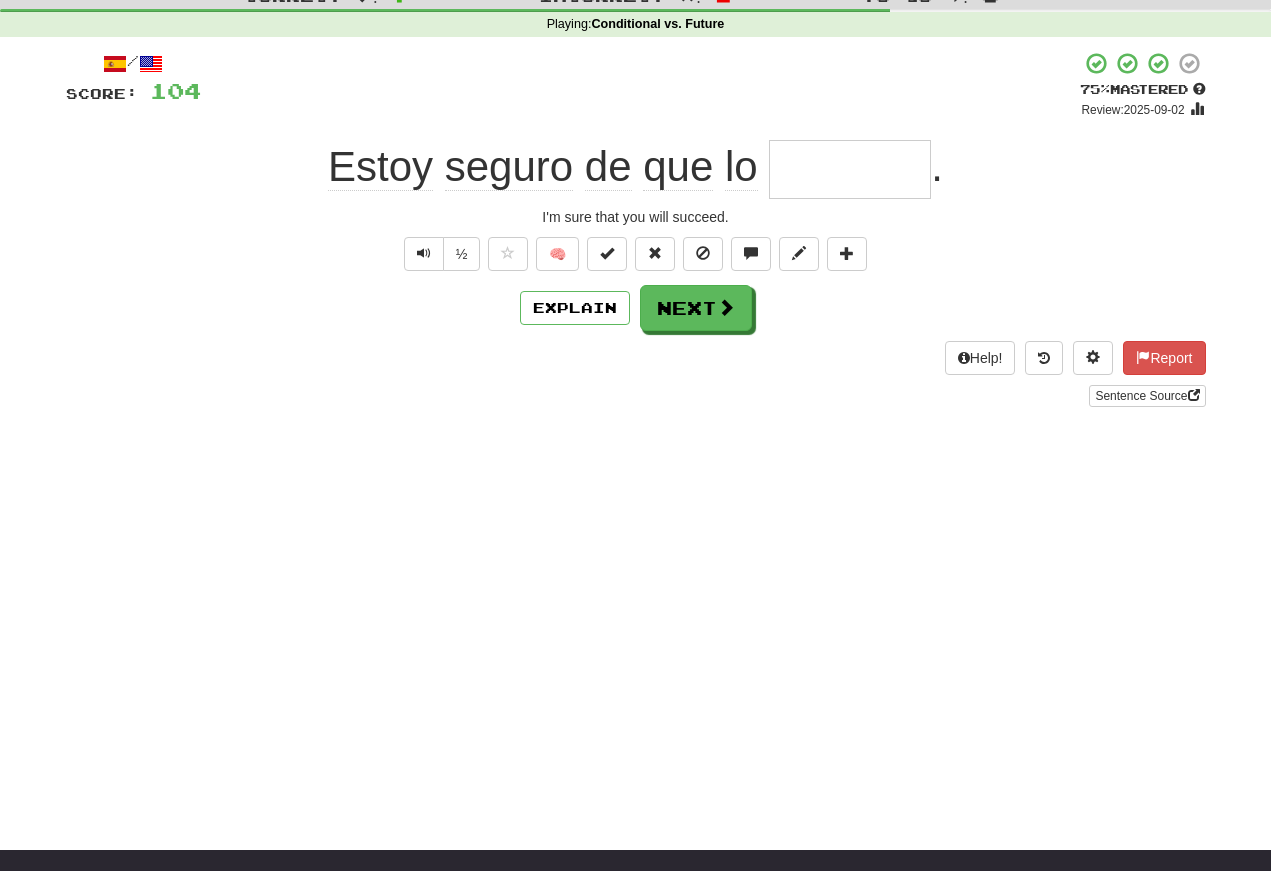 scroll, scrollTop: 71, scrollLeft: 0, axis: vertical 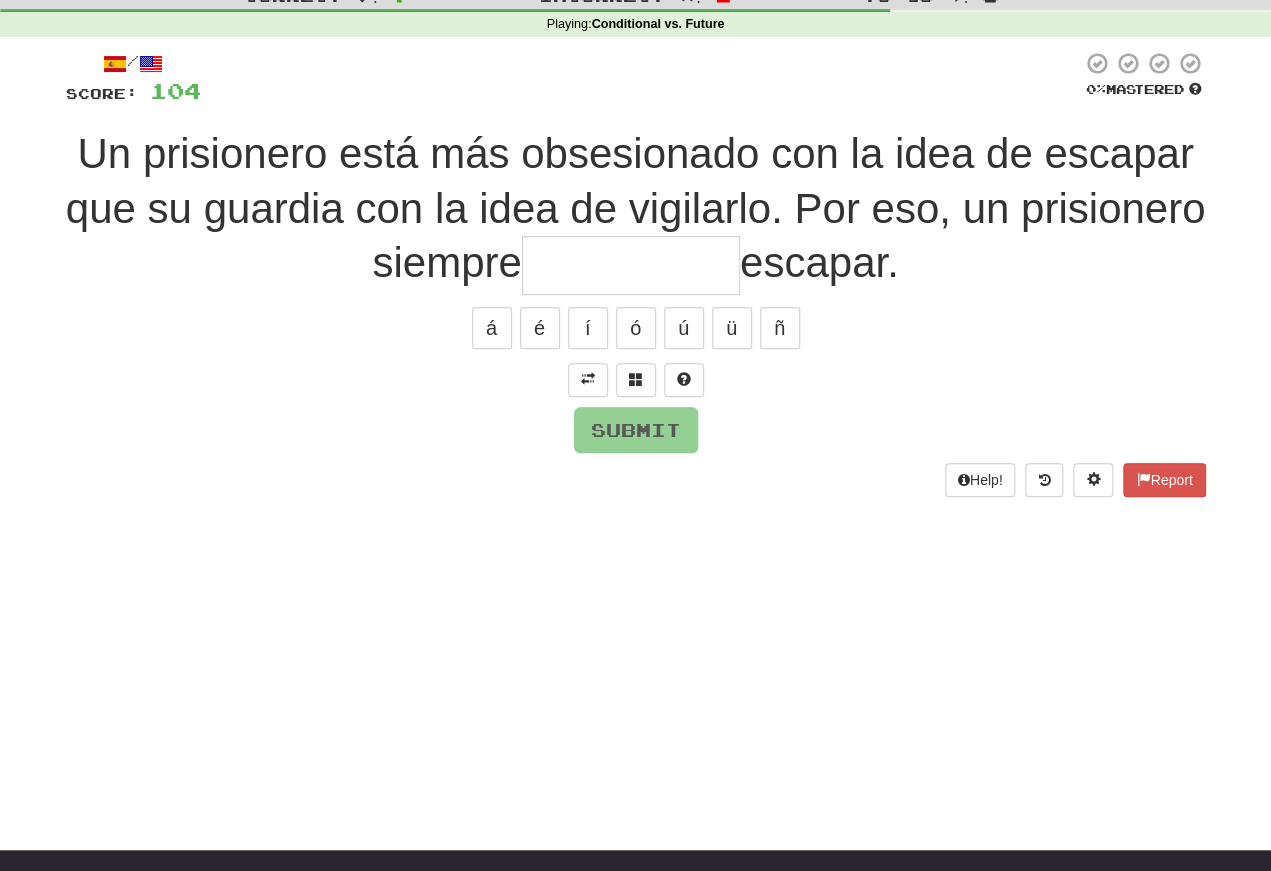 click at bounding box center [588, 379] 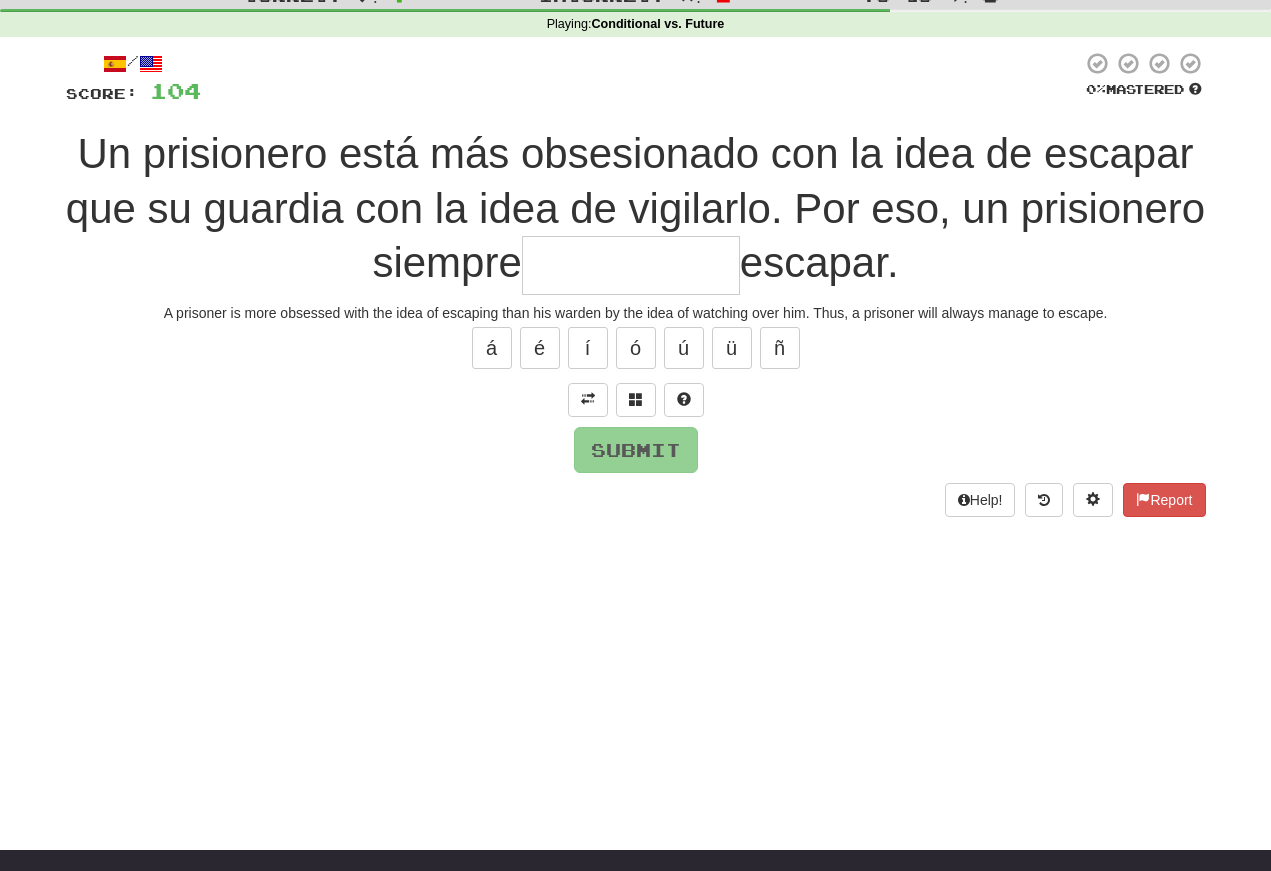 click at bounding box center [631, 265] 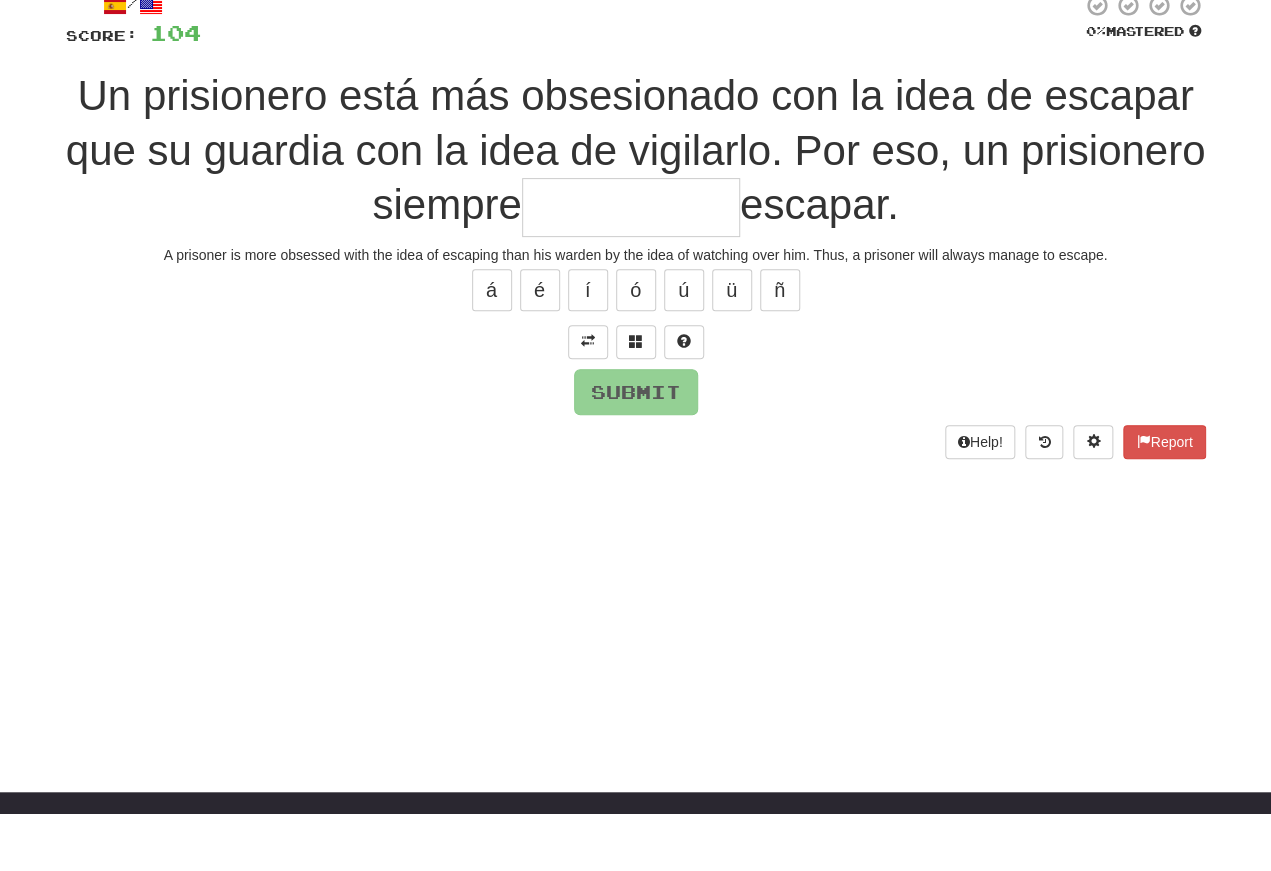 click at bounding box center (636, 399) 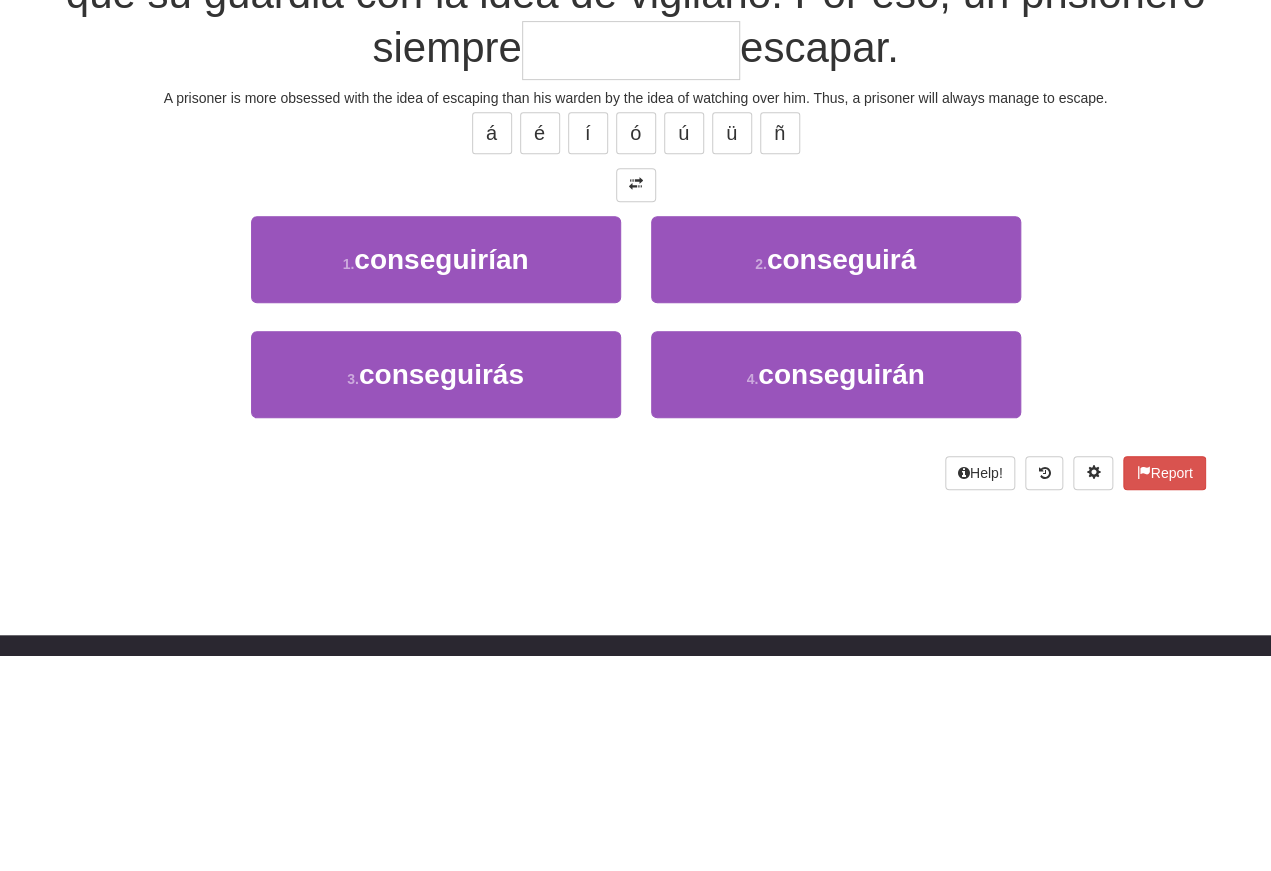 click on "2 ." at bounding box center [761, 479] 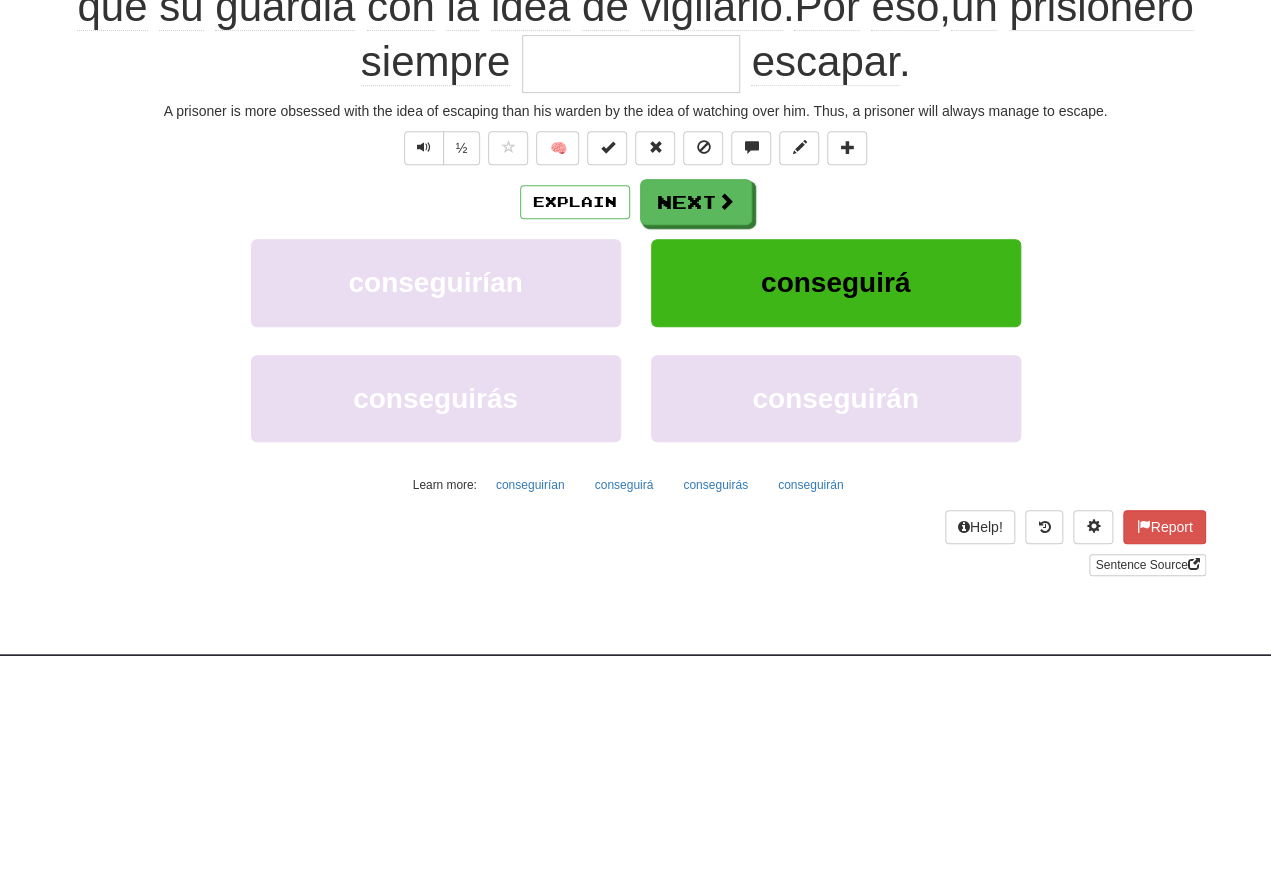 type on "**********" 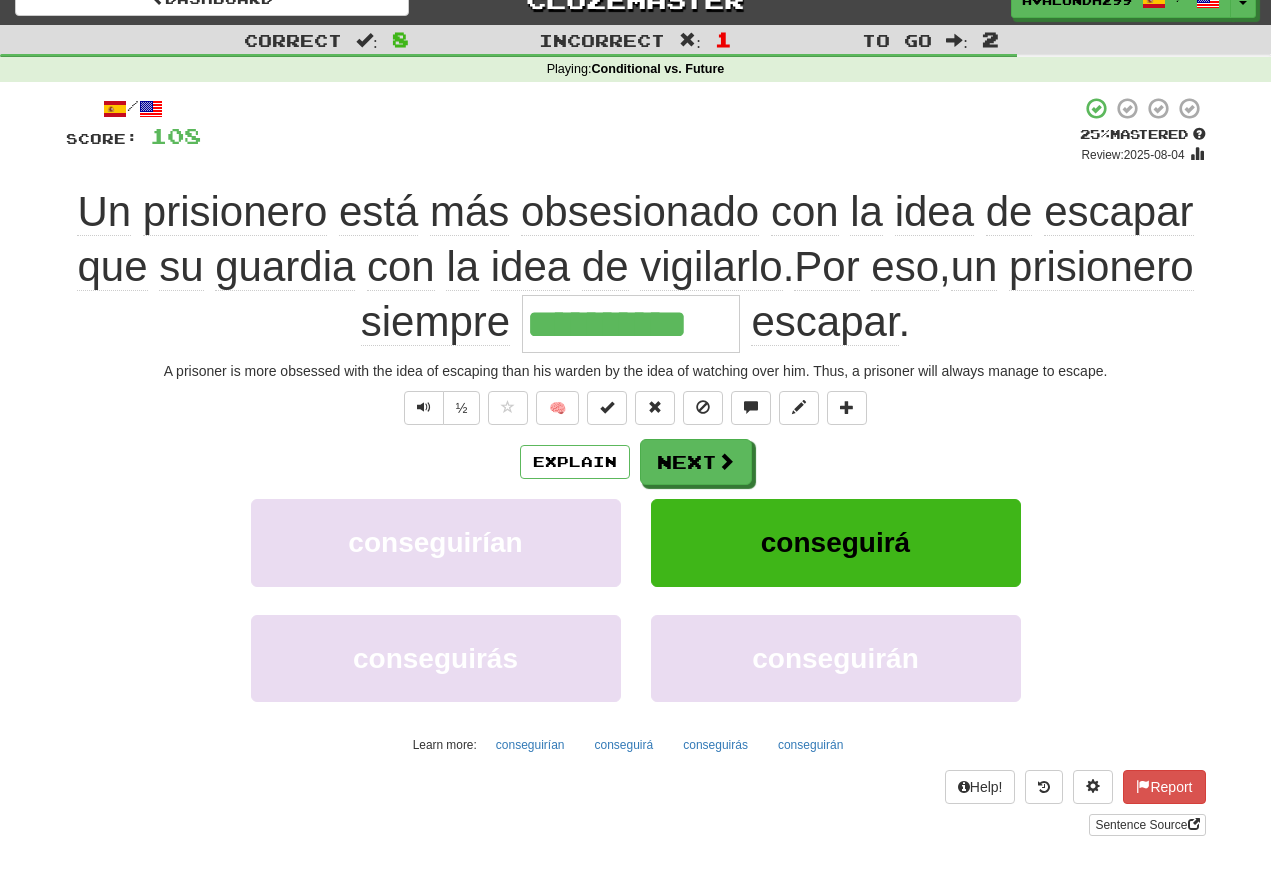 scroll, scrollTop: 25, scrollLeft: 0, axis: vertical 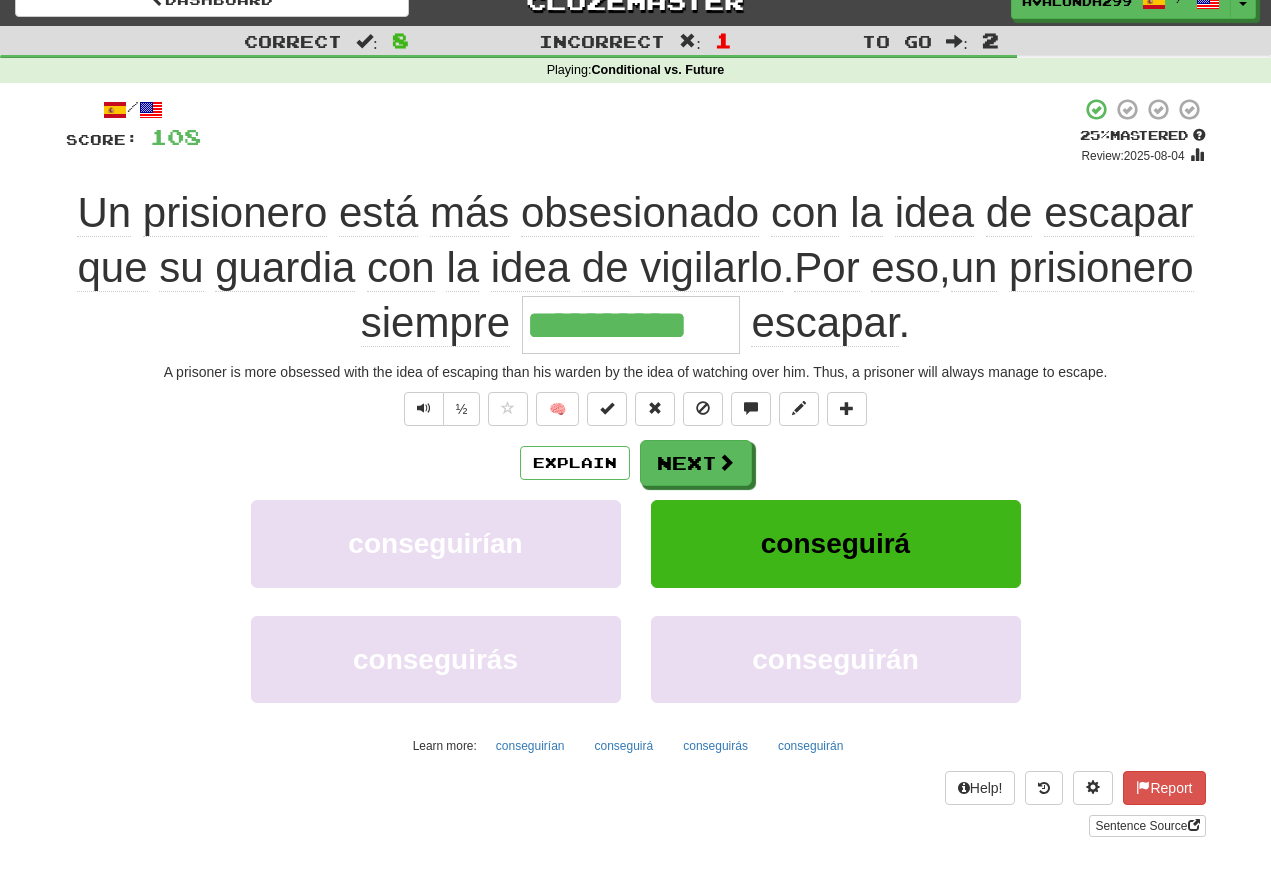 click at bounding box center (424, 408) 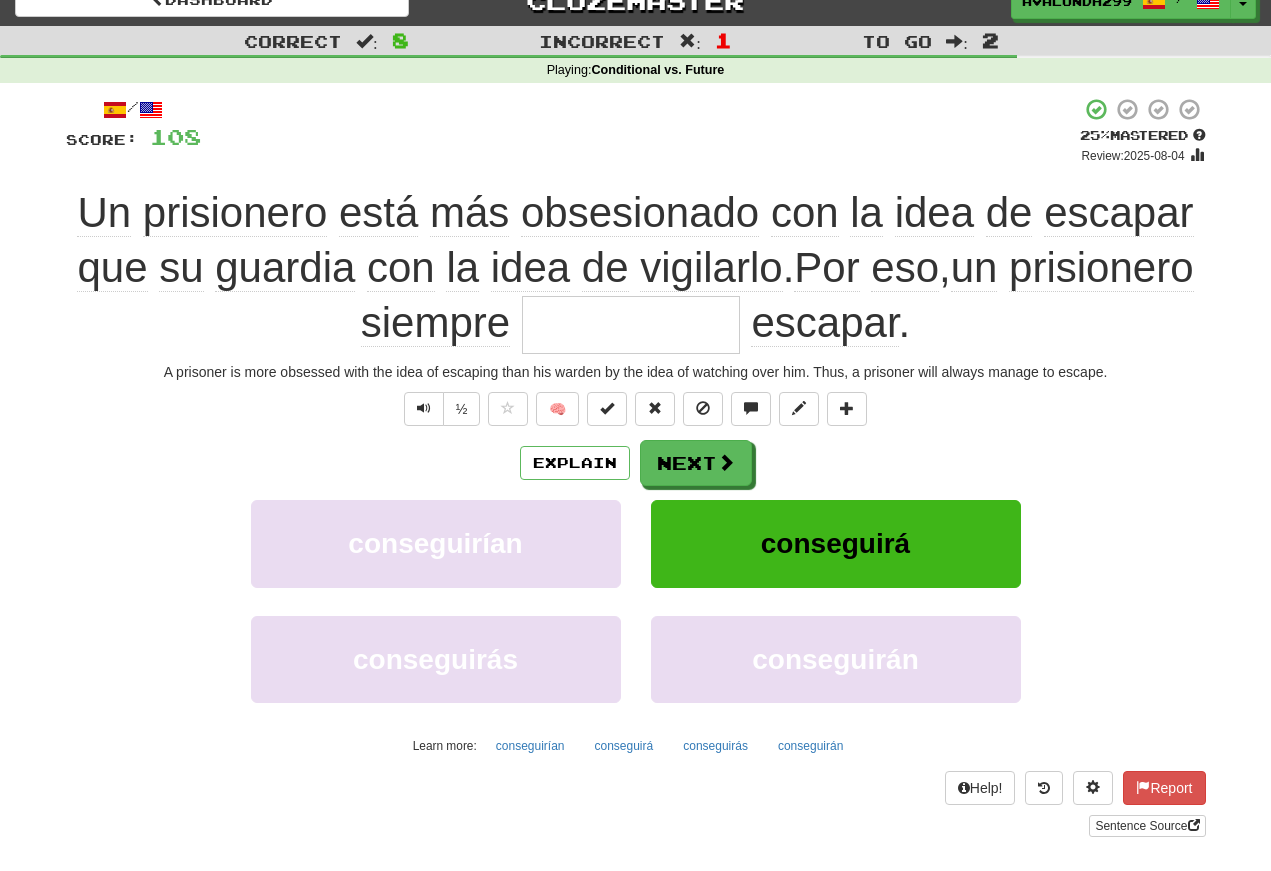 scroll, scrollTop: 25, scrollLeft: 0, axis: vertical 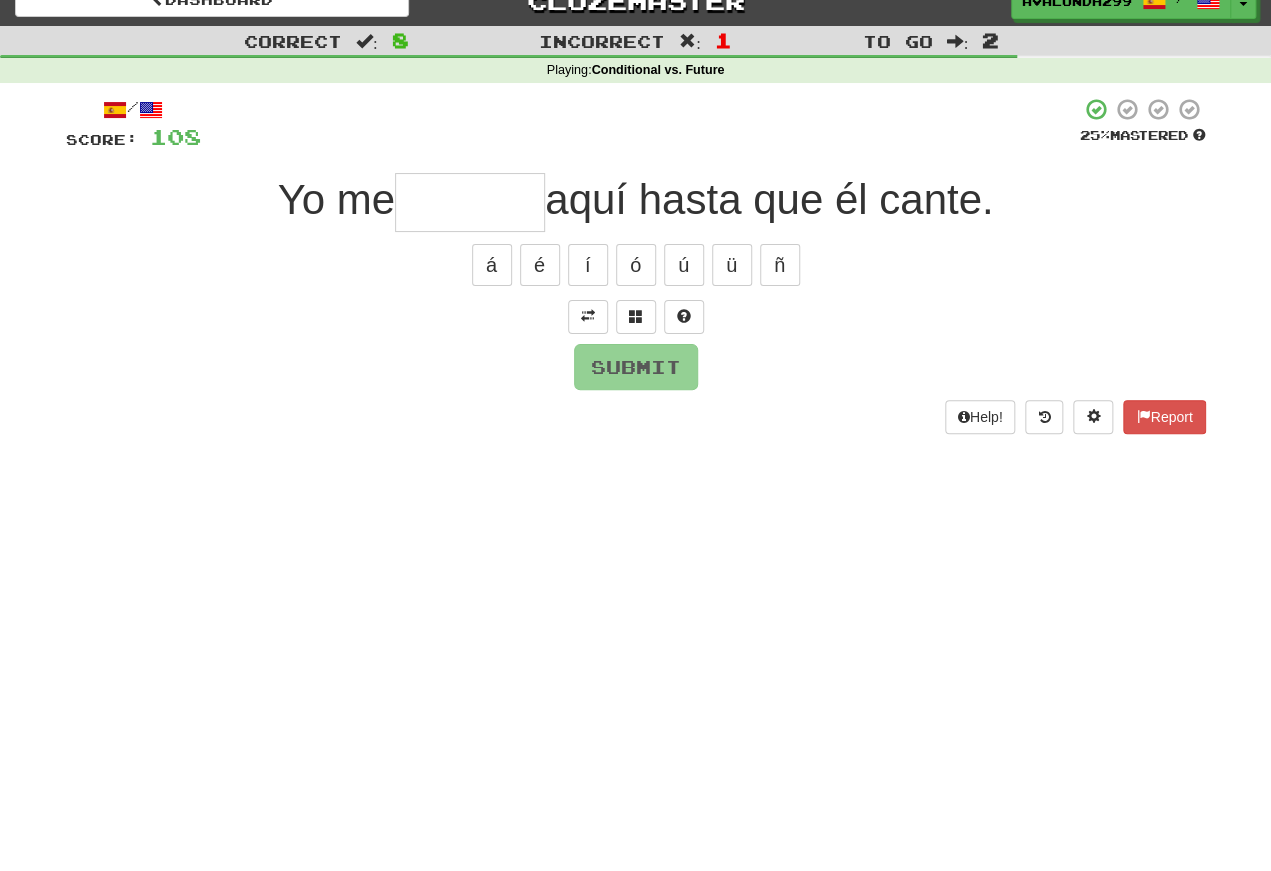 click at bounding box center [588, 316] 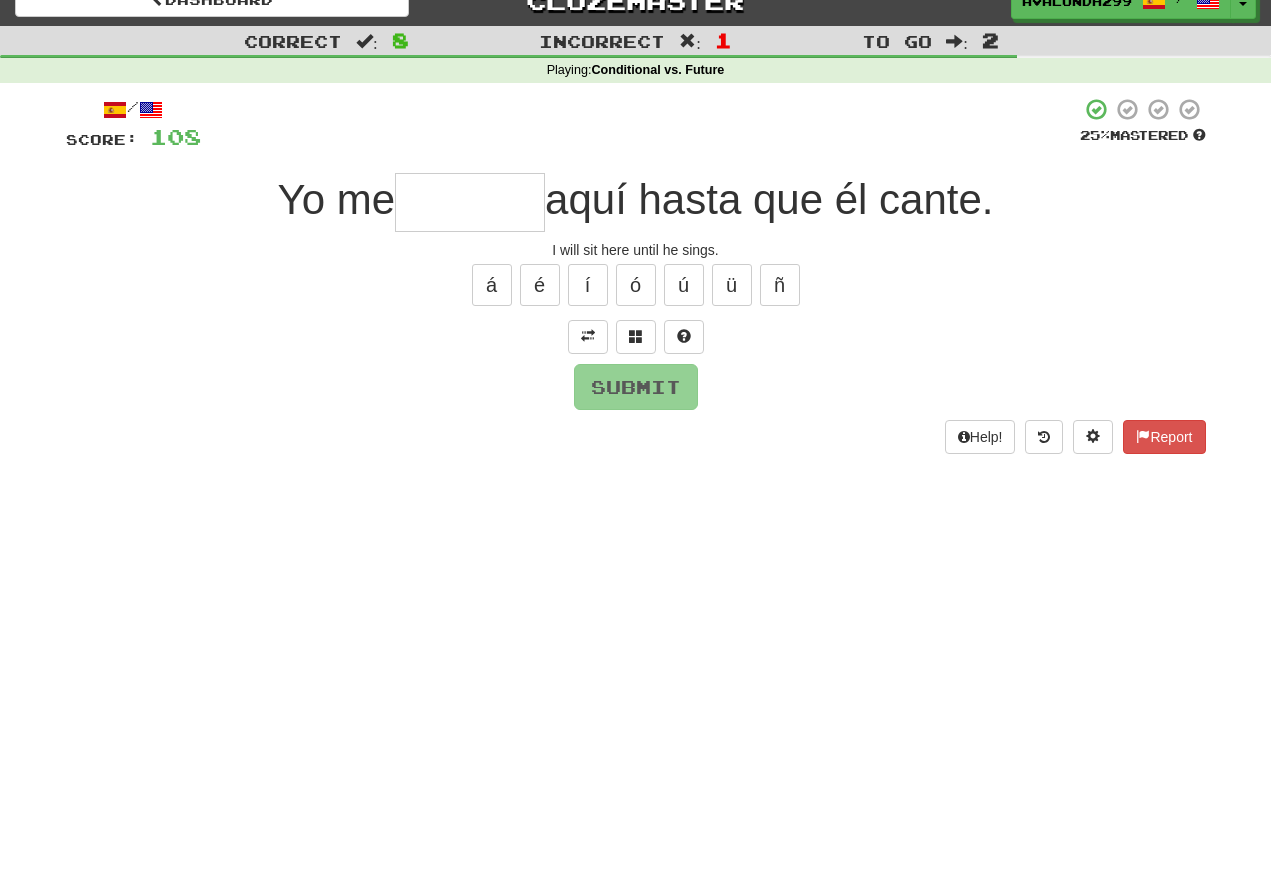 click at bounding box center (470, 202) 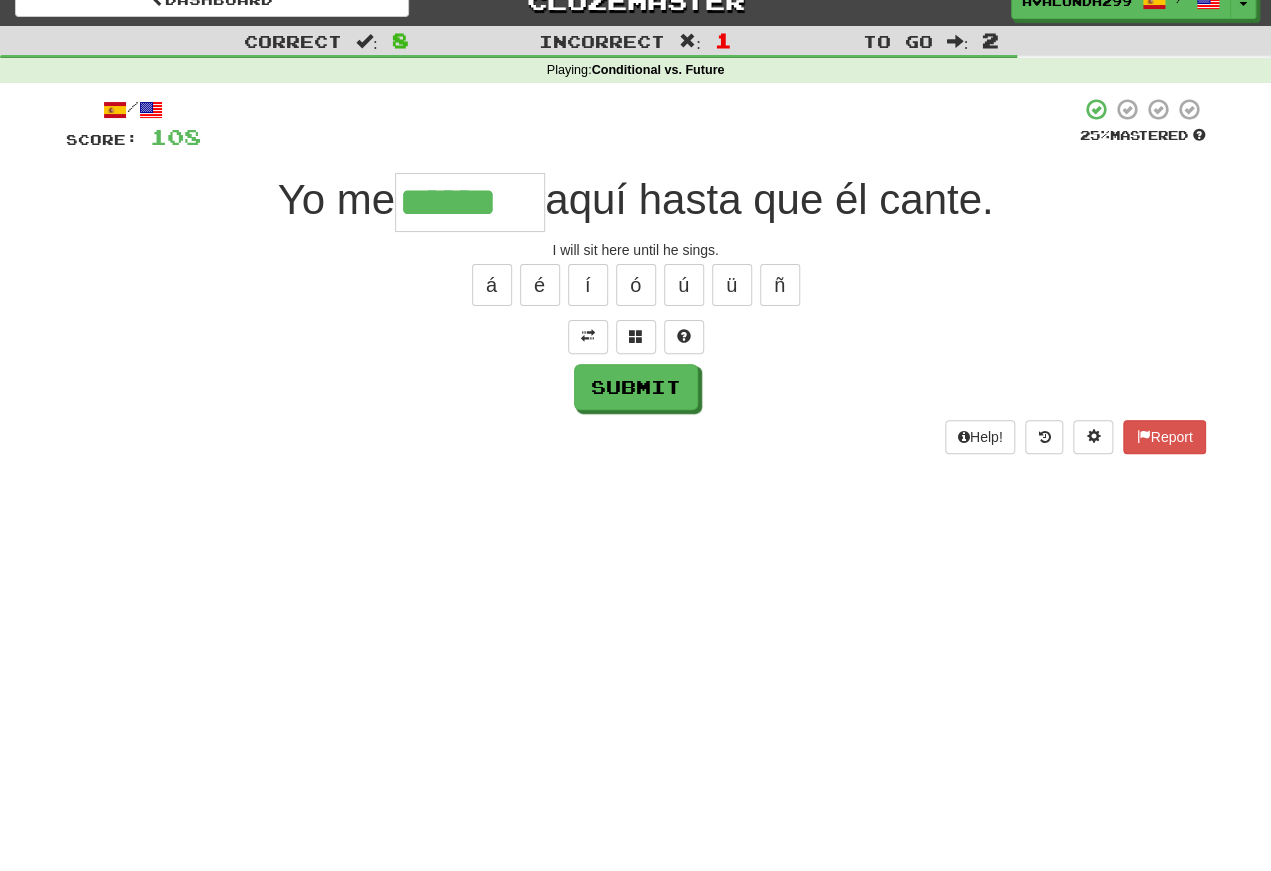 click on "é" at bounding box center (540, 285) 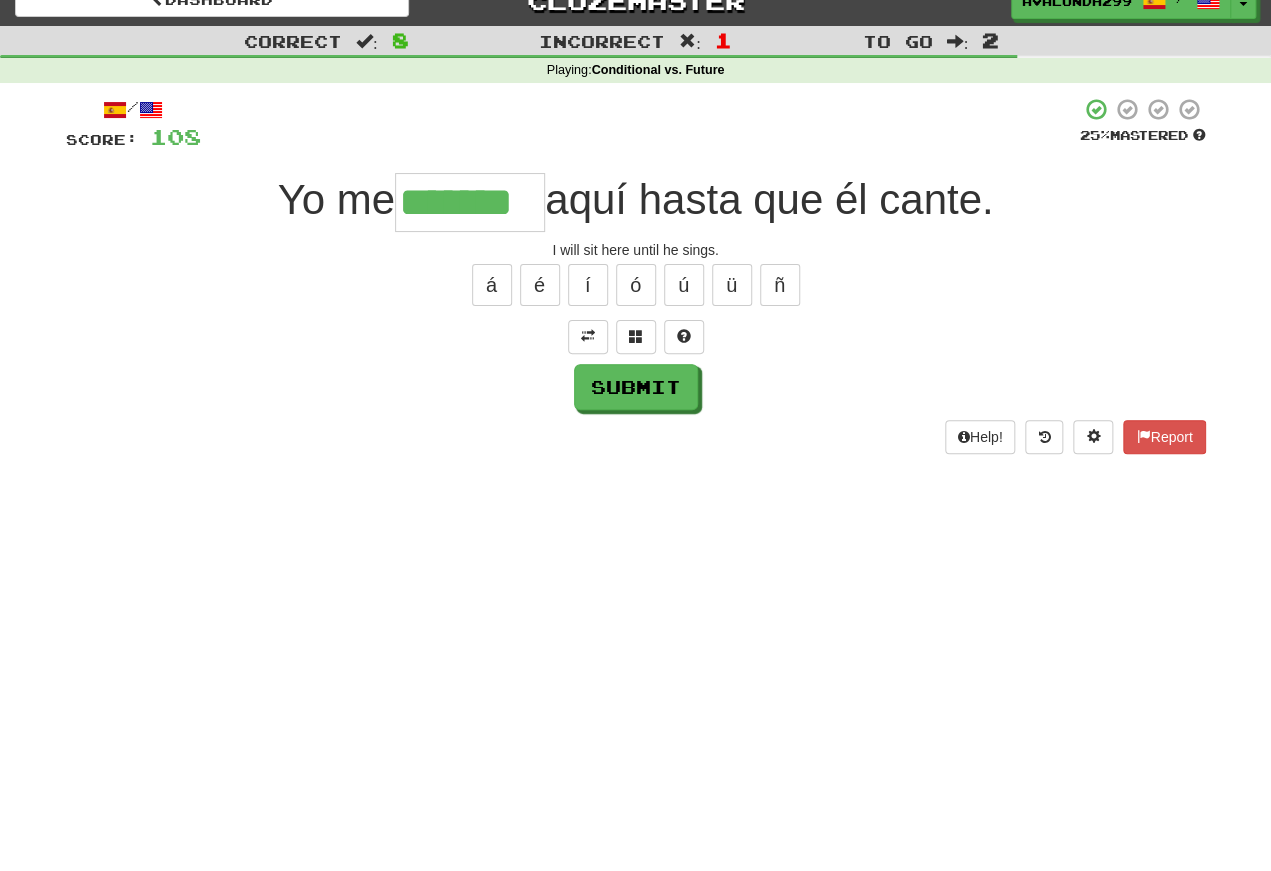 click on "Submit" at bounding box center [636, 387] 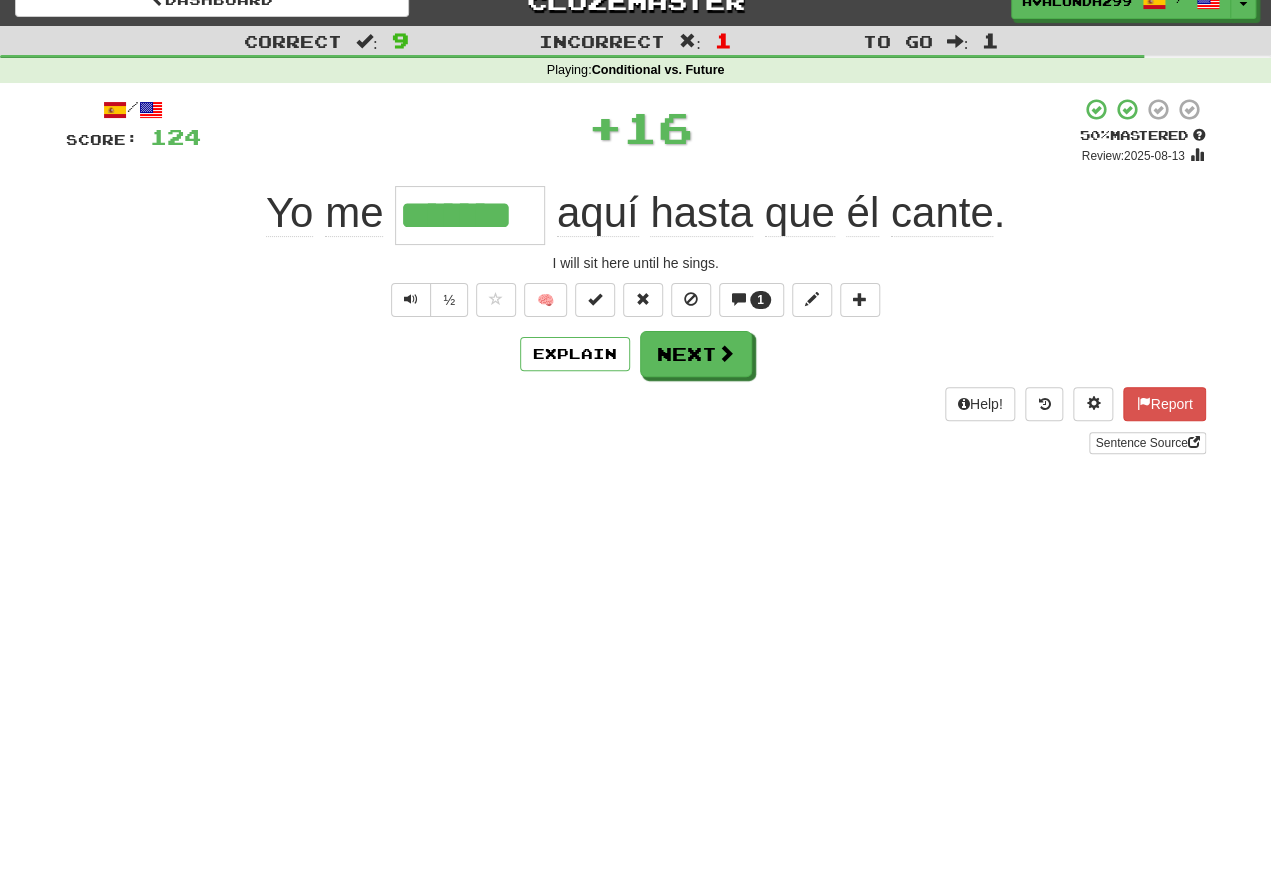 scroll, scrollTop: 25, scrollLeft: 0, axis: vertical 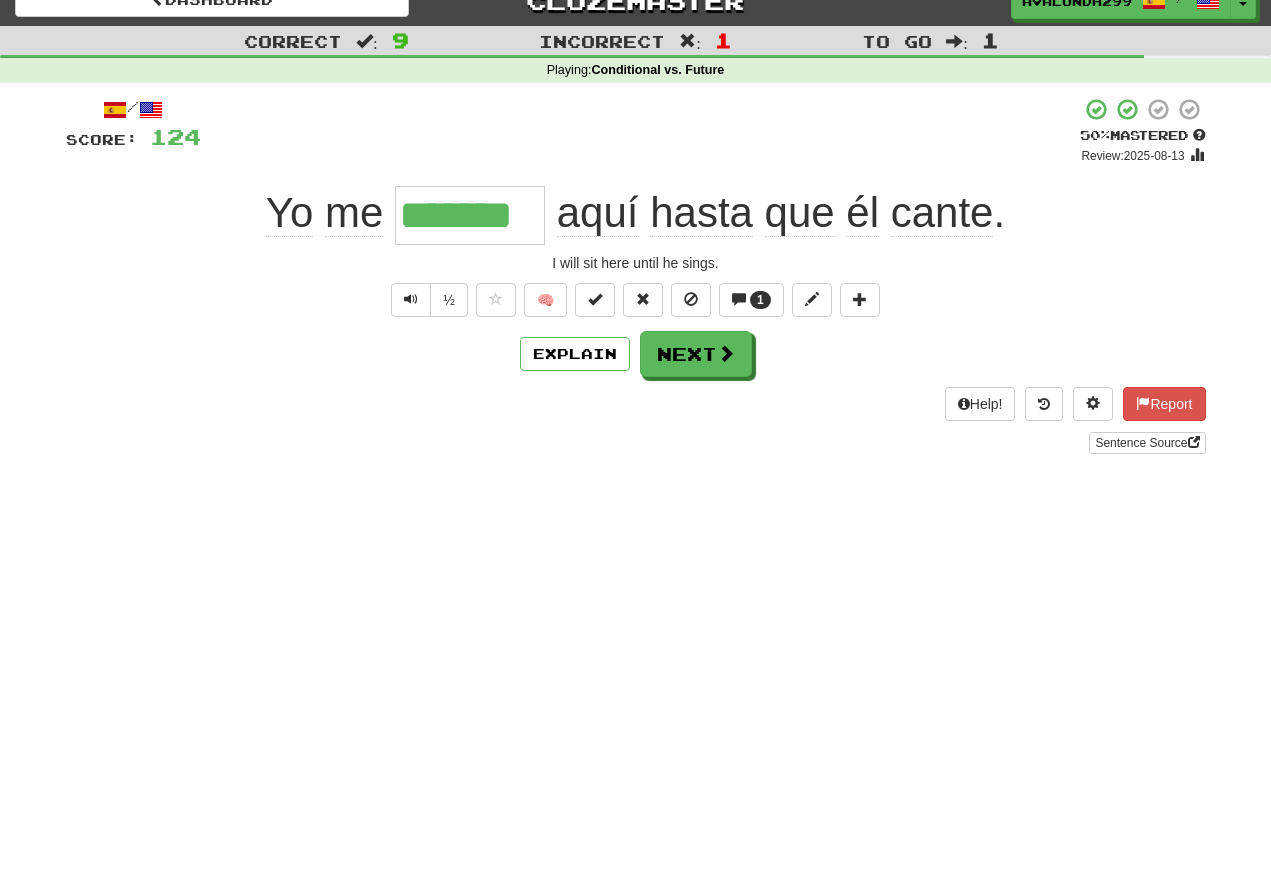 click at bounding box center [411, 299] 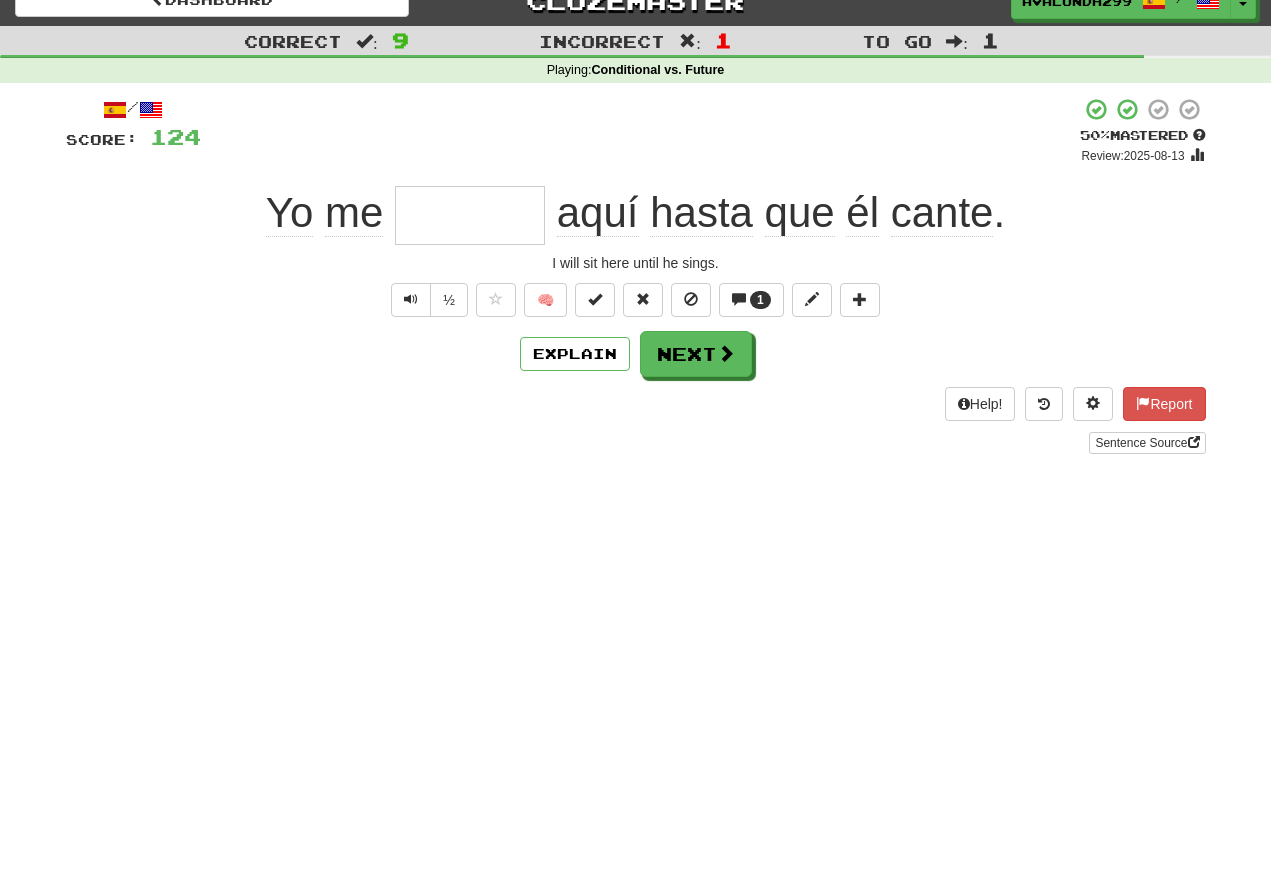 scroll, scrollTop: 25, scrollLeft: 0, axis: vertical 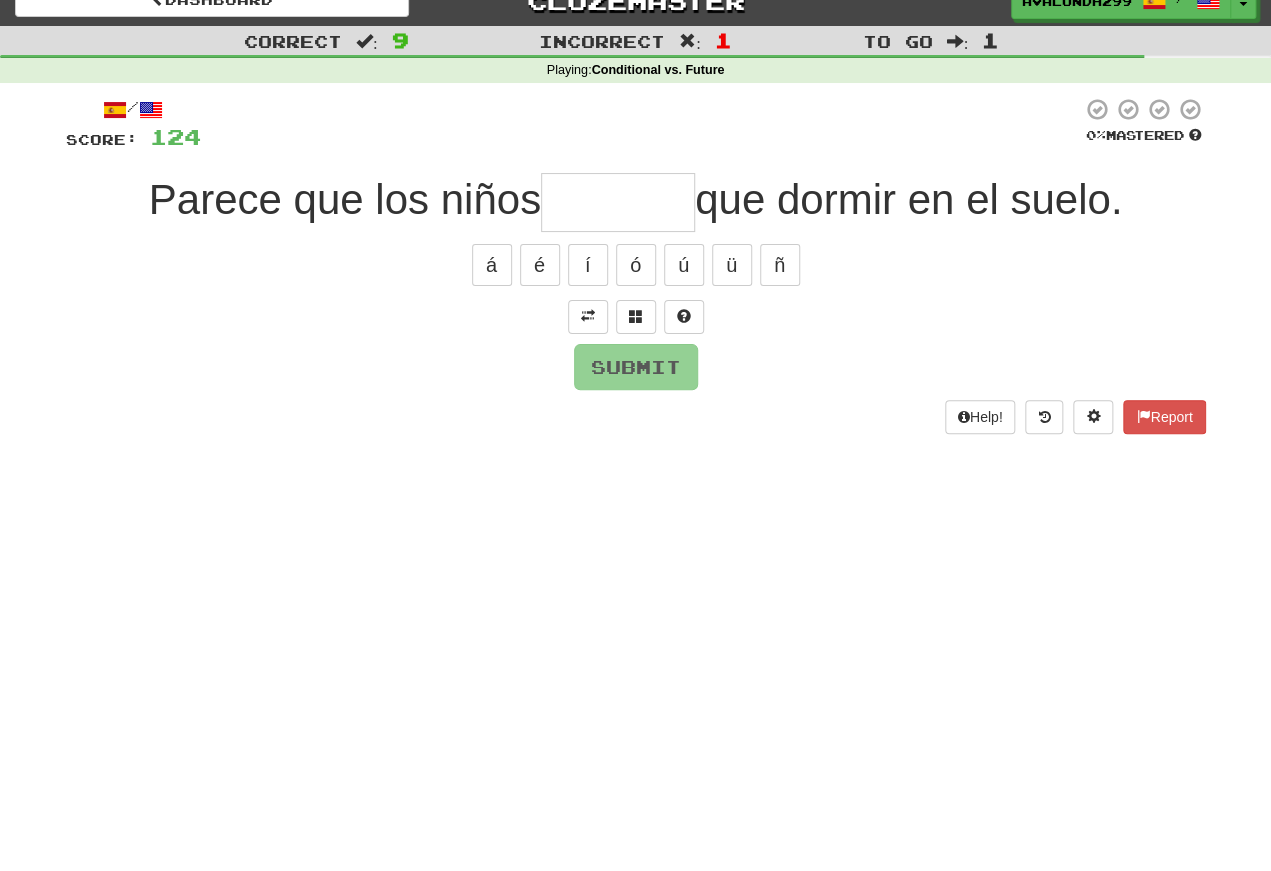 click at bounding box center (588, 316) 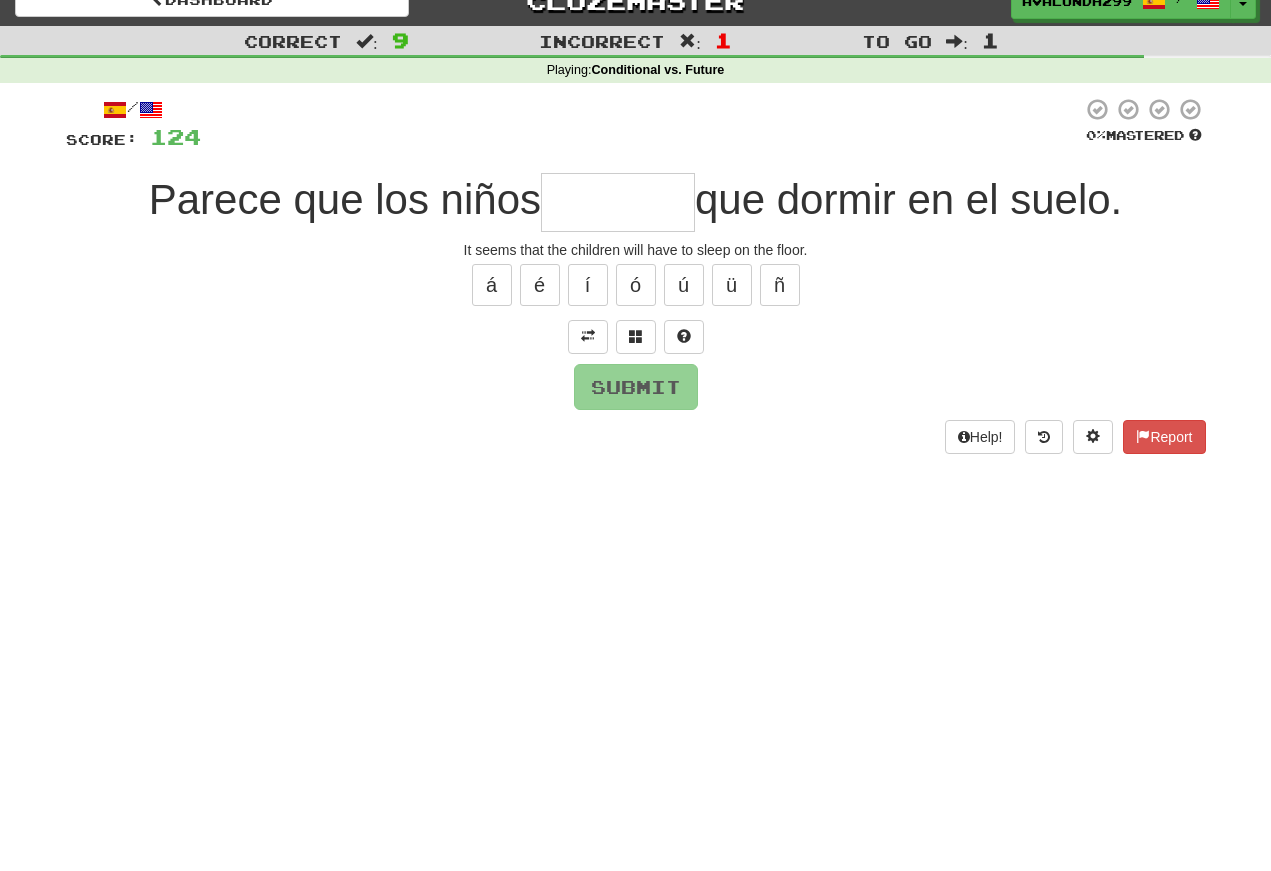 click at bounding box center [618, 202] 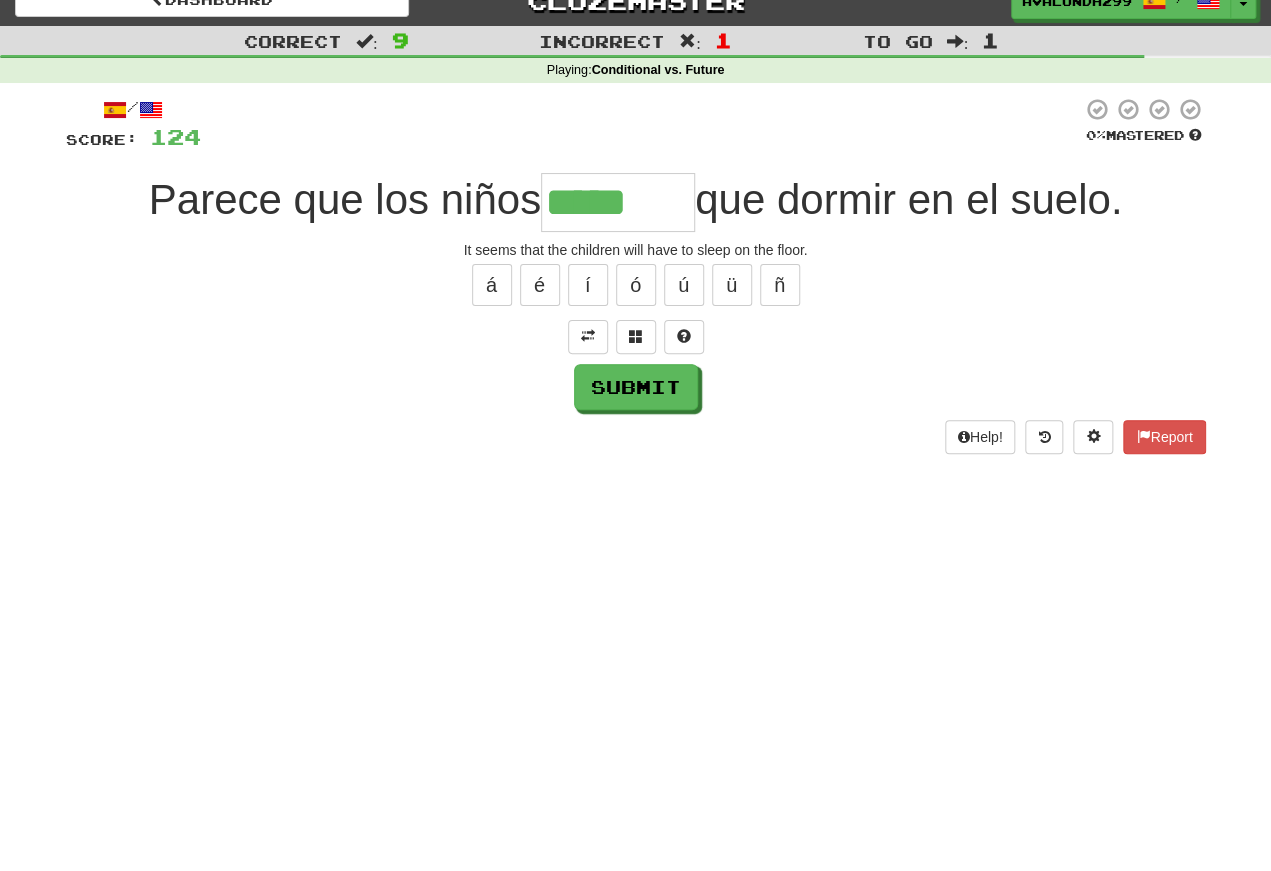 click on "á" at bounding box center (492, 285) 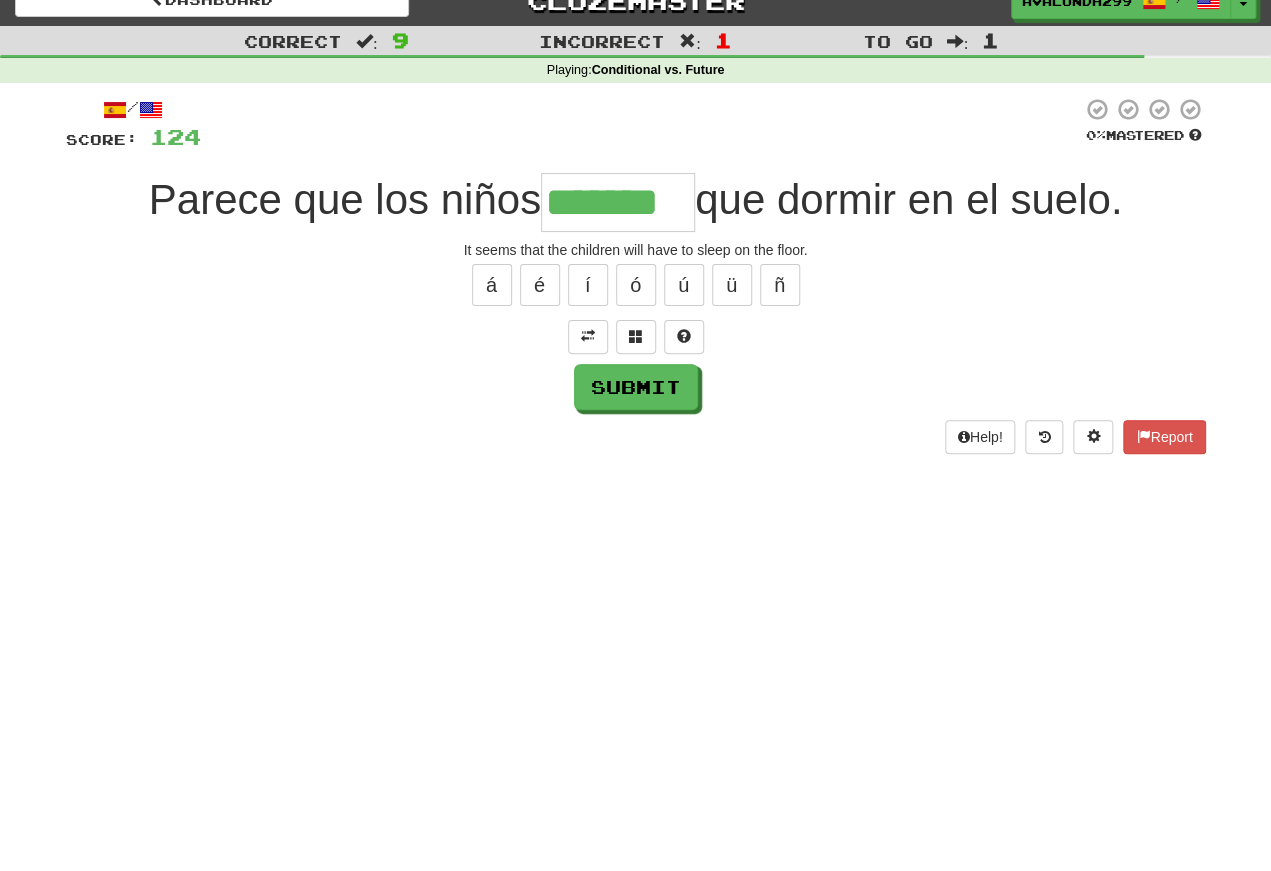 type on "*******" 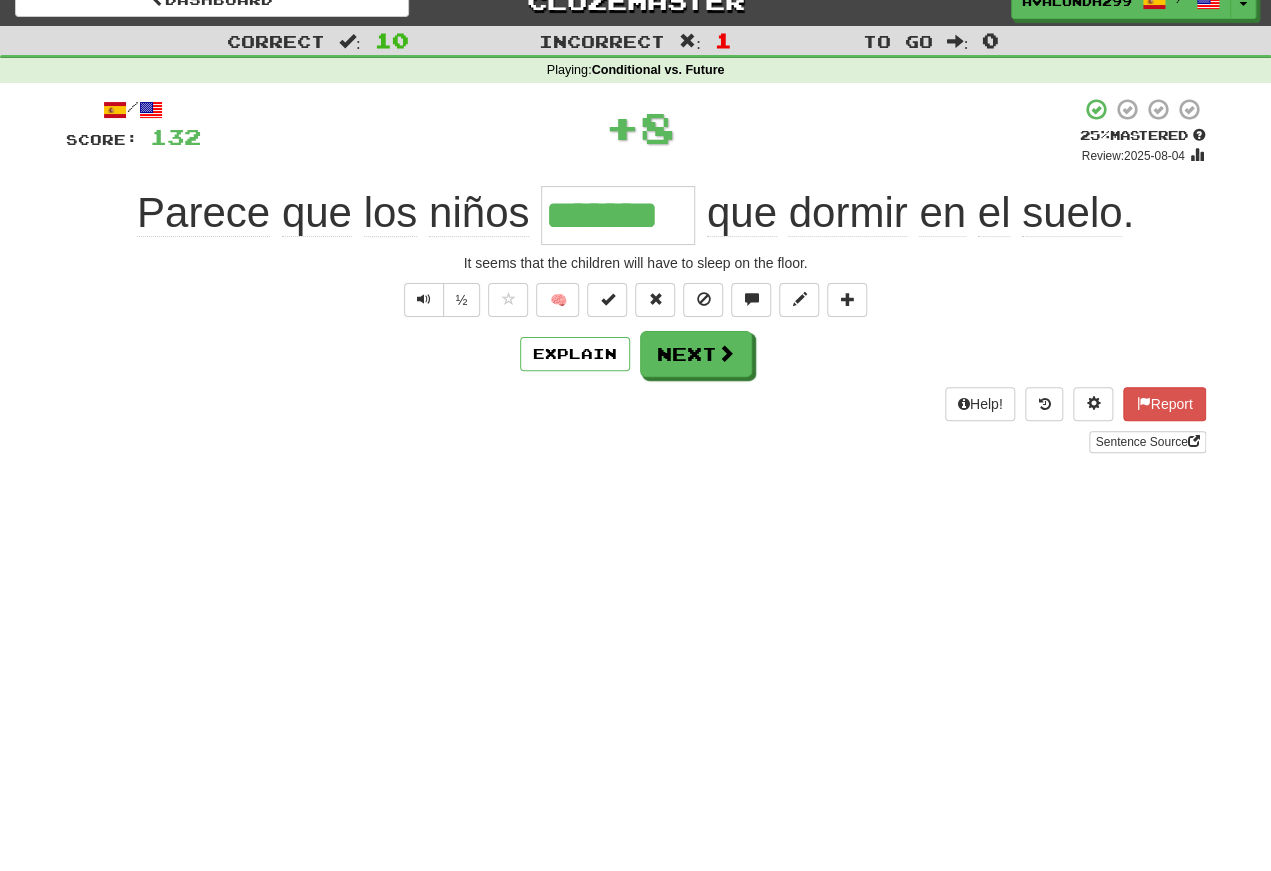 scroll, scrollTop: 25, scrollLeft: 0, axis: vertical 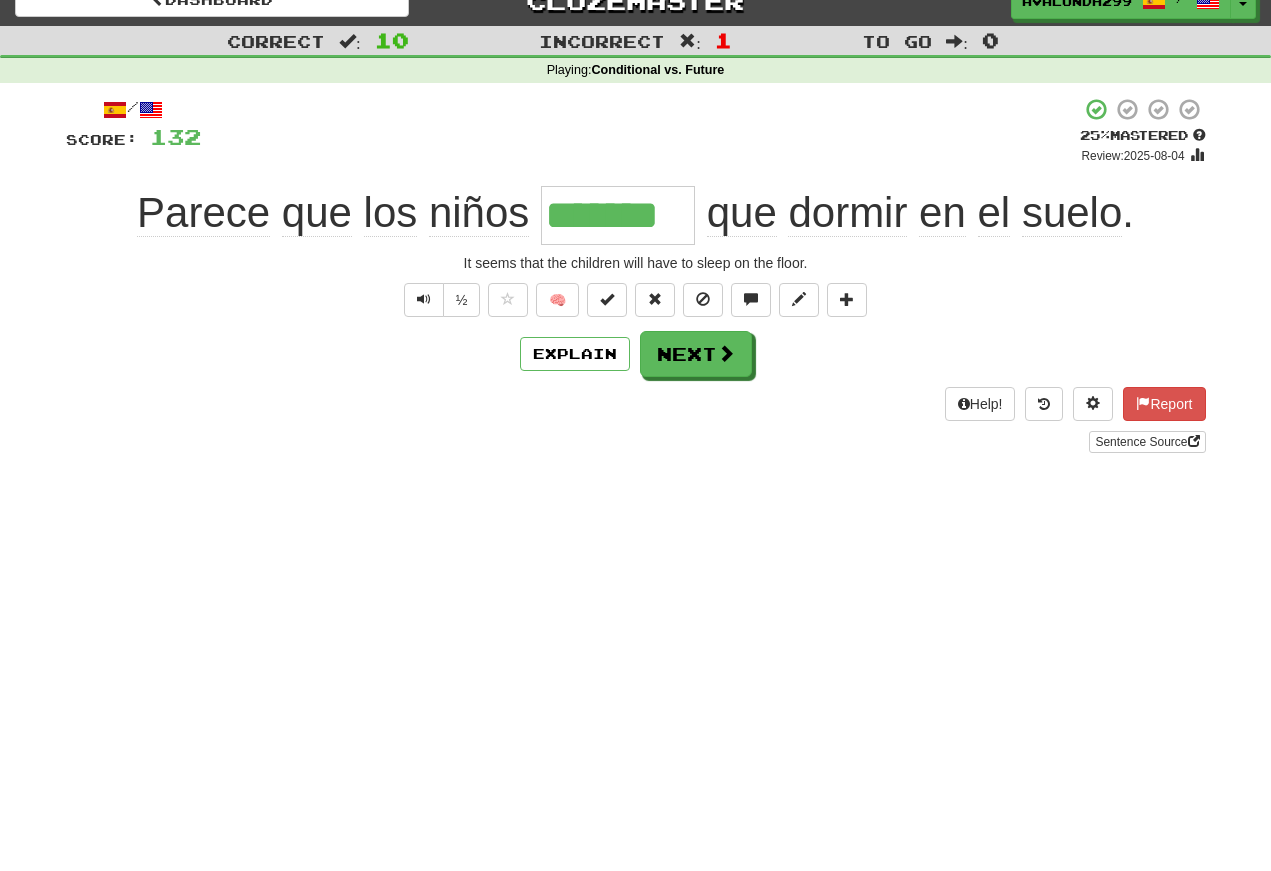 click at bounding box center [424, 299] 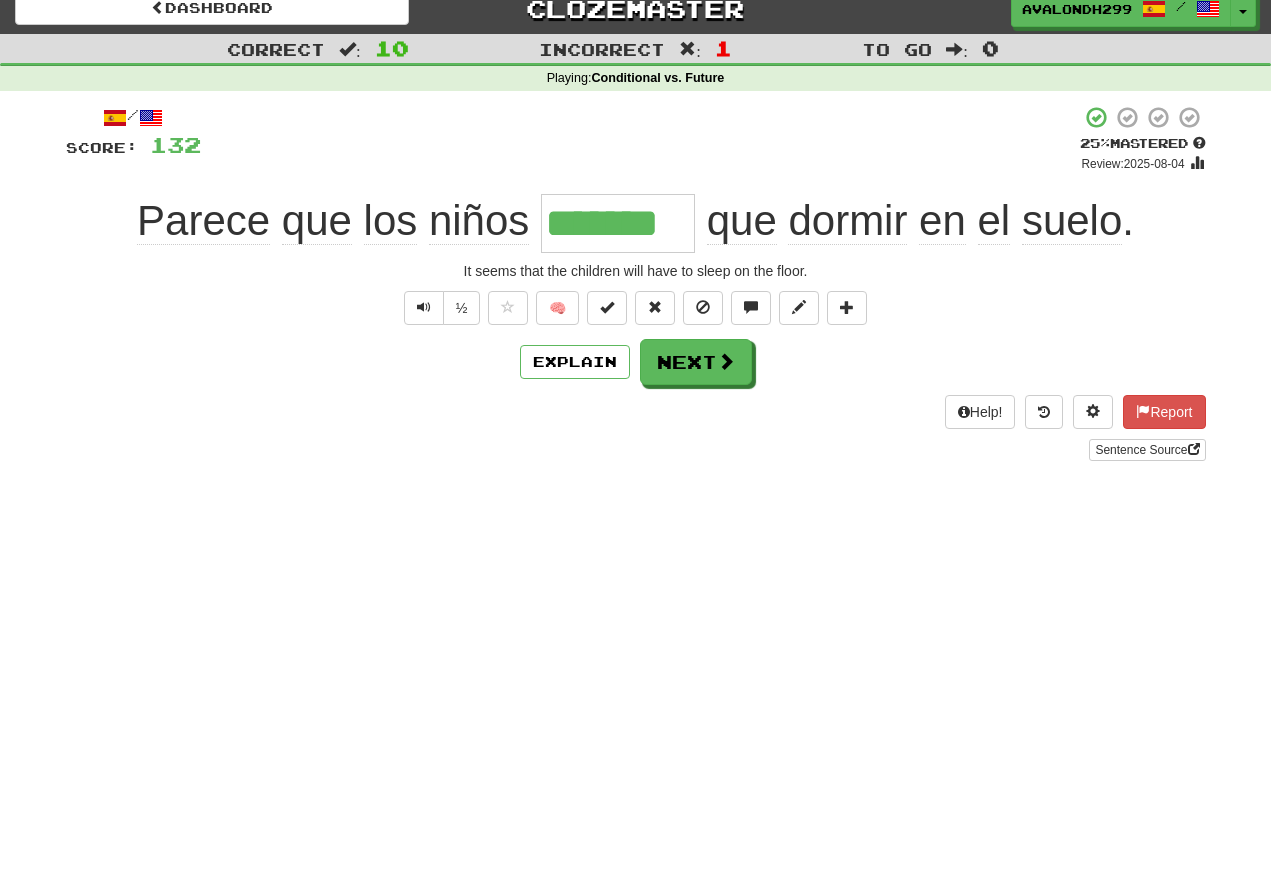 scroll, scrollTop: 0, scrollLeft: 0, axis: both 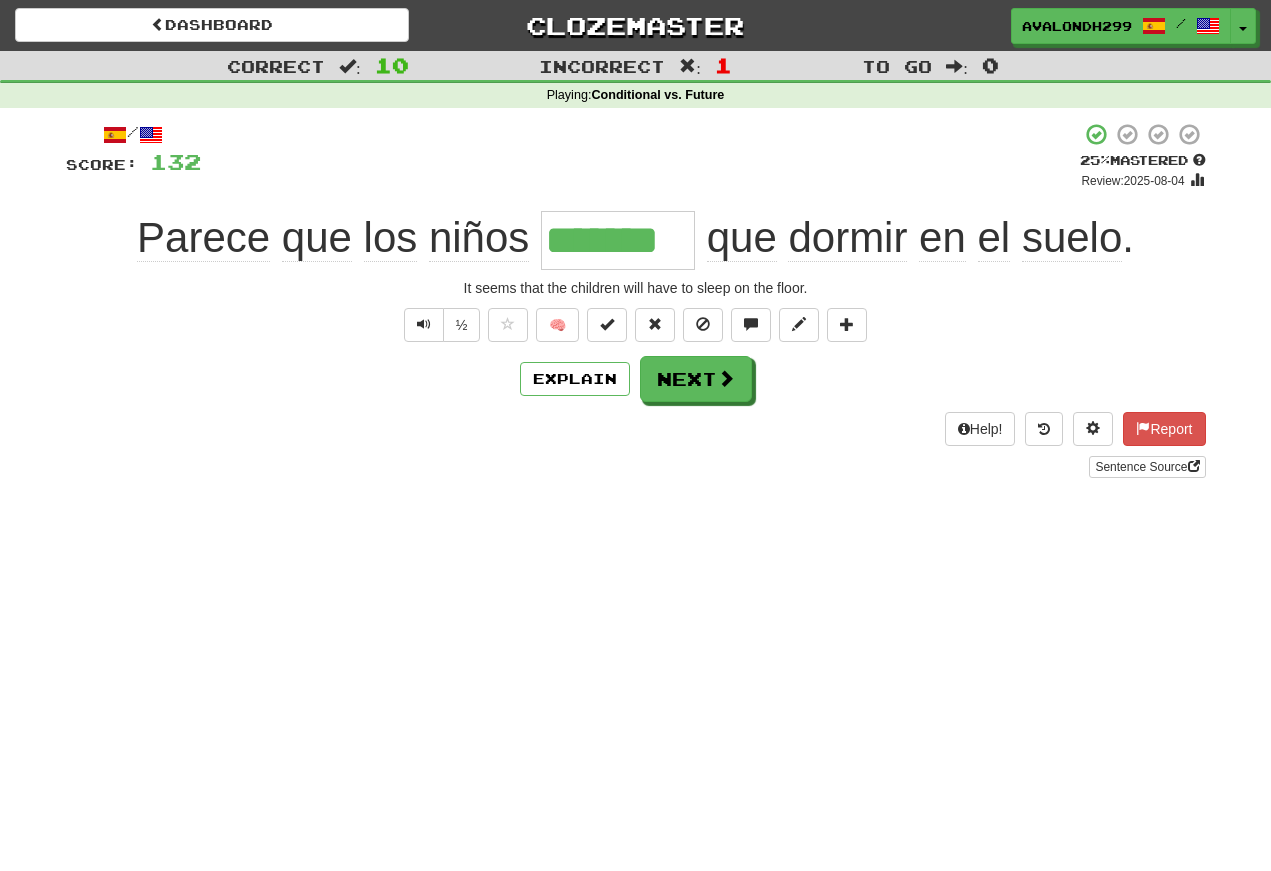 click at bounding box center [424, 324] 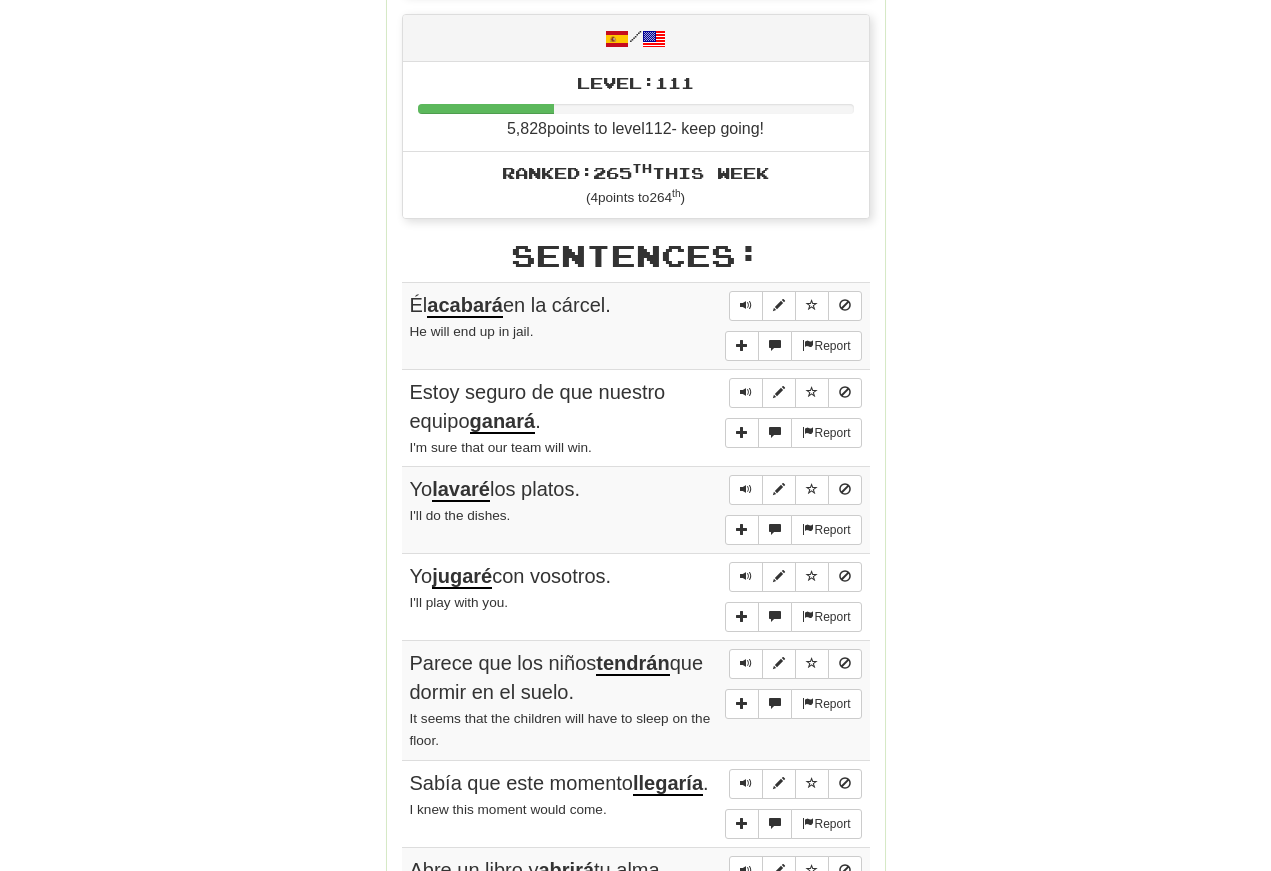 scroll, scrollTop: 941, scrollLeft: 0, axis: vertical 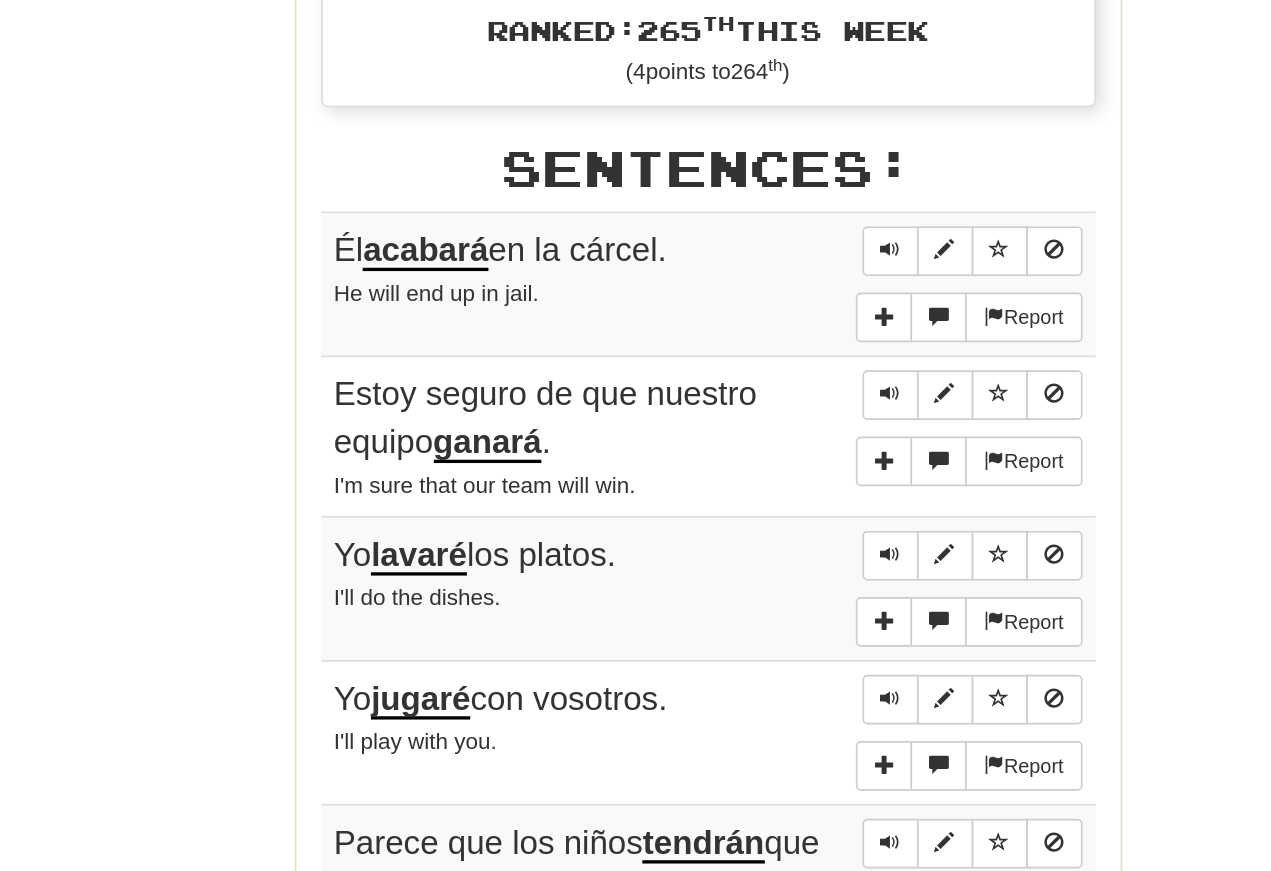 click at bounding box center [746, 292] 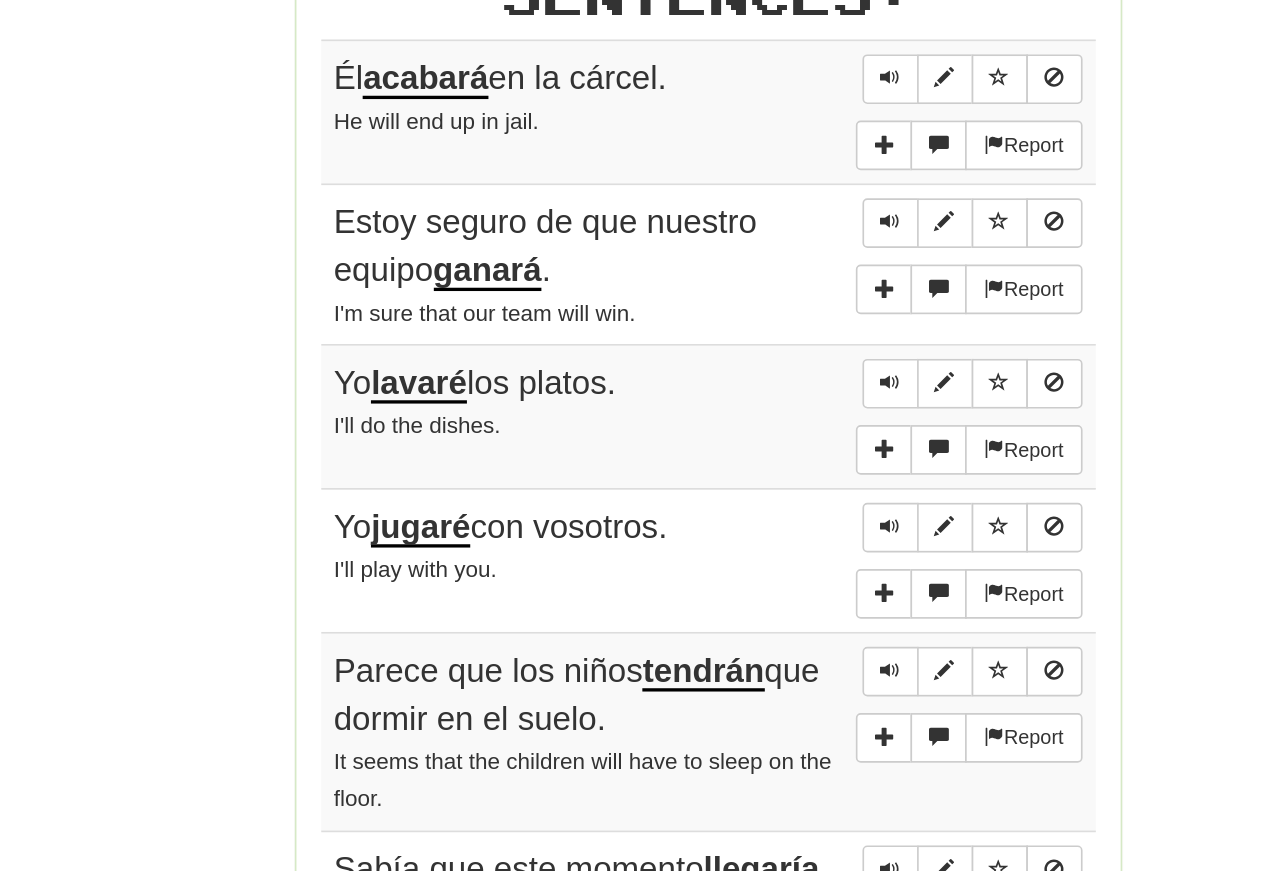 click at bounding box center (746, 476) 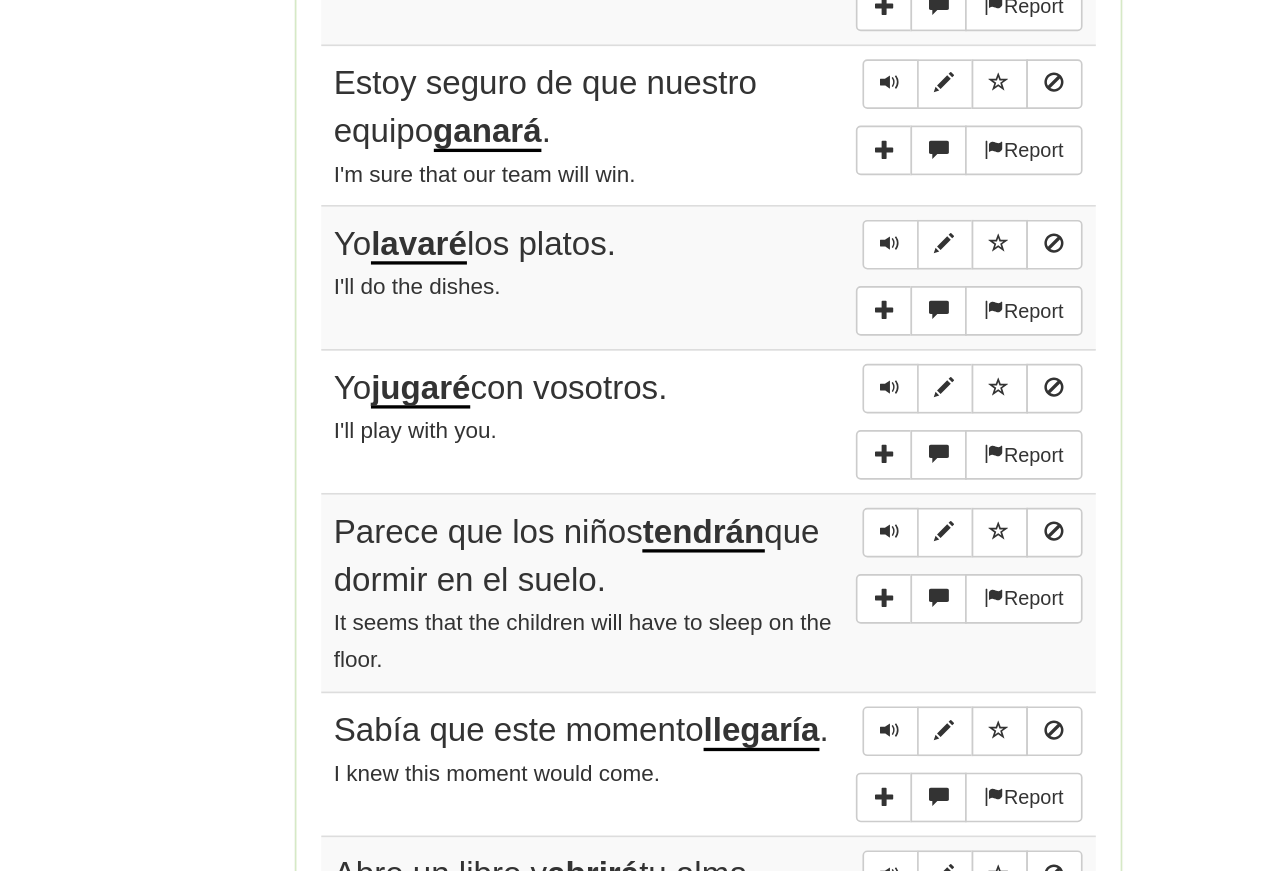 scroll, scrollTop: 949, scrollLeft: 0, axis: vertical 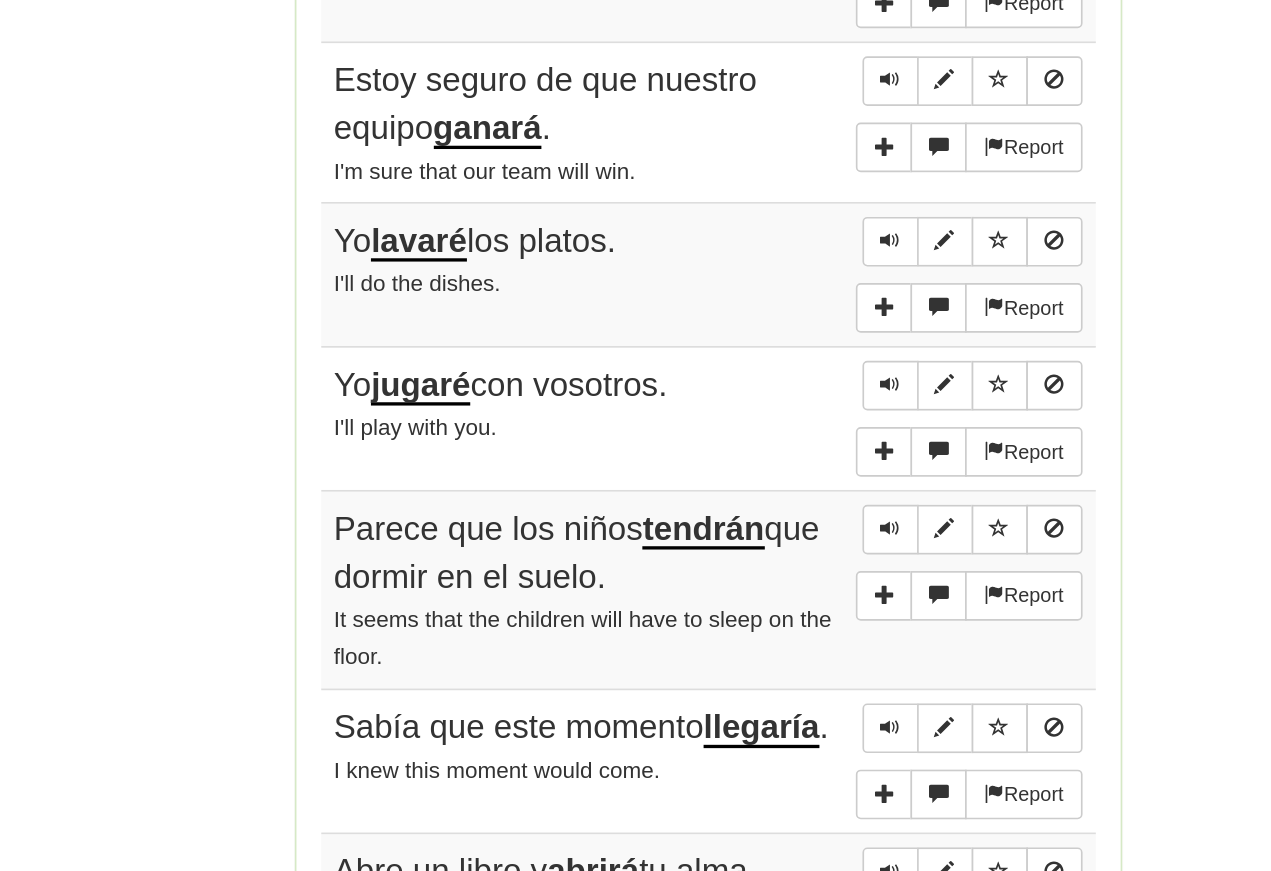 click at bounding box center [746, 468] 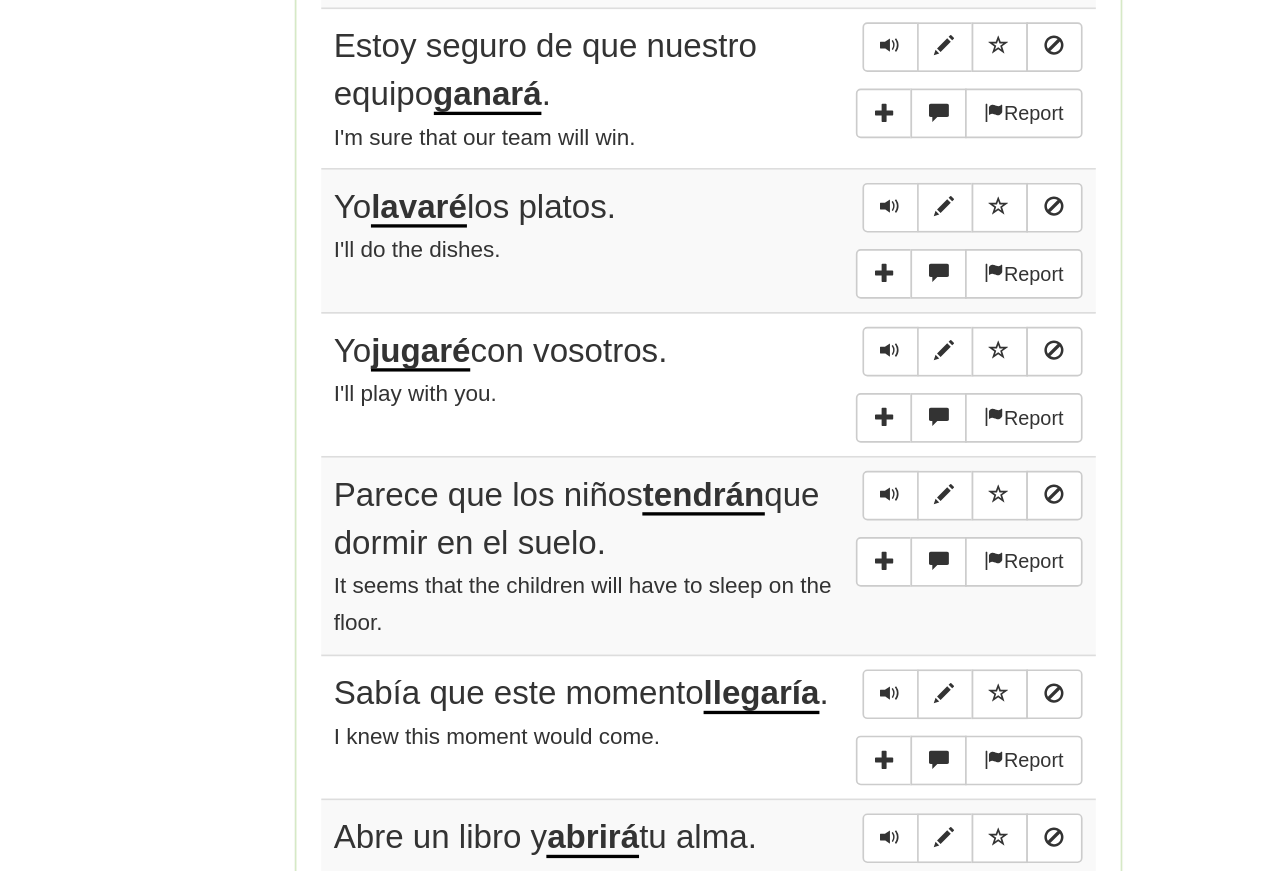 scroll, scrollTop: 949, scrollLeft: 0, axis: vertical 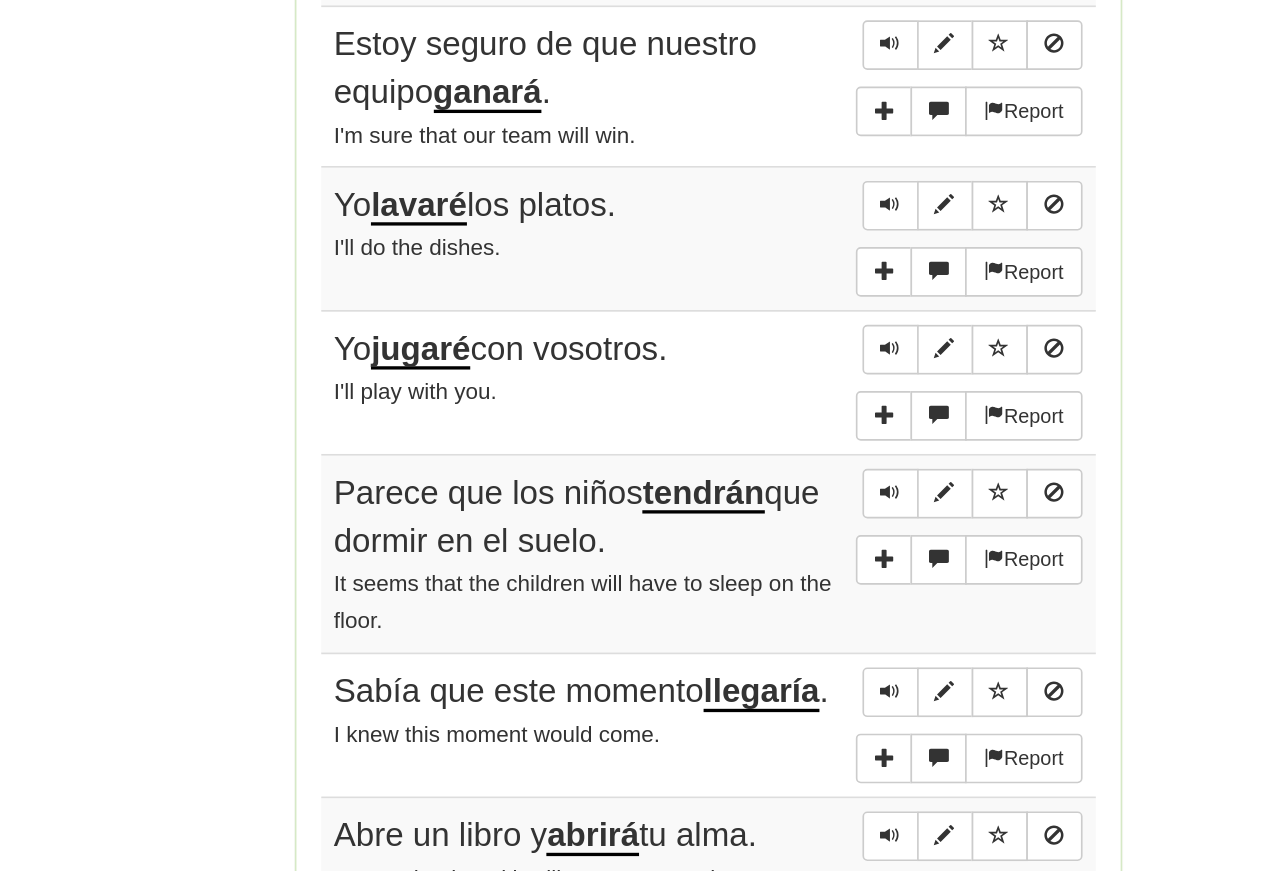 click at bounding box center [746, 555] 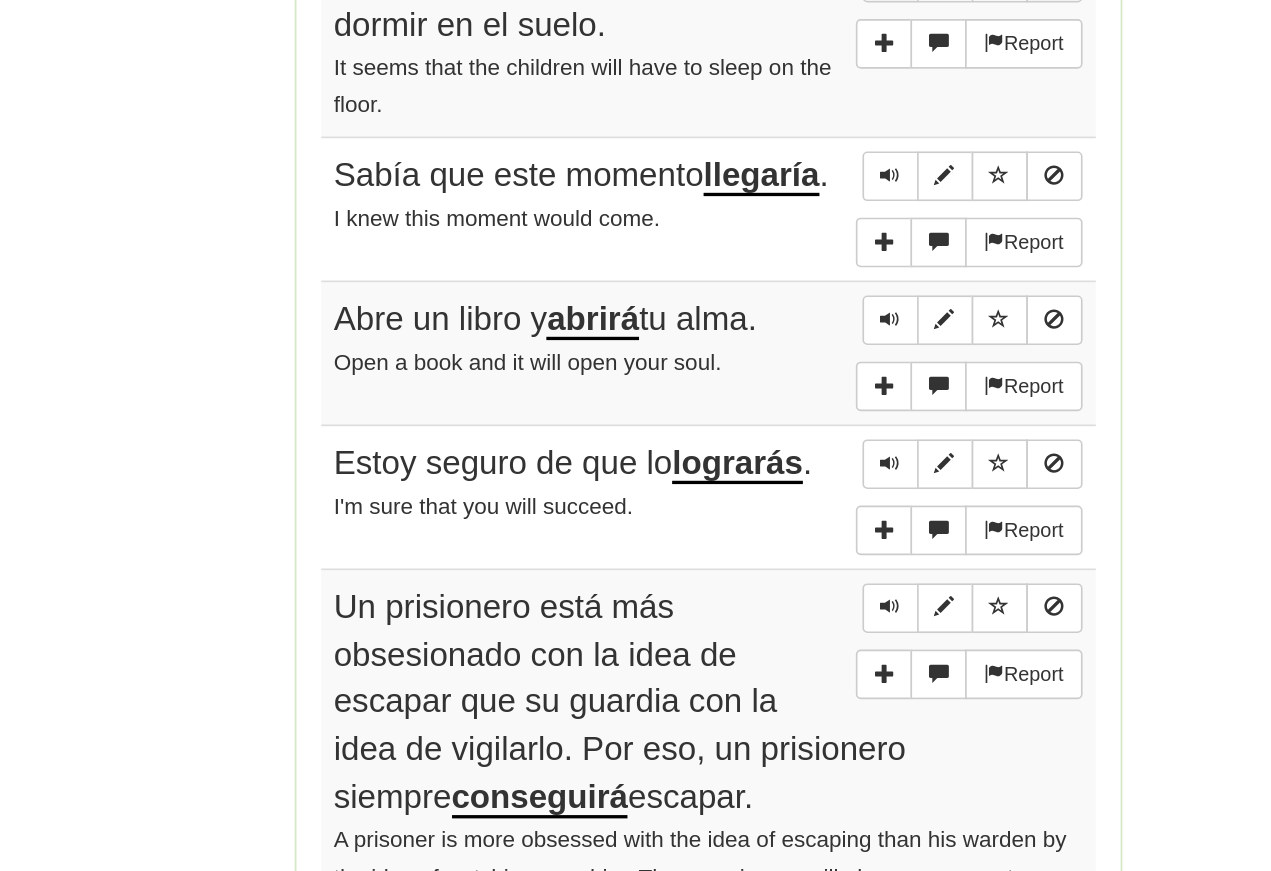 scroll, scrollTop: 1283, scrollLeft: 0, axis: vertical 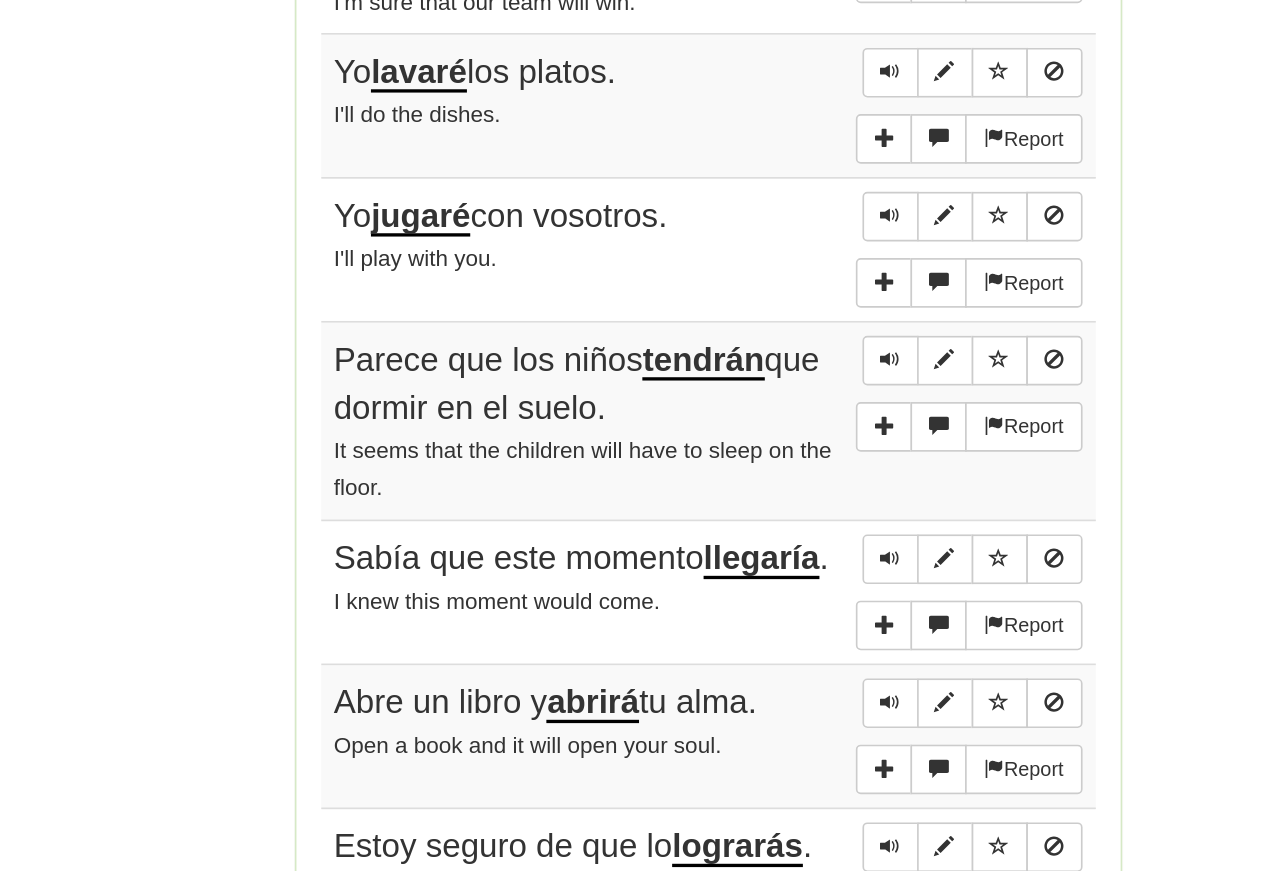 click at bounding box center (746, 309) 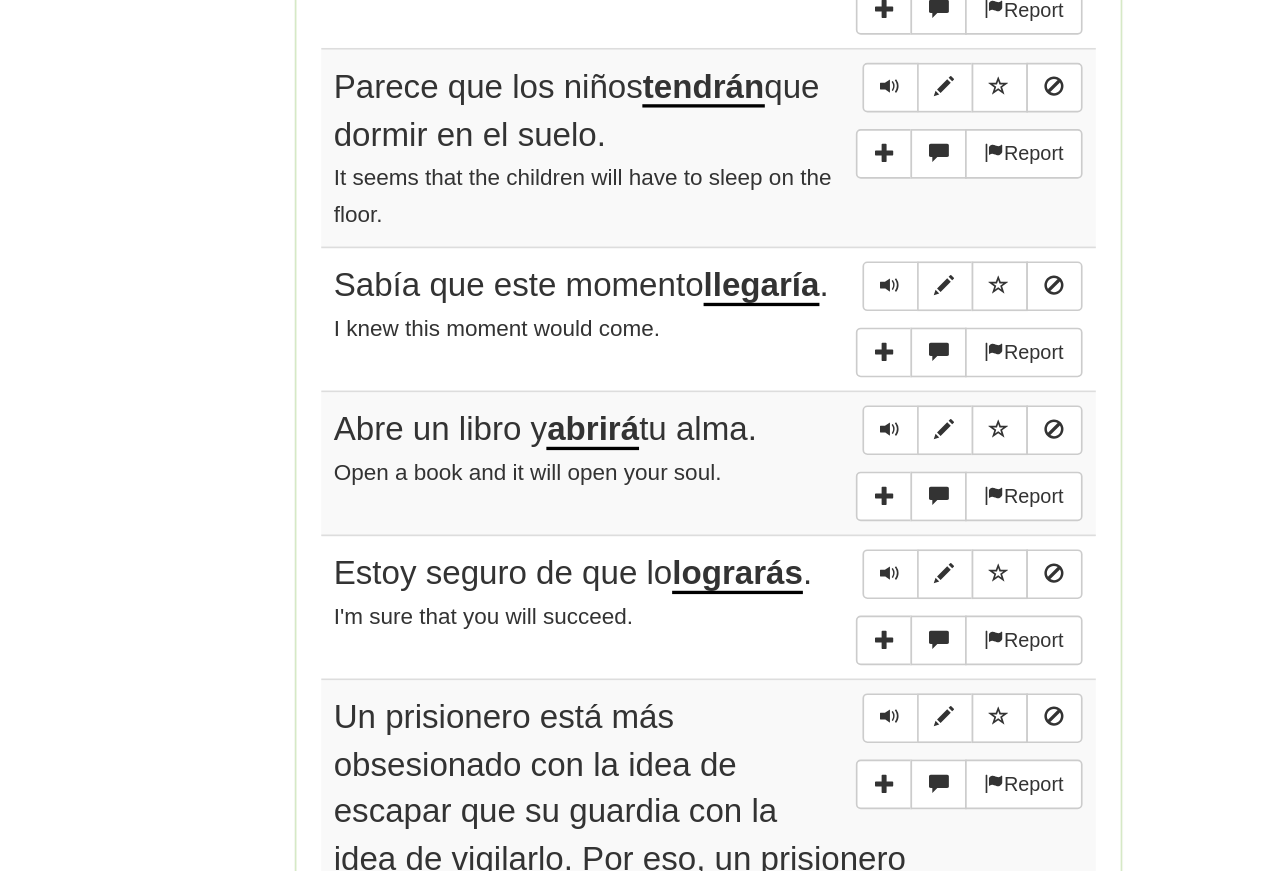 click at bounding box center [746, 428] 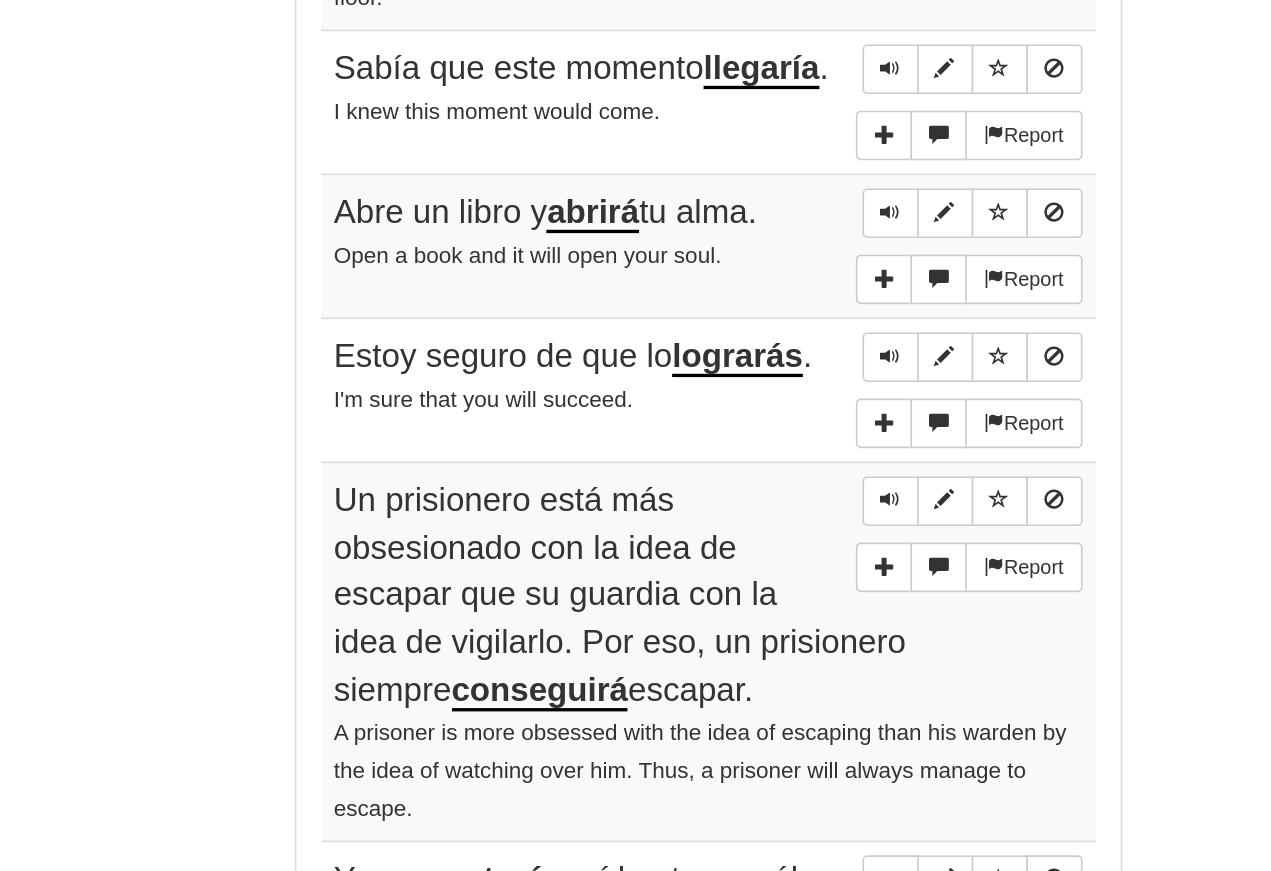 scroll, scrollTop: 1348, scrollLeft: 0, axis: vertical 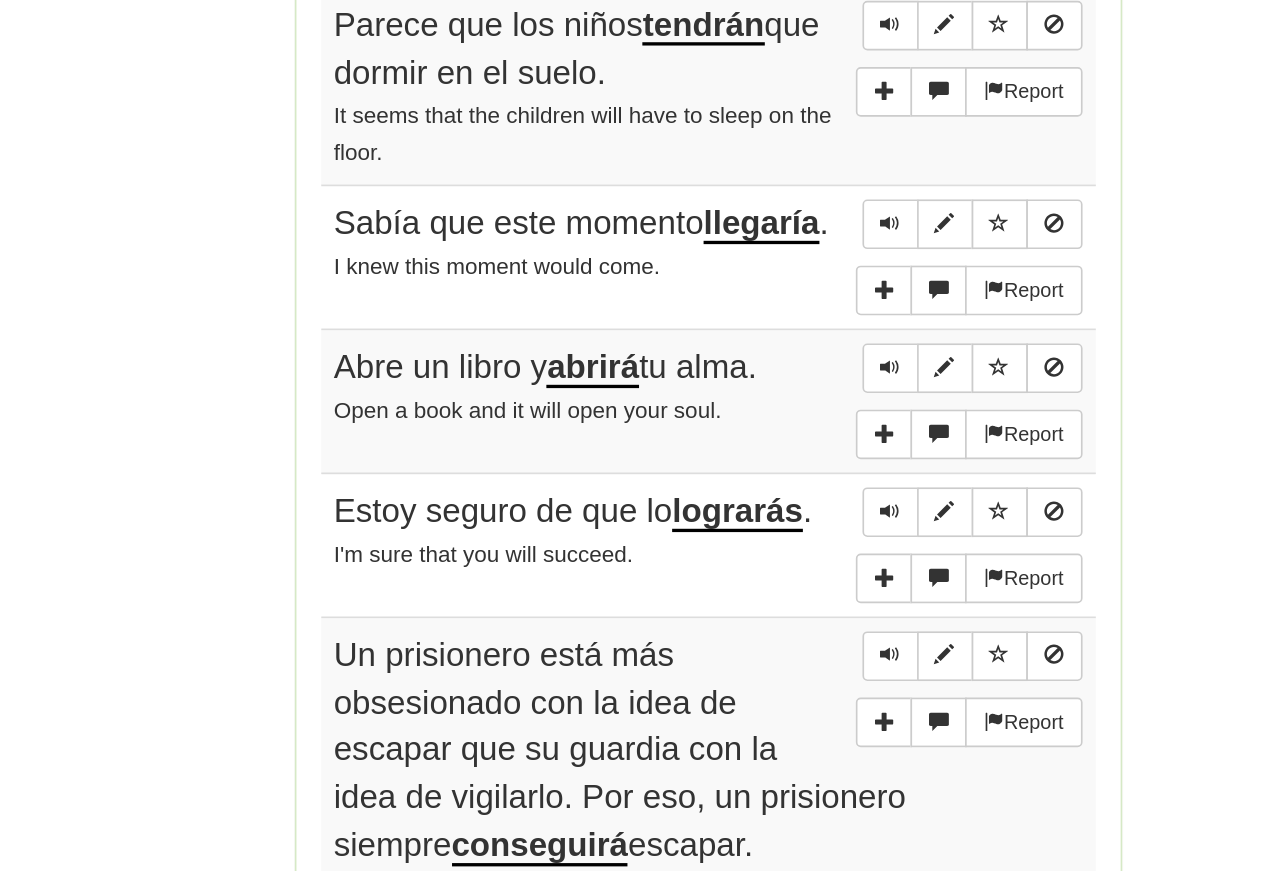 click at bounding box center (746, 363) 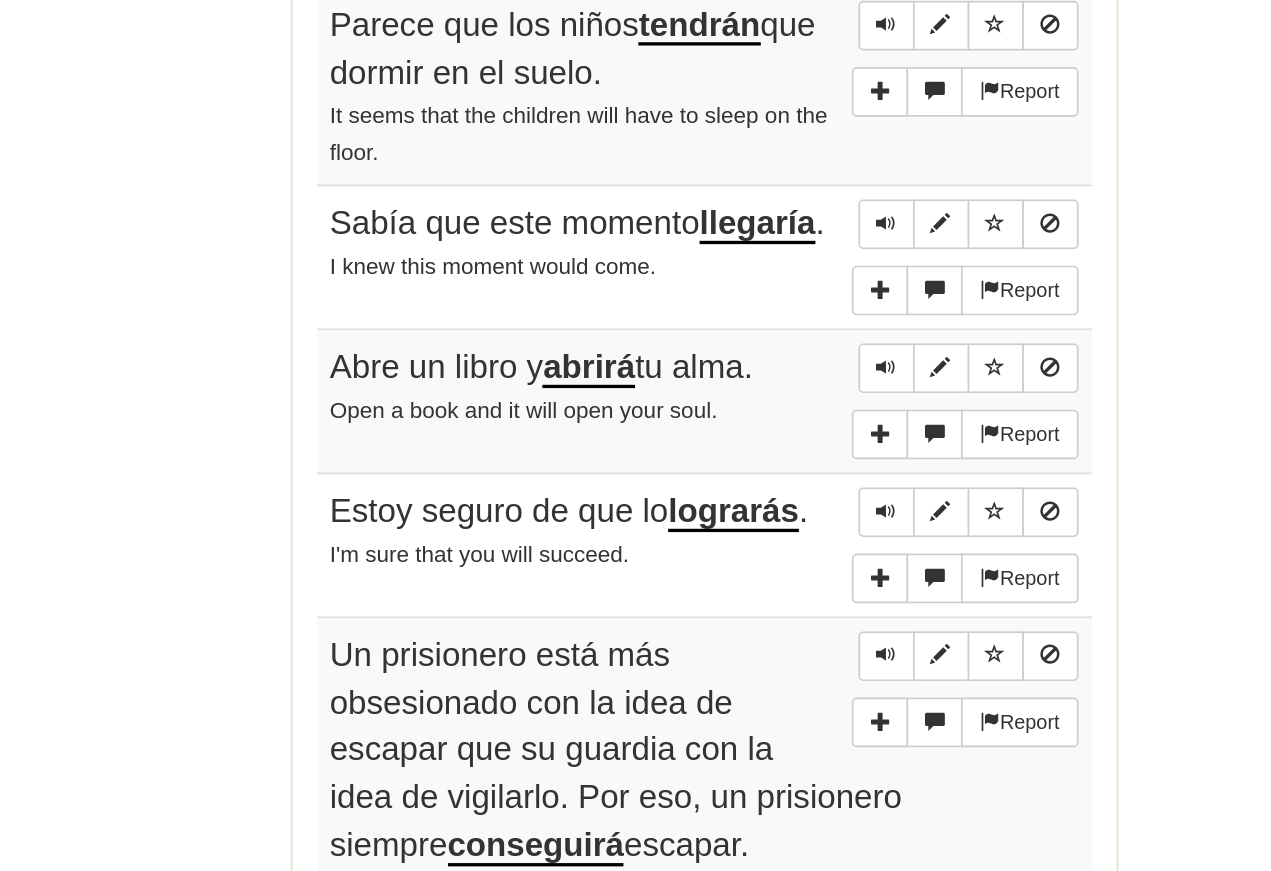 click at bounding box center (746, 537) 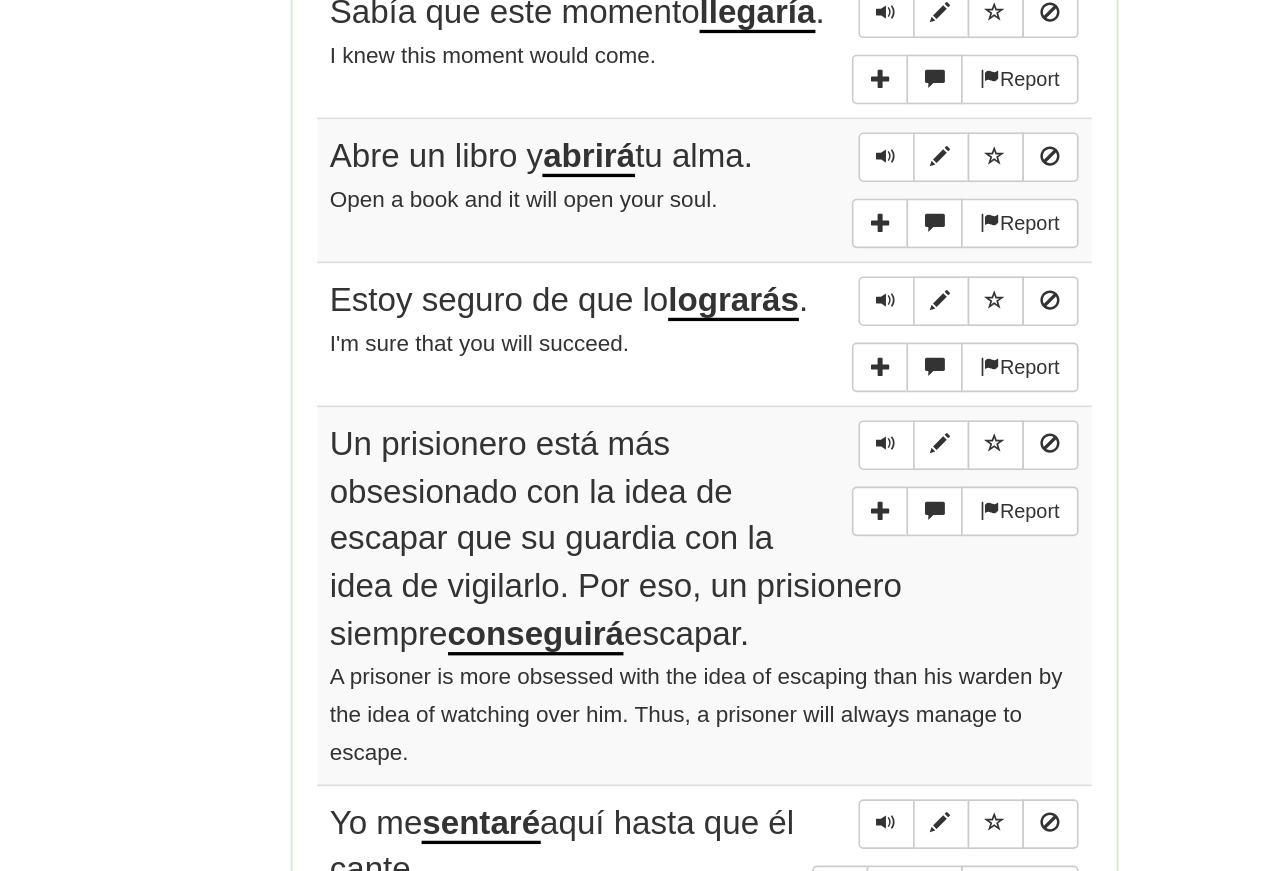 scroll, scrollTop: 1382, scrollLeft: 0, axis: vertical 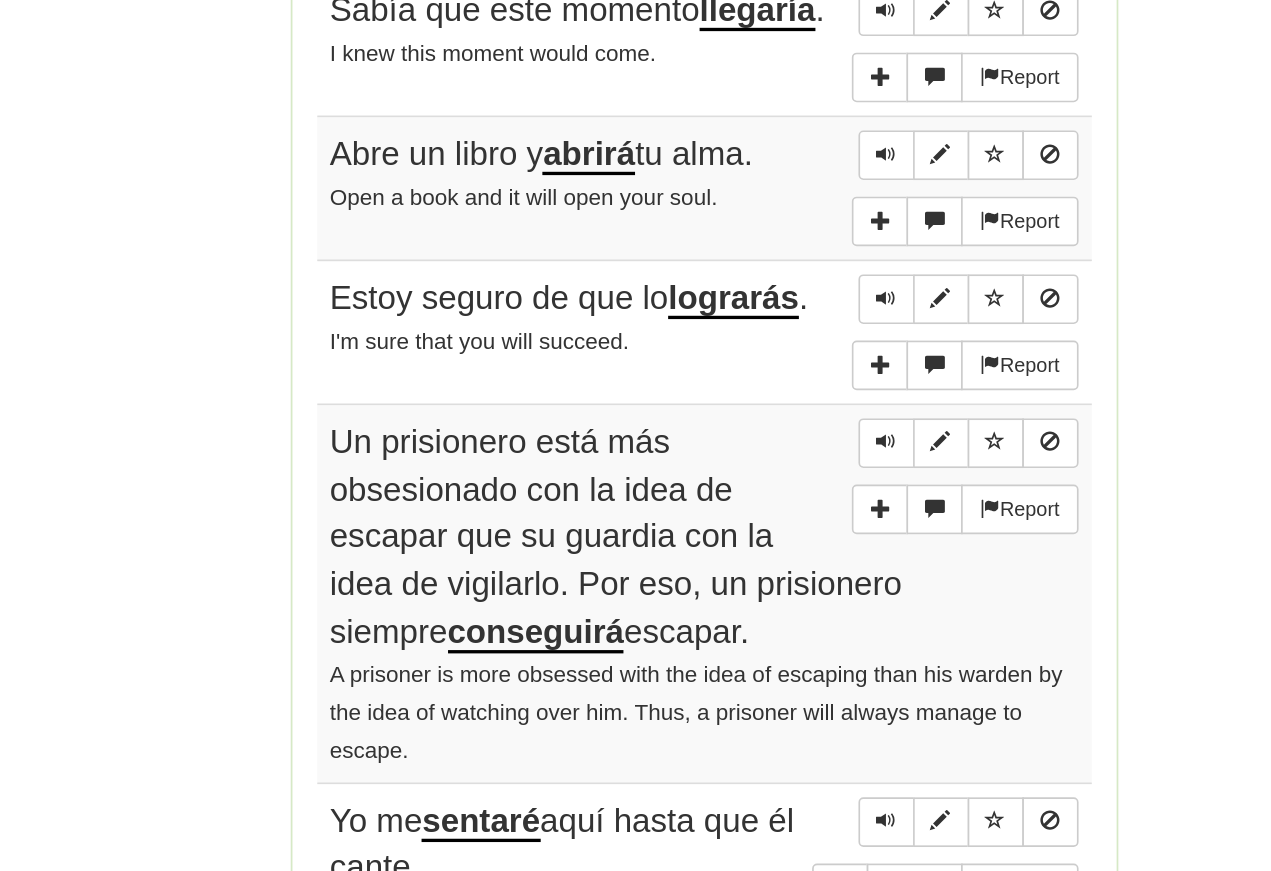 click at bounding box center [746, 590] 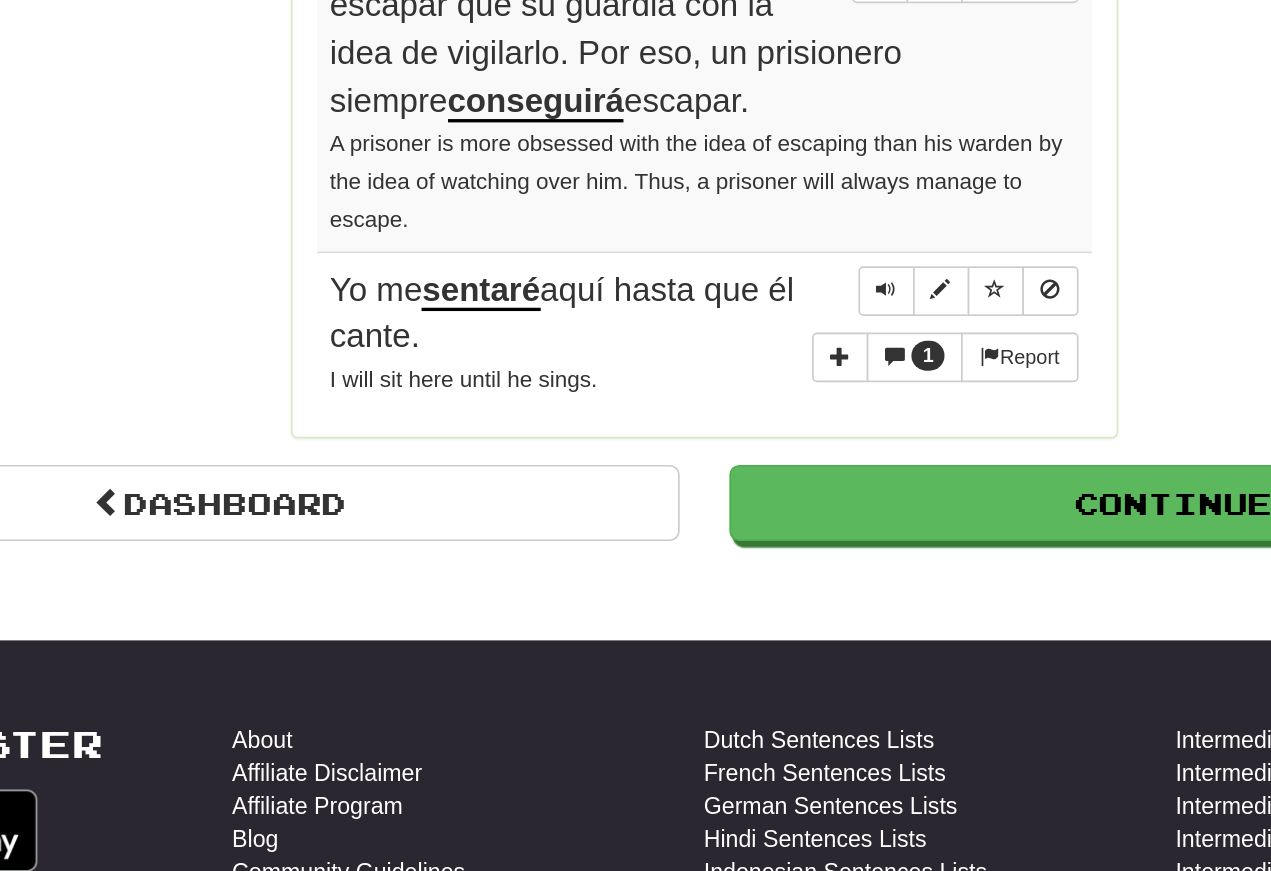 scroll, scrollTop: 1705, scrollLeft: 0, axis: vertical 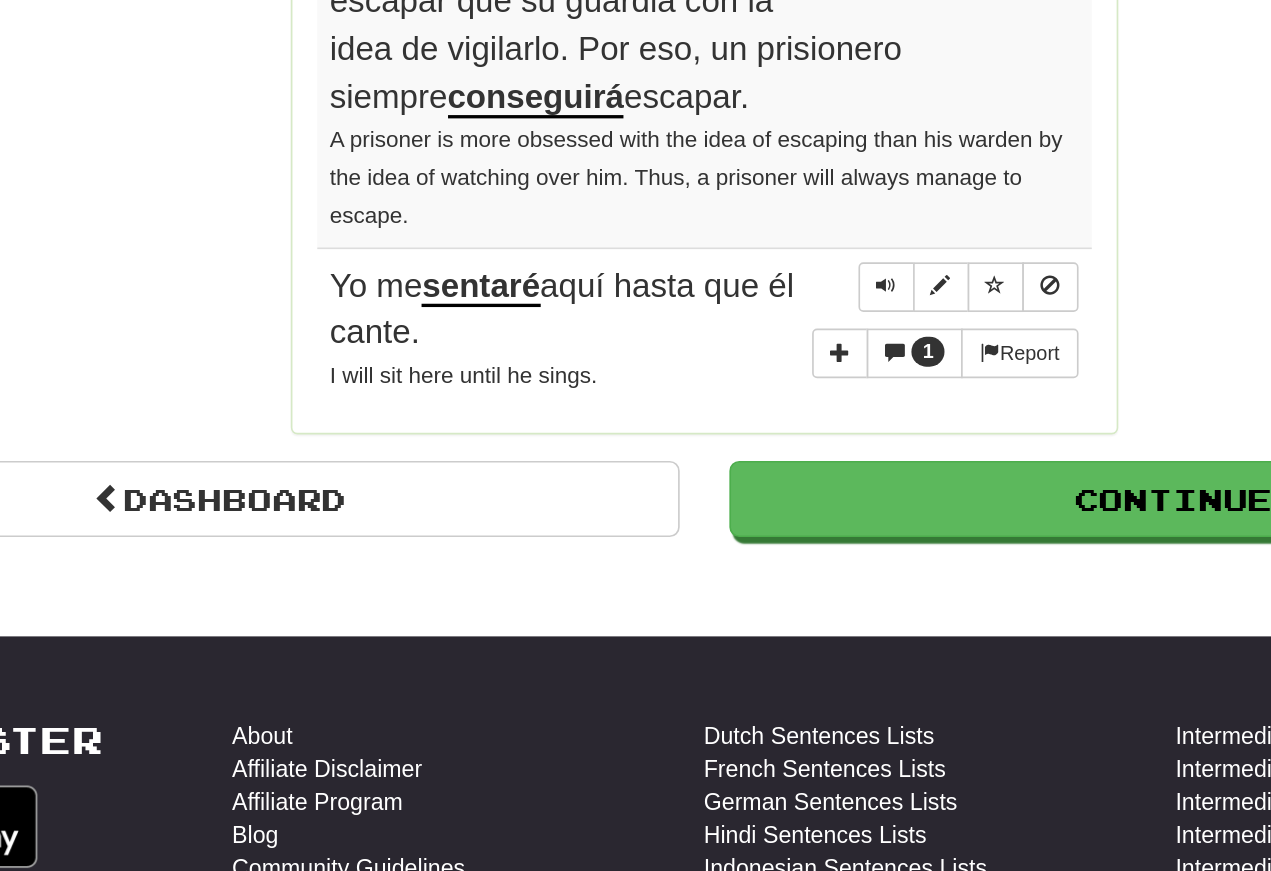 click at bounding box center [746, 496] 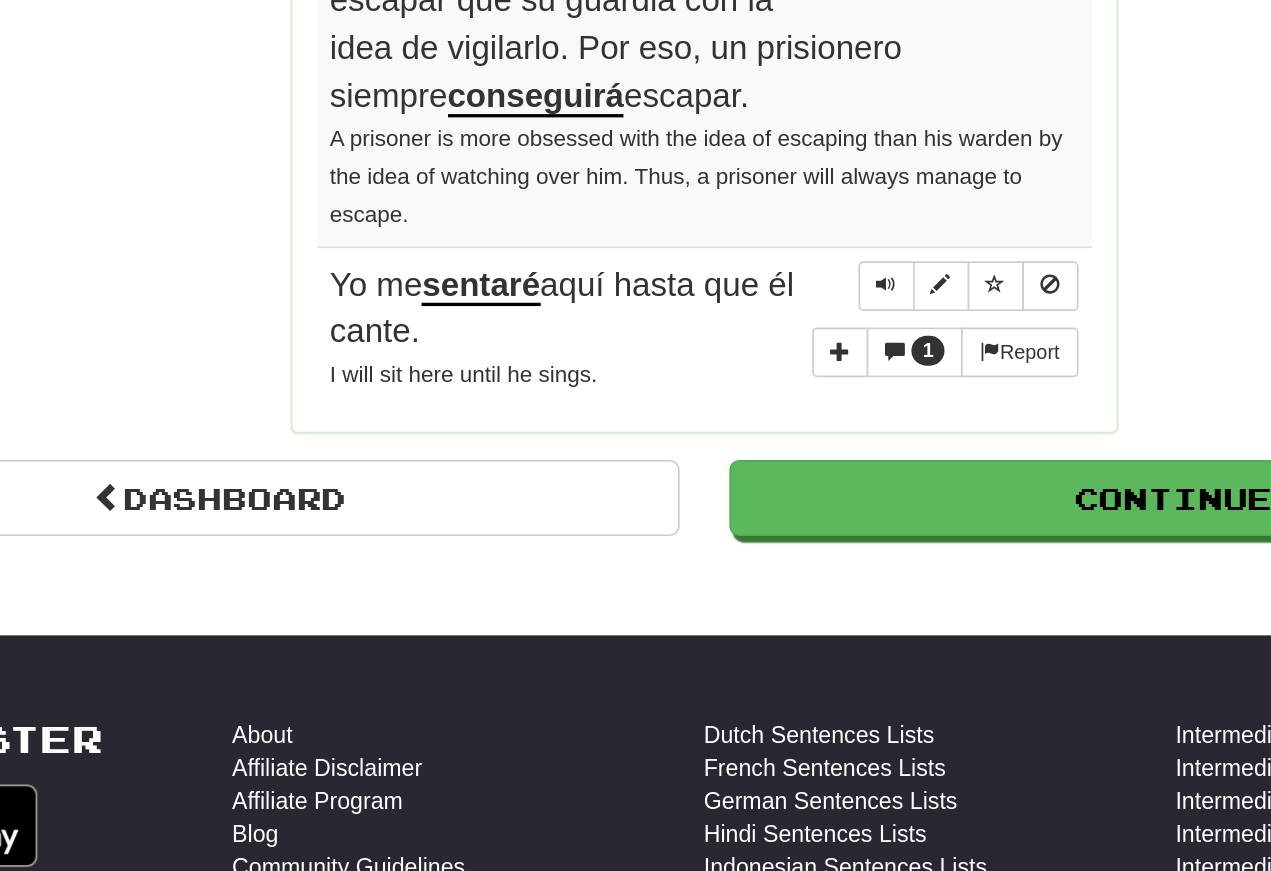 click at bounding box center (746, 495) 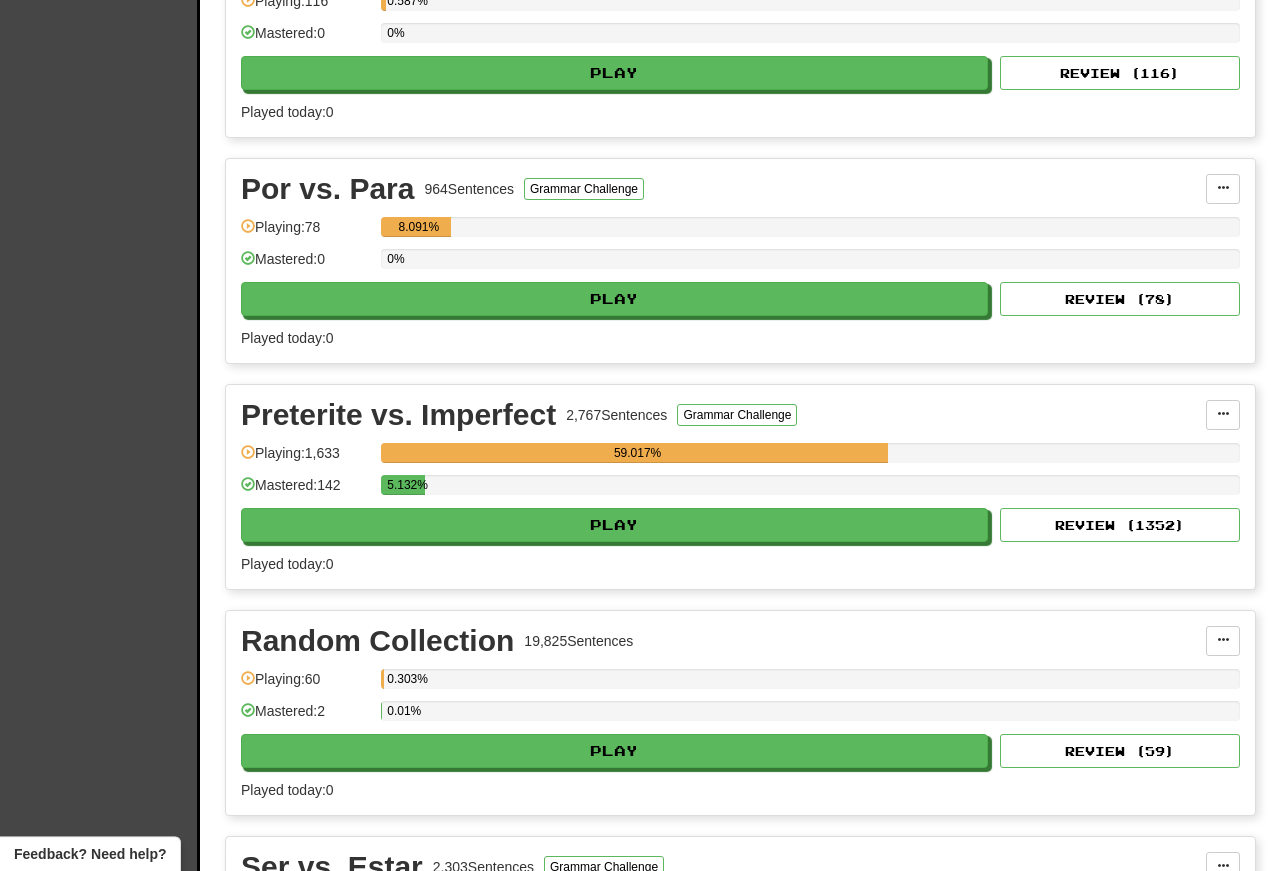 scroll, scrollTop: 6611, scrollLeft: 0, axis: vertical 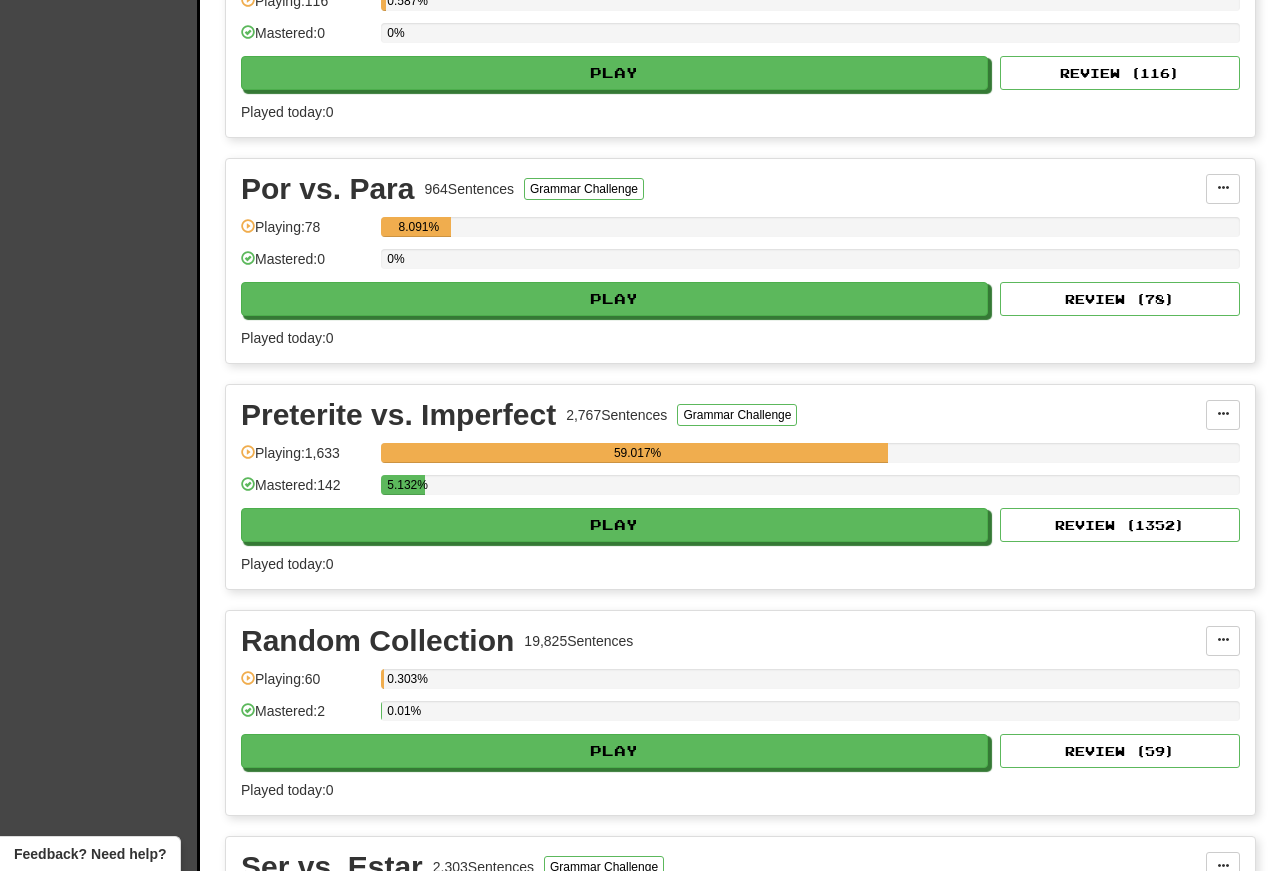 click on "Play" at bounding box center [614, 525] 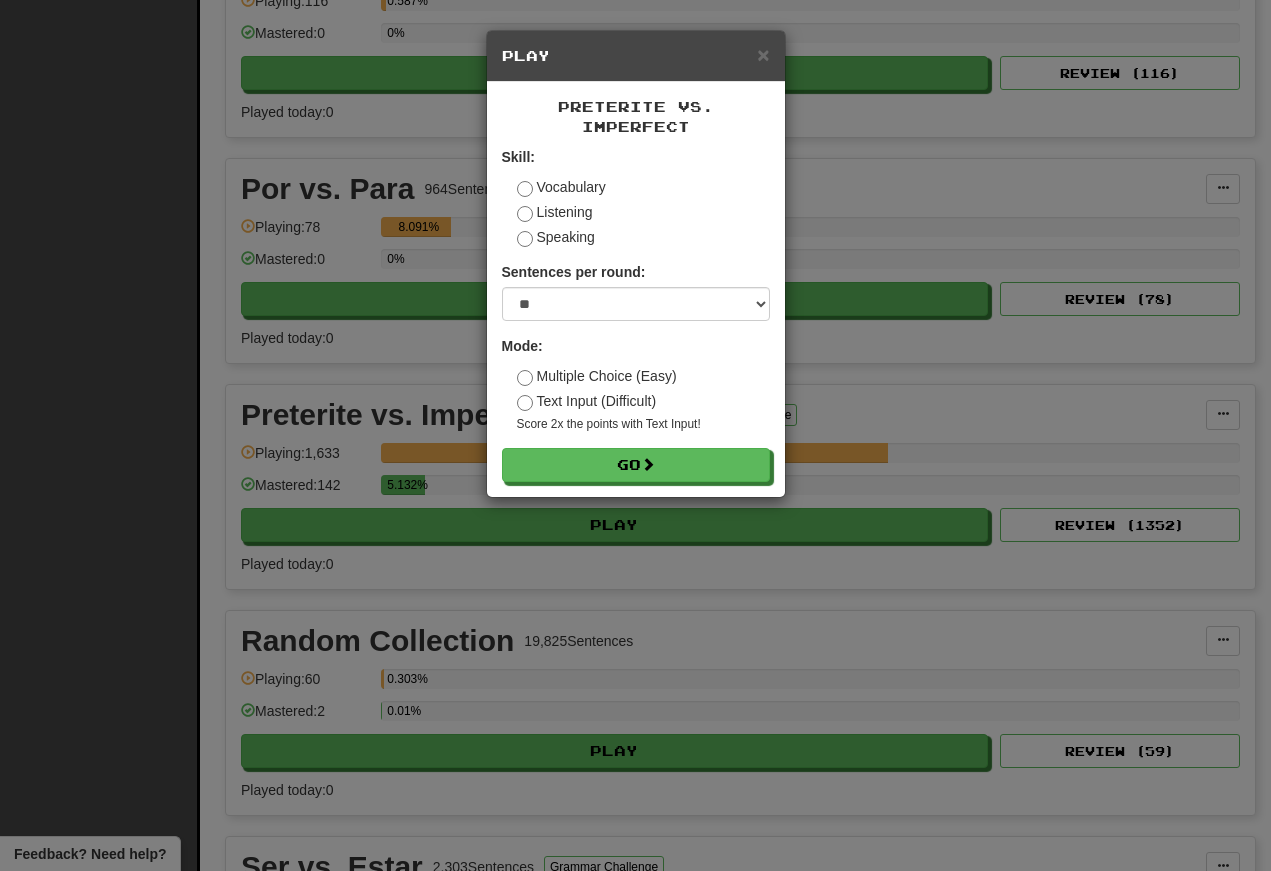 click on "Go" at bounding box center (636, 465) 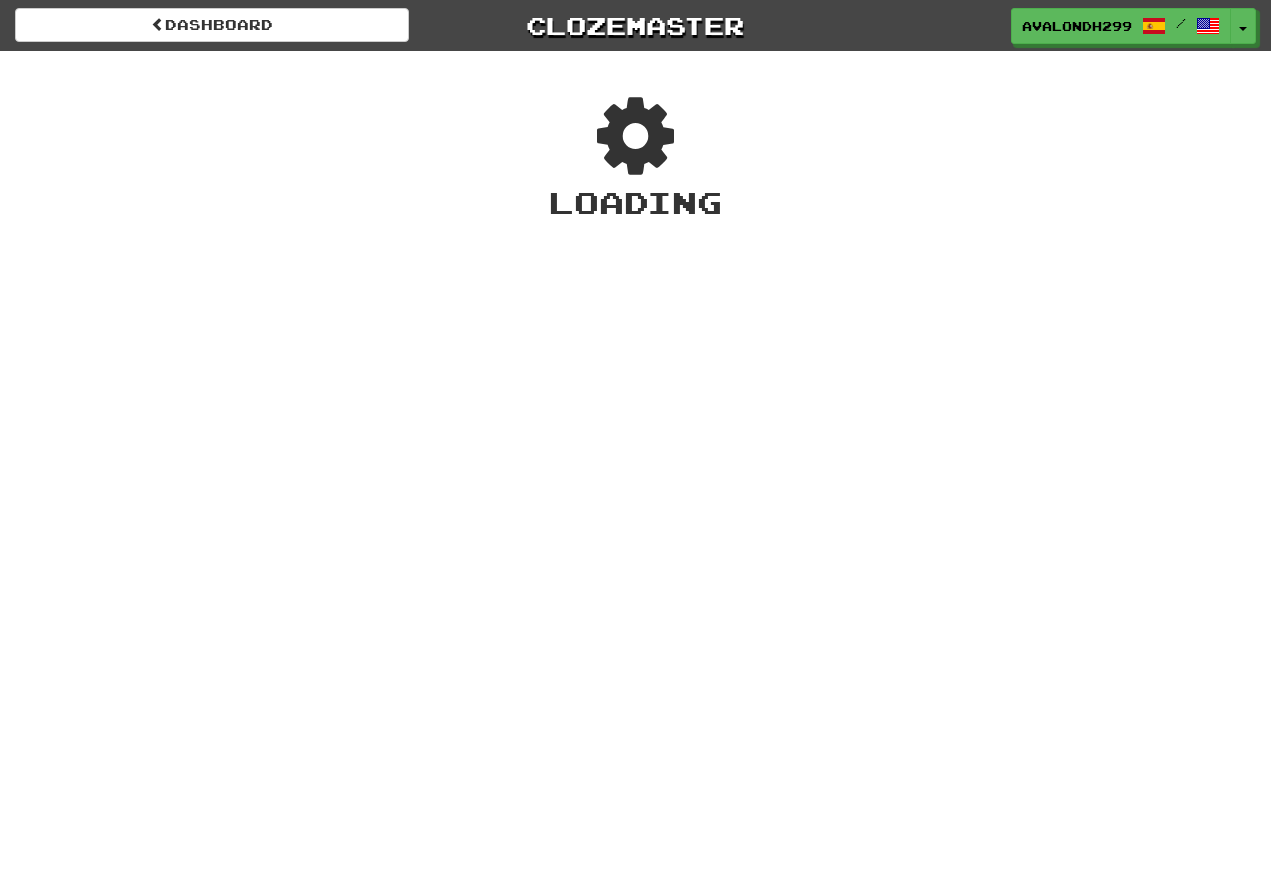 scroll, scrollTop: 0, scrollLeft: 0, axis: both 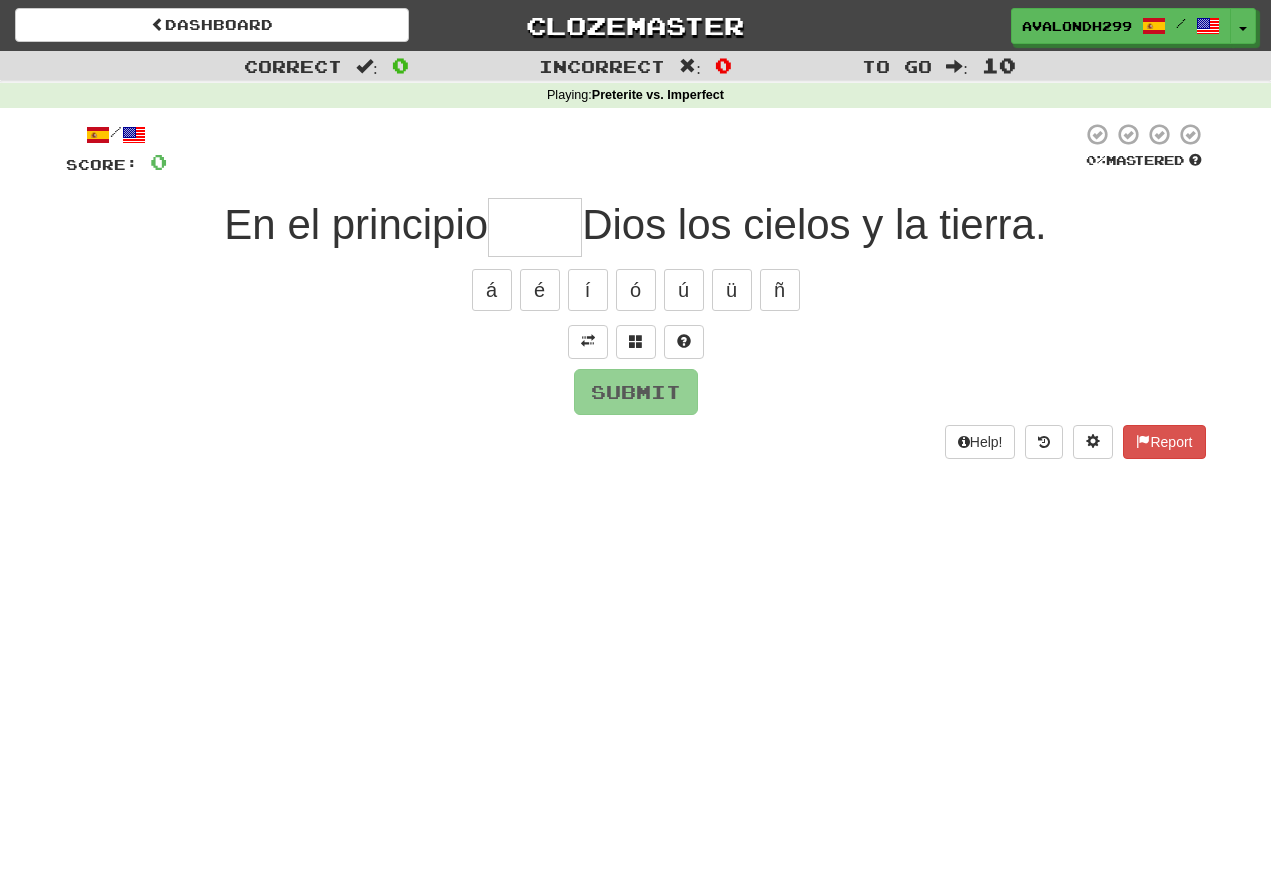 click at bounding box center [588, 342] 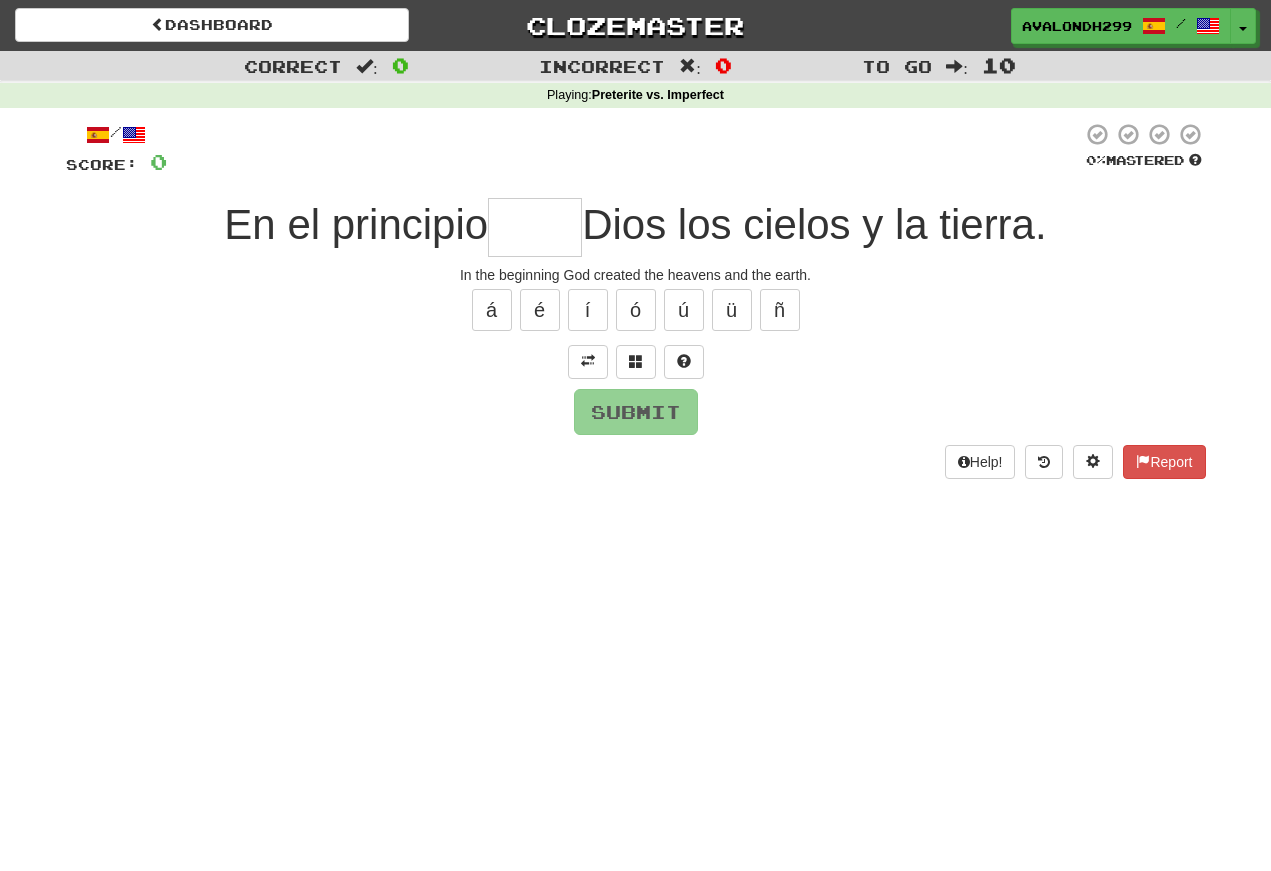 click at bounding box center [535, 227] 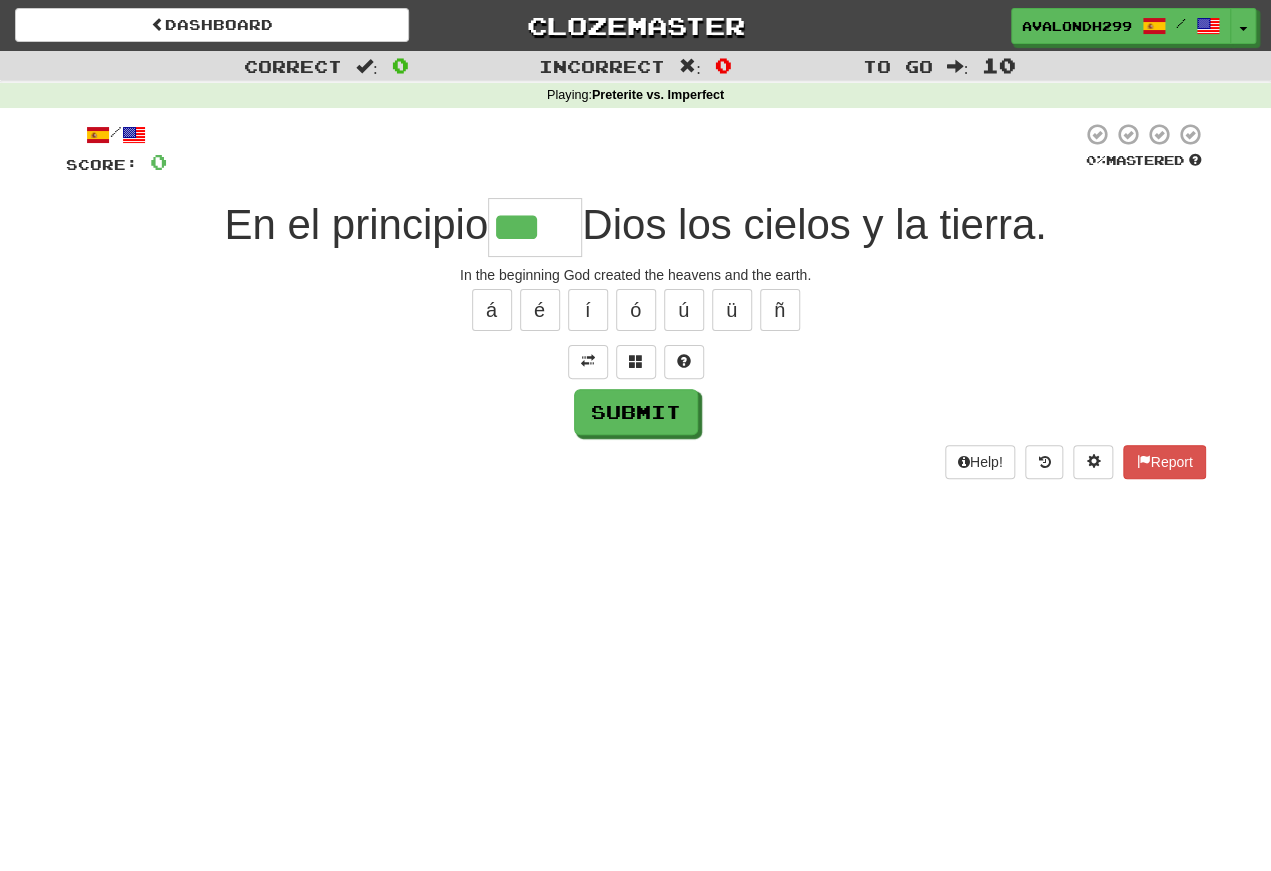 click on "ó" at bounding box center [636, 310] 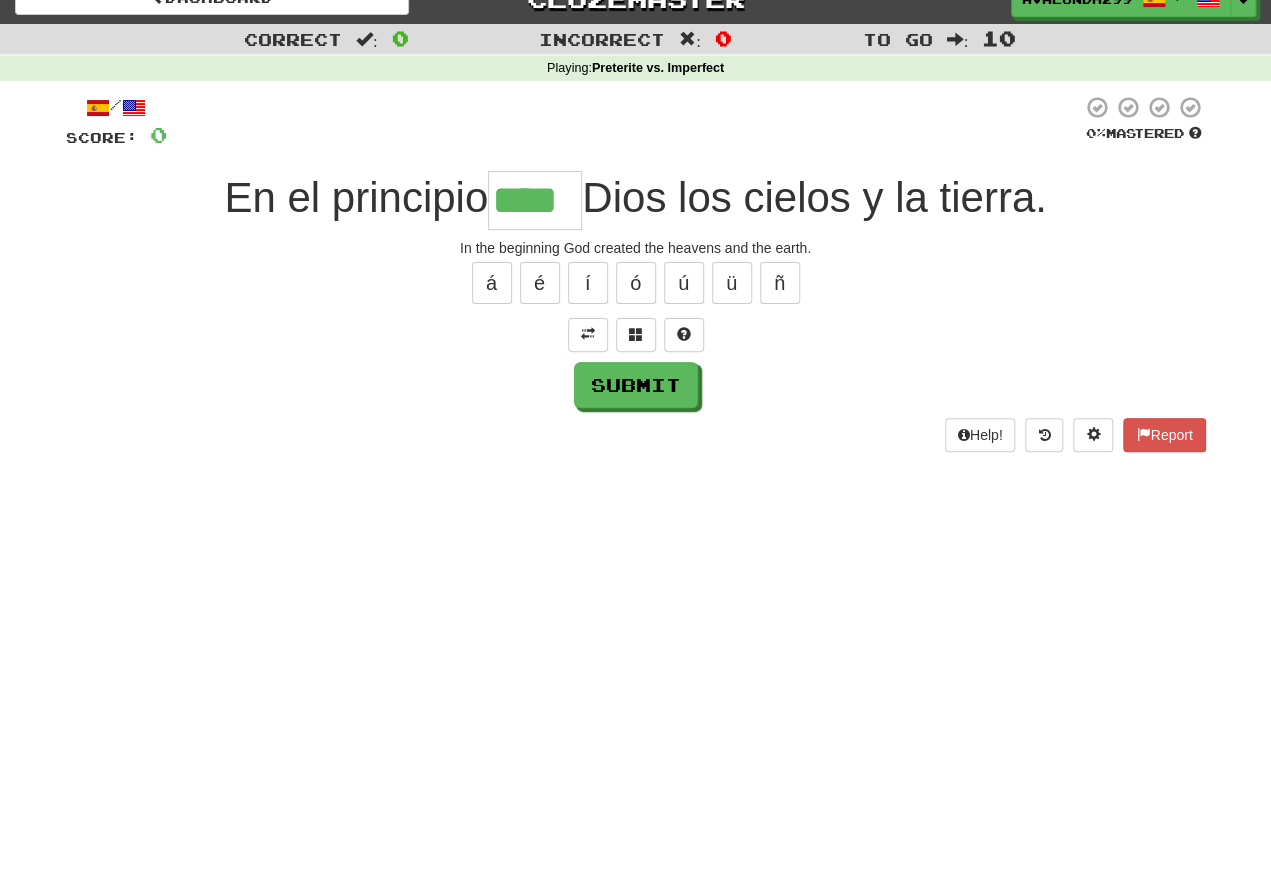 click on "Submit" at bounding box center (636, 412) 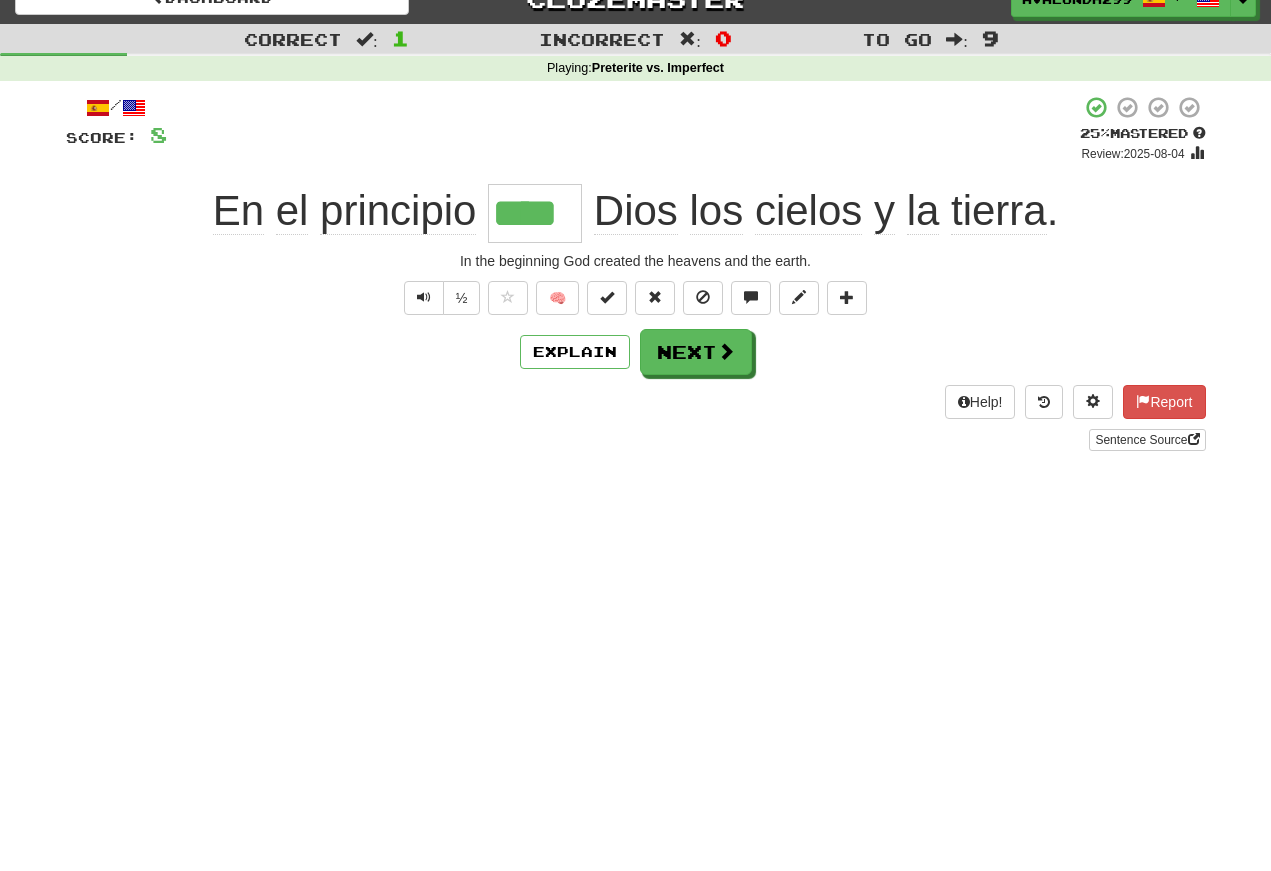 click at bounding box center (424, 297) 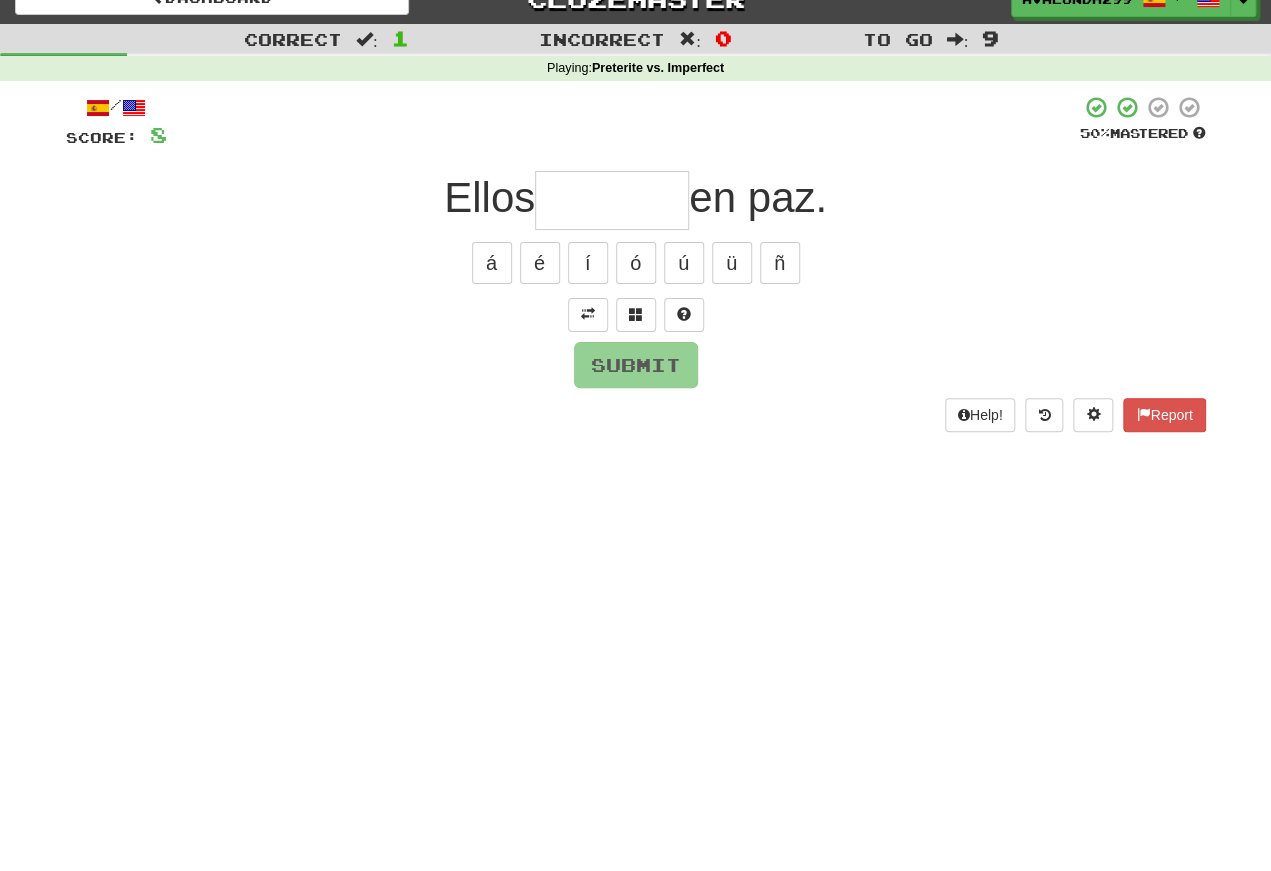 click at bounding box center (588, 314) 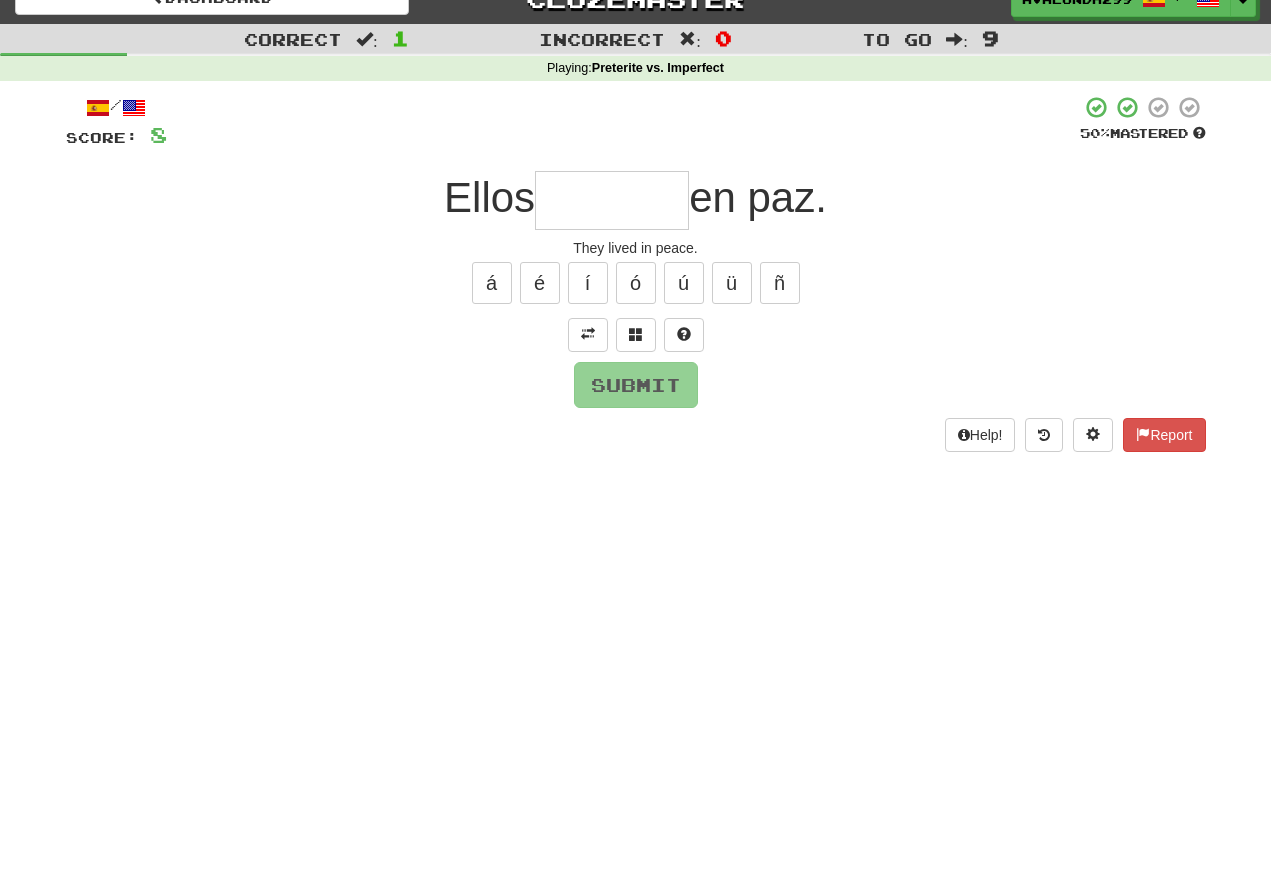click at bounding box center (612, 200) 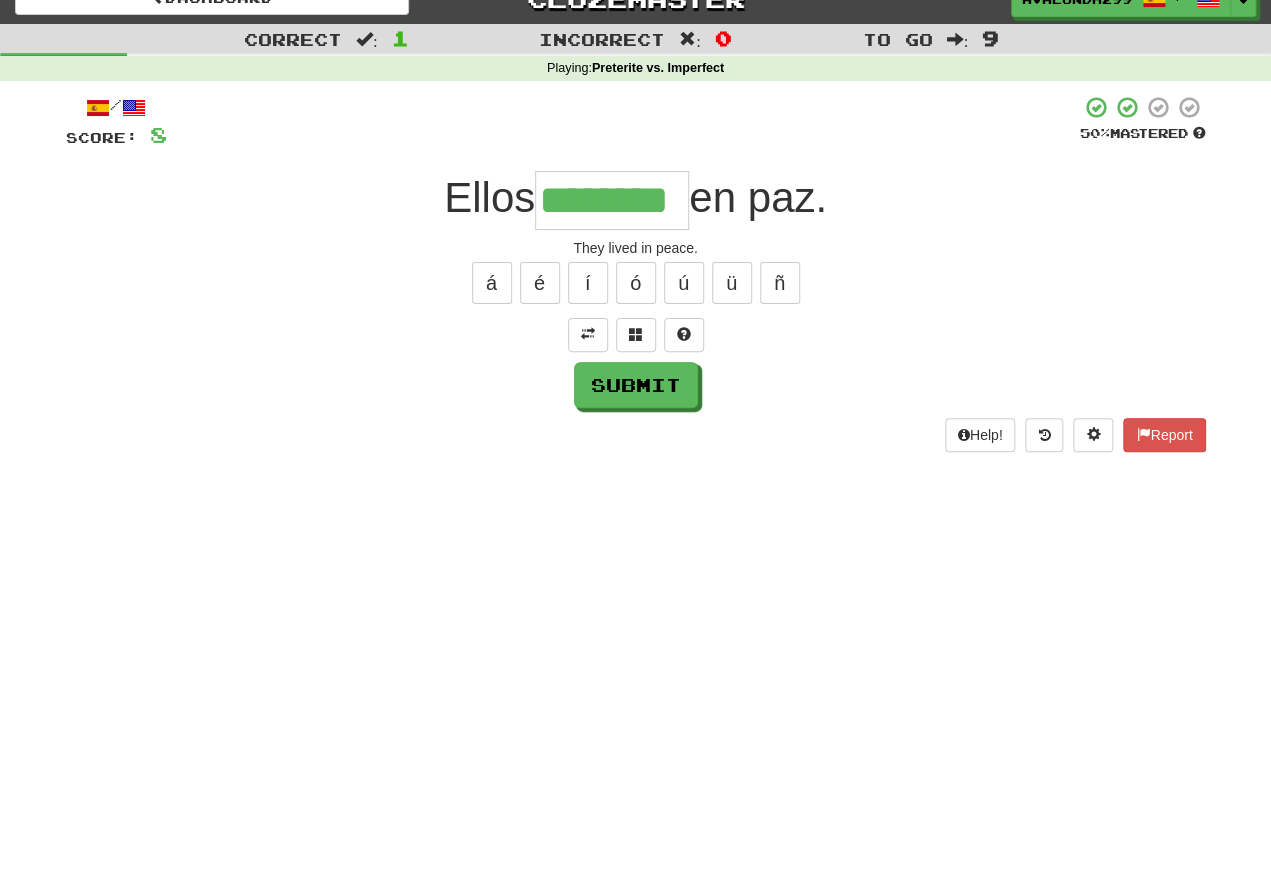 type on "********" 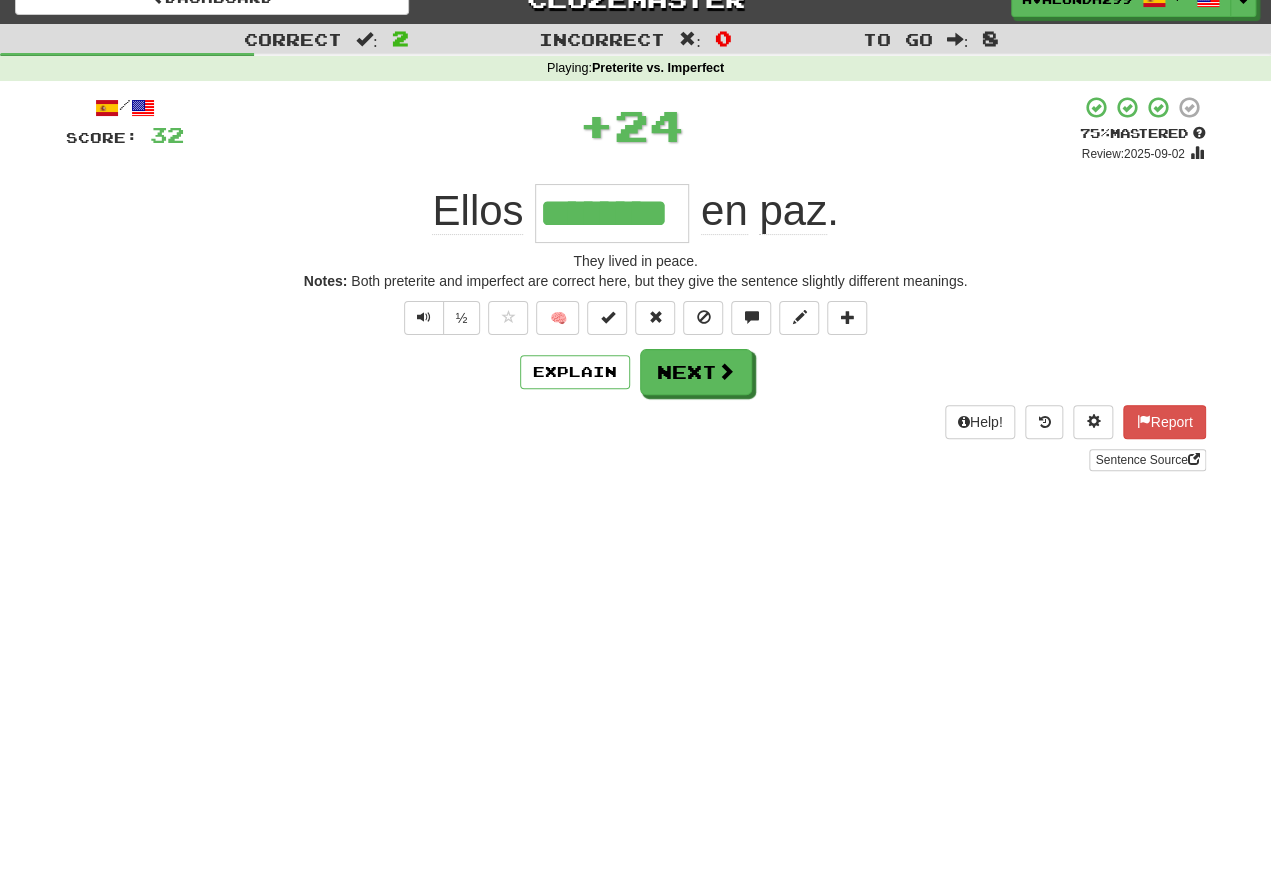 scroll, scrollTop: 27, scrollLeft: 0, axis: vertical 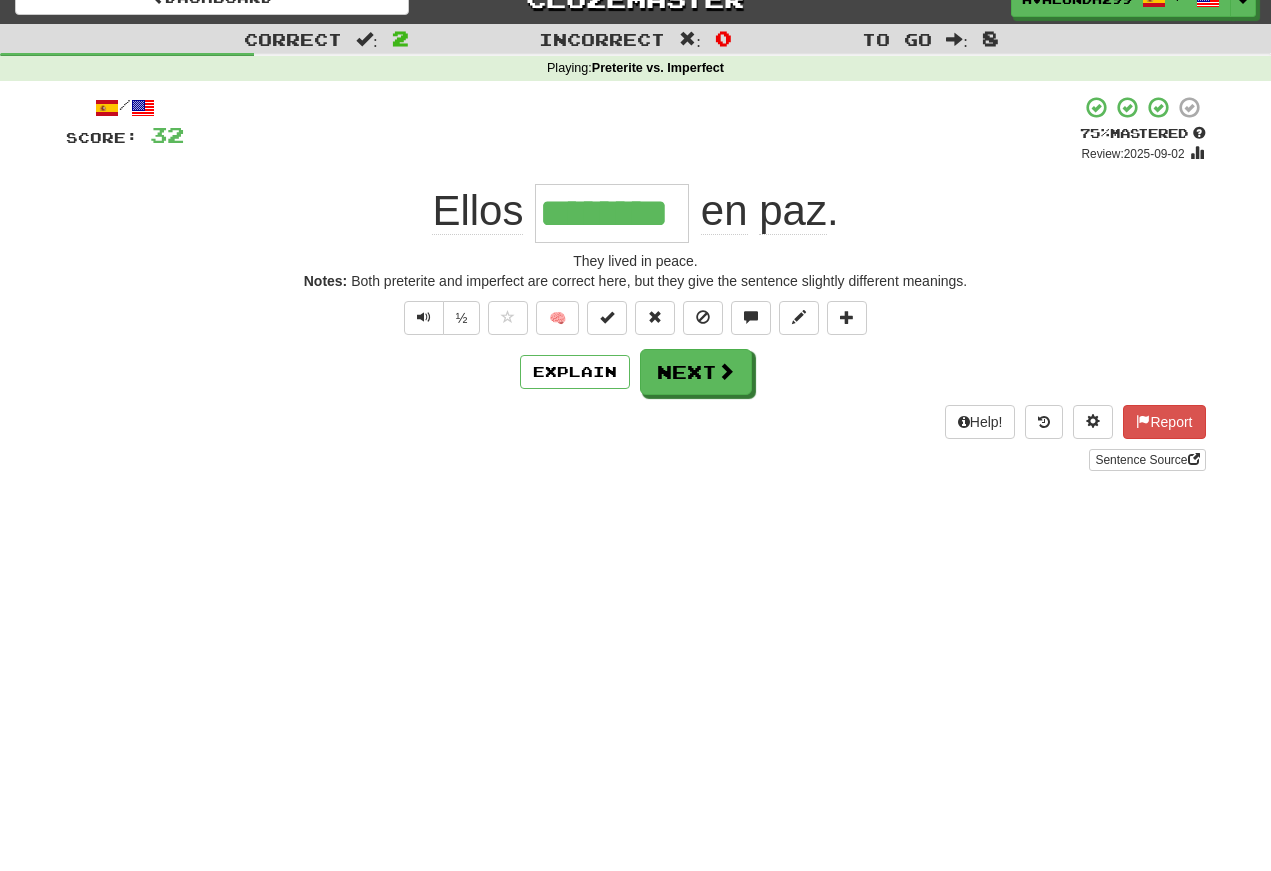 click on "Explain" at bounding box center [575, 372] 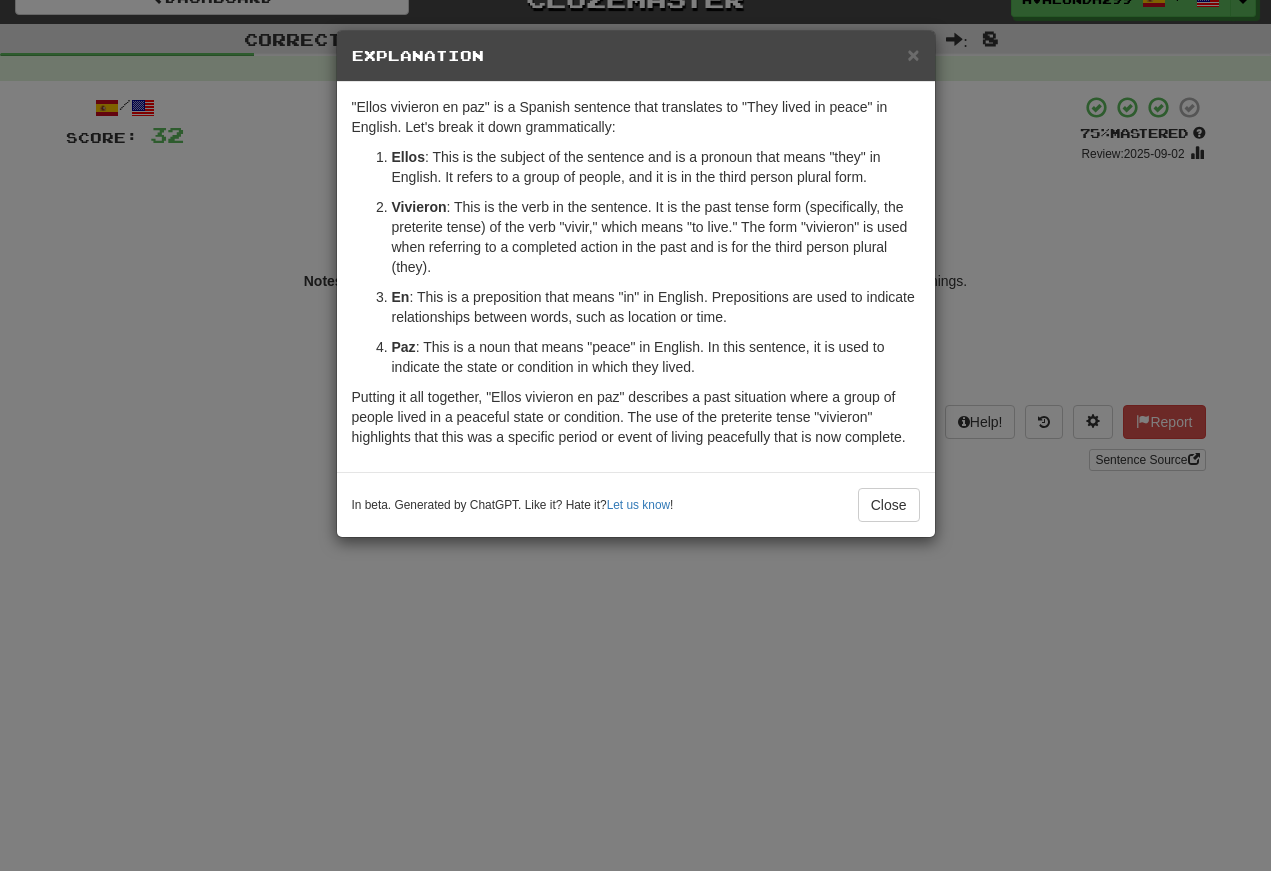 click on "Close" at bounding box center (889, 505) 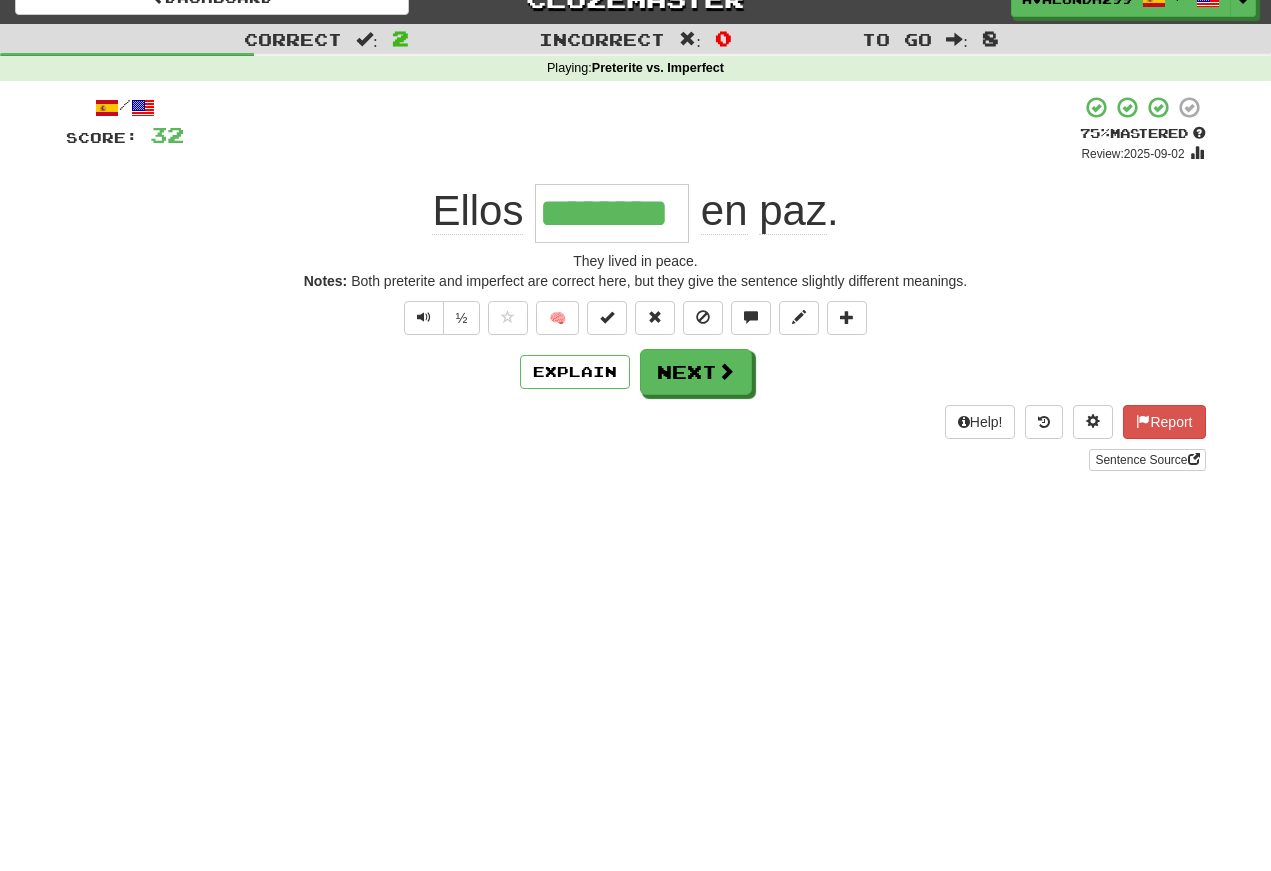 click at bounding box center [424, 317] 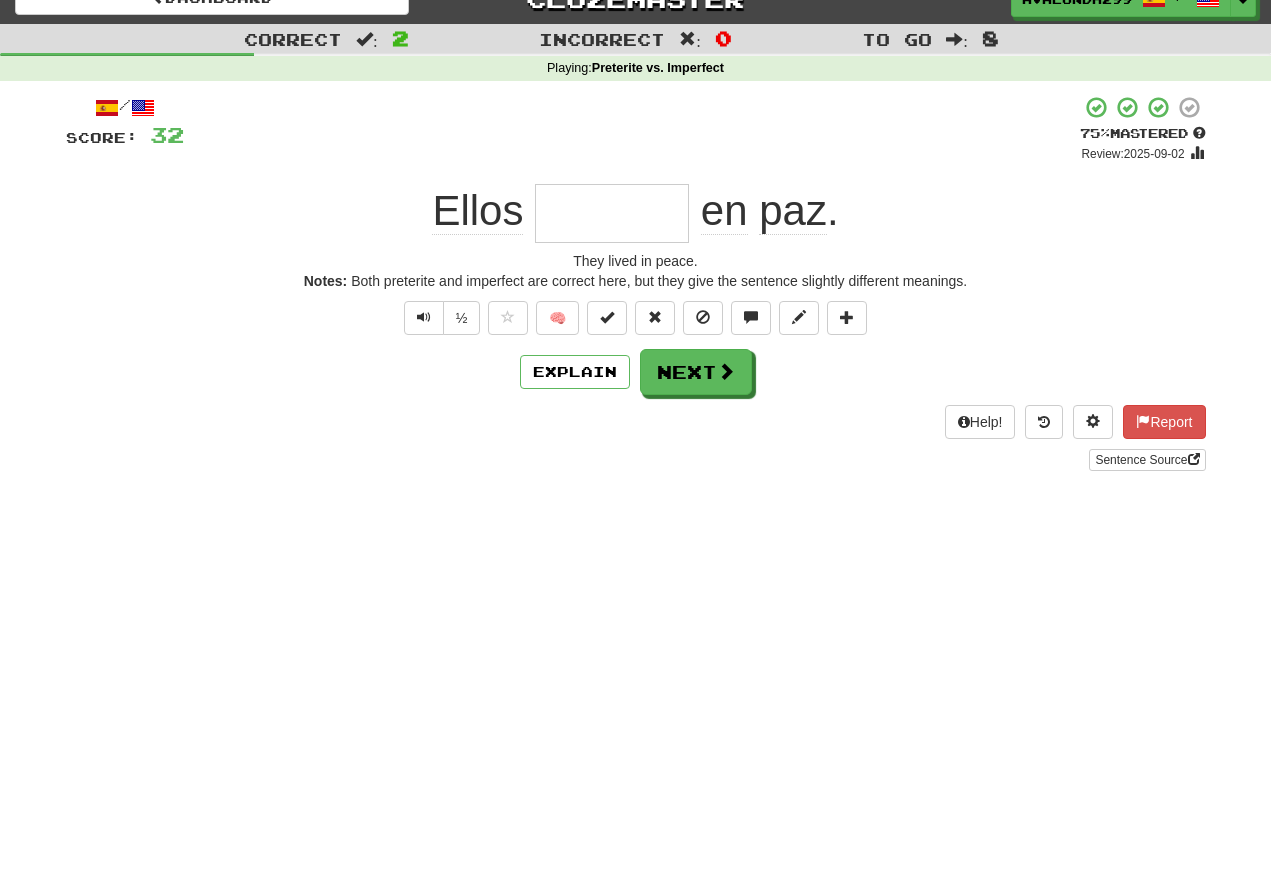 scroll, scrollTop: 27, scrollLeft: 0, axis: vertical 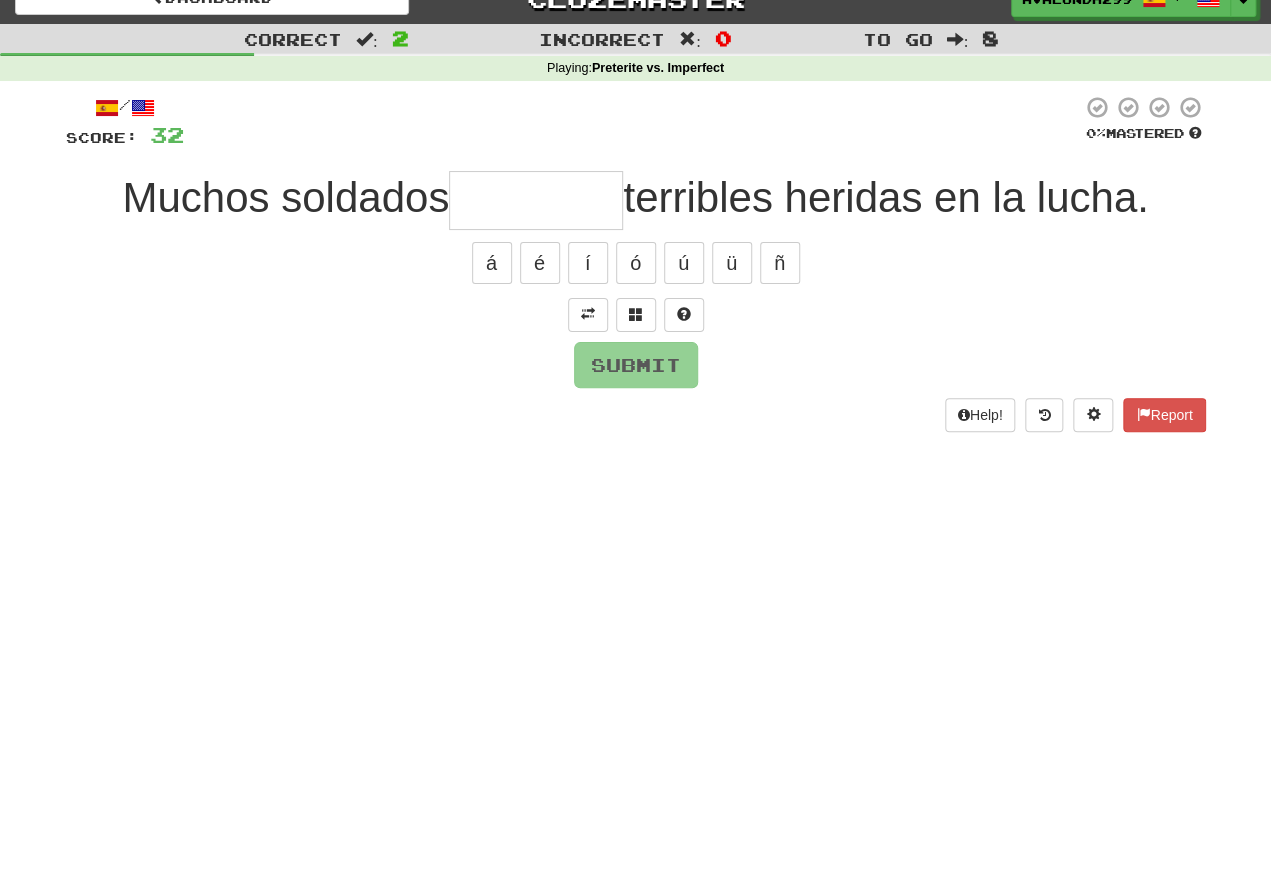 click at bounding box center [588, 314] 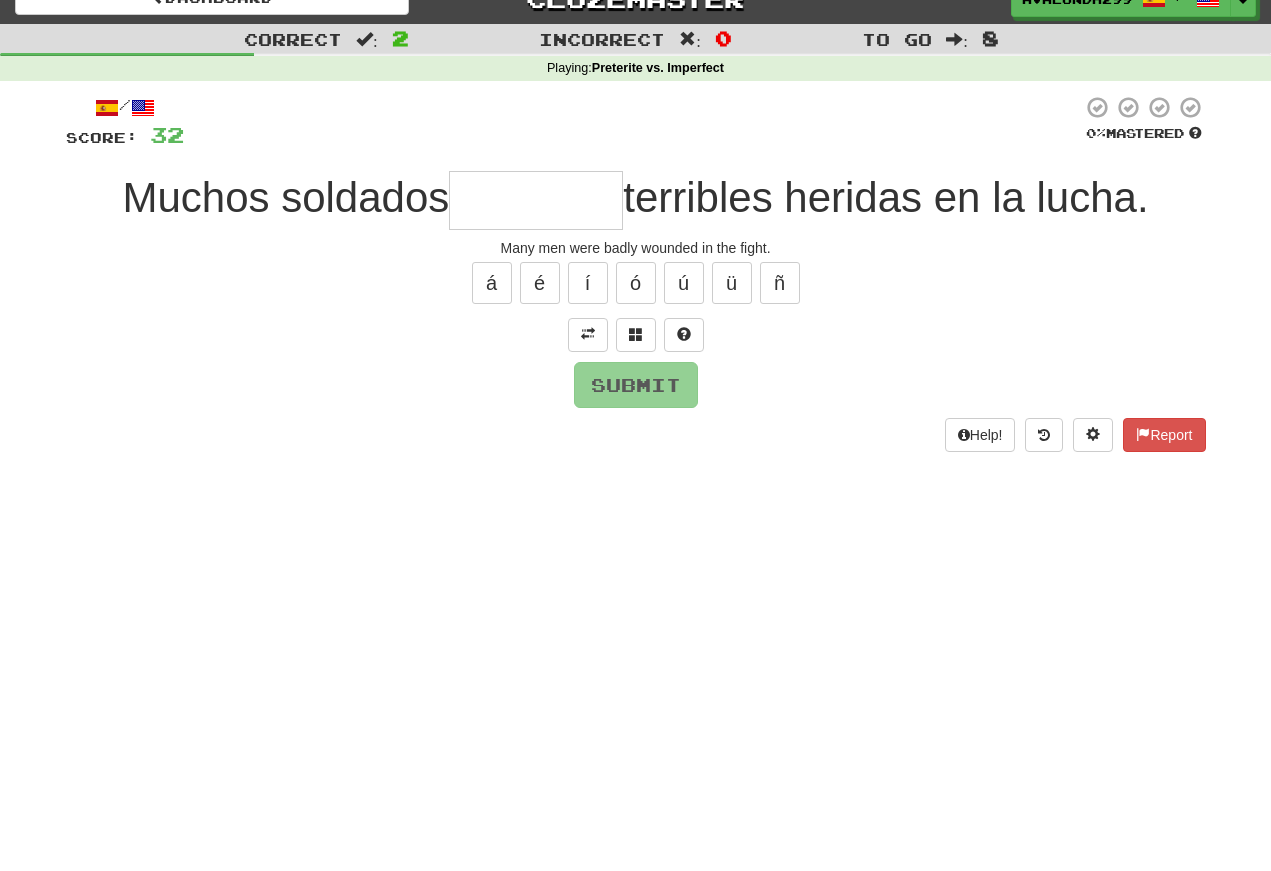 click at bounding box center (536, 200) 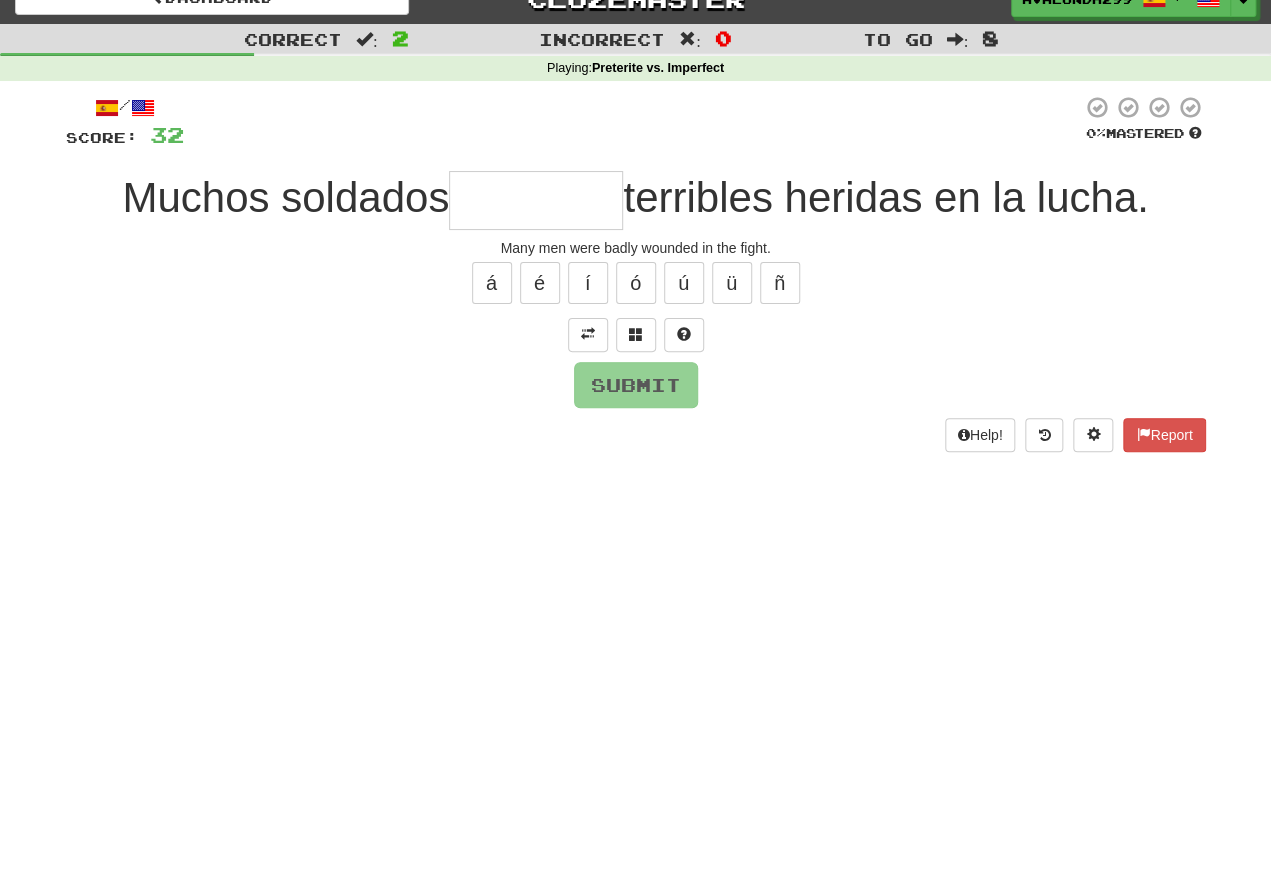 type on "*" 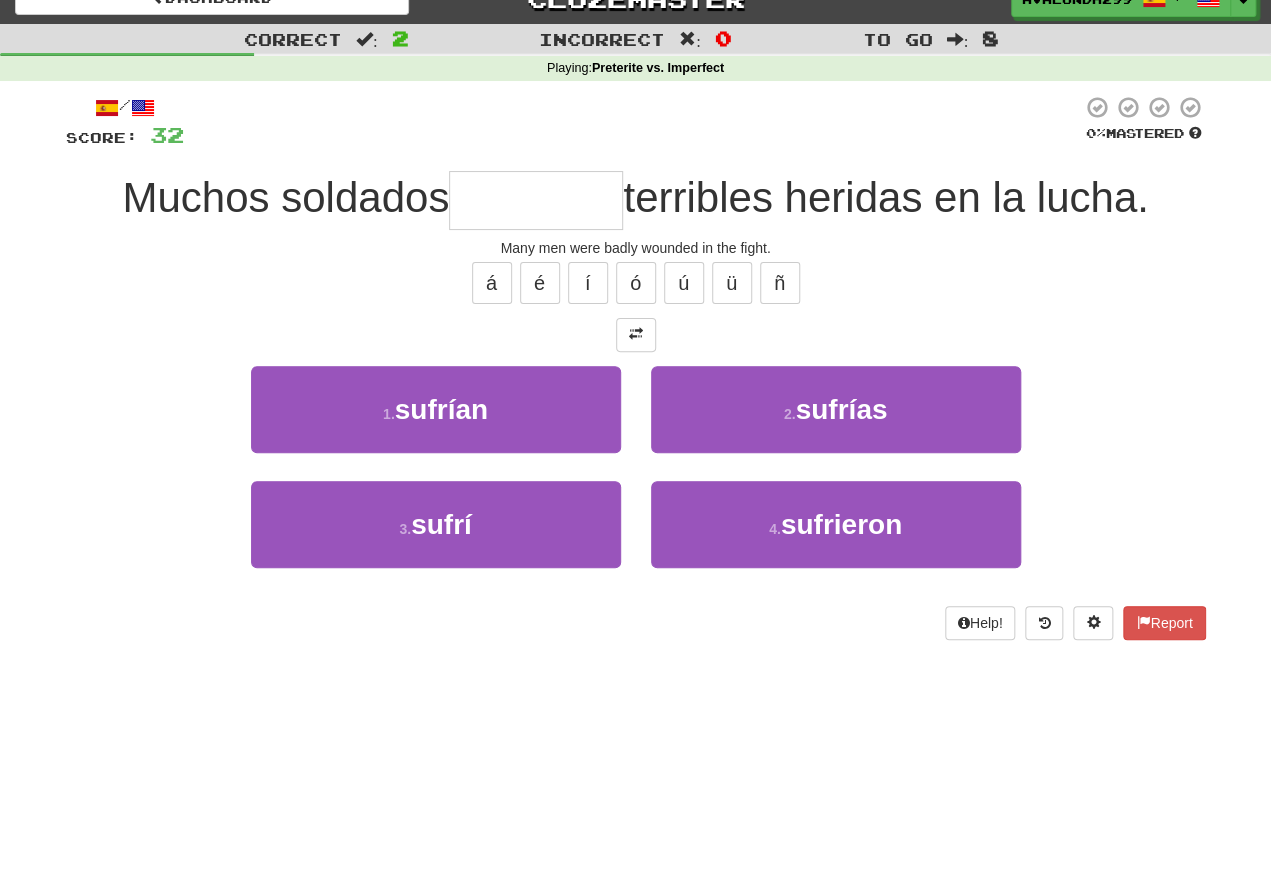 click on "1 .  sufrían" at bounding box center [436, 409] 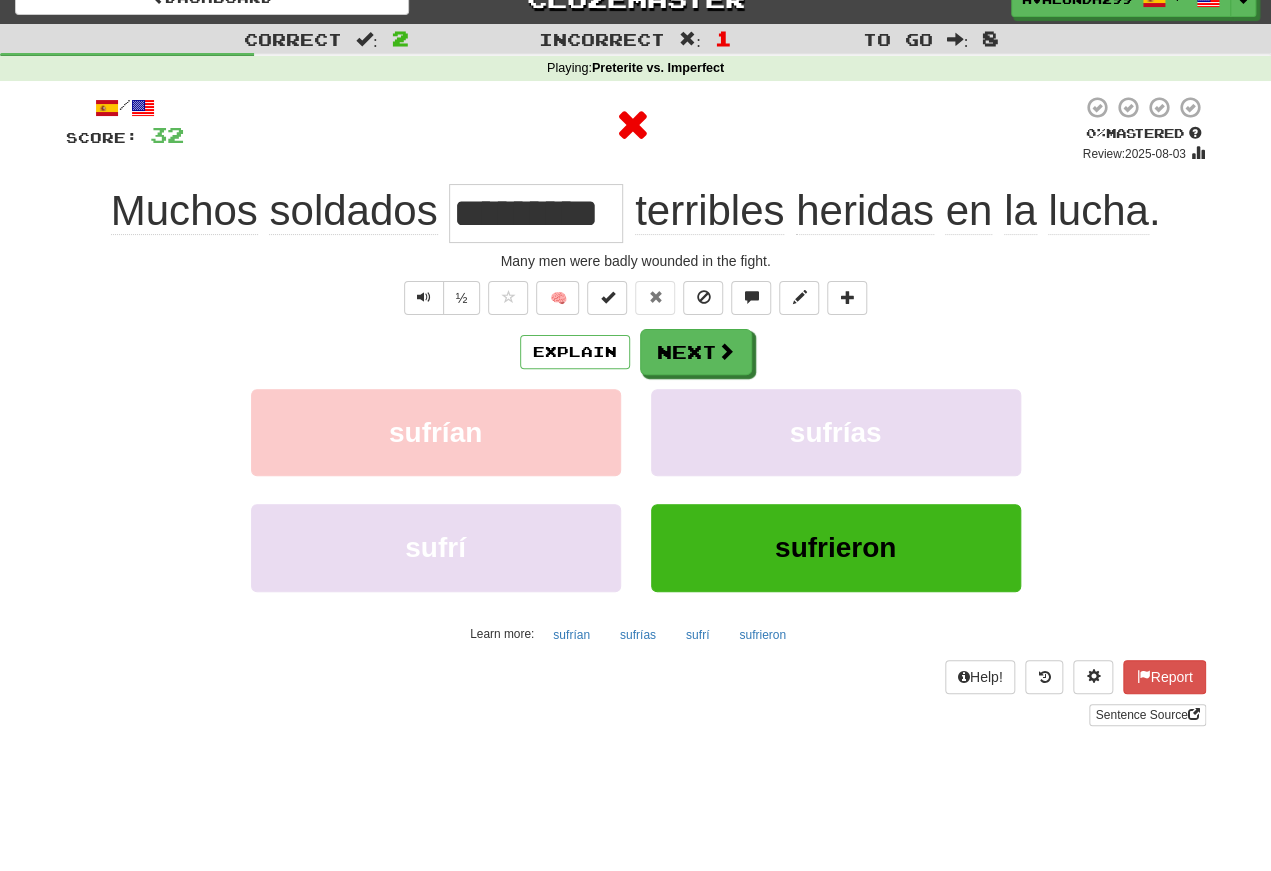 scroll, scrollTop: 27, scrollLeft: 0, axis: vertical 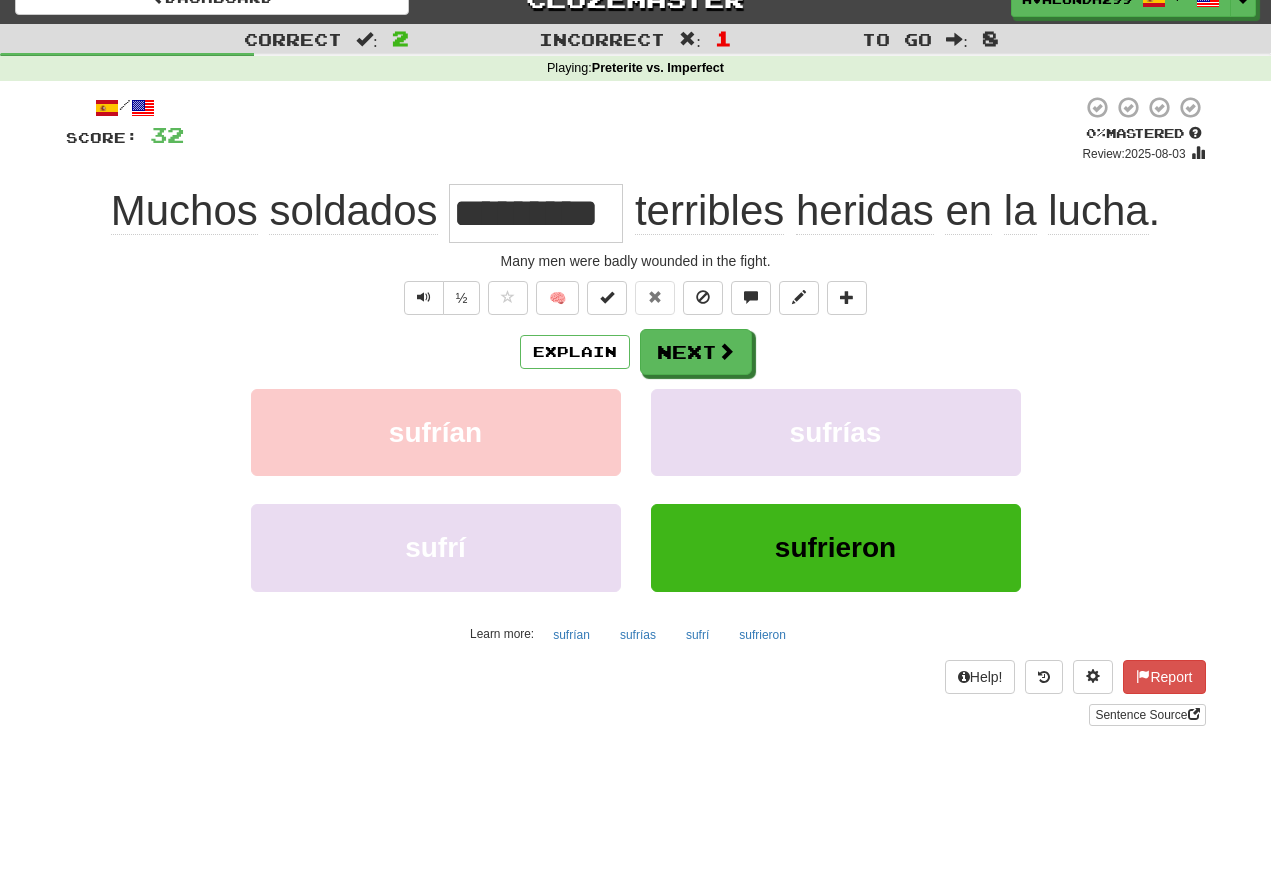 click at bounding box center [424, 297] 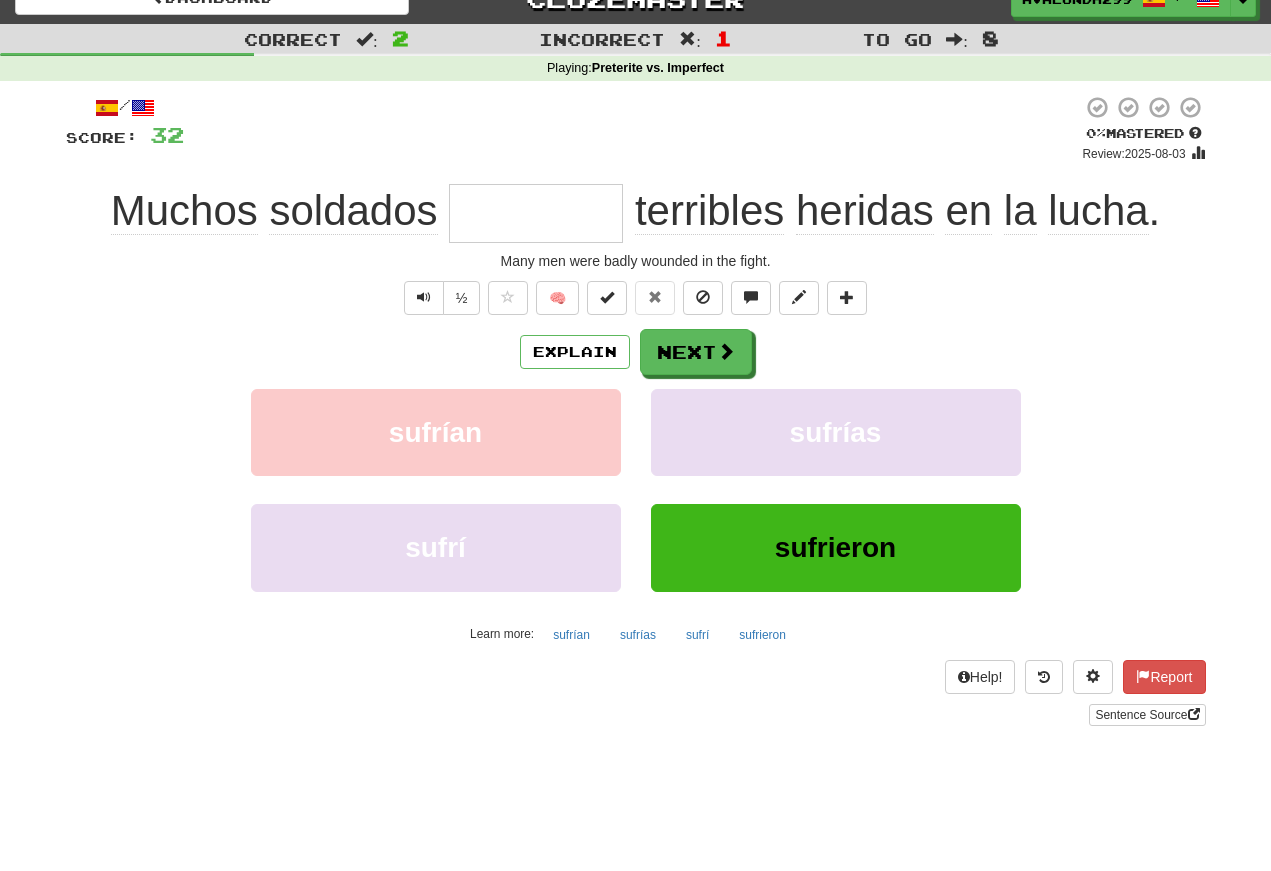 scroll, scrollTop: 27, scrollLeft: 0, axis: vertical 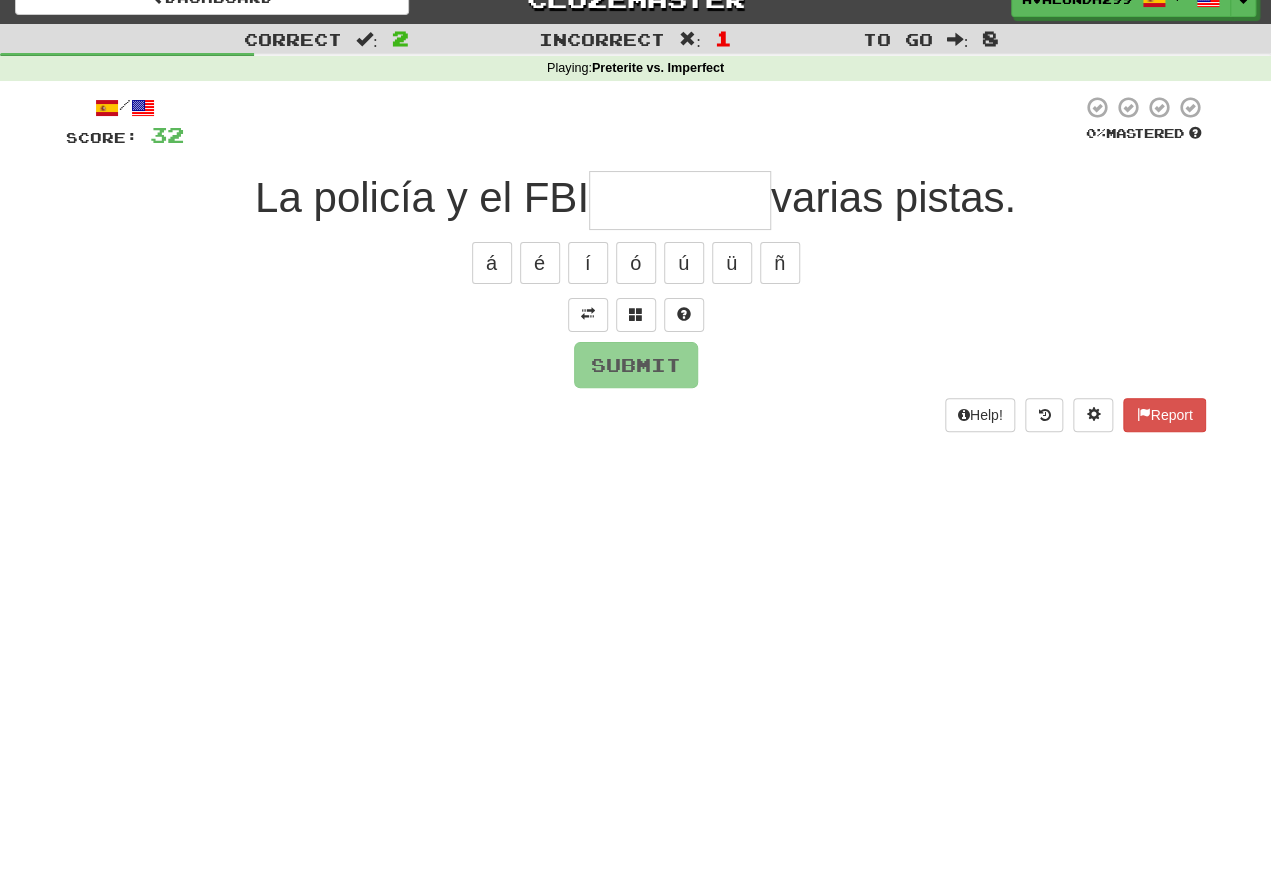 click at bounding box center [588, 314] 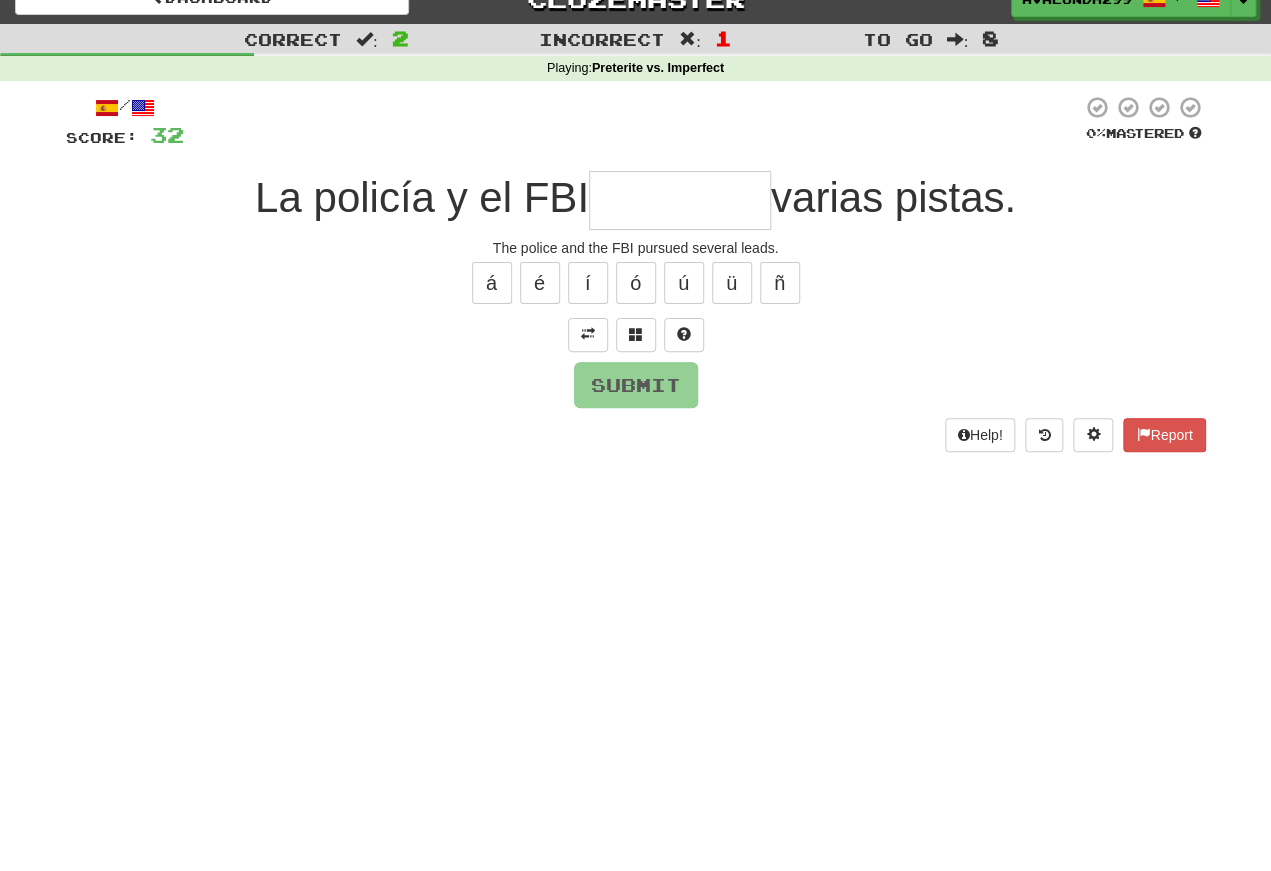 scroll, scrollTop: 27, scrollLeft: 0, axis: vertical 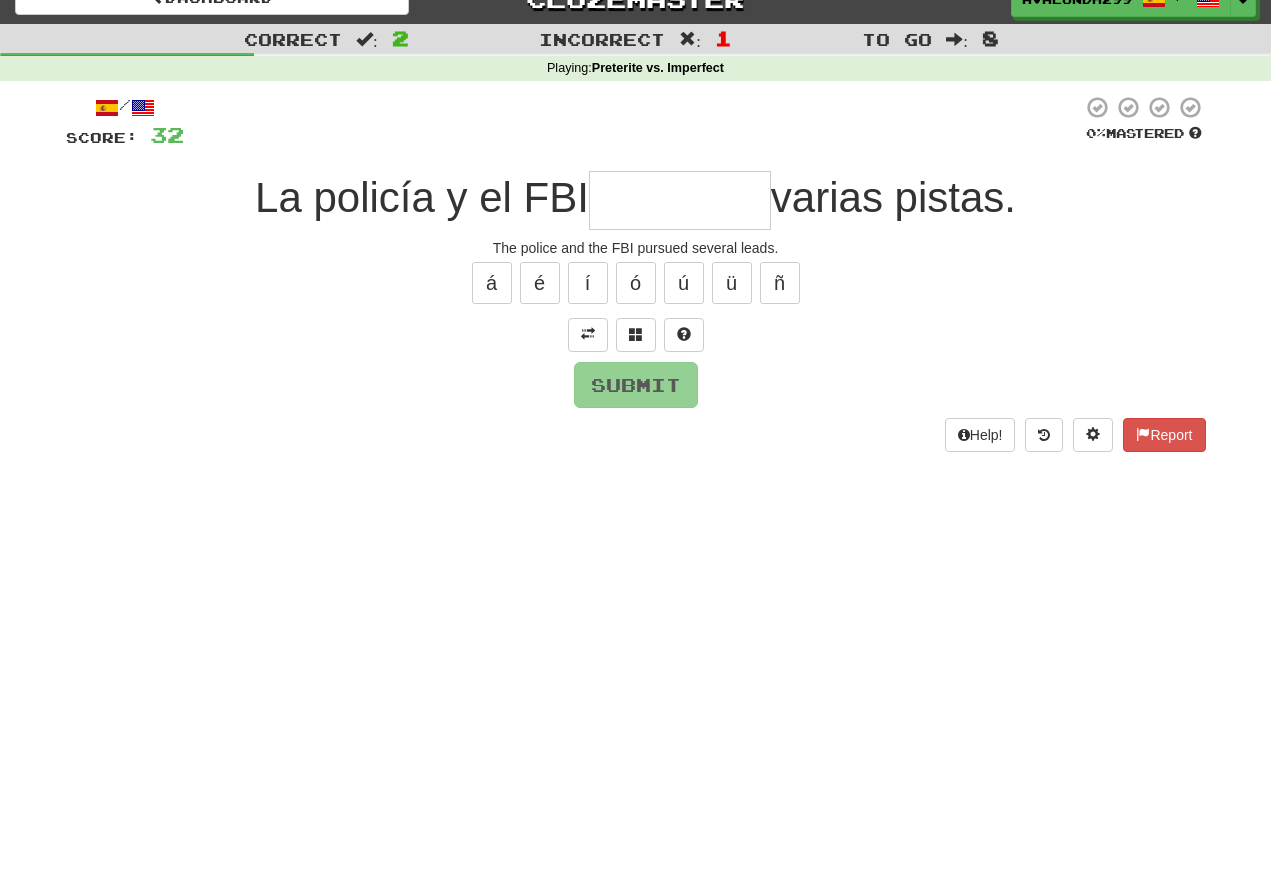 click at bounding box center (680, 200) 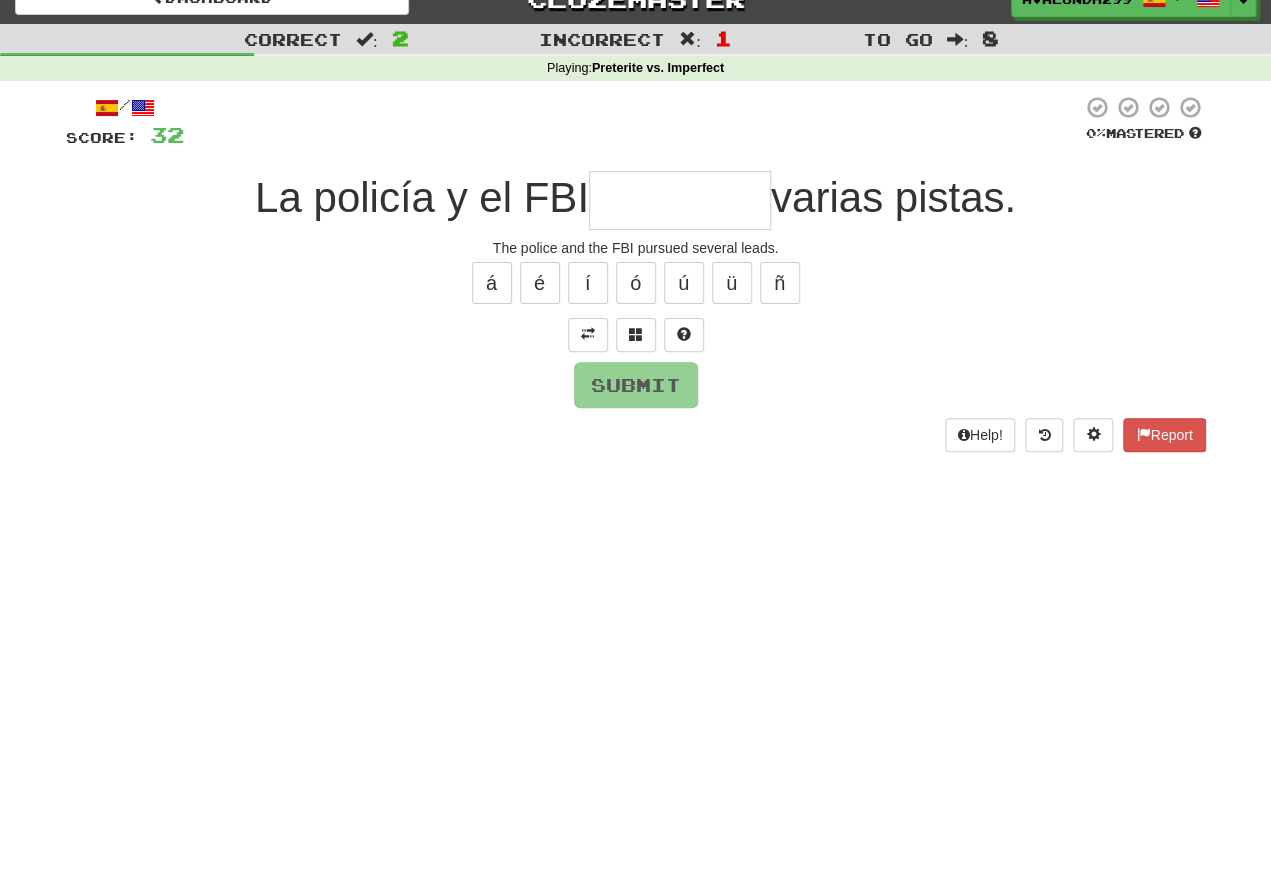 click at bounding box center (636, 334) 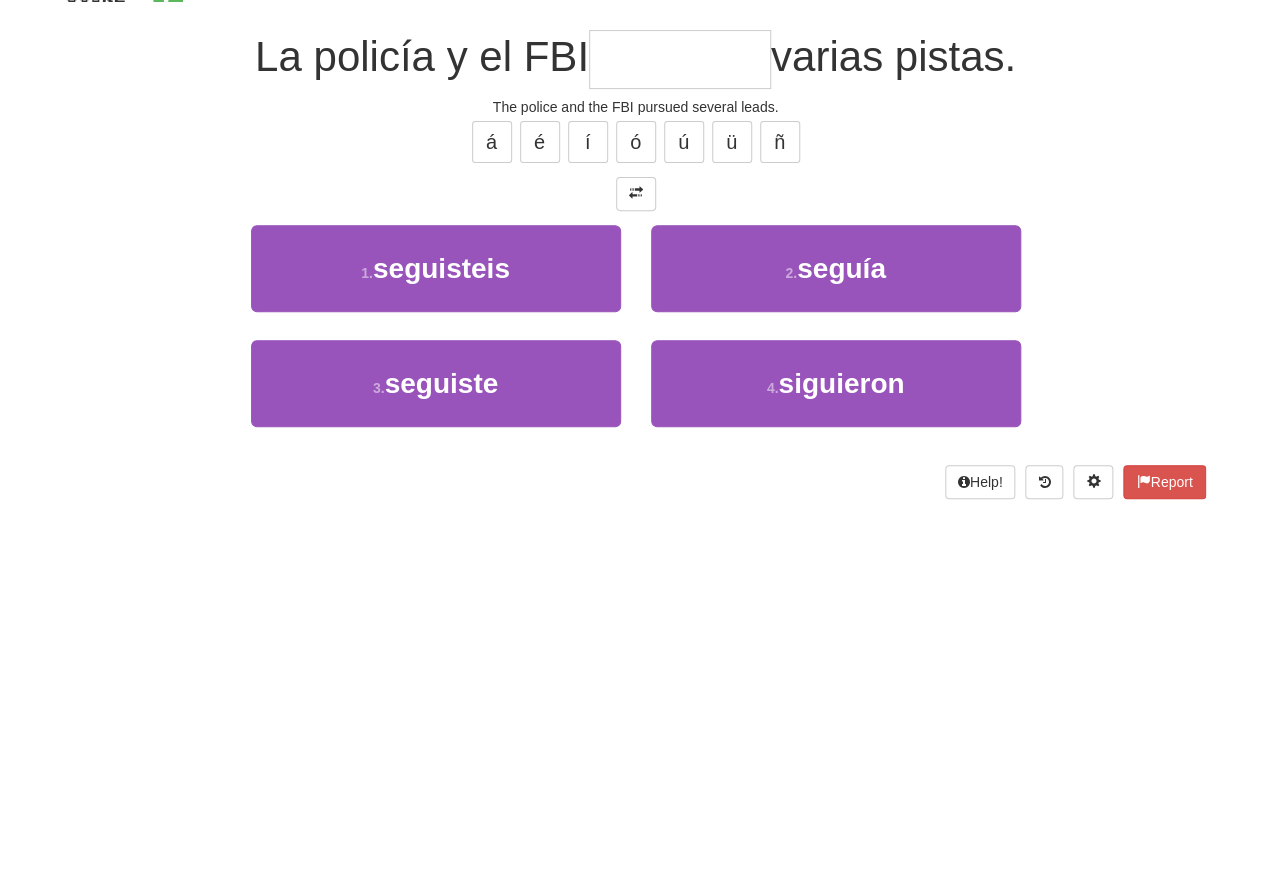 click on "4 .  siguieron" at bounding box center [836, 524] 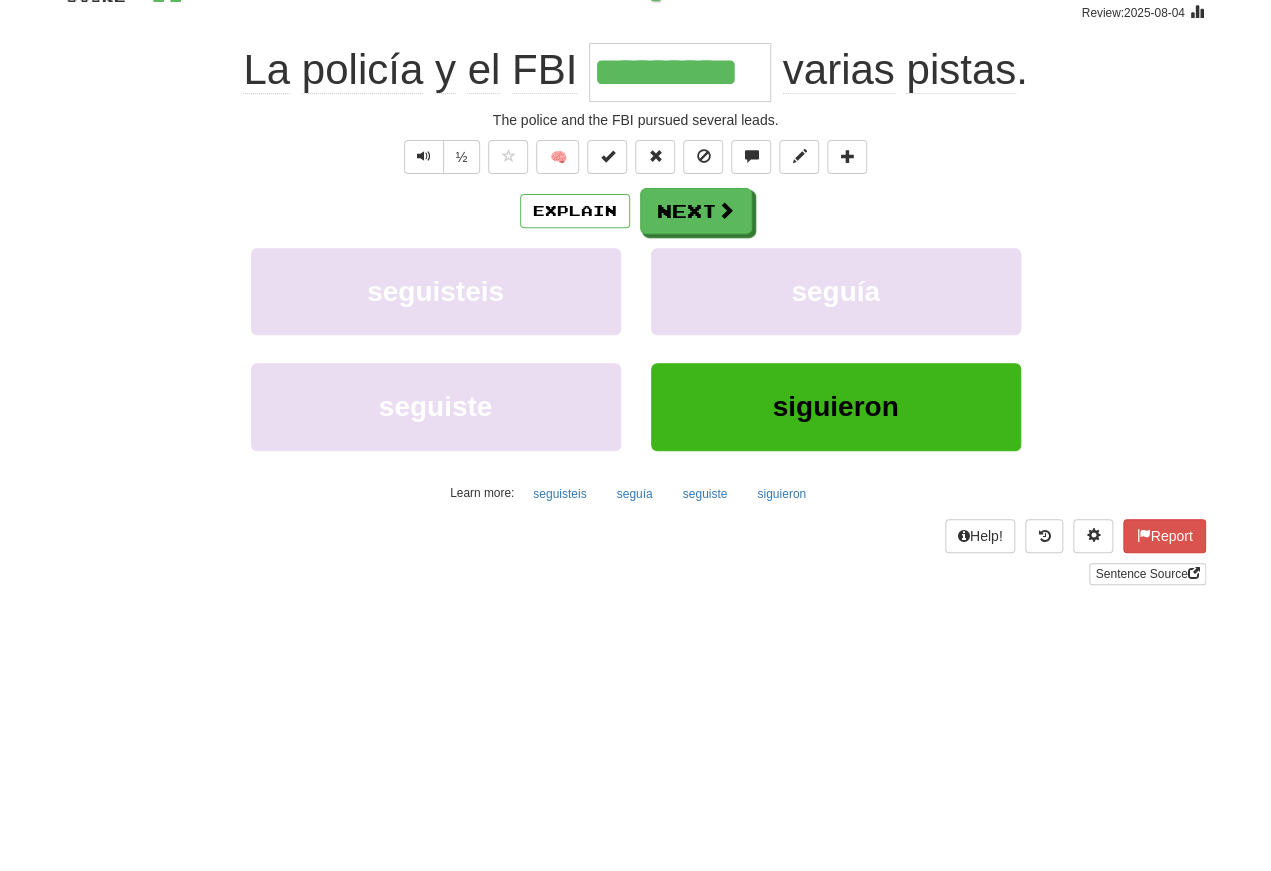 scroll, scrollTop: 168, scrollLeft: 0, axis: vertical 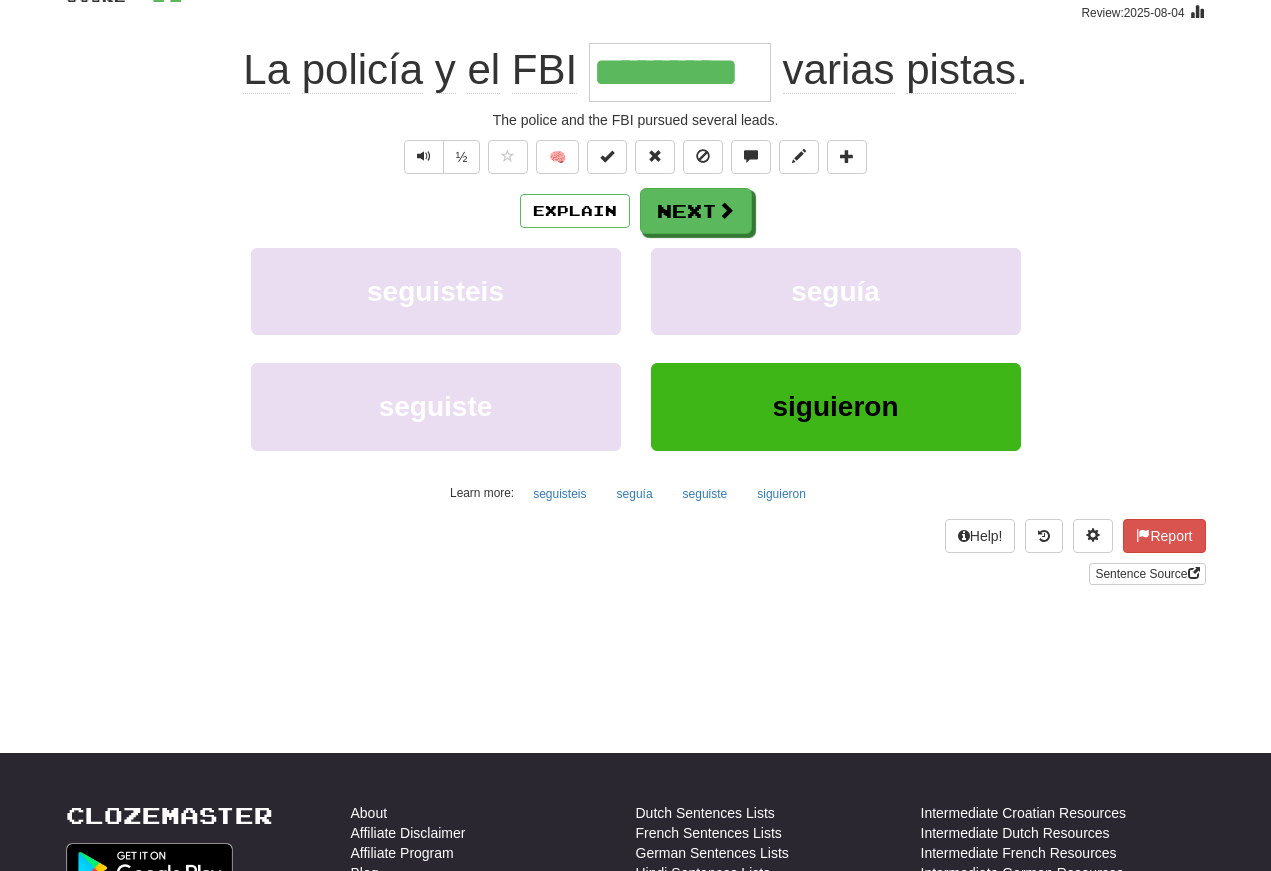 click at bounding box center (424, 156) 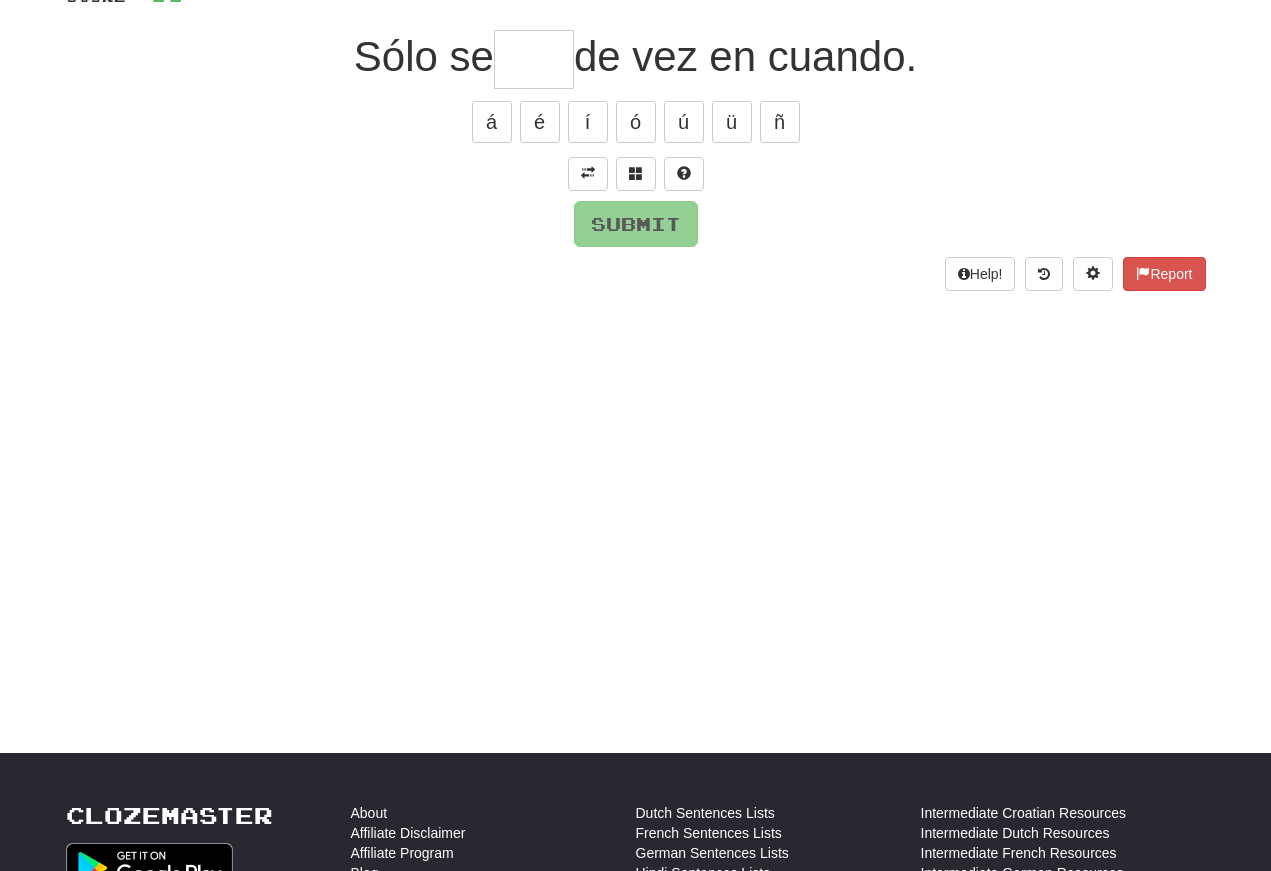 scroll, scrollTop: 168, scrollLeft: 0, axis: vertical 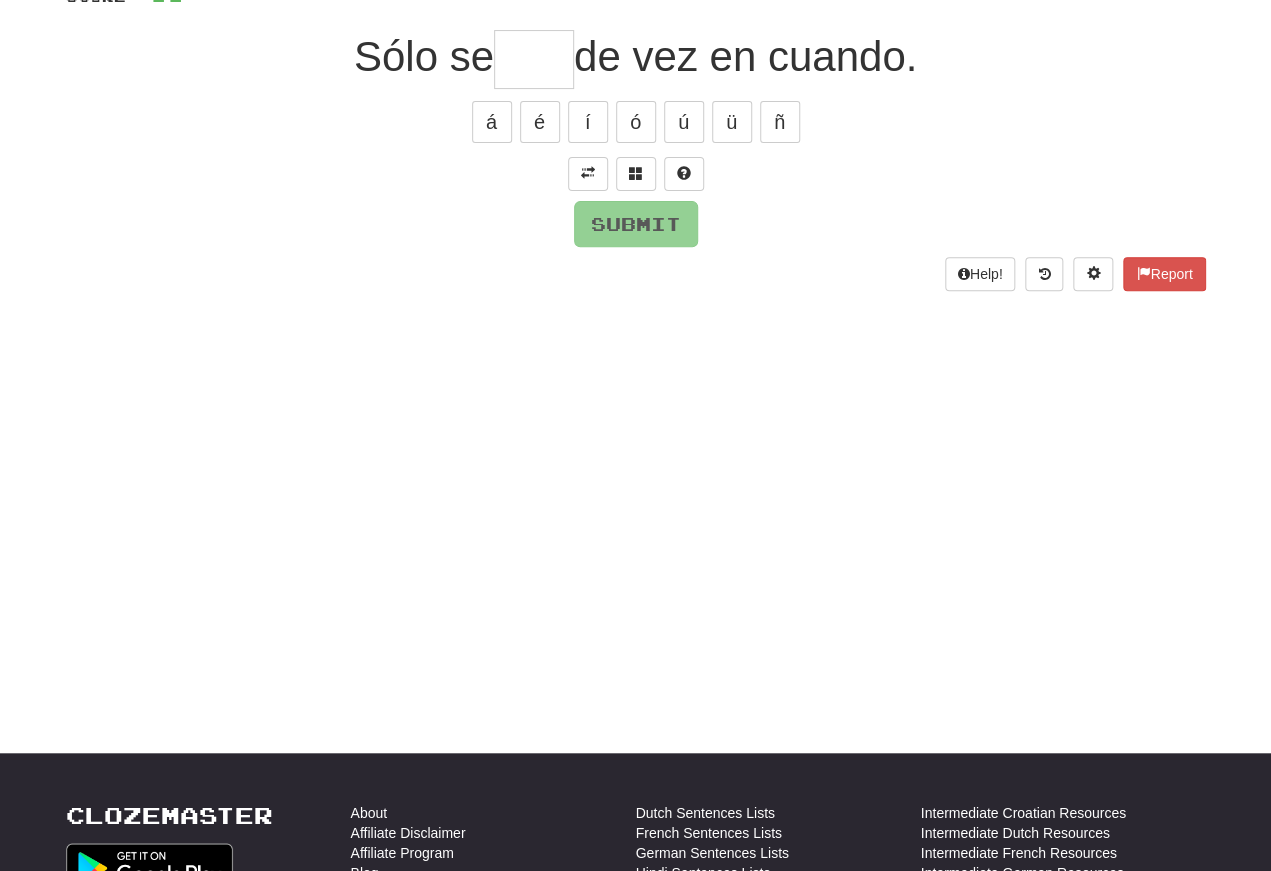 click at bounding box center (588, 174) 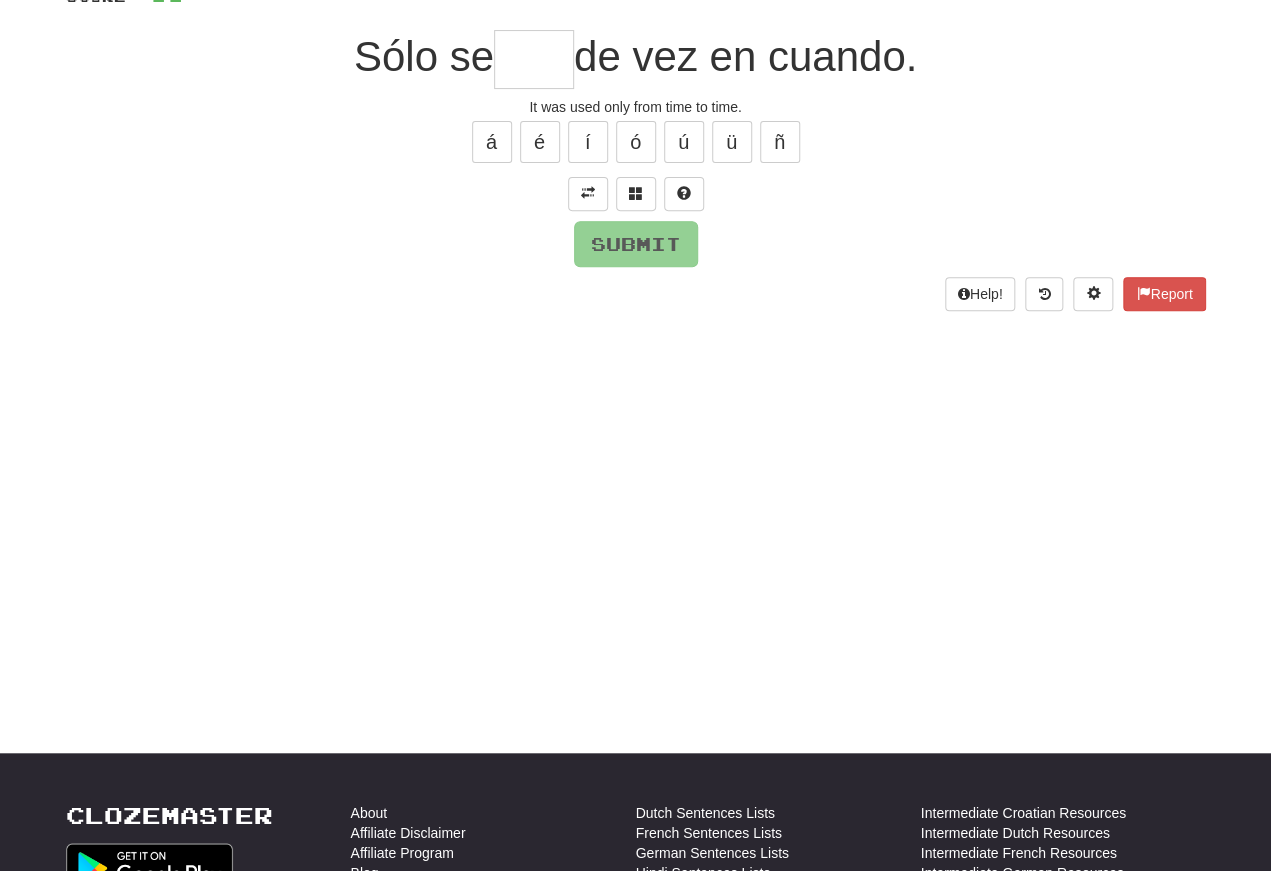 scroll, scrollTop: 168, scrollLeft: 0, axis: vertical 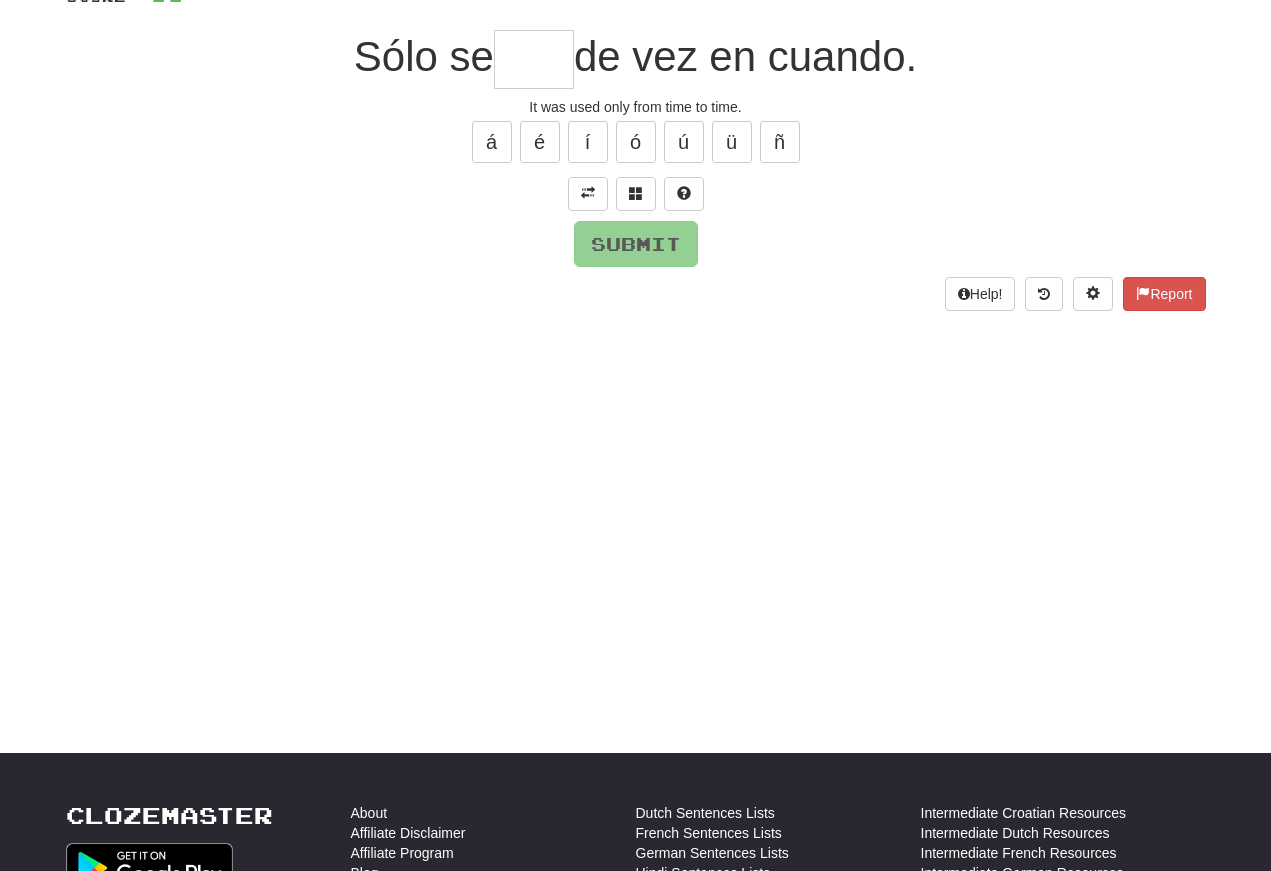 click at bounding box center (534, 59) 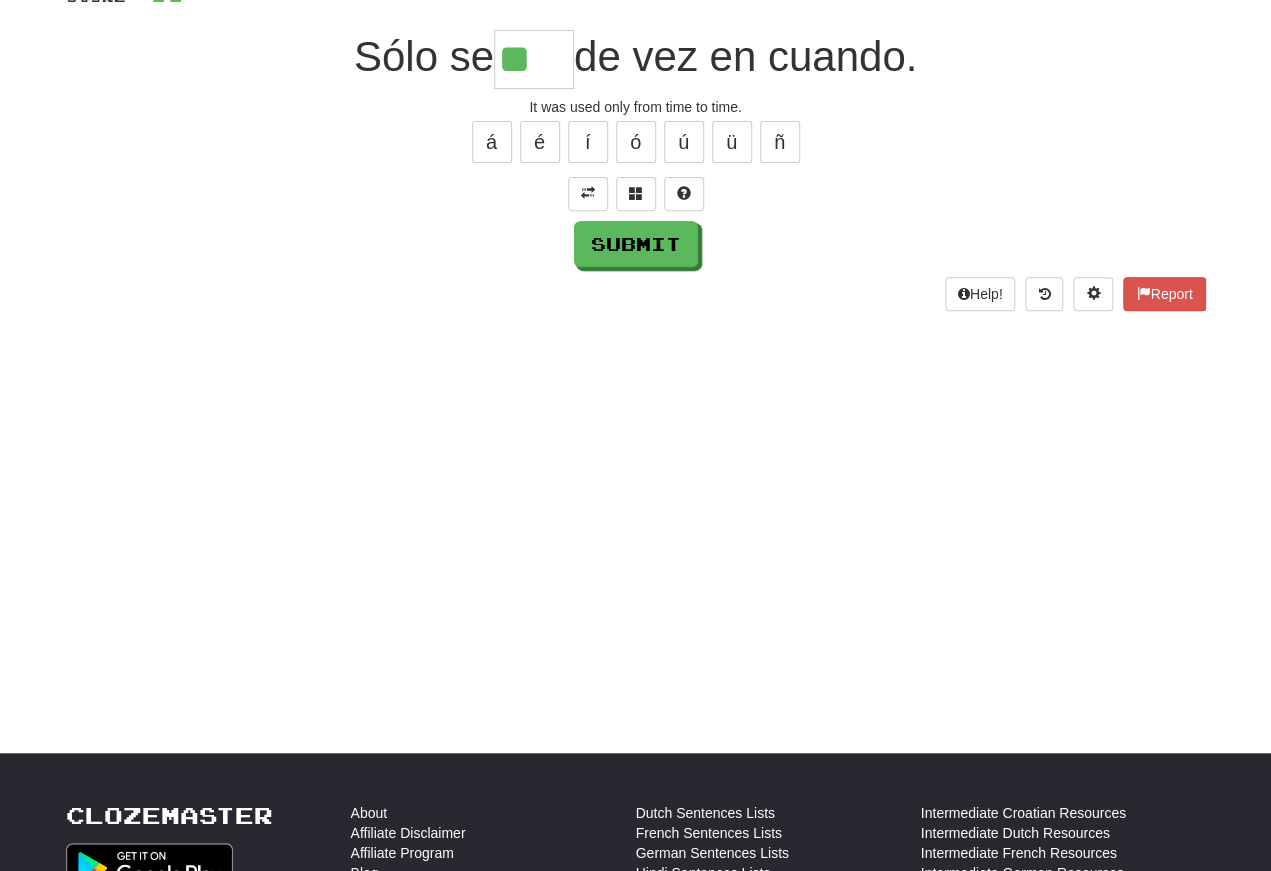 click on "ó" at bounding box center [636, 142] 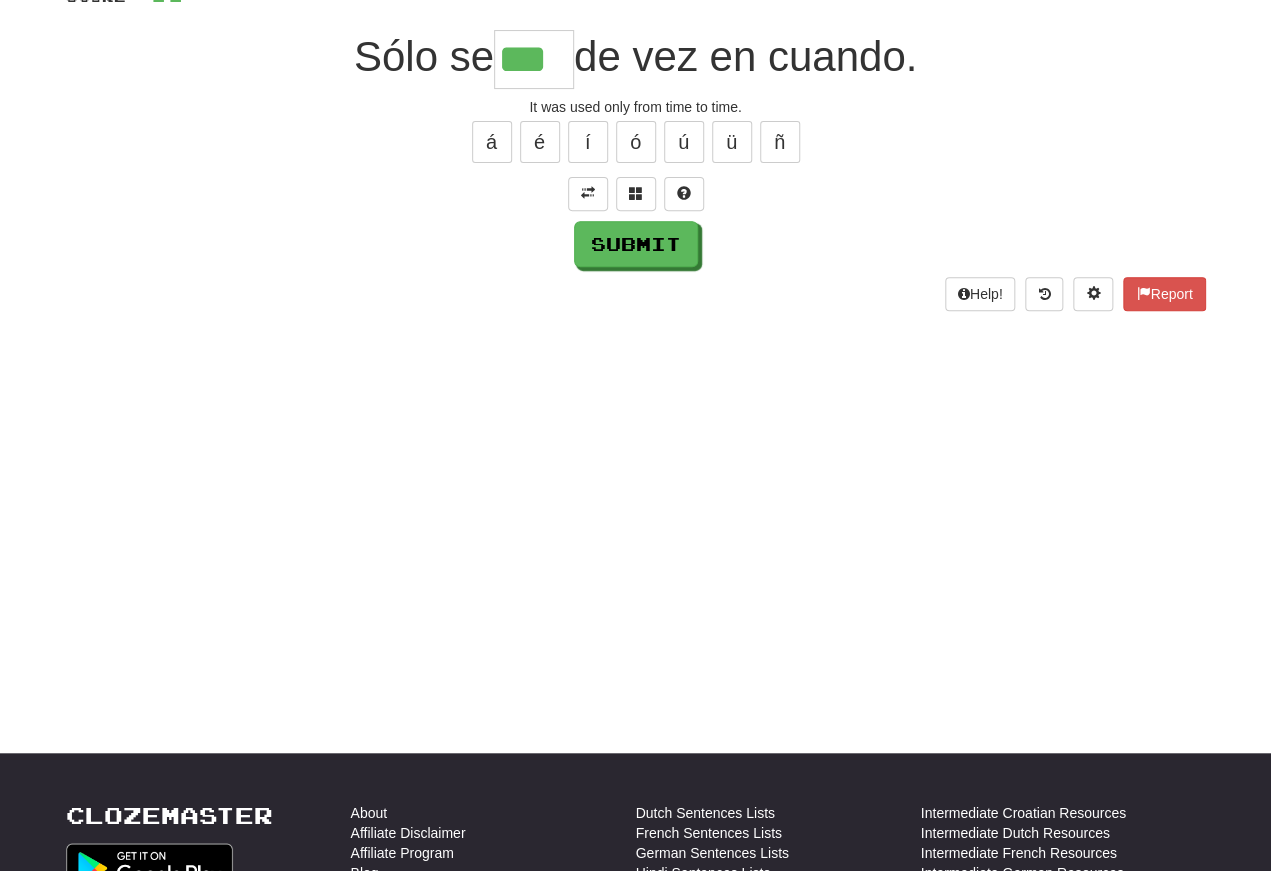 click on "Submit" at bounding box center [636, 244] 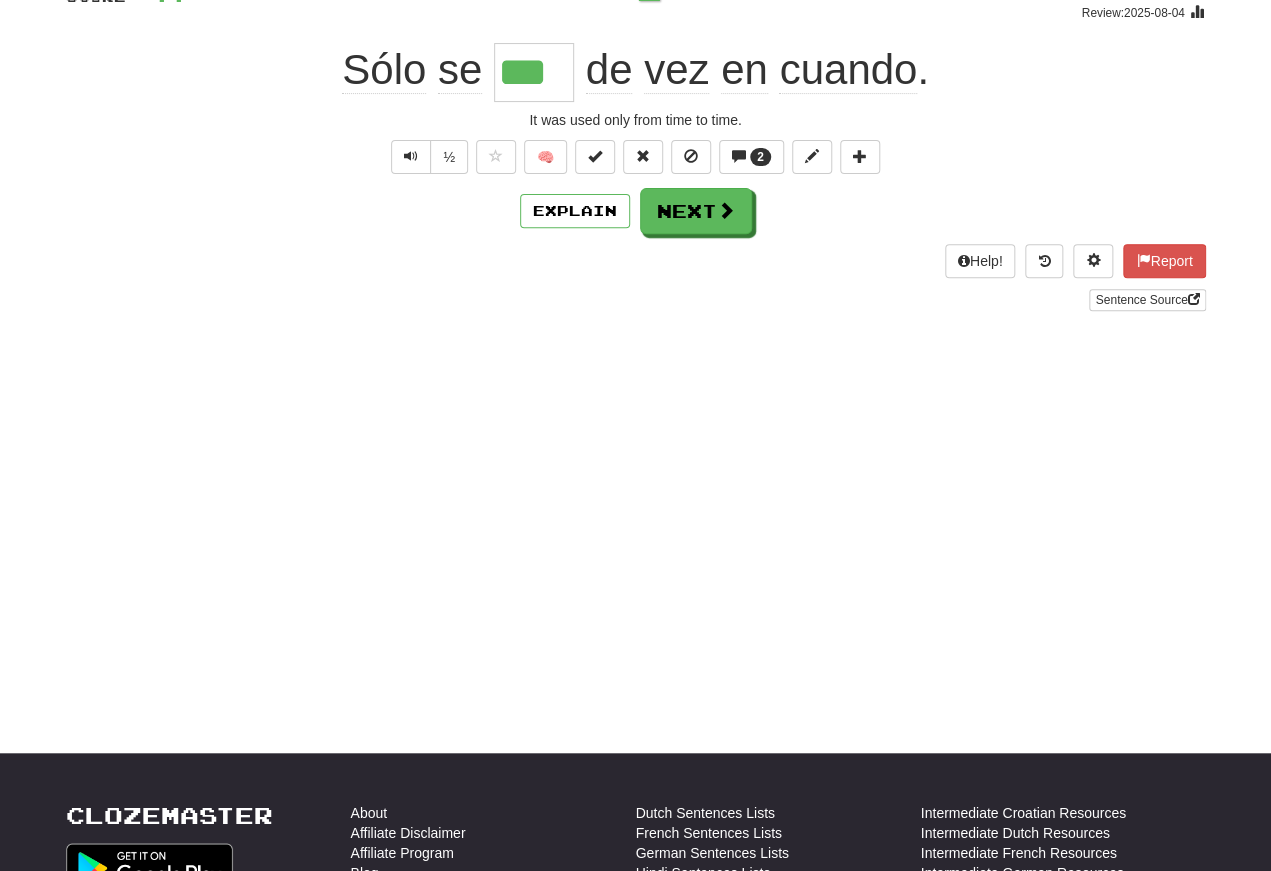 scroll, scrollTop: 168, scrollLeft: 0, axis: vertical 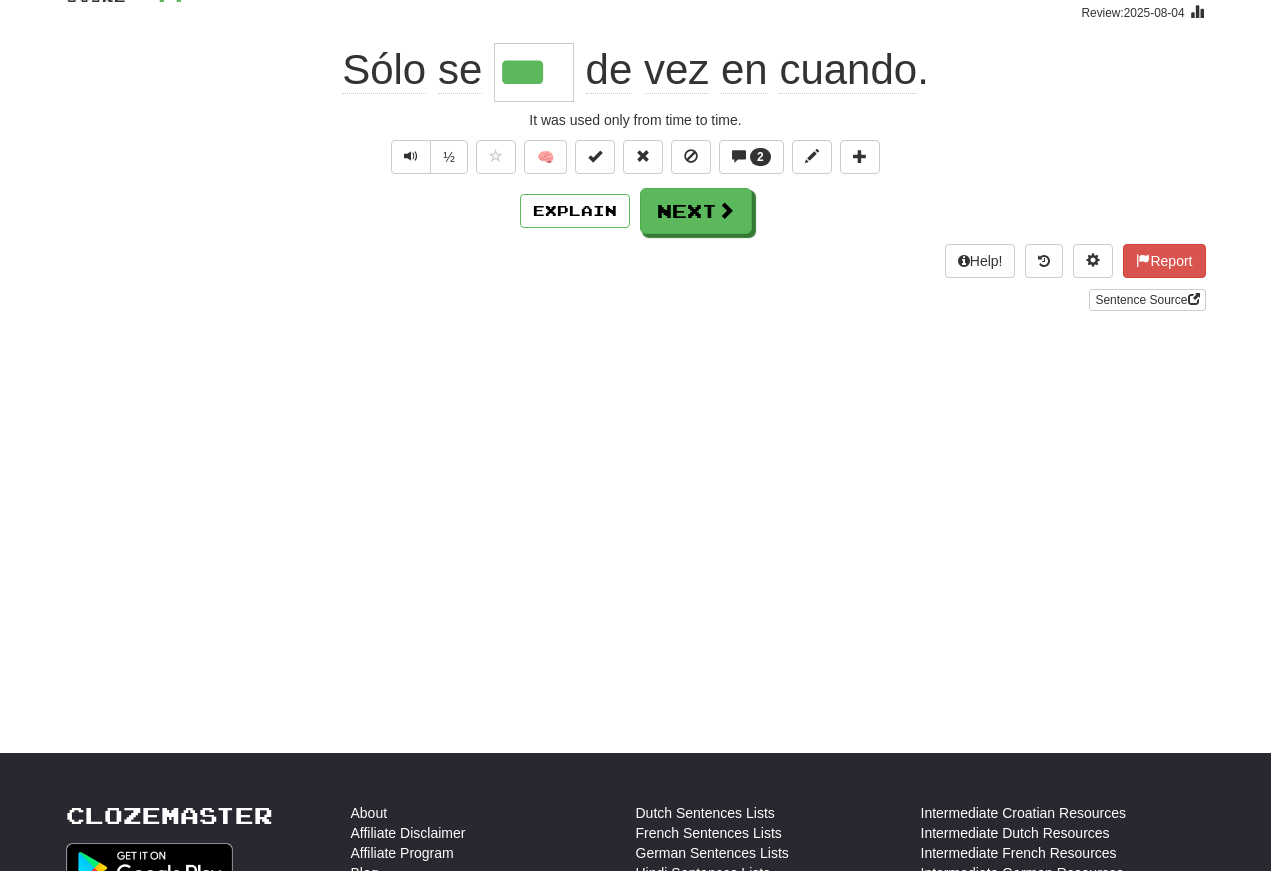 click at bounding box center [411, 156] 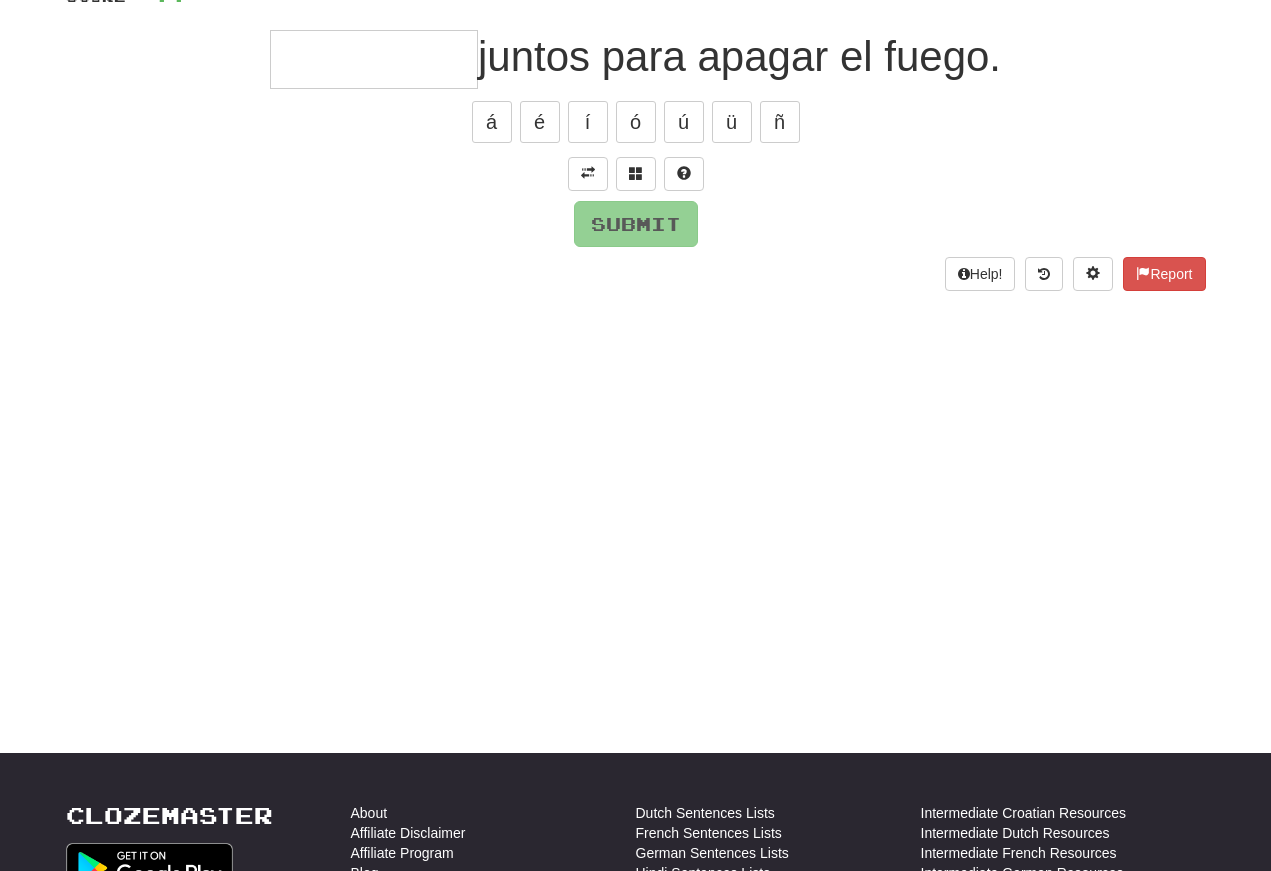 scroll, scrollTop: 168, scrollLeft: 0, axis: vertical 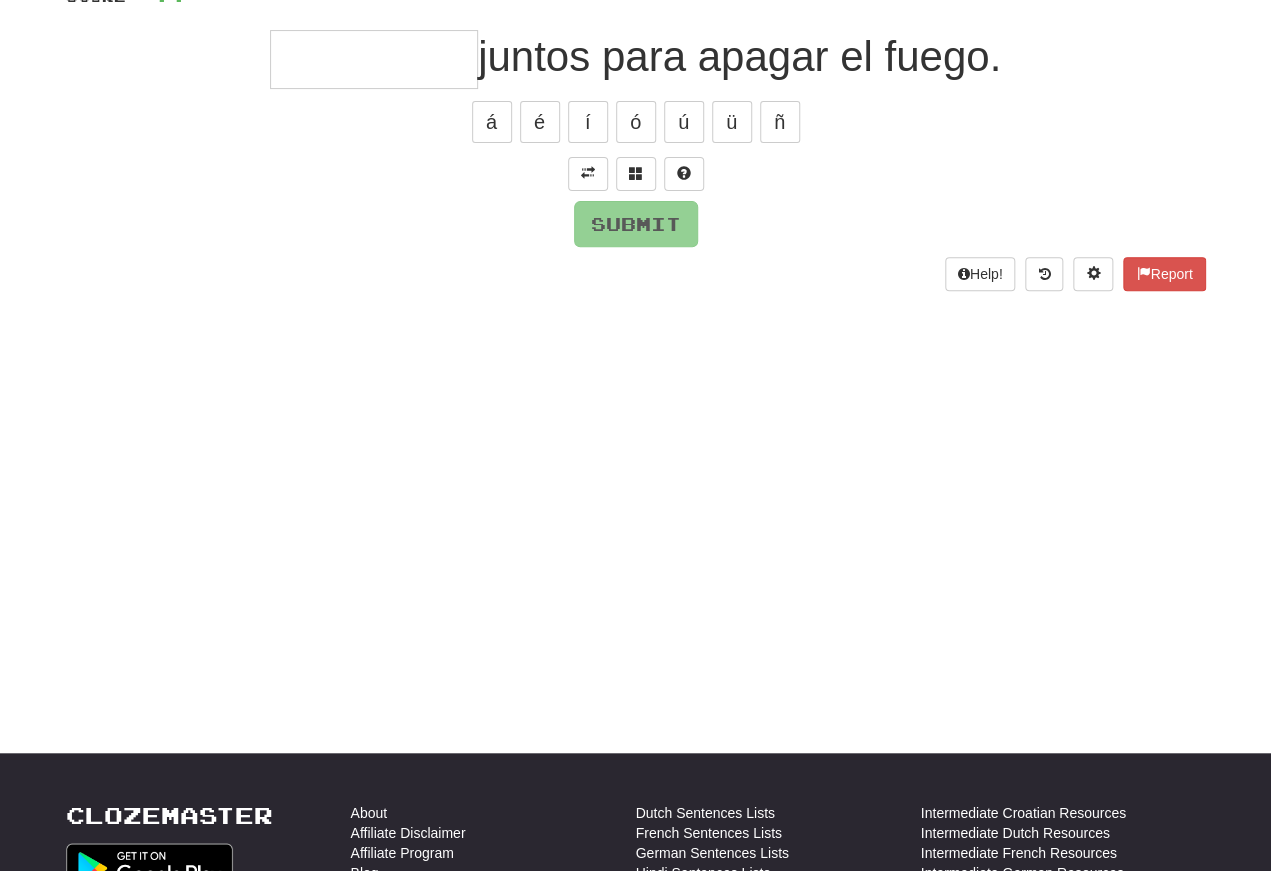 click at bounding box center (588, 173) 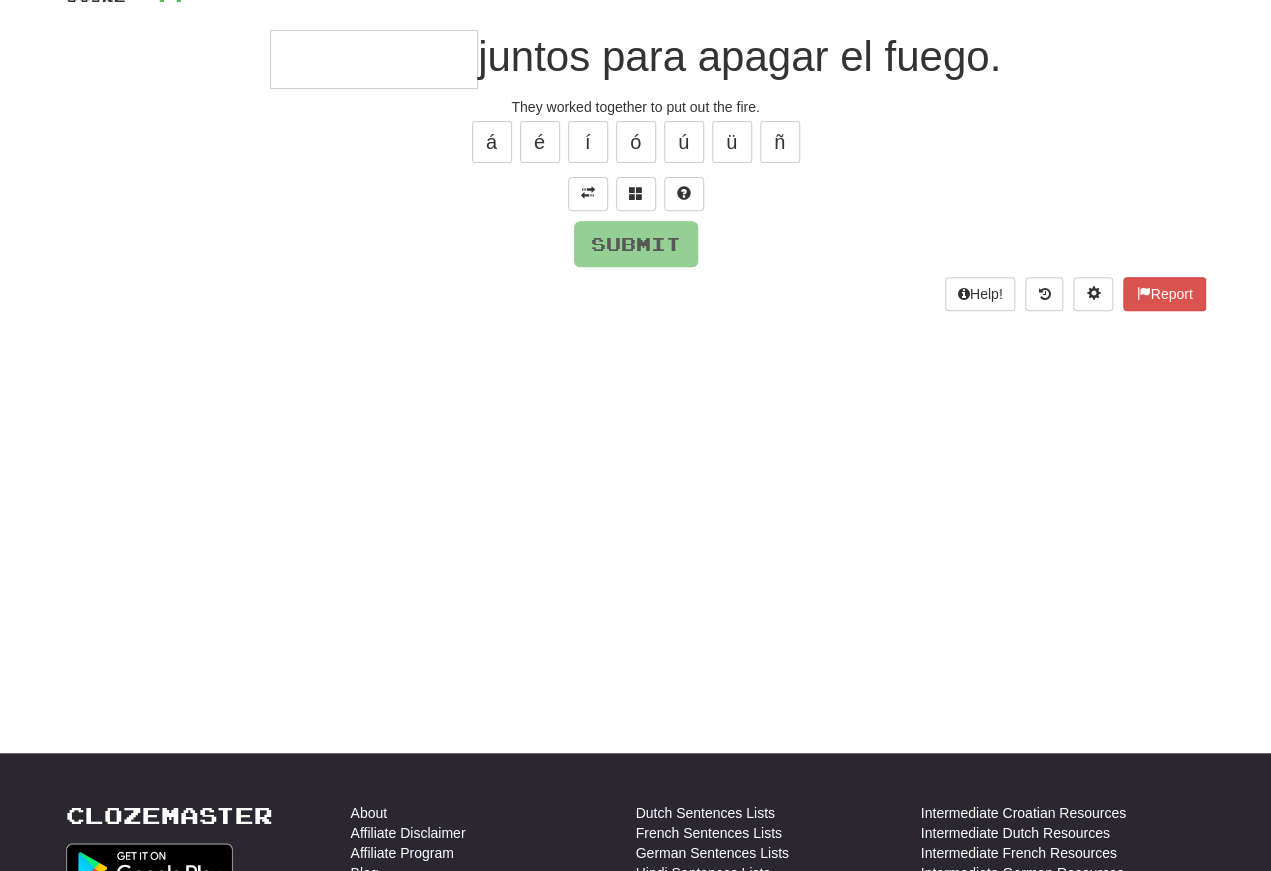 scroll, scrollTop: 168, scrollLeft: 0, axis: vertical 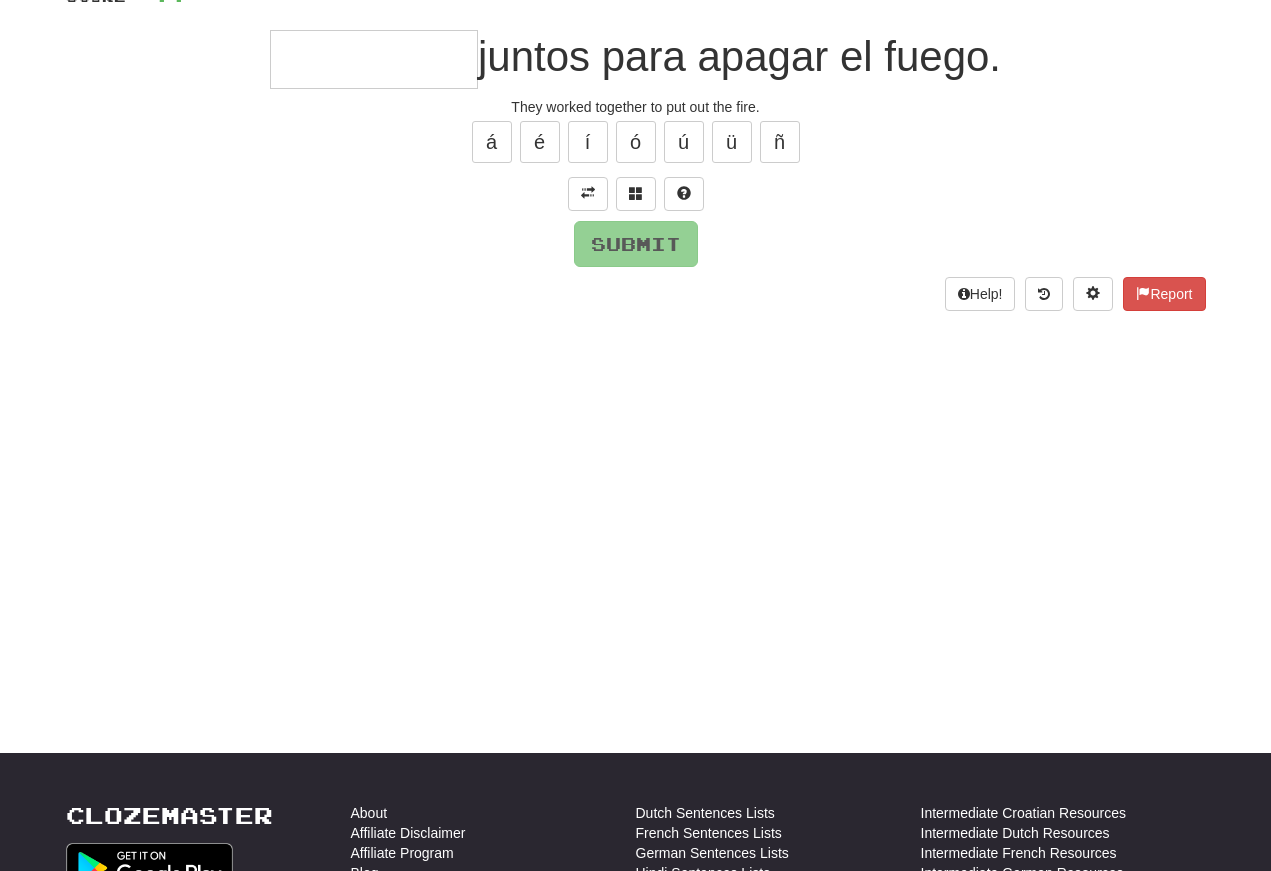 click at bounding box center [374, 59] 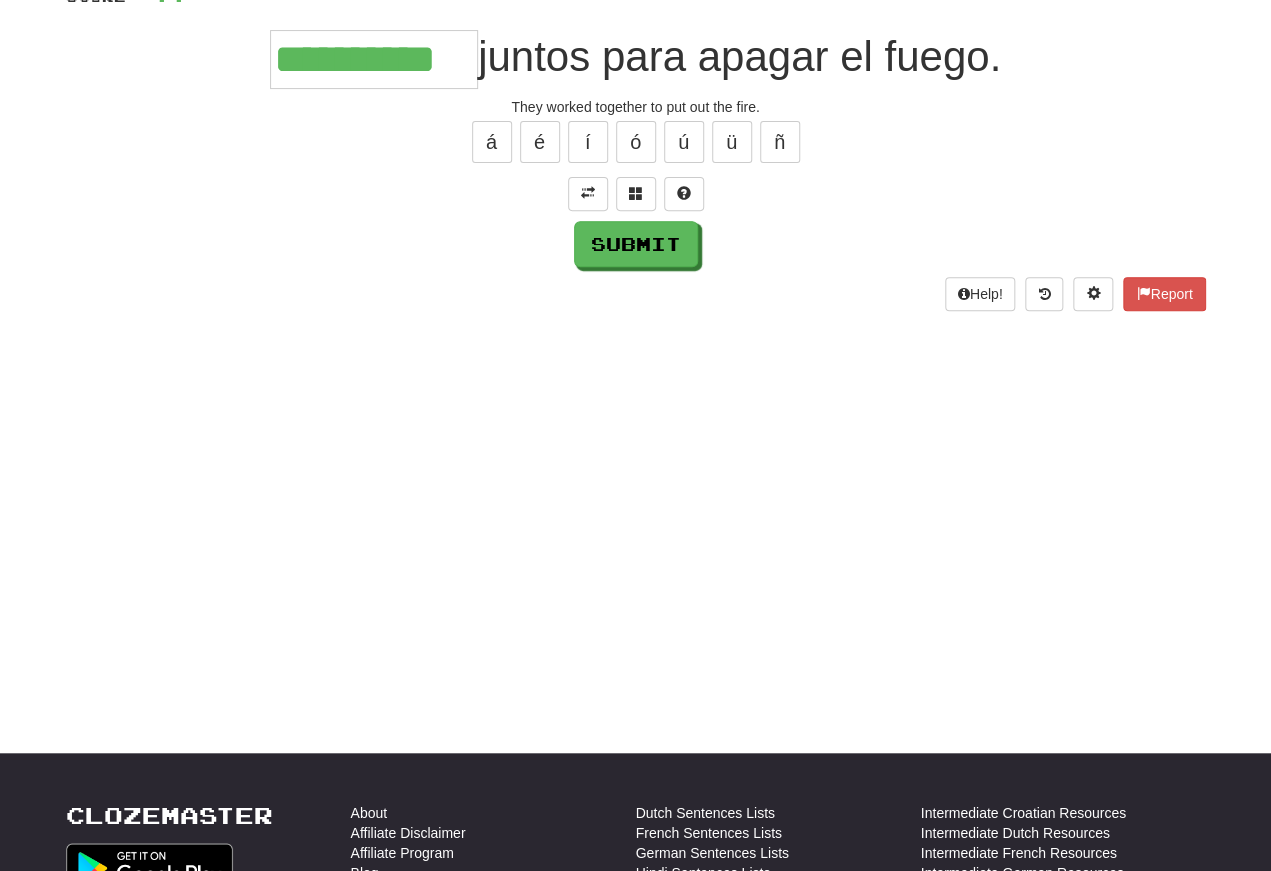 scroll, scrollTop: 155, scrollLeft: 0, axis: vertical 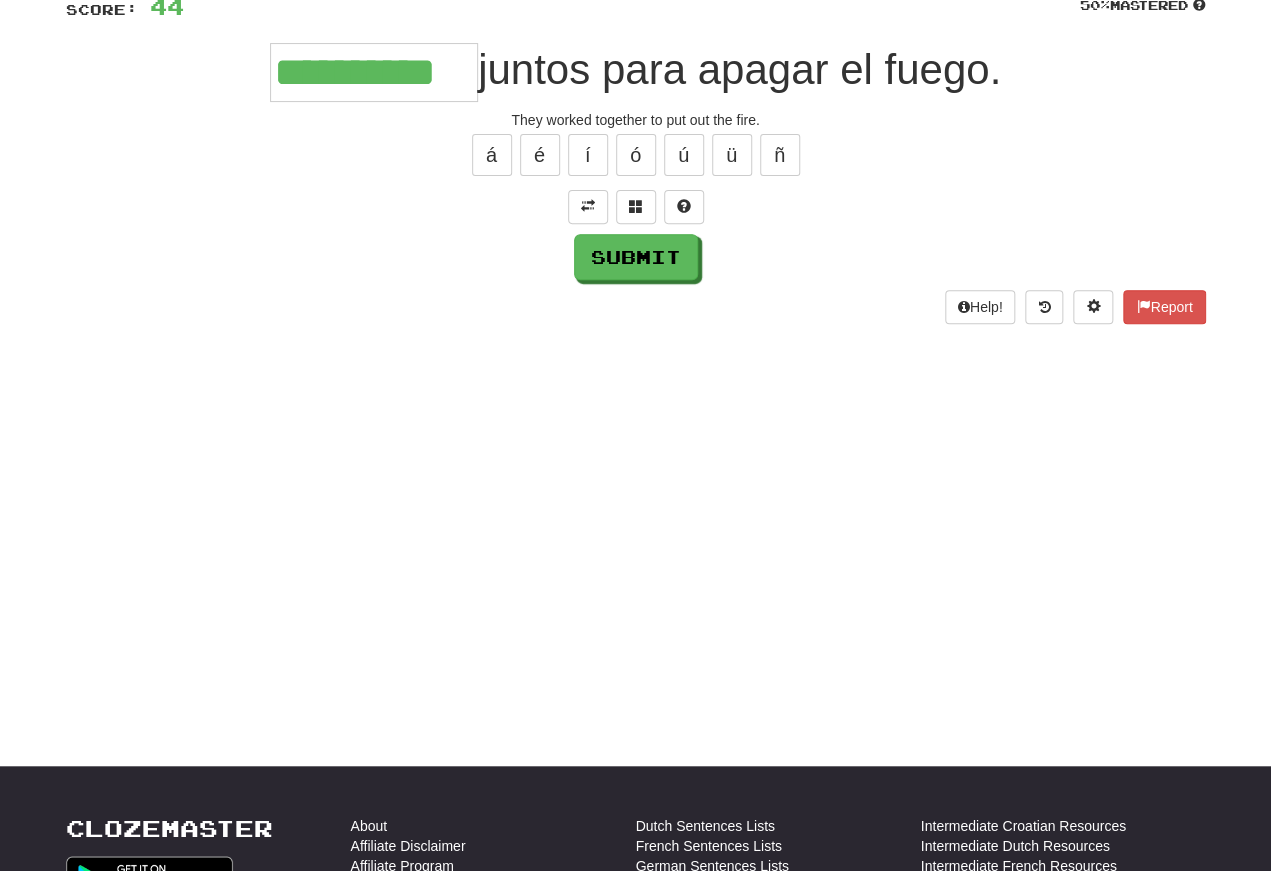 click on "Submit" at bounding box center (636, 257) 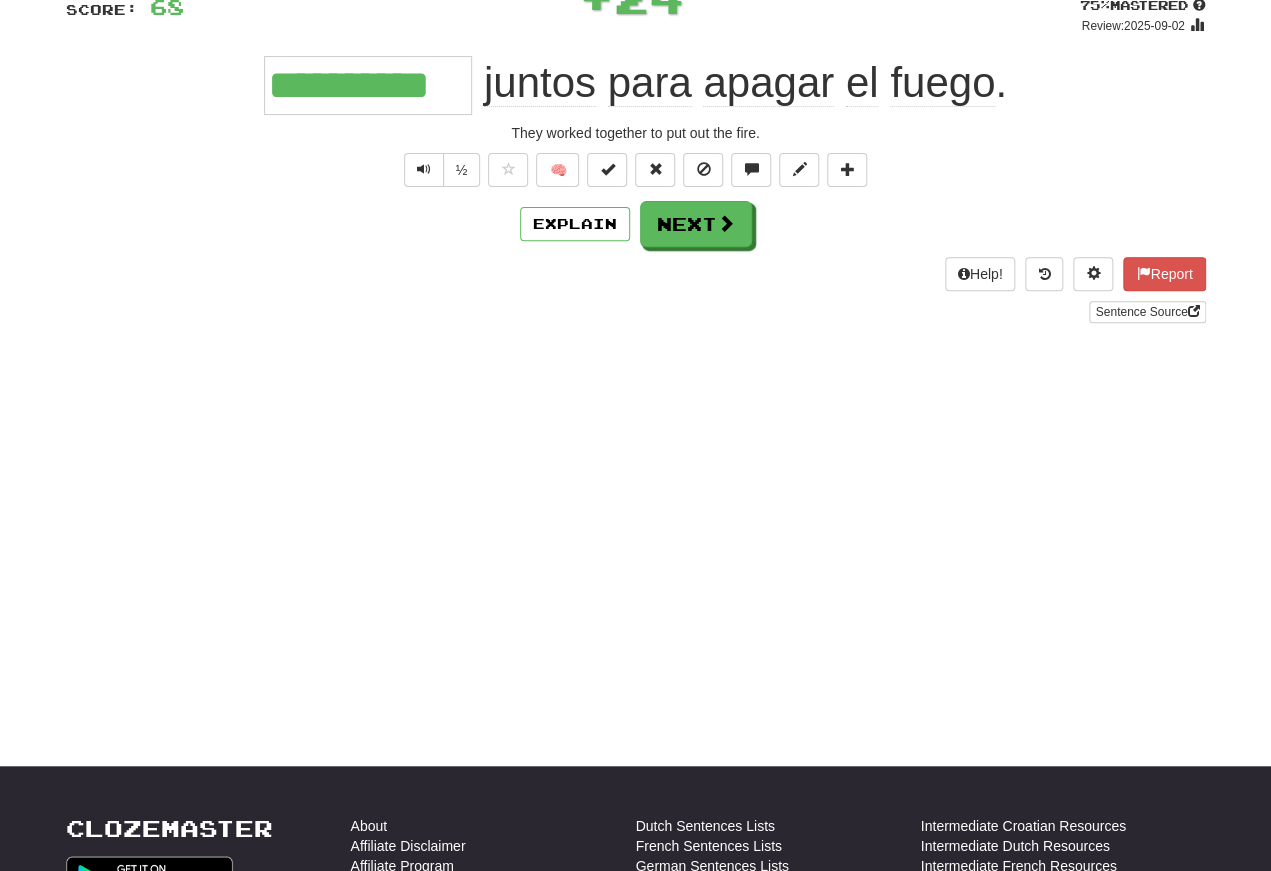 scroll, scrollTop: 155, scrollLeft: 0, axis: vertical 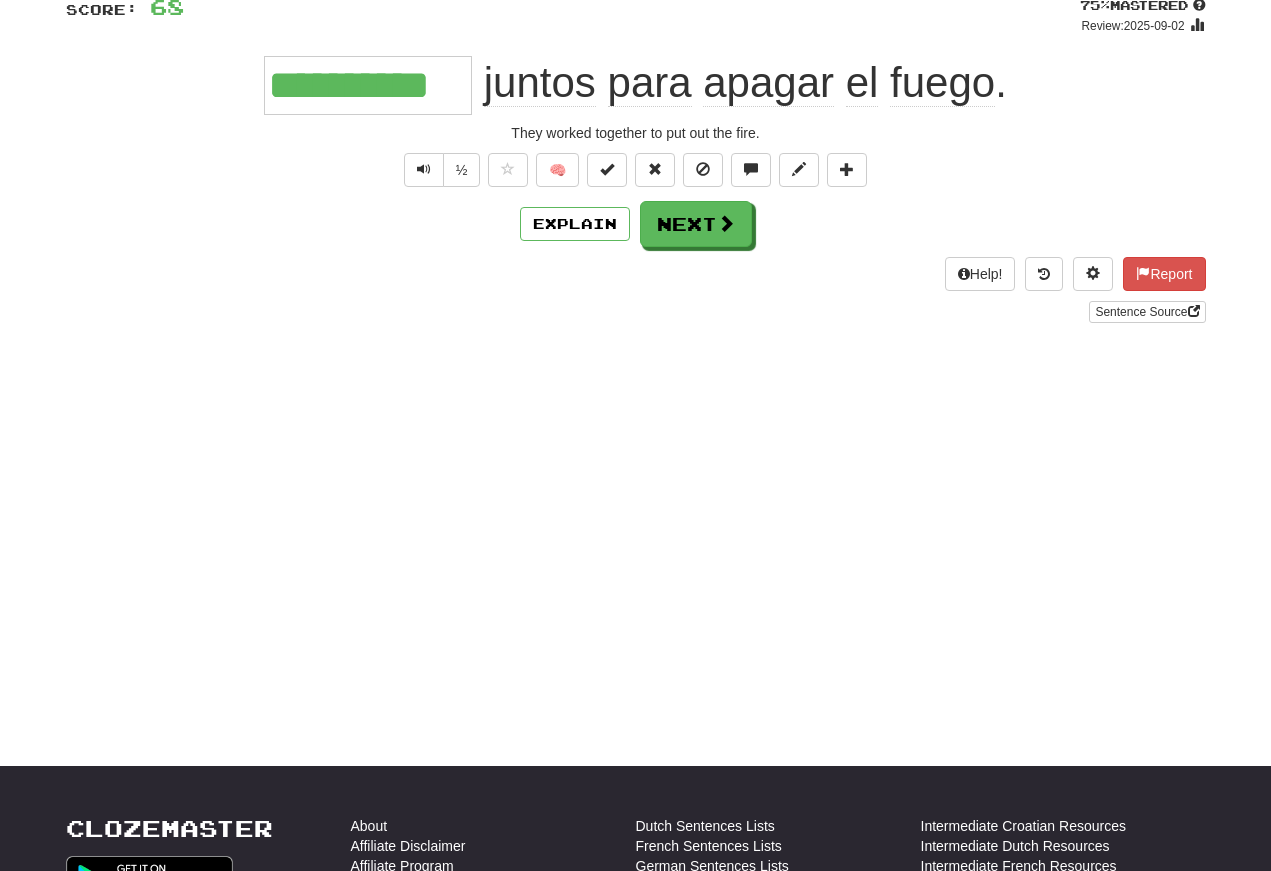 click at bounding box center [424, 169] 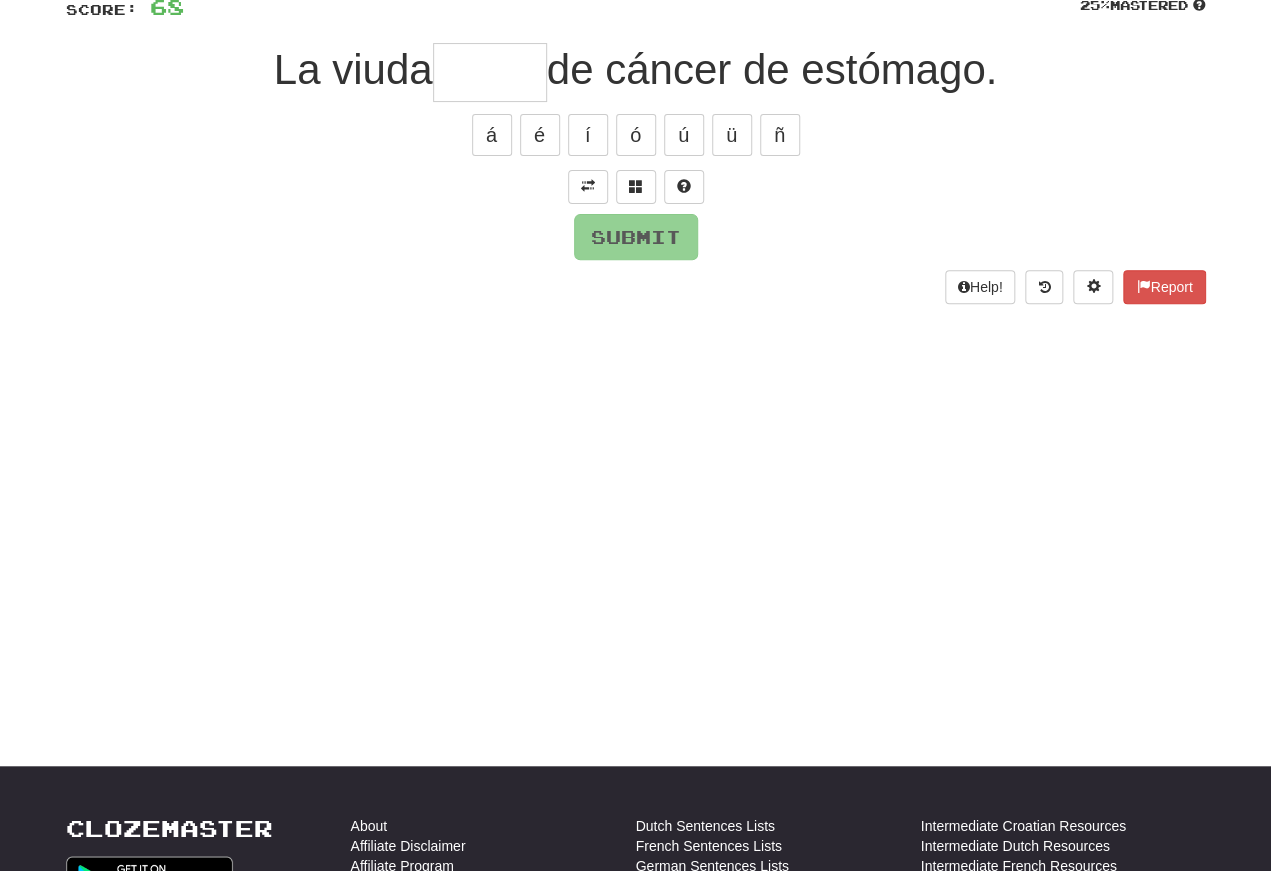 click at bounding box center (588, 186) 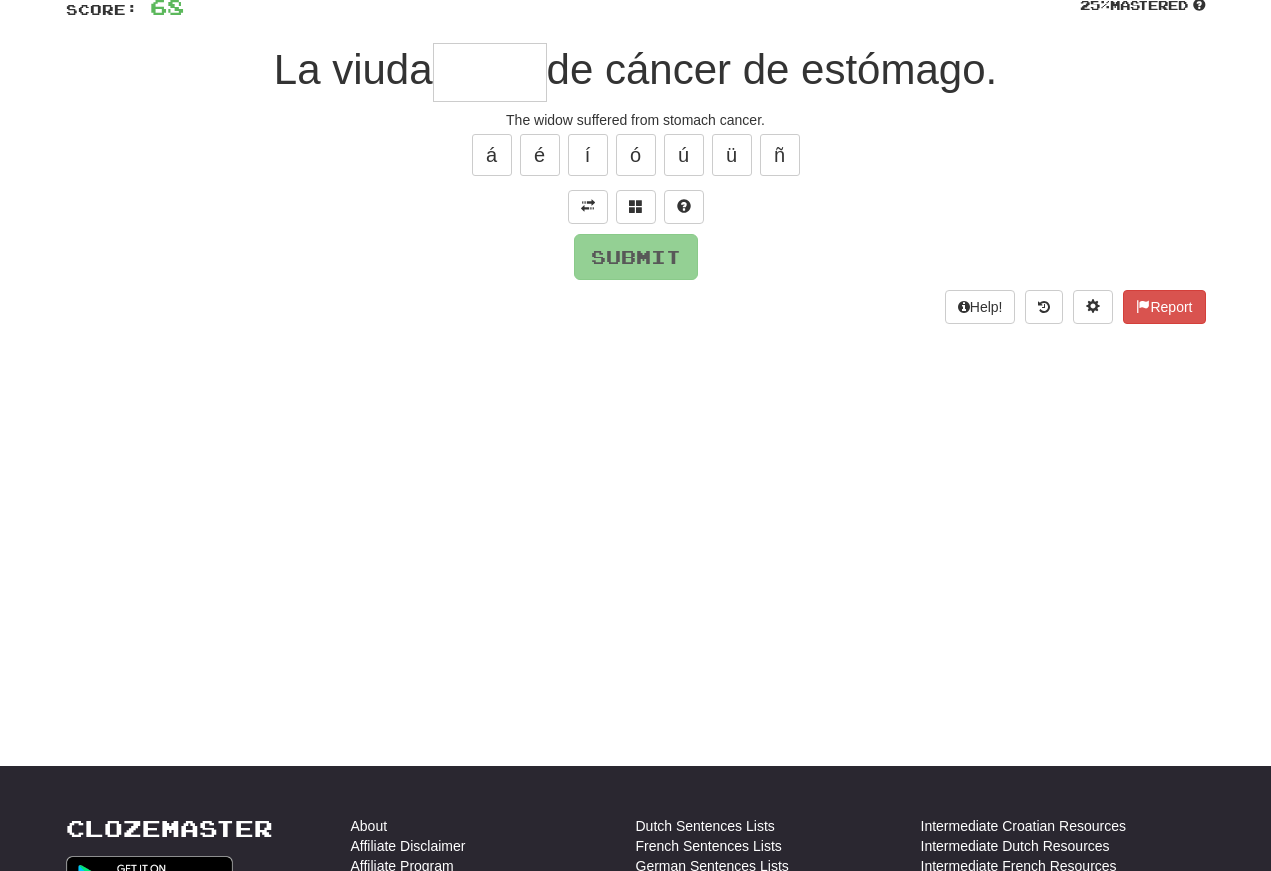 click at bounding box center (490, 72) 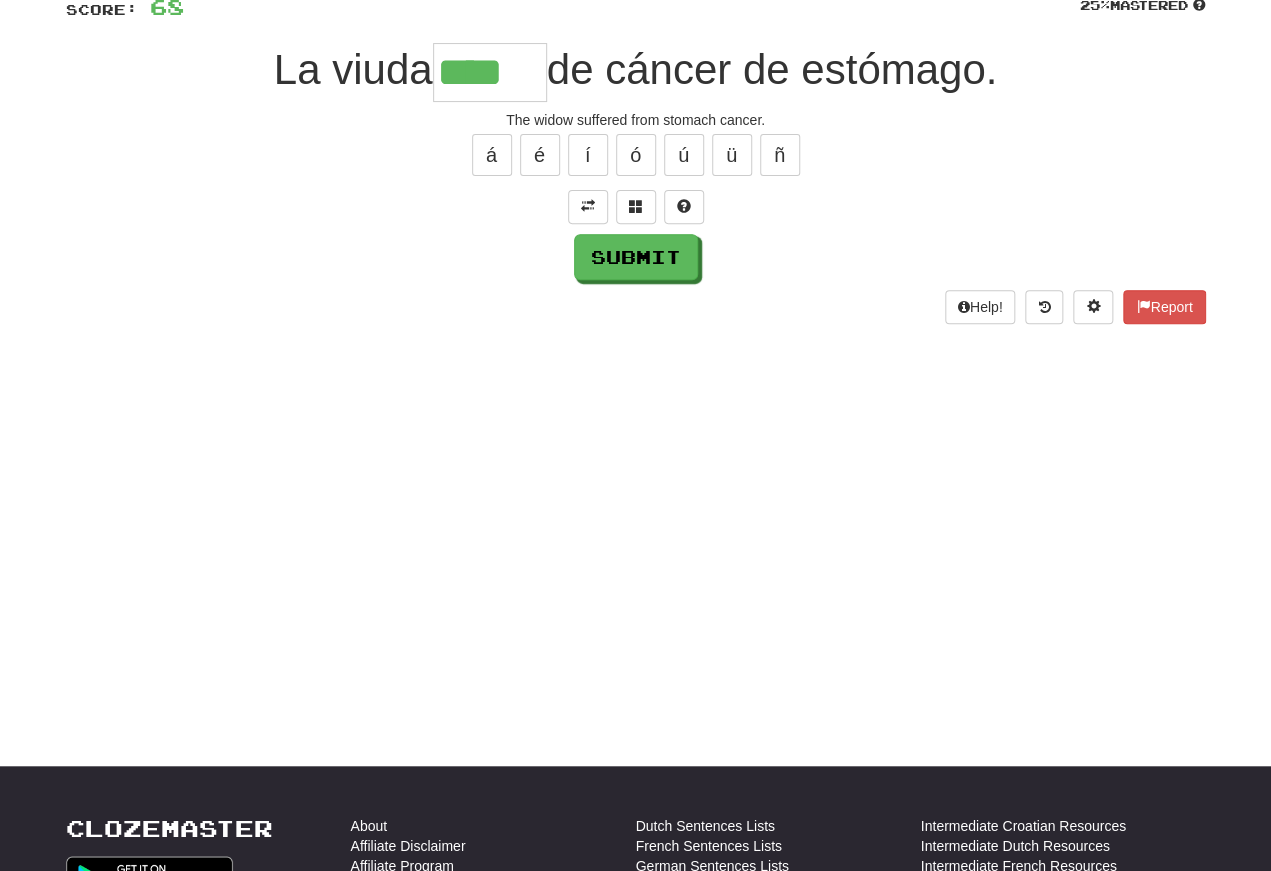 click on "í" at bounding box center [588, 155] 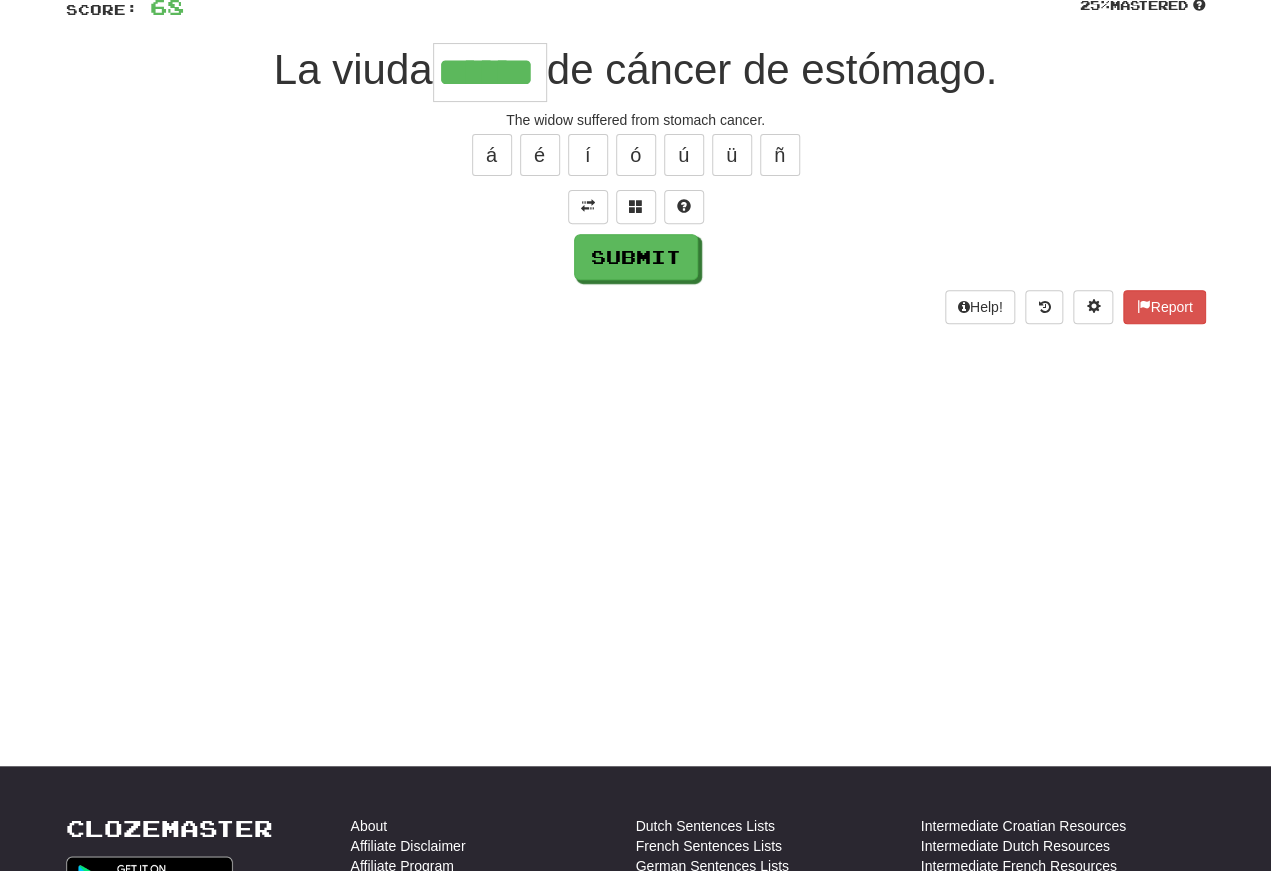 type on "******" 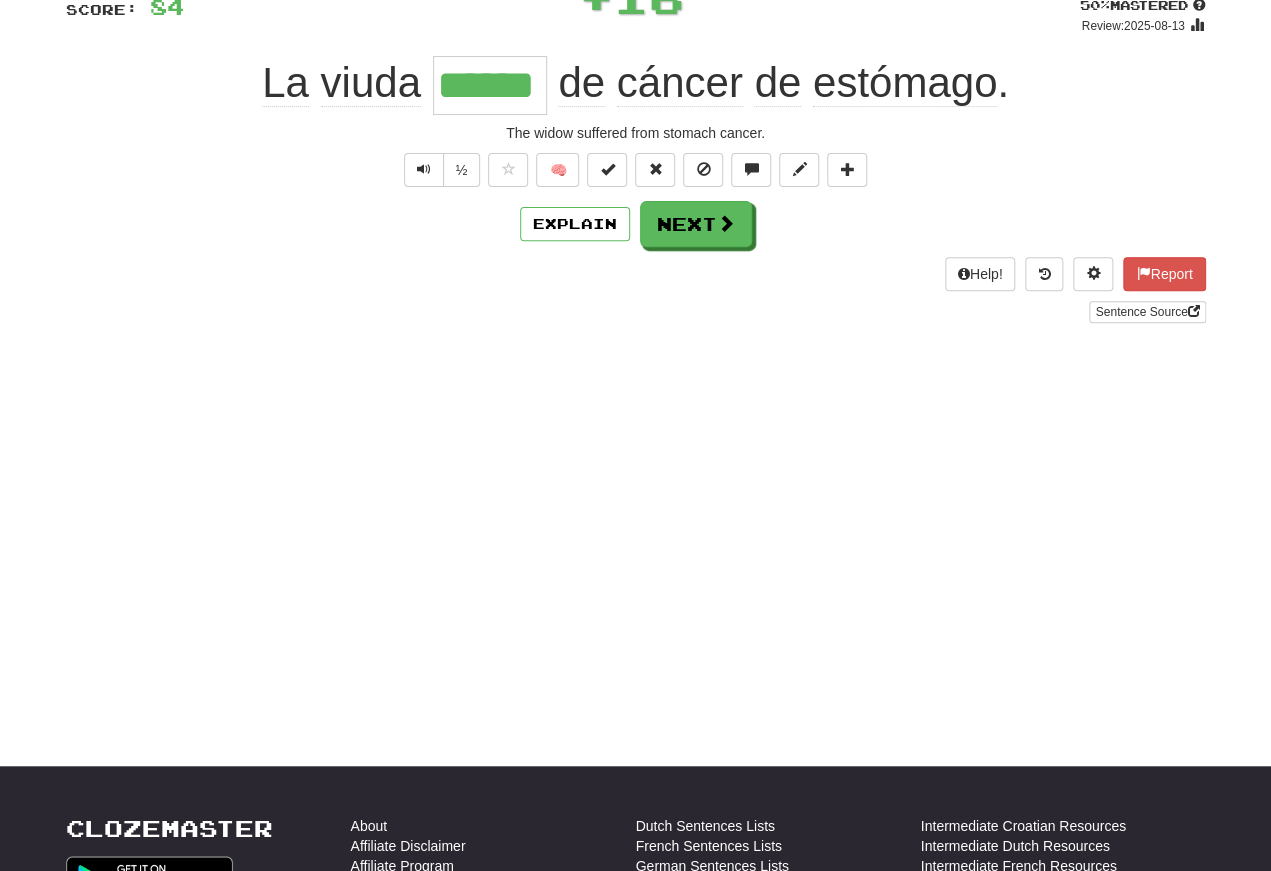scroll, scrollTop: 155, scrollLeft: 0, axis: vertical 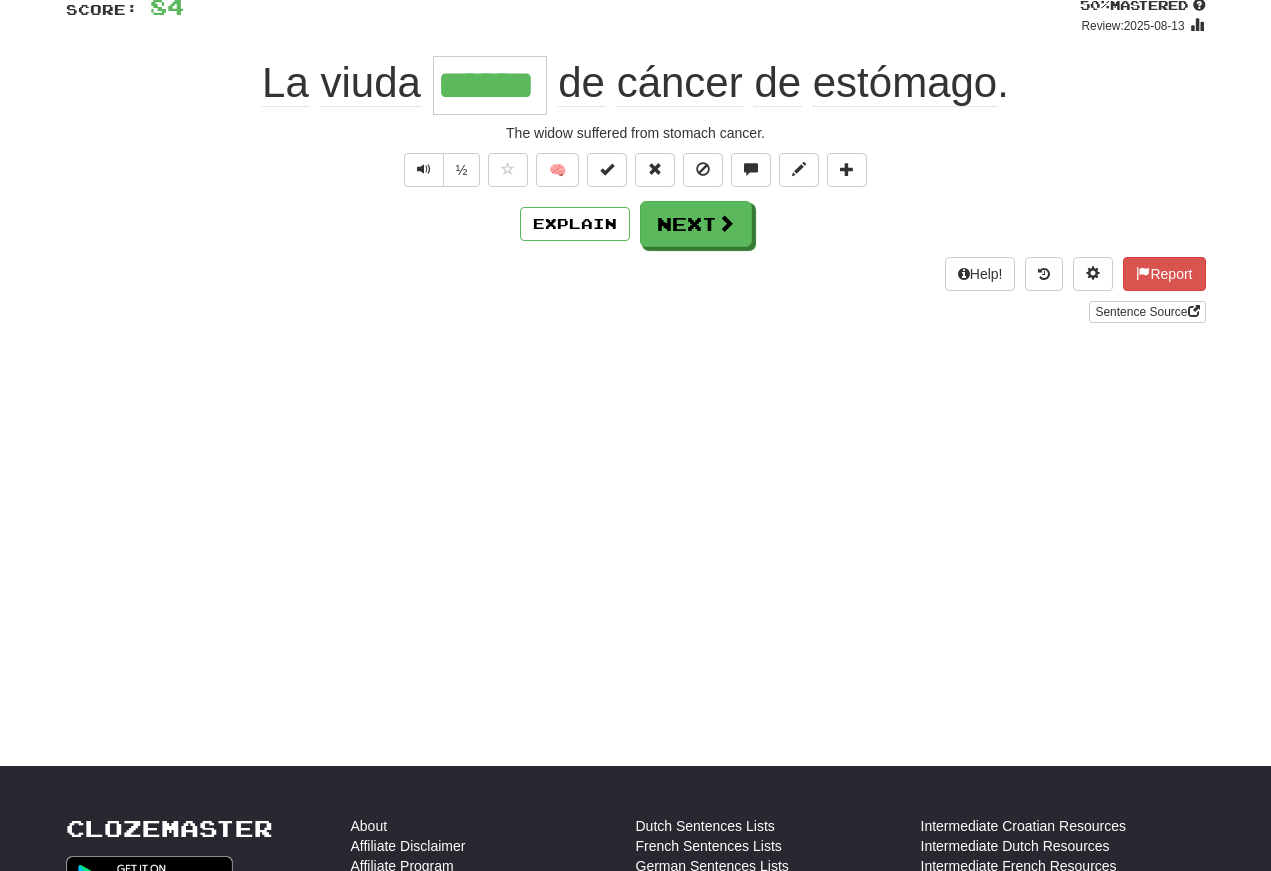 click at bounding box center [424, 169] 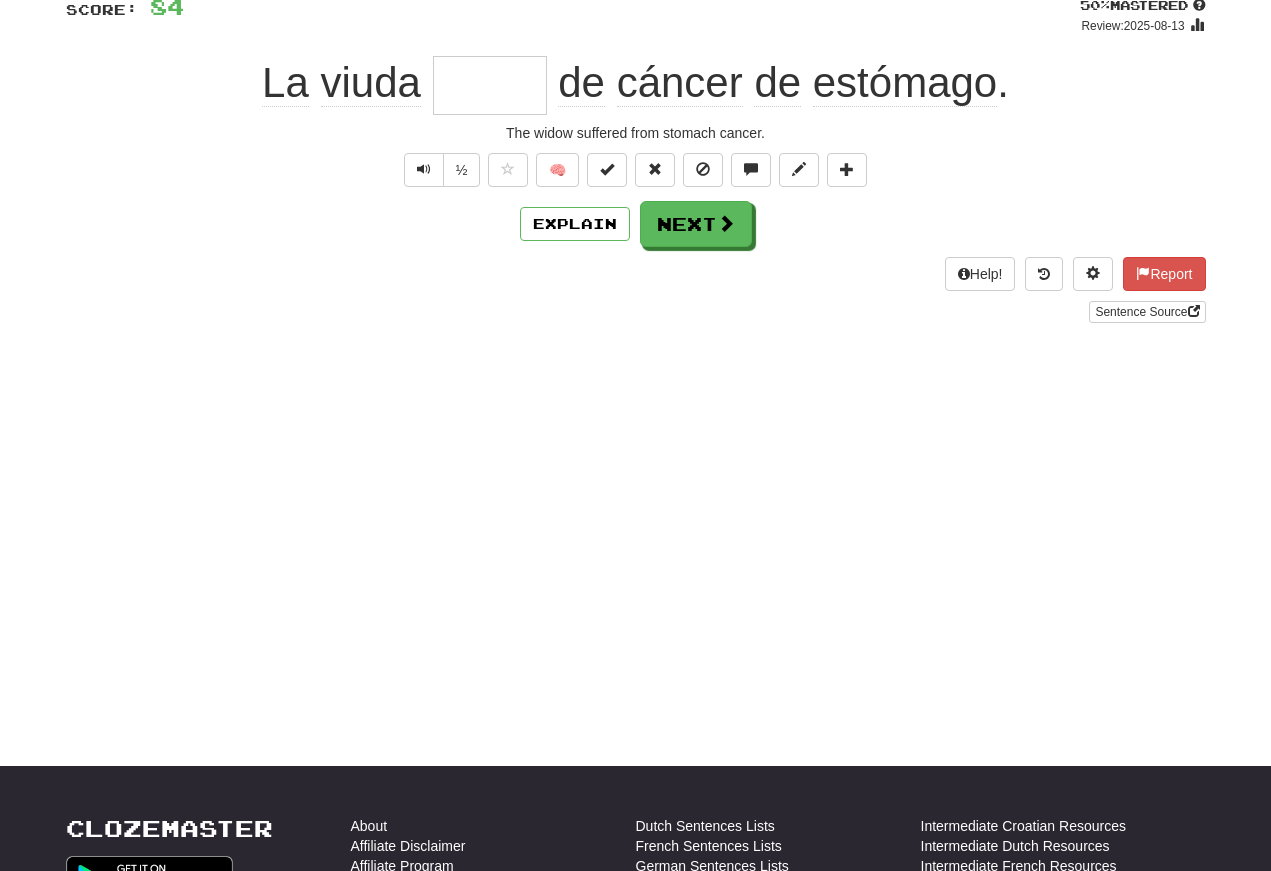 scroll, scrollTop: 155, scrollLeft: 0, axis: vertical 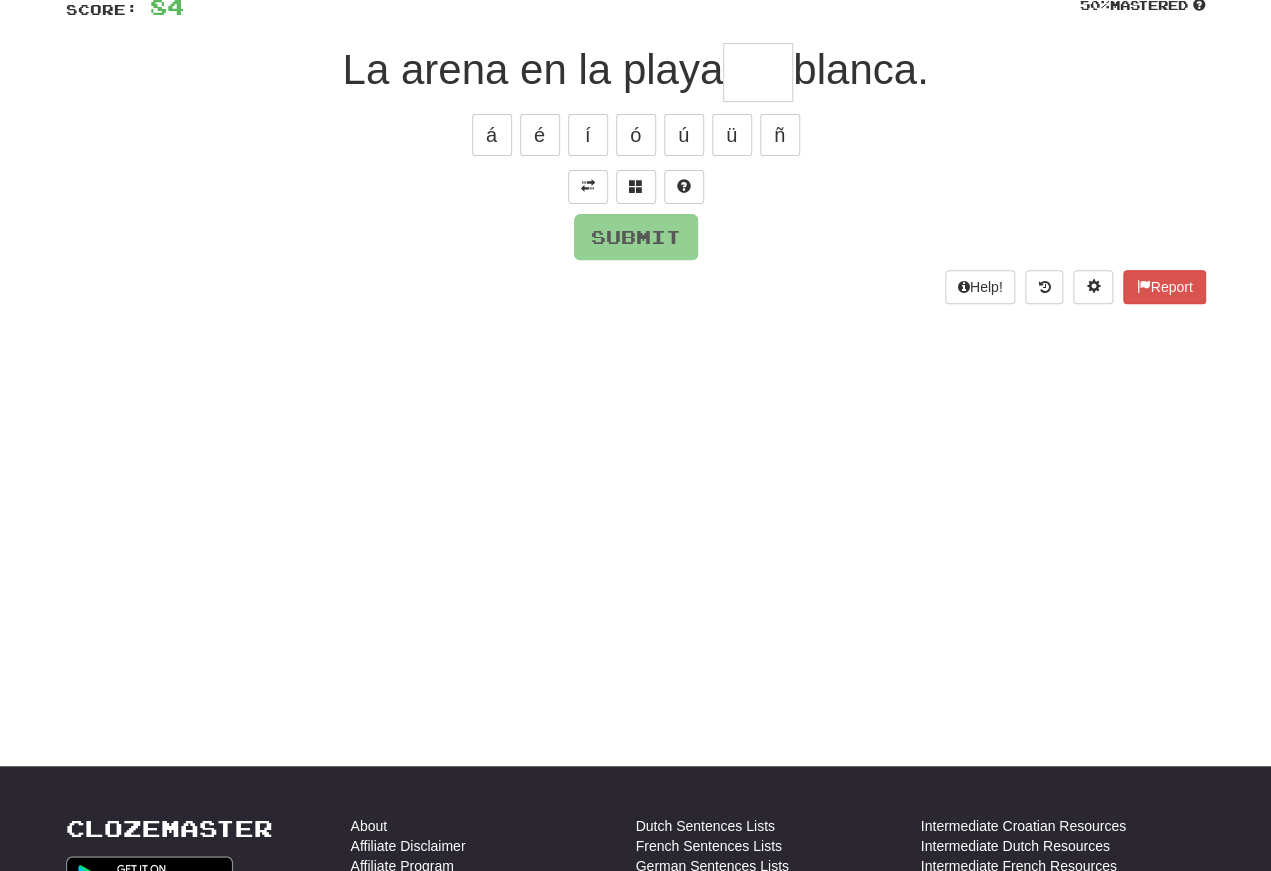 click at bounding box center [588, 187] 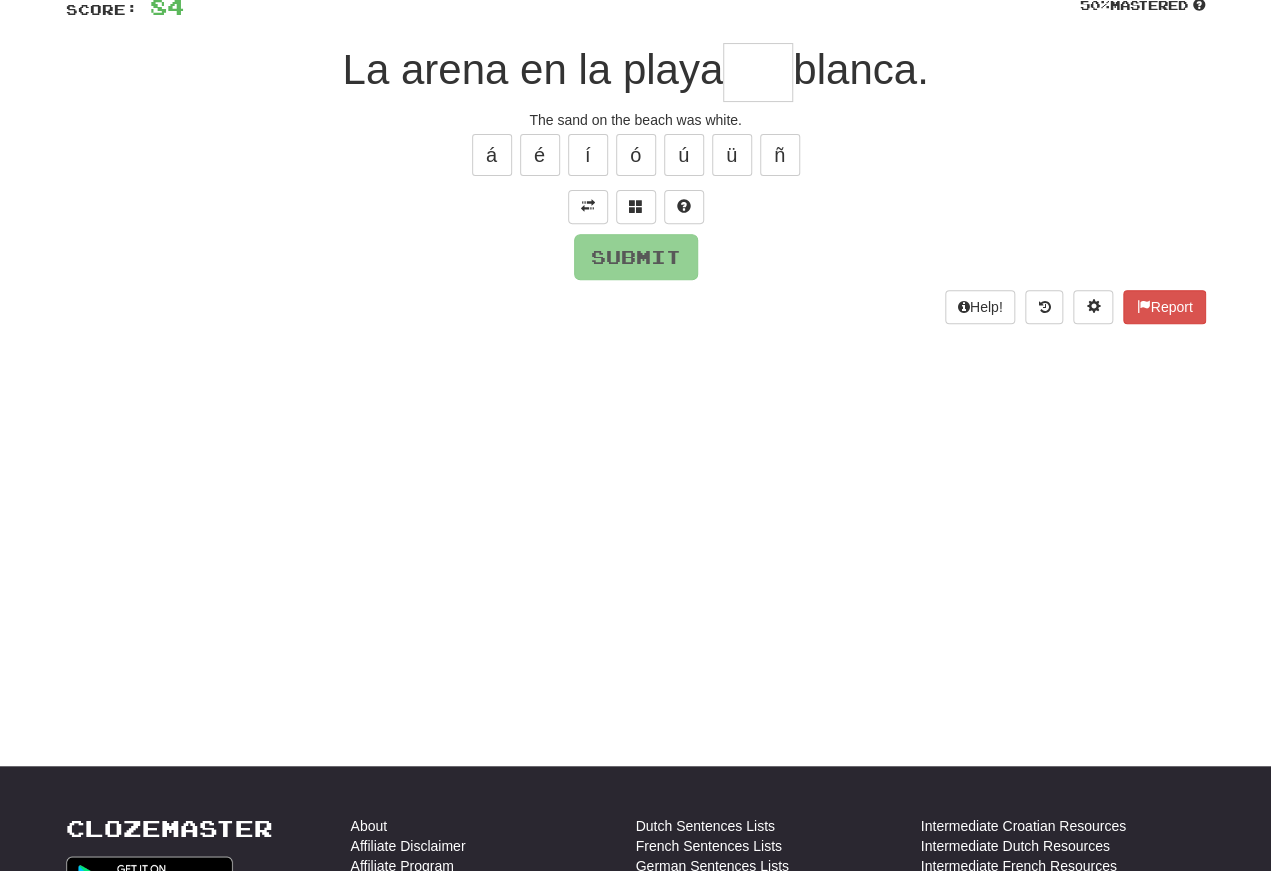 scroll, scrollTop: 155, scrollLeft: 0, axis: vertical 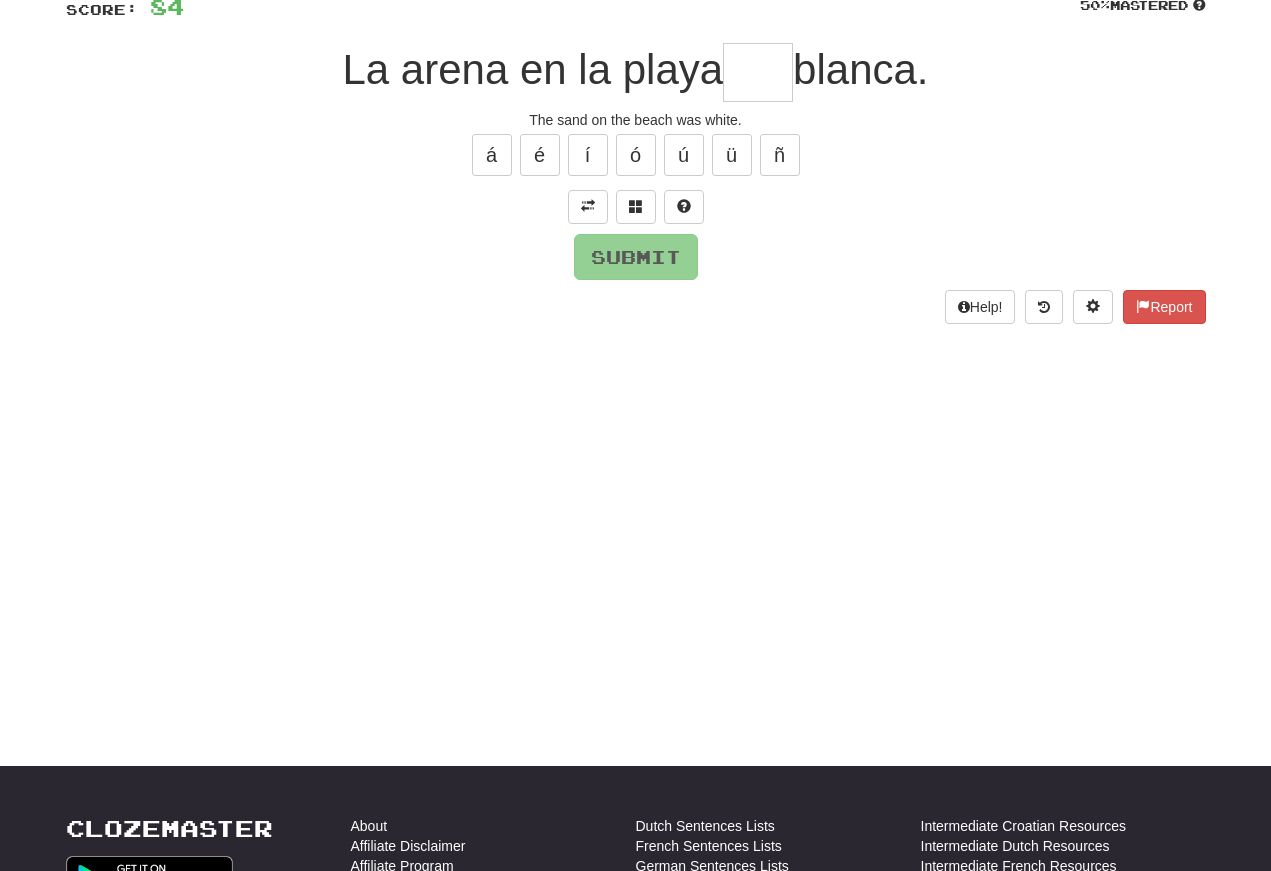click at bounding box center [758, 72] 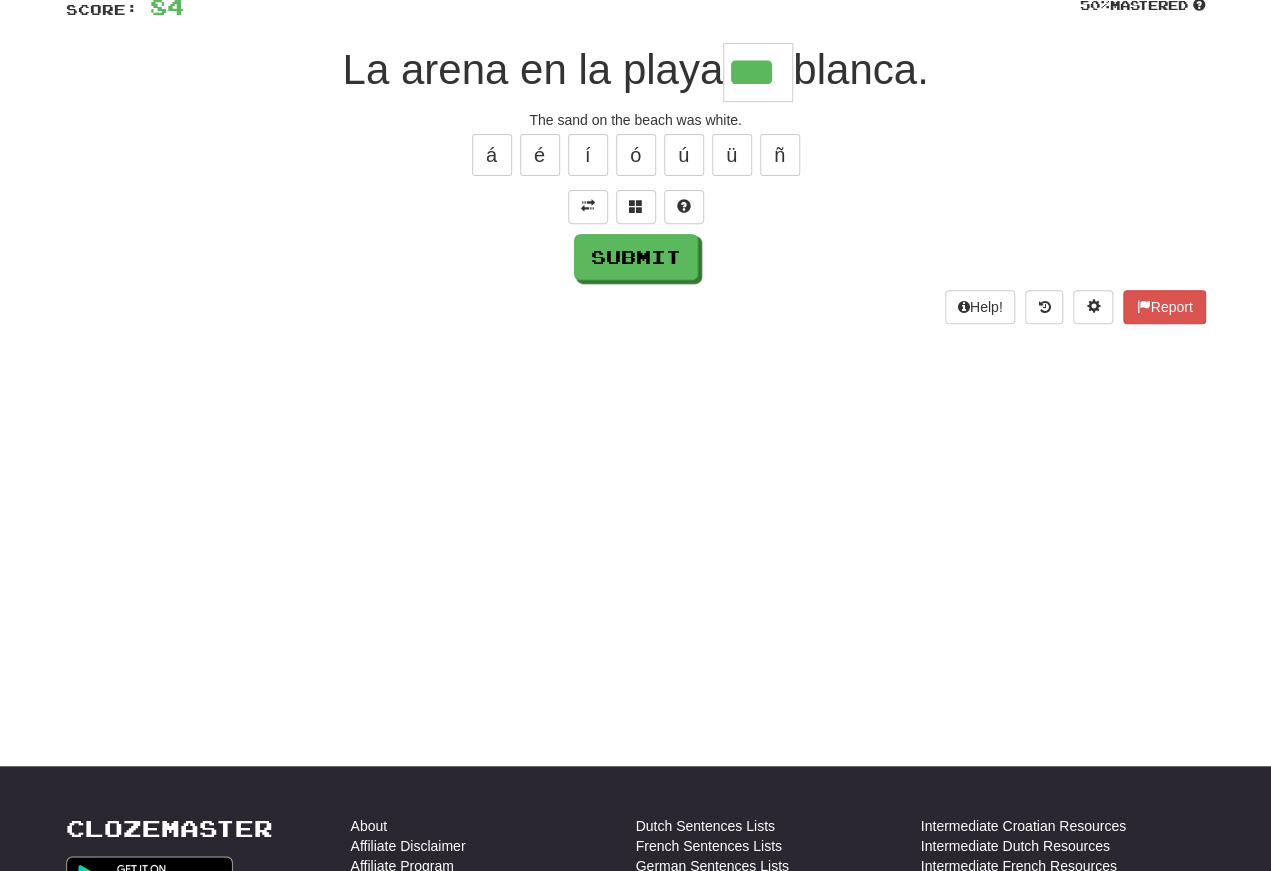 type on "***" 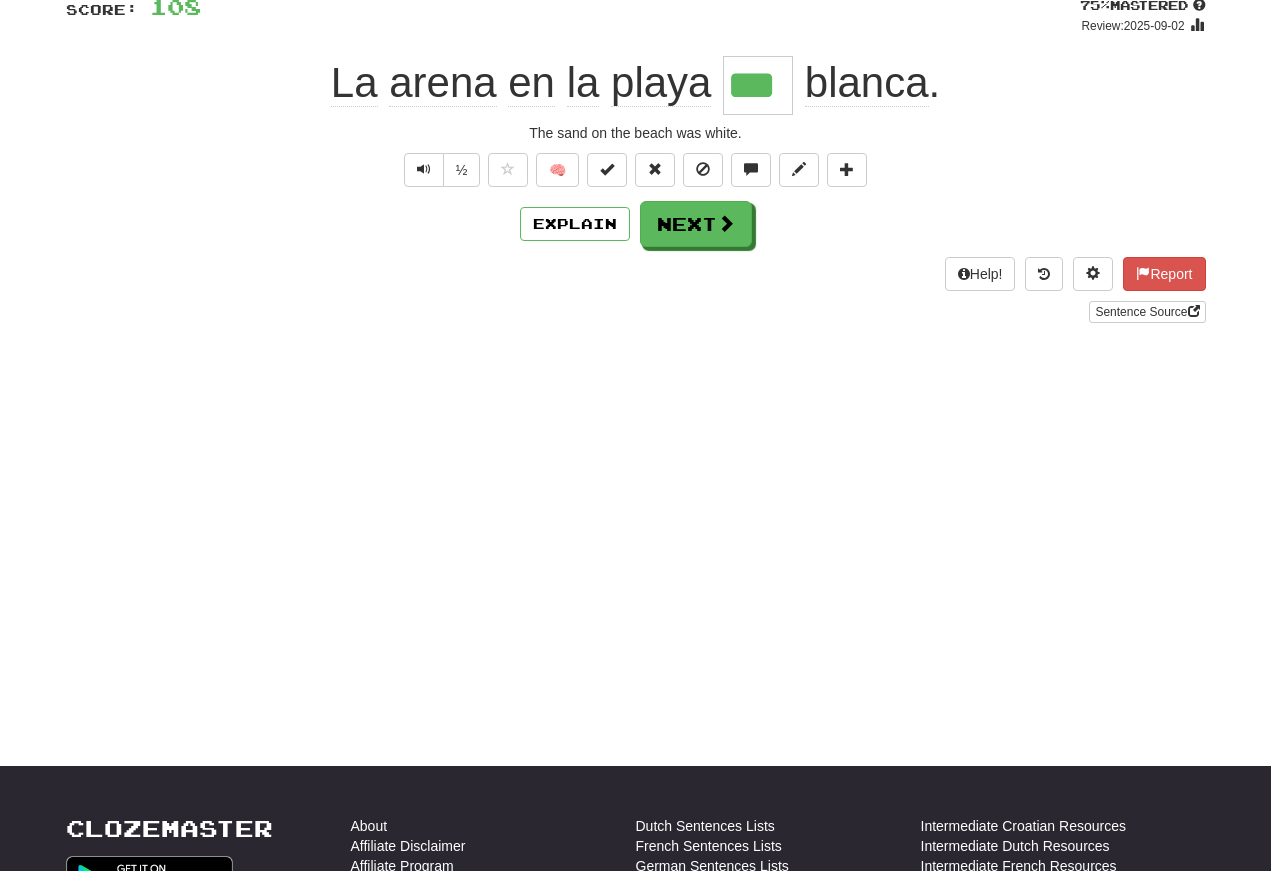 click at bounding box center [424, 169] 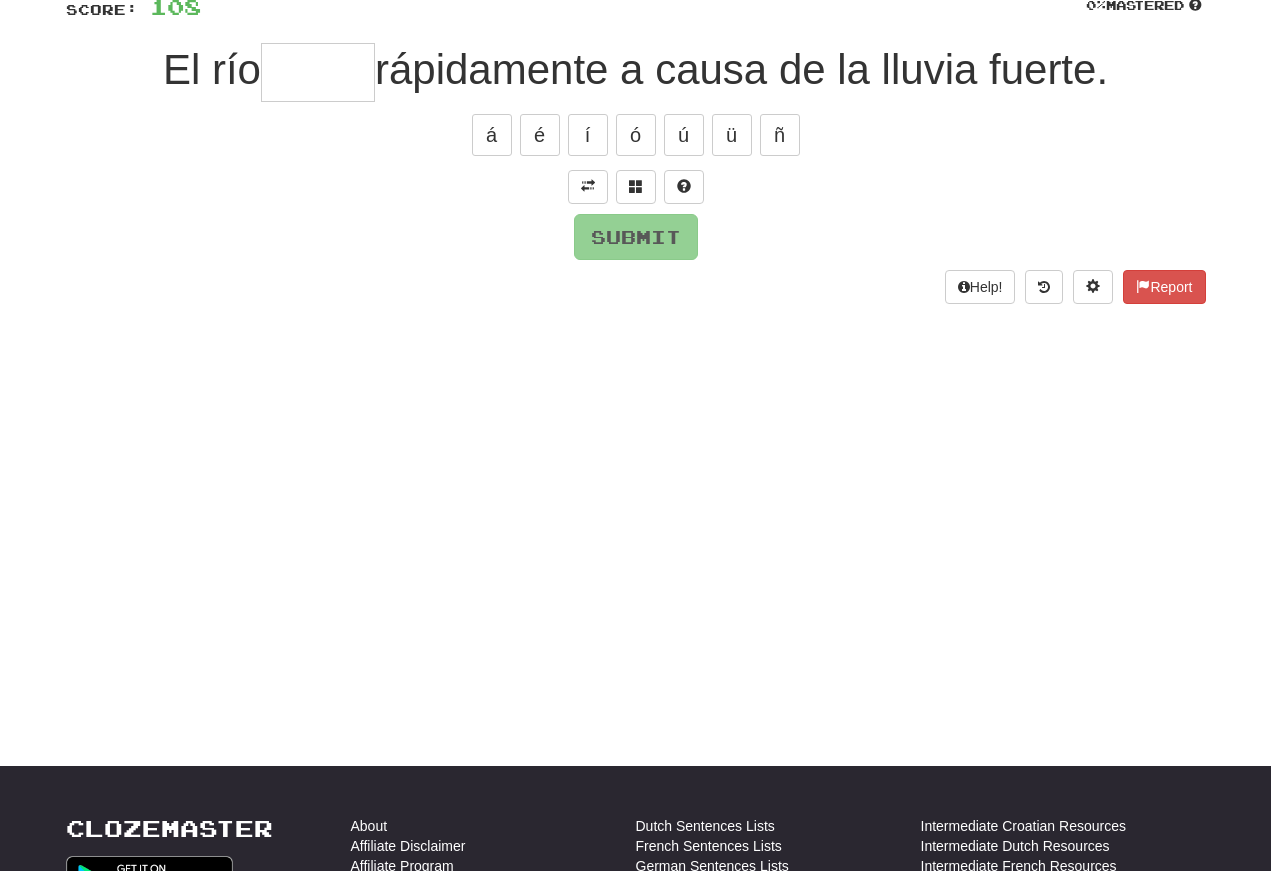 scroll, scrollTop: 155, scrollLeft: 0, axis: vertical 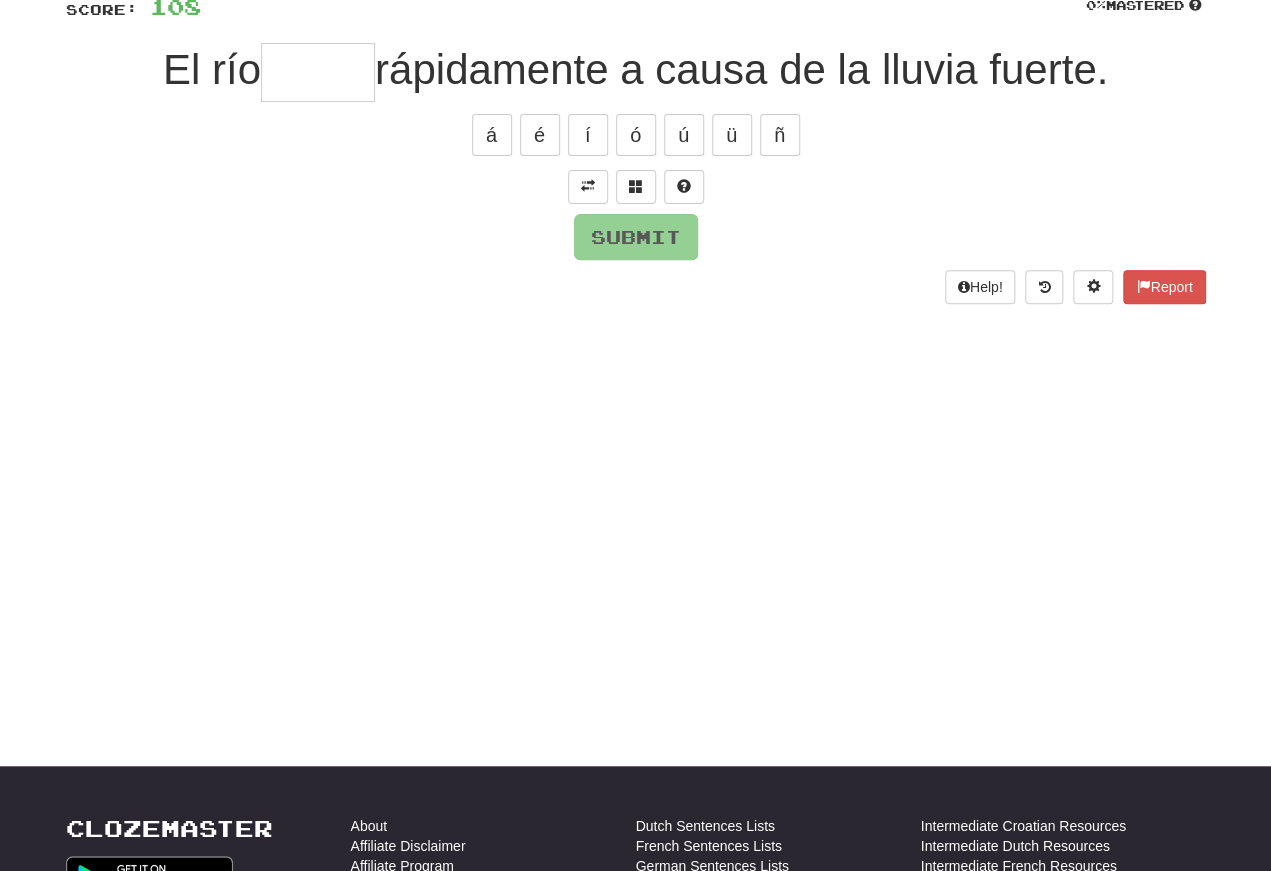 click at bounding box center (588, 187) 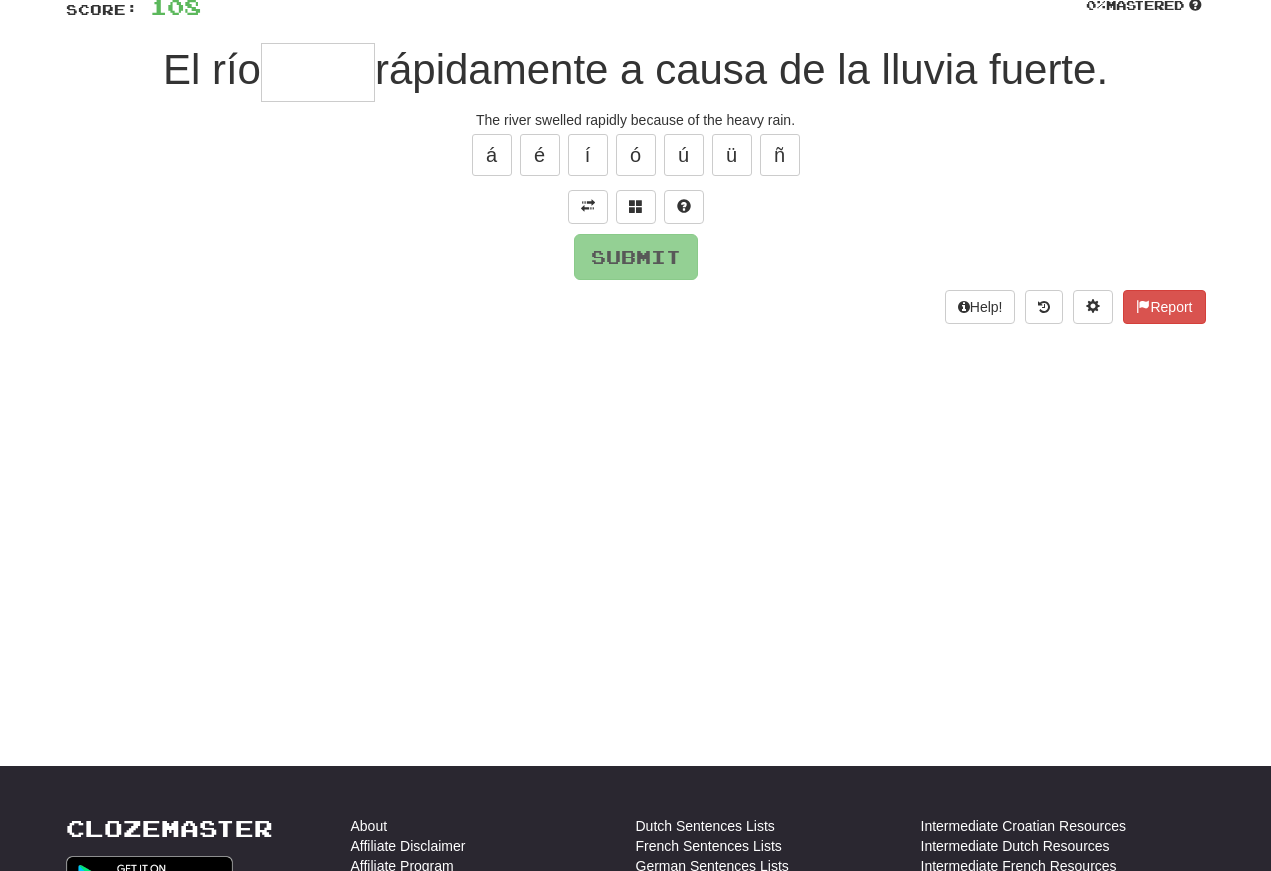 click at bounding box center (318, 72) 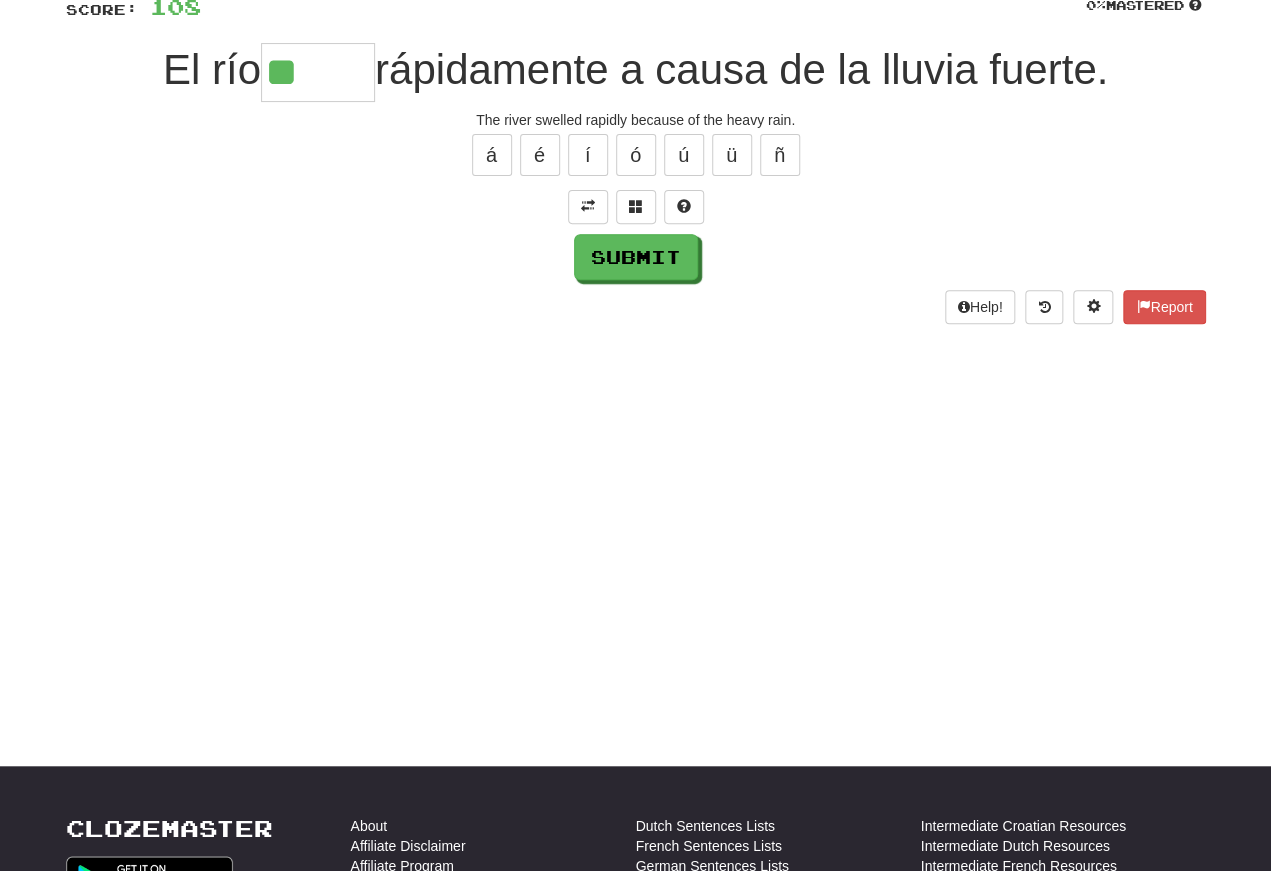click on "é" at bounding box center [540, 155] 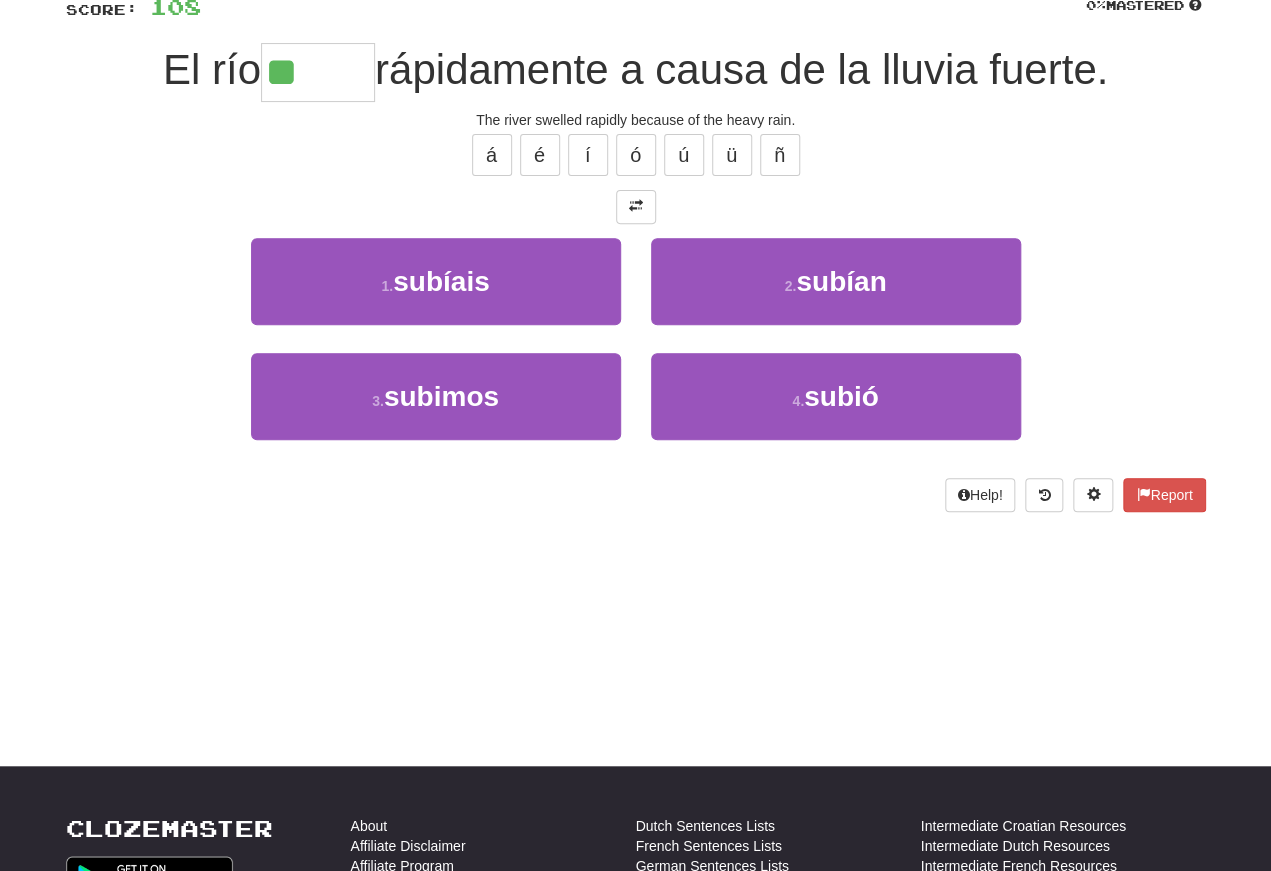 click on "4 .  subió" at bounding box center [836, 396] 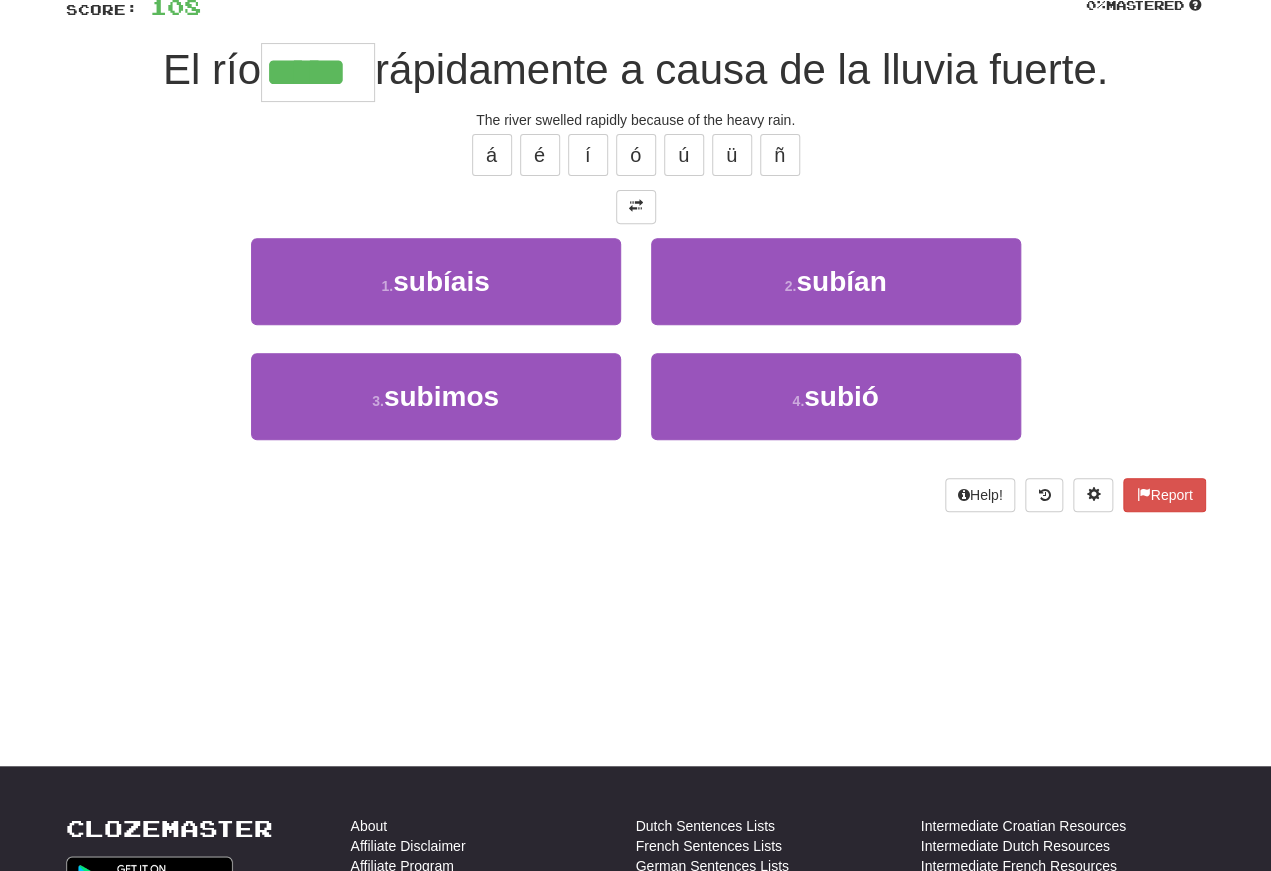 scroll, scrollTop: 155, scrollLeft: 0, axis: vertical 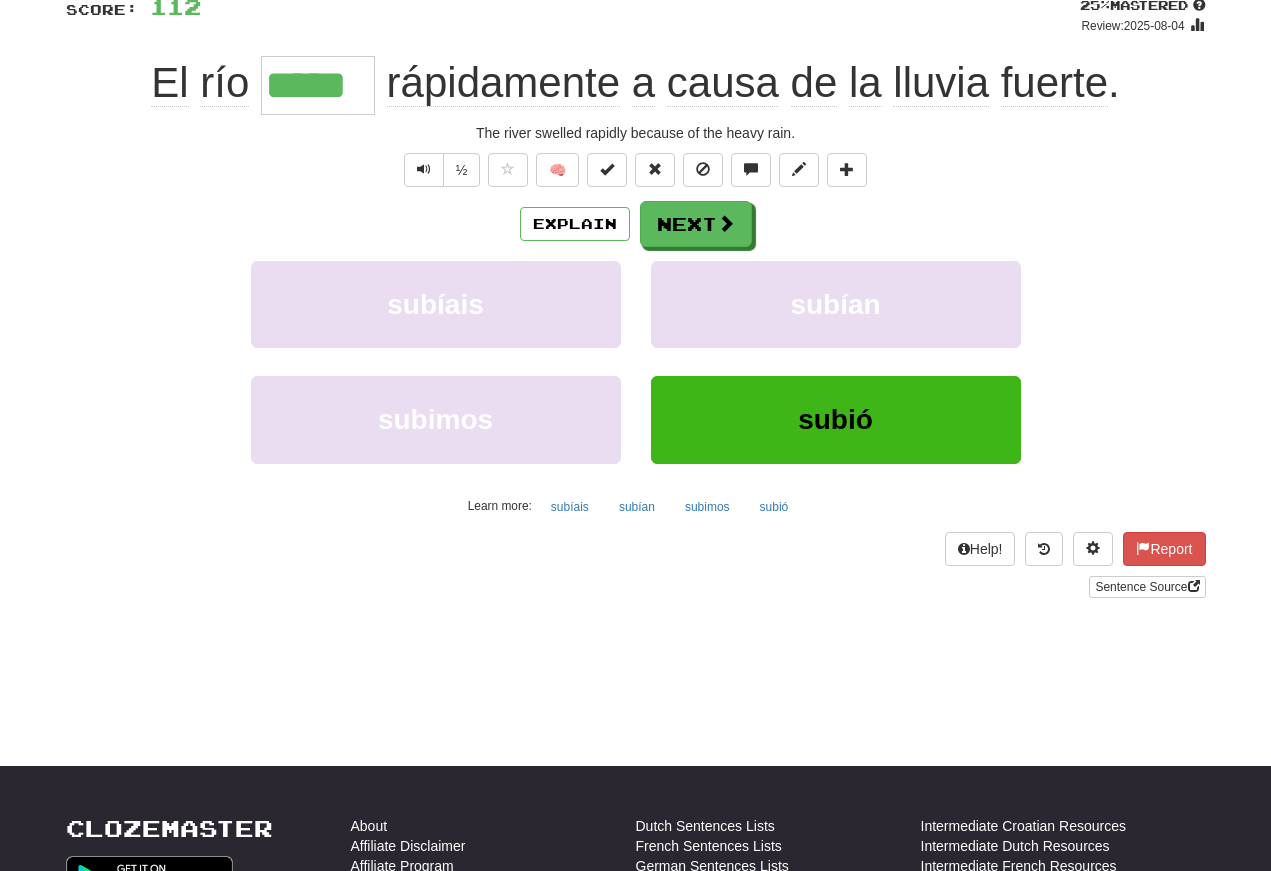 click at bounding box center (424, 169) 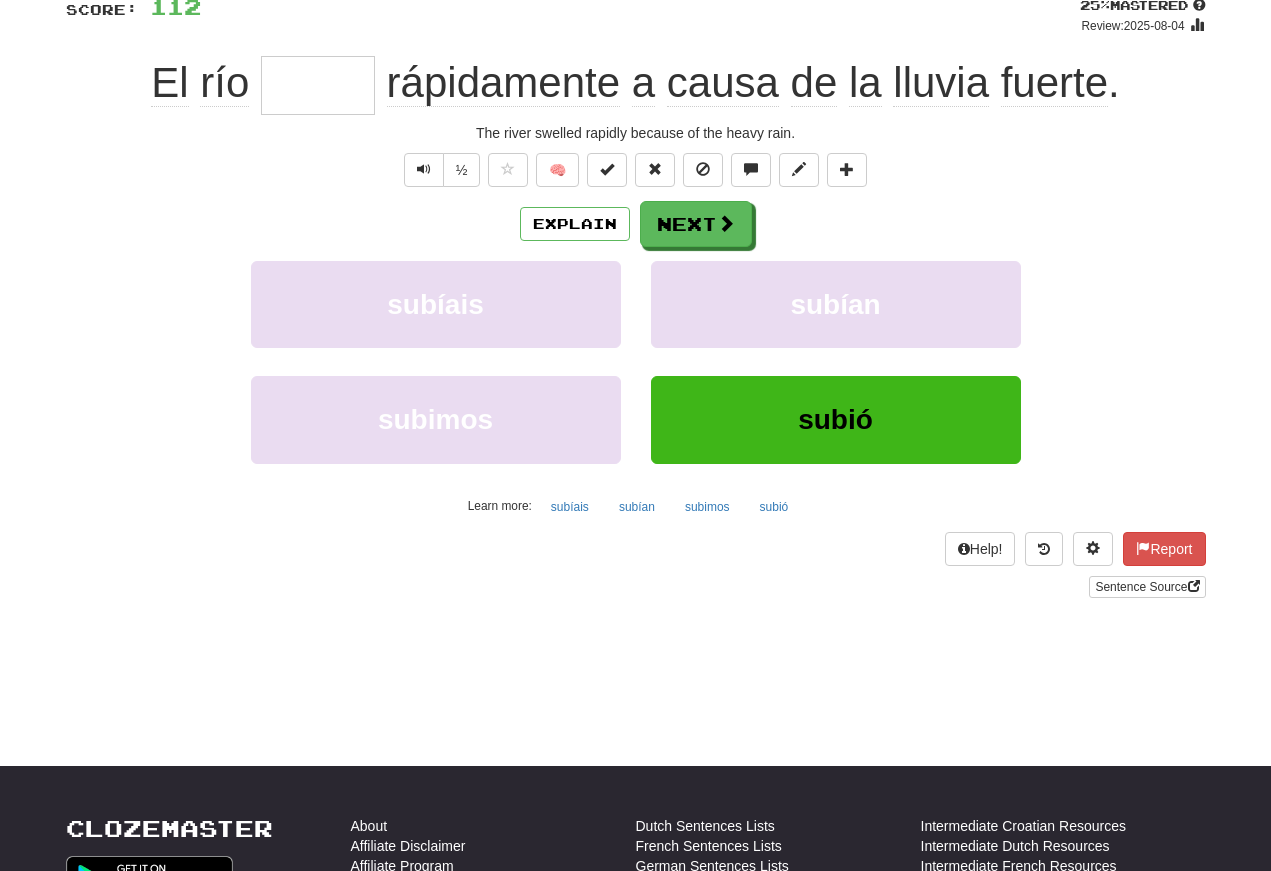 scroll, scrollTop: 155, scrollLeft: 0, axis: vertical 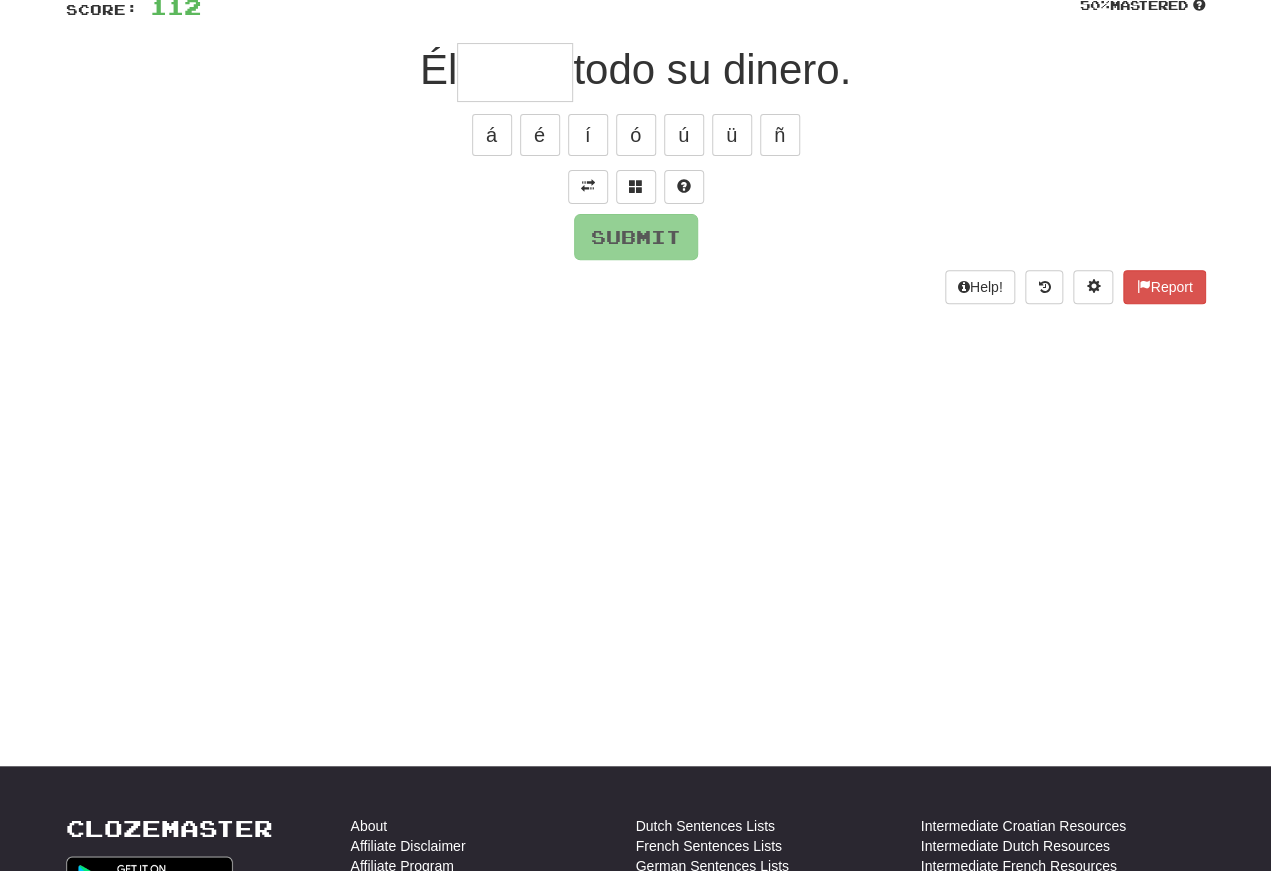 click at bounding box center (588, 186) 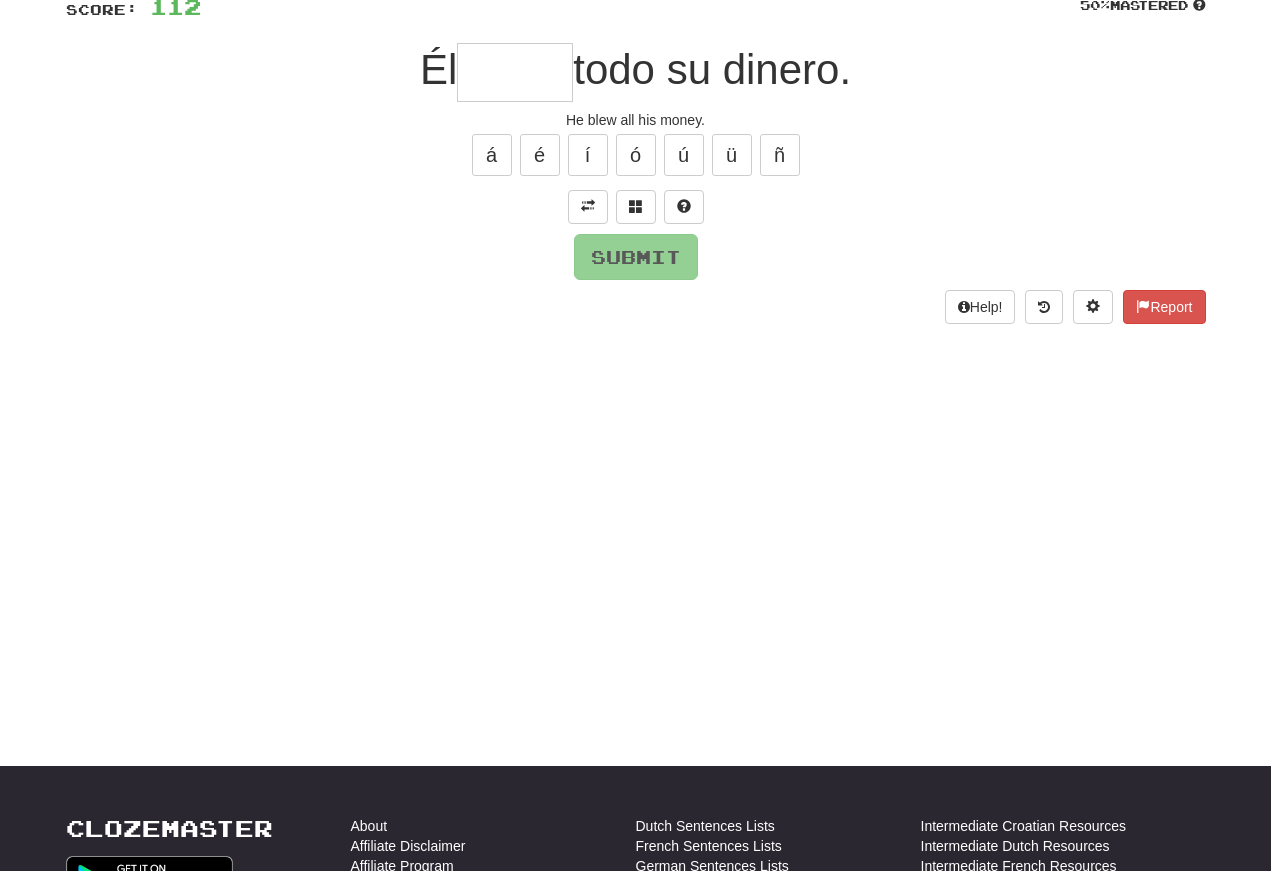 click at bounding box center (515, 72) 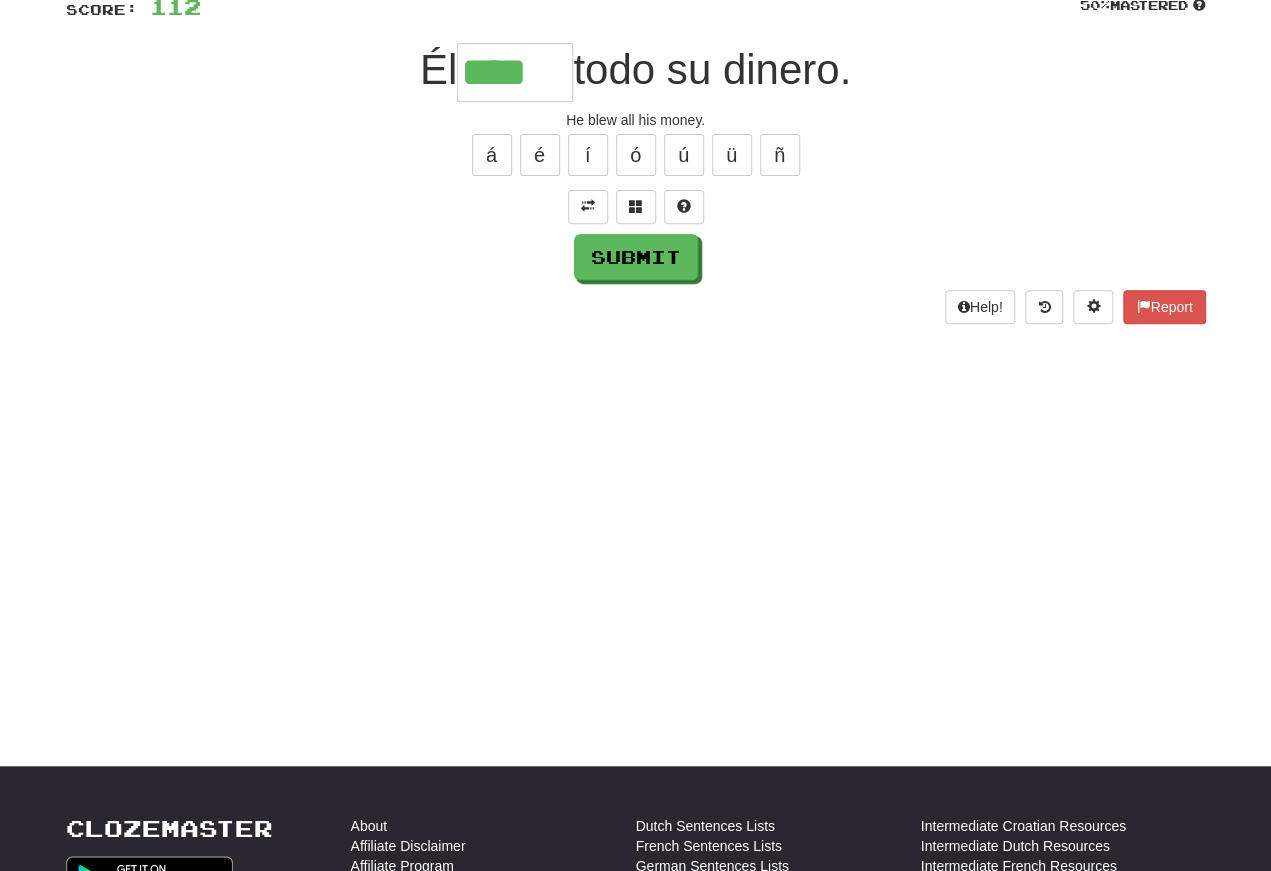 click on "ó" at bounding box center [636, 155] 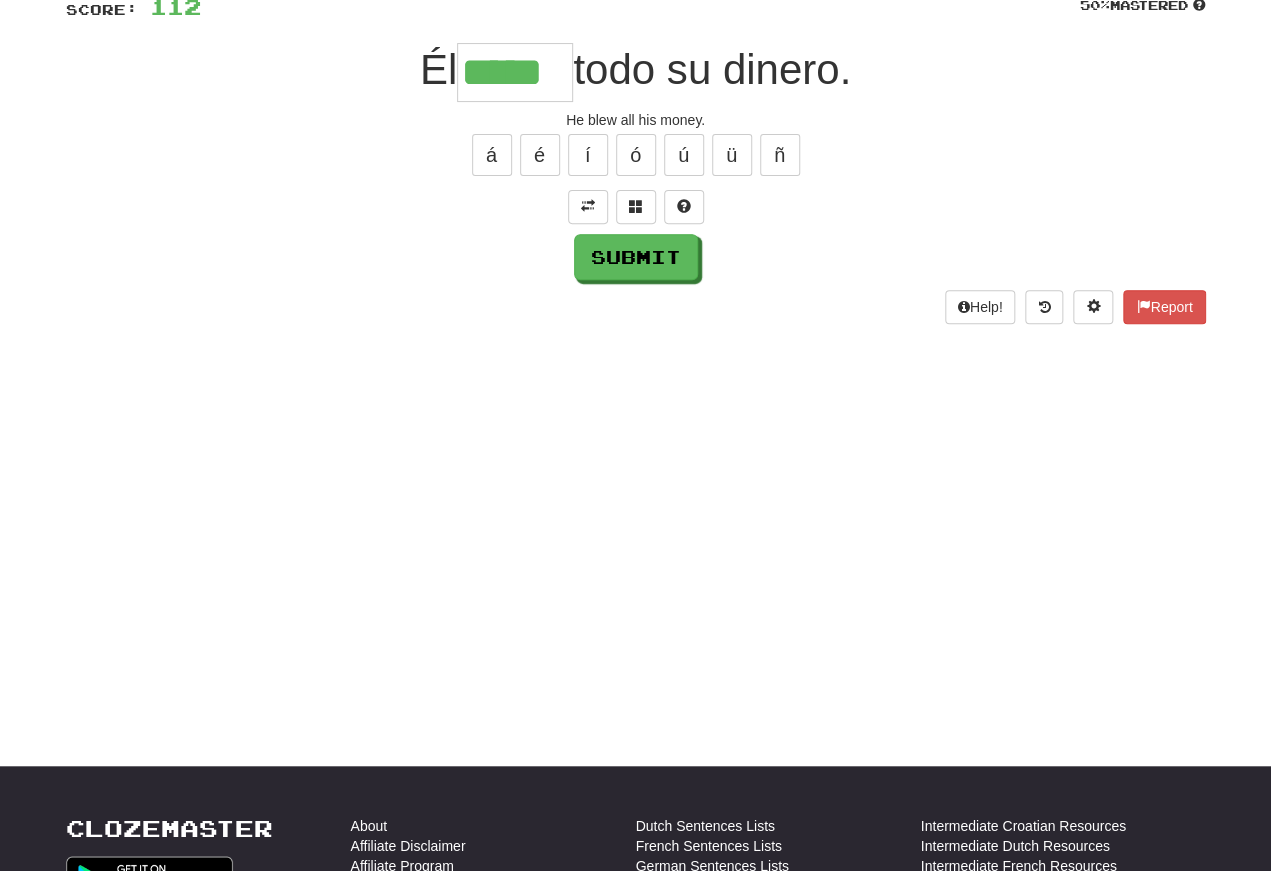 click on "Submit" at bounding box center [636, 257] 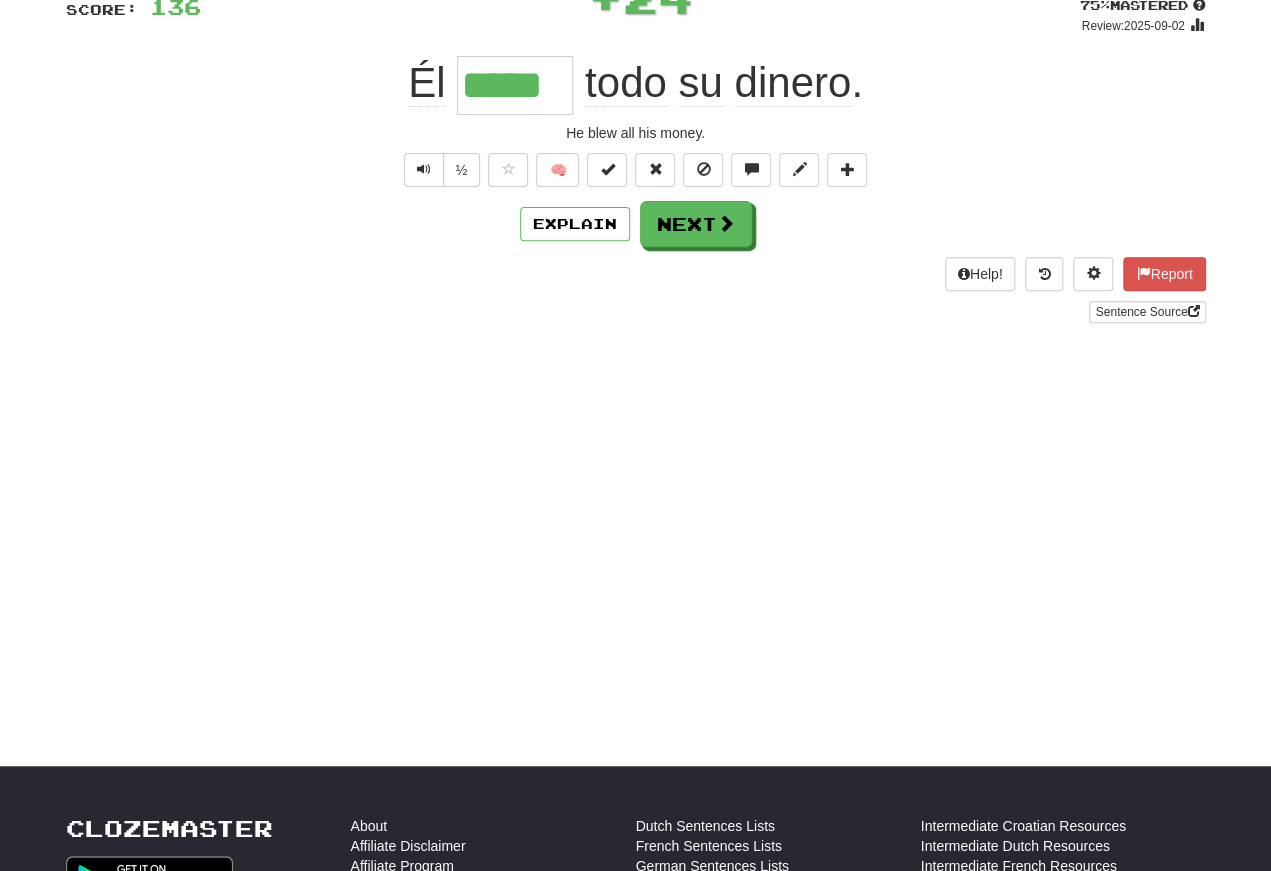 scroll, scrollTop: 155, scrollLeft: 0, axis: vertical 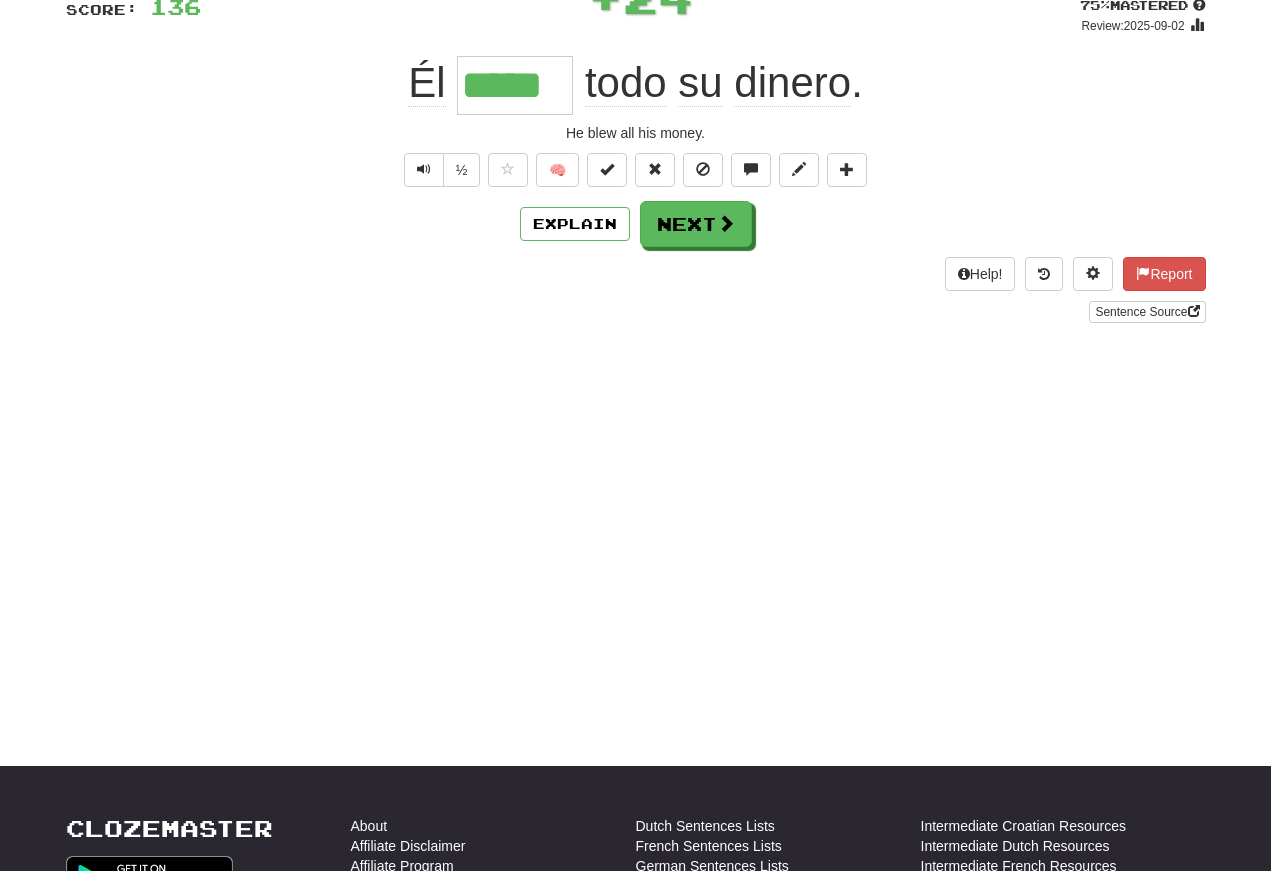 click at bounding box center [424, 169] 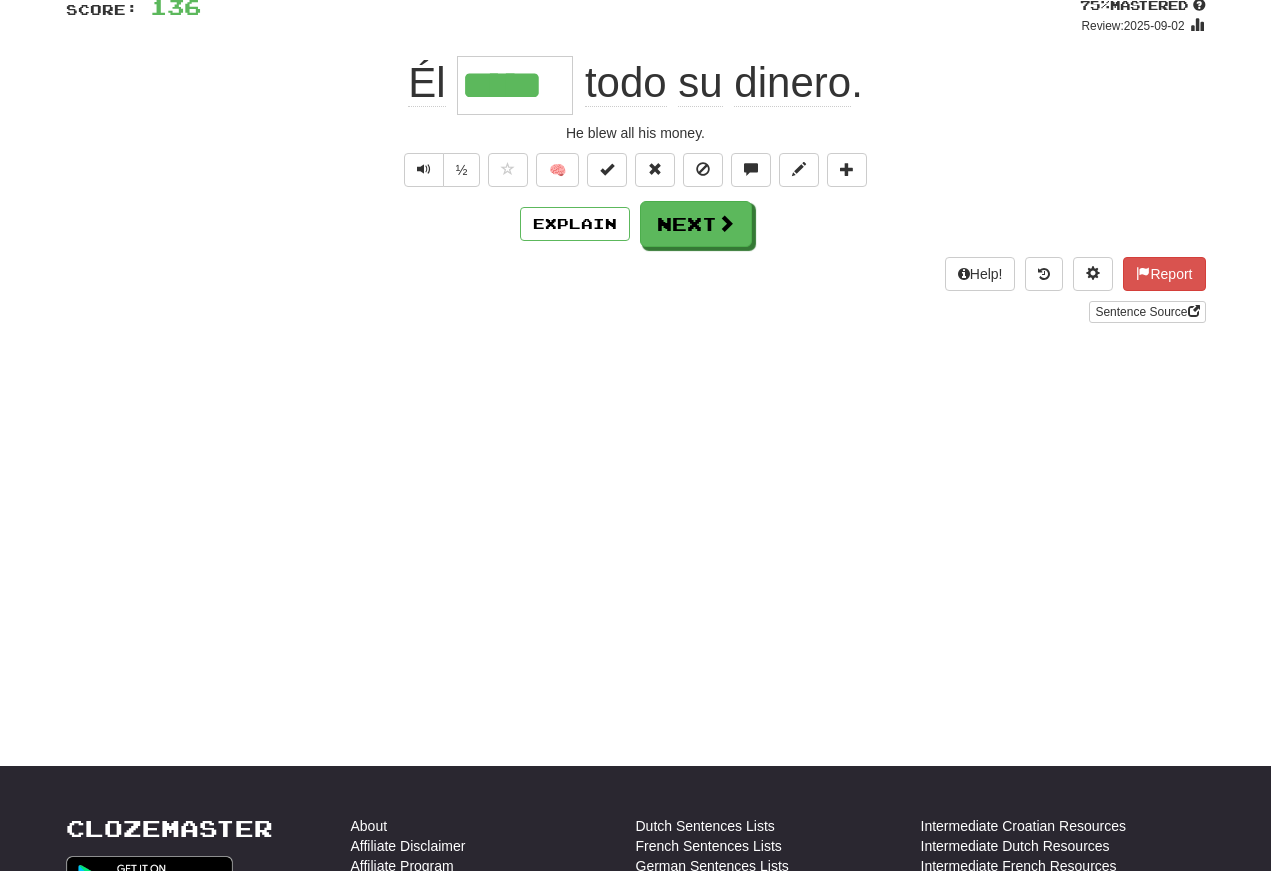 click at bounding box center [424, 170] 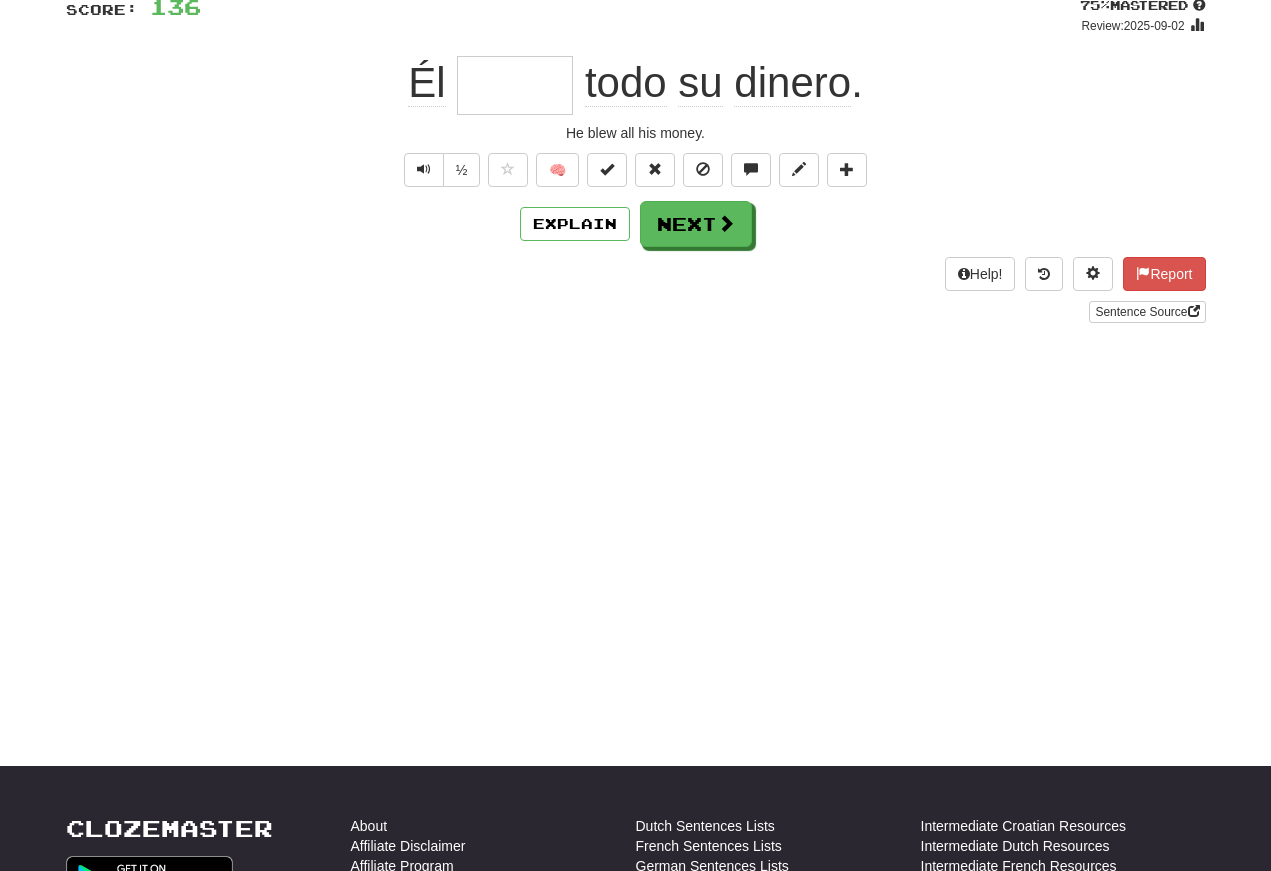 scroll, scrollTop: 155, scrollLeft: 0, axis: vertical 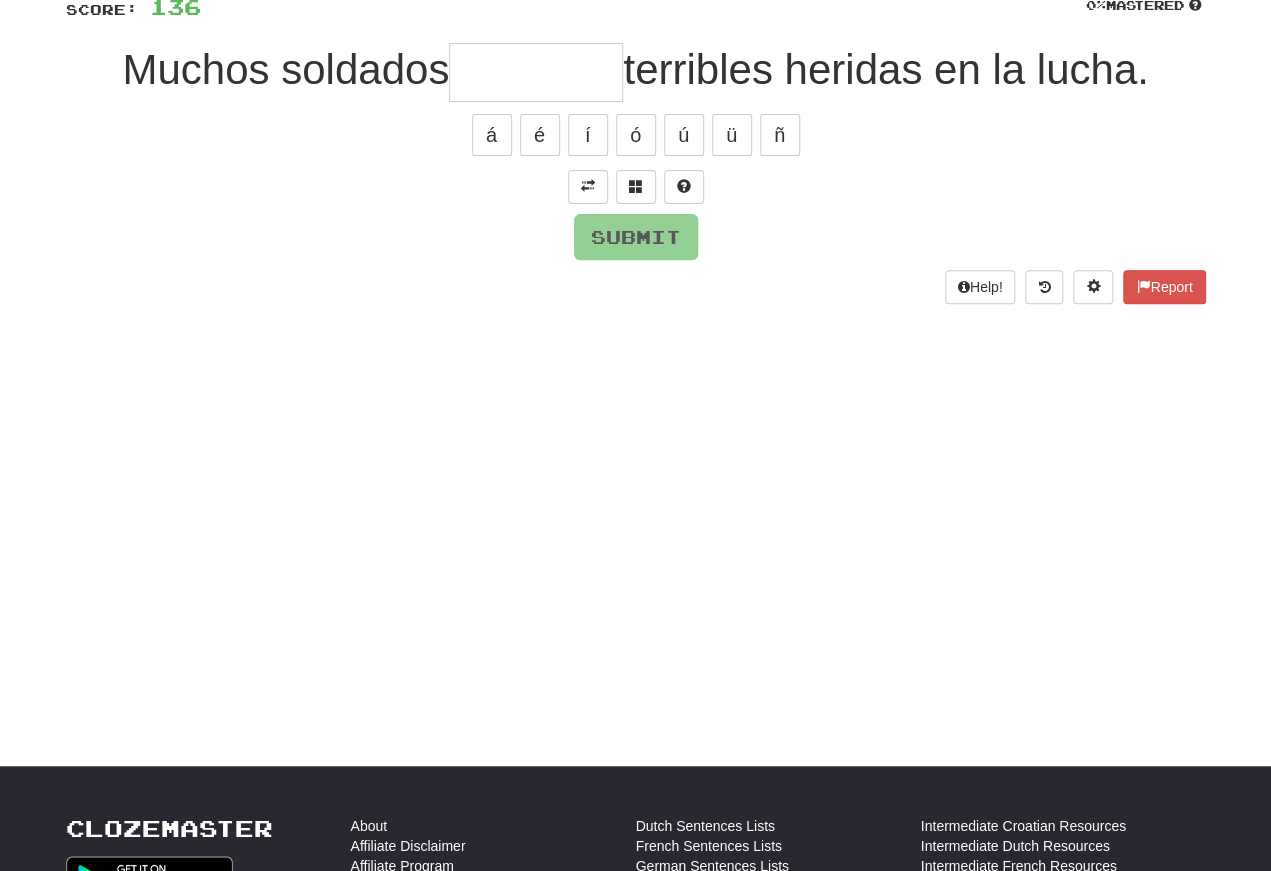 click at bounding box center [588, 187] 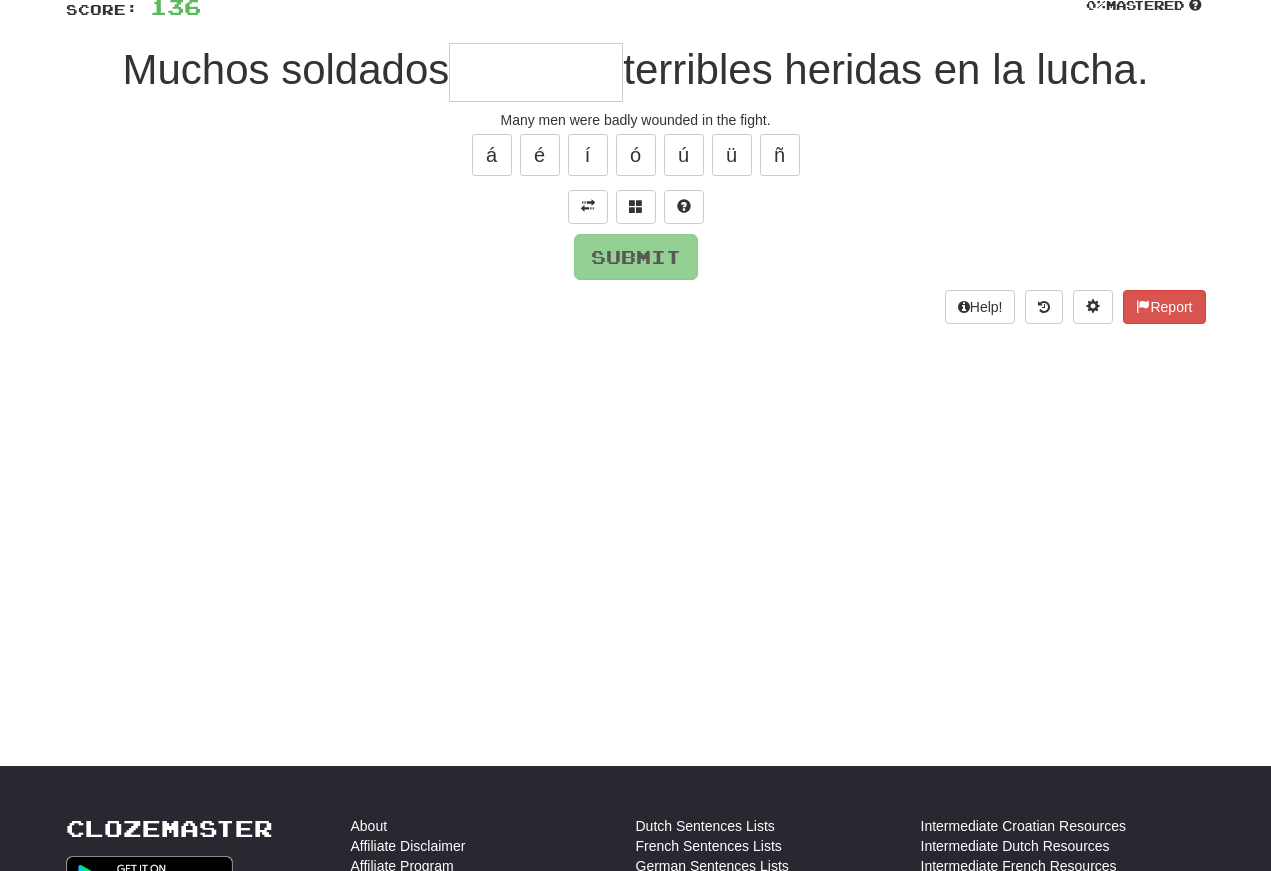 click at bounding box center [536, 72] 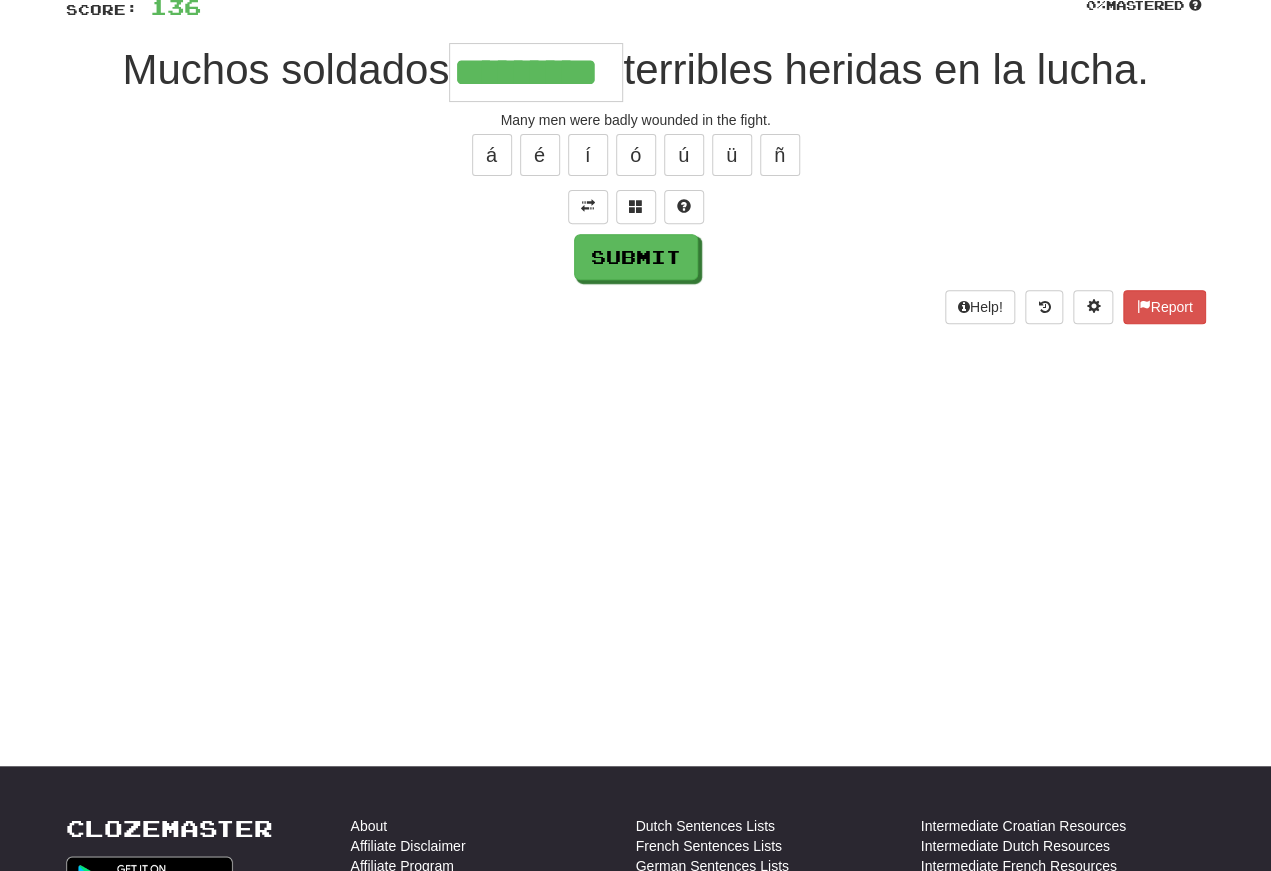 type on "*********" 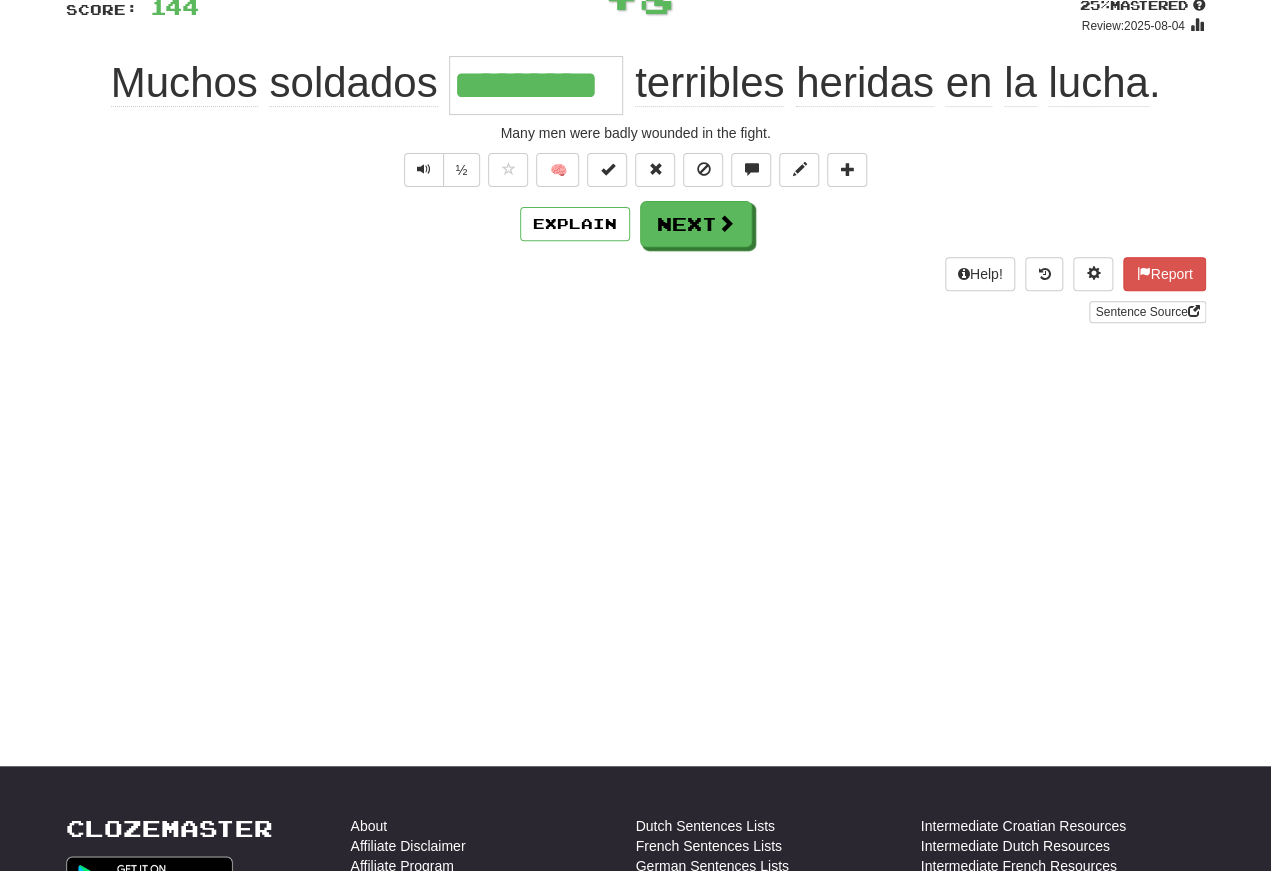 scroll, scrollTop: 155, scrollLeft: 0, axis: vertical 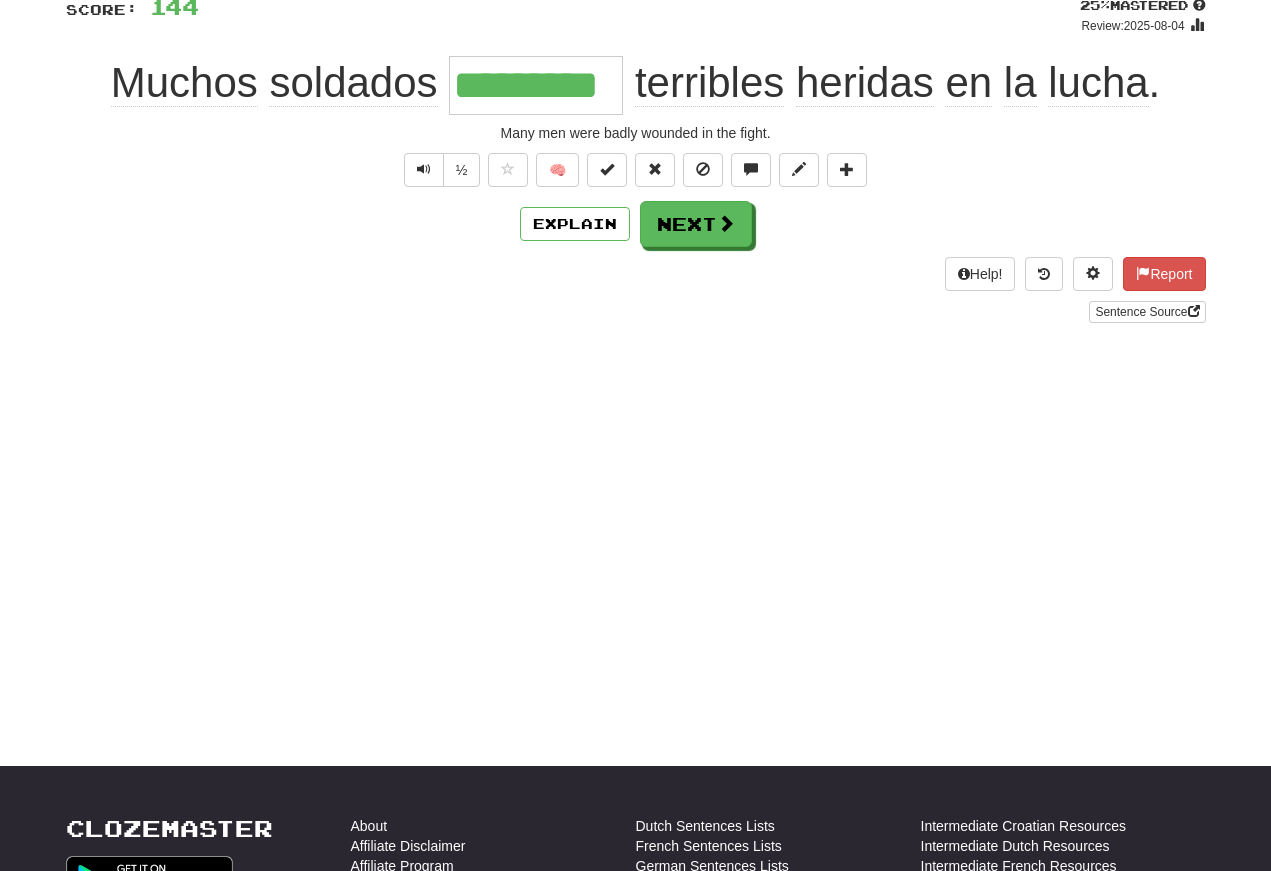 click at bounding box center [424, 169] 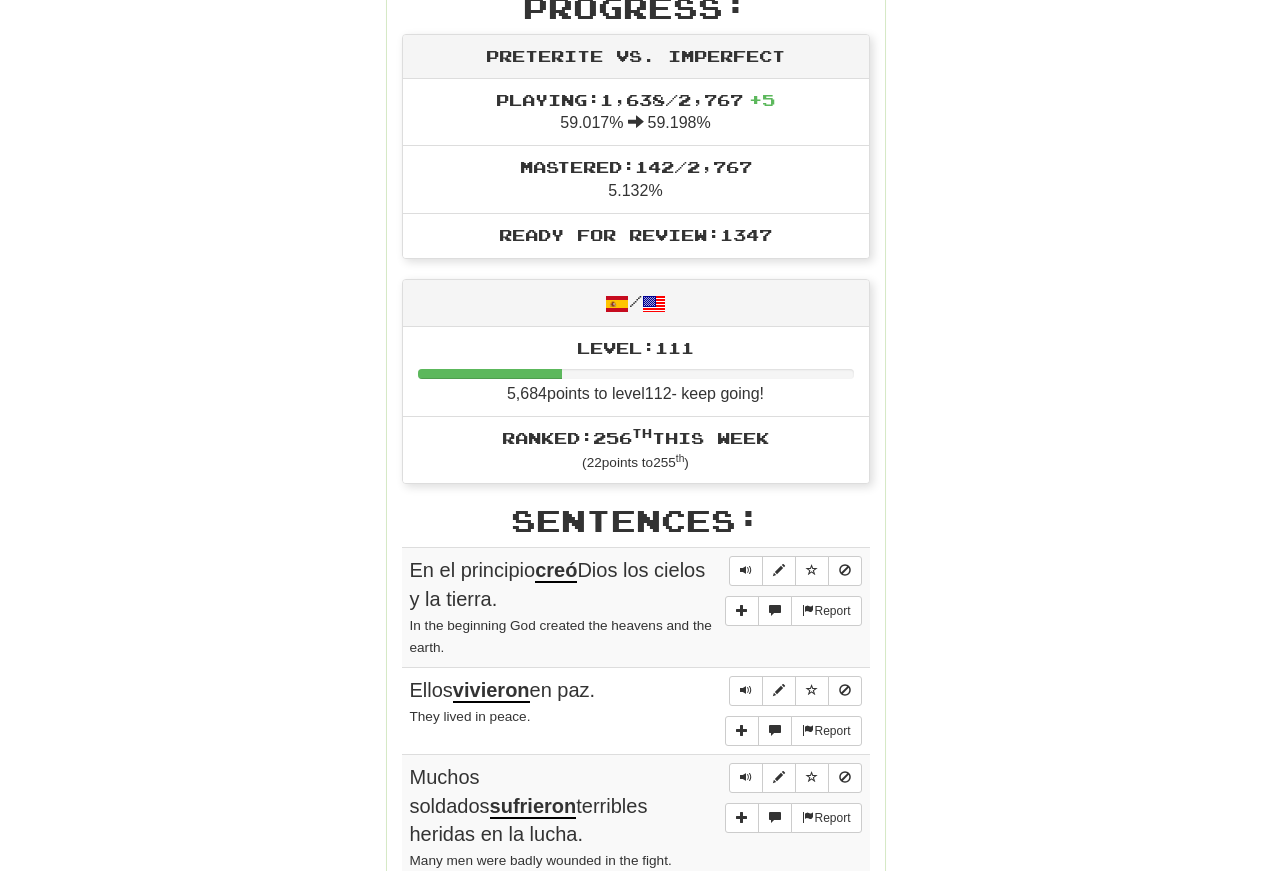 scroll, scrollTop: 796, scrollLeft: 0, axis: vertical 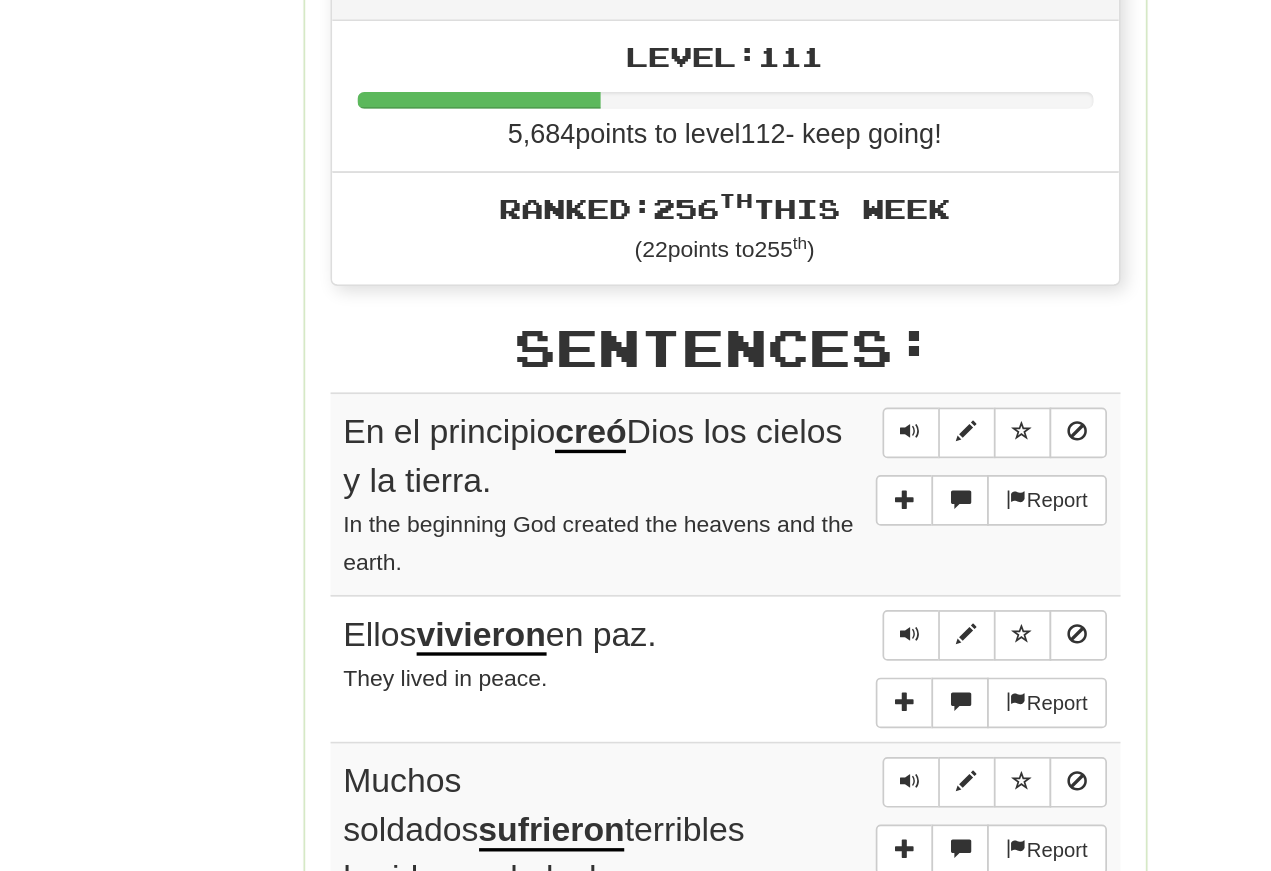 click at bounding box center [746, 437] 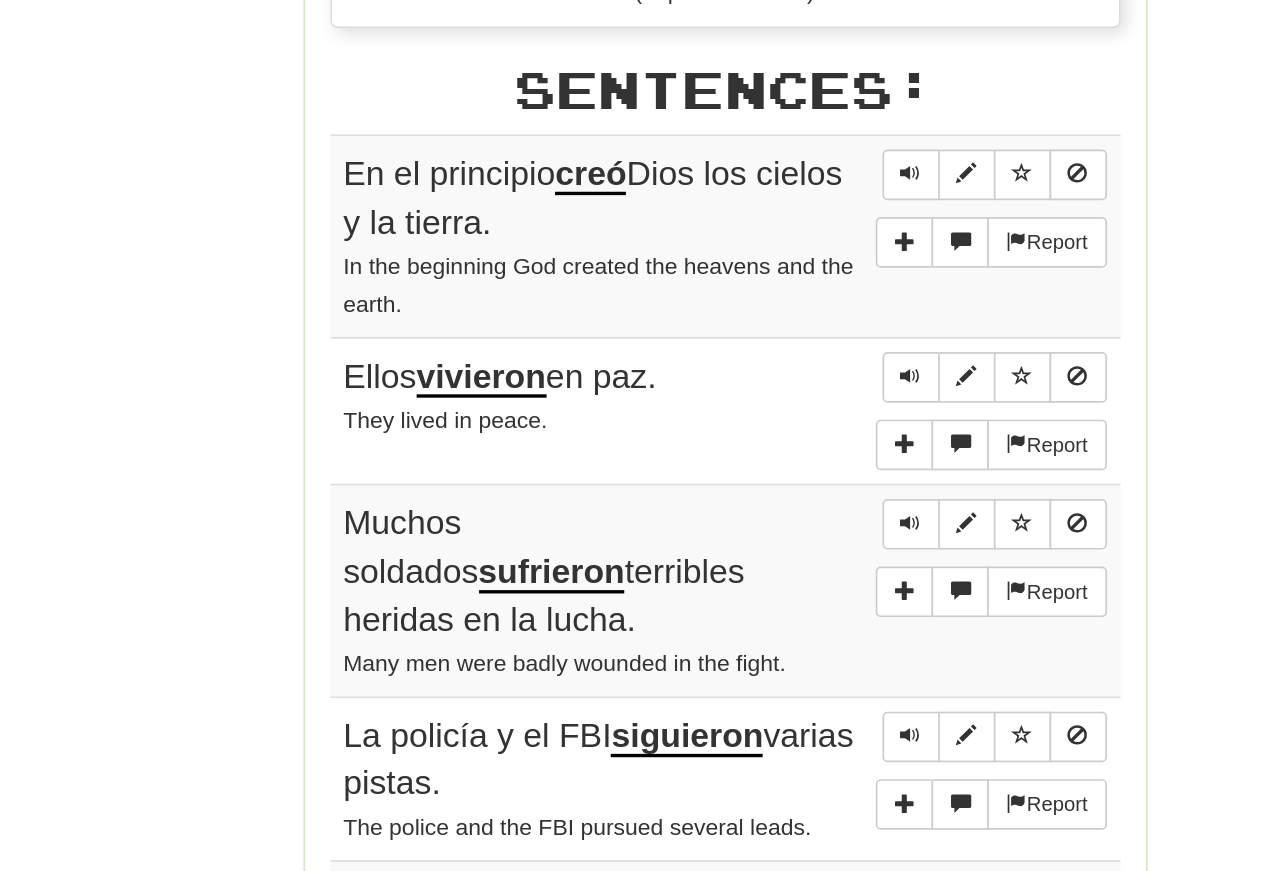 scroll, scrollTop: 798, scrollLeft: 0, axis: vertical 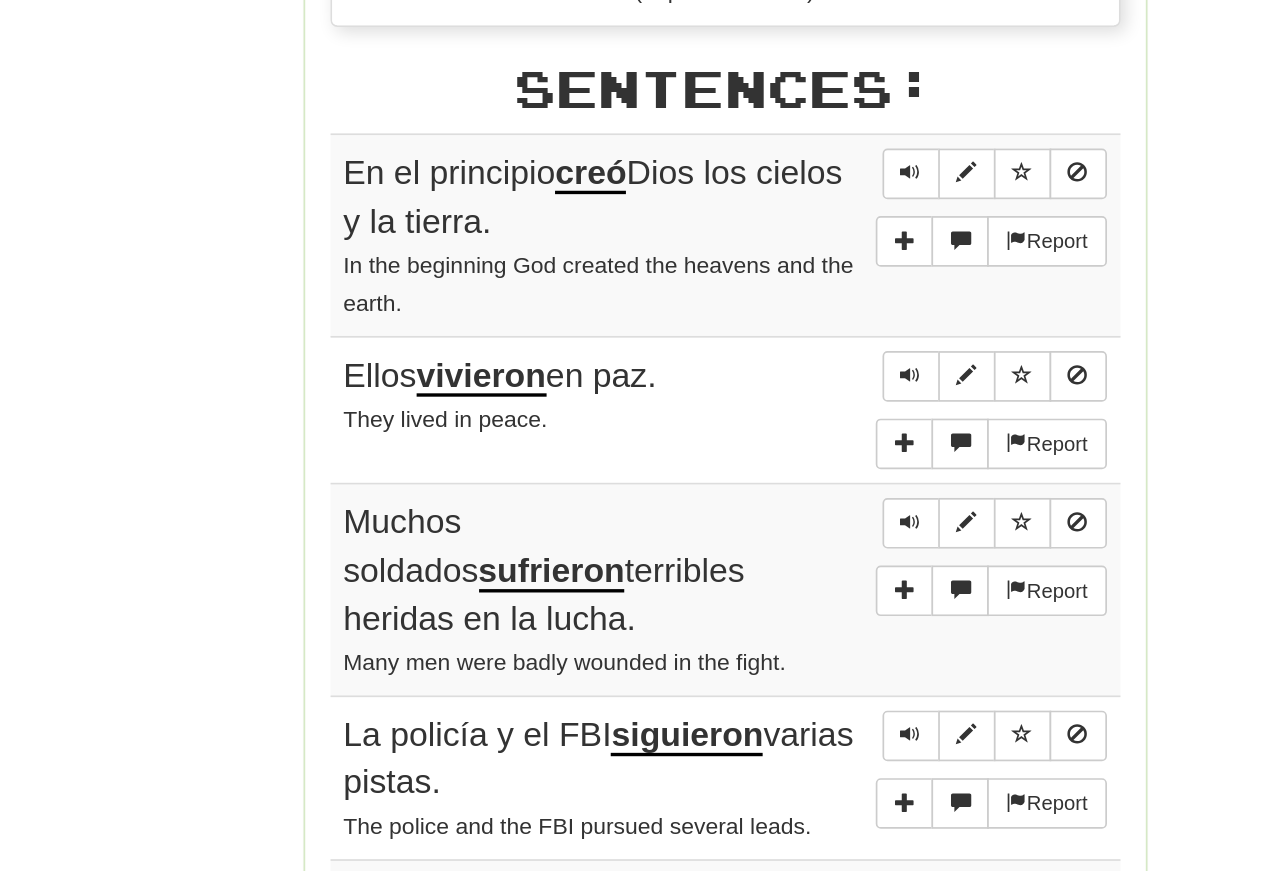 click at bounding box center (746, 435) 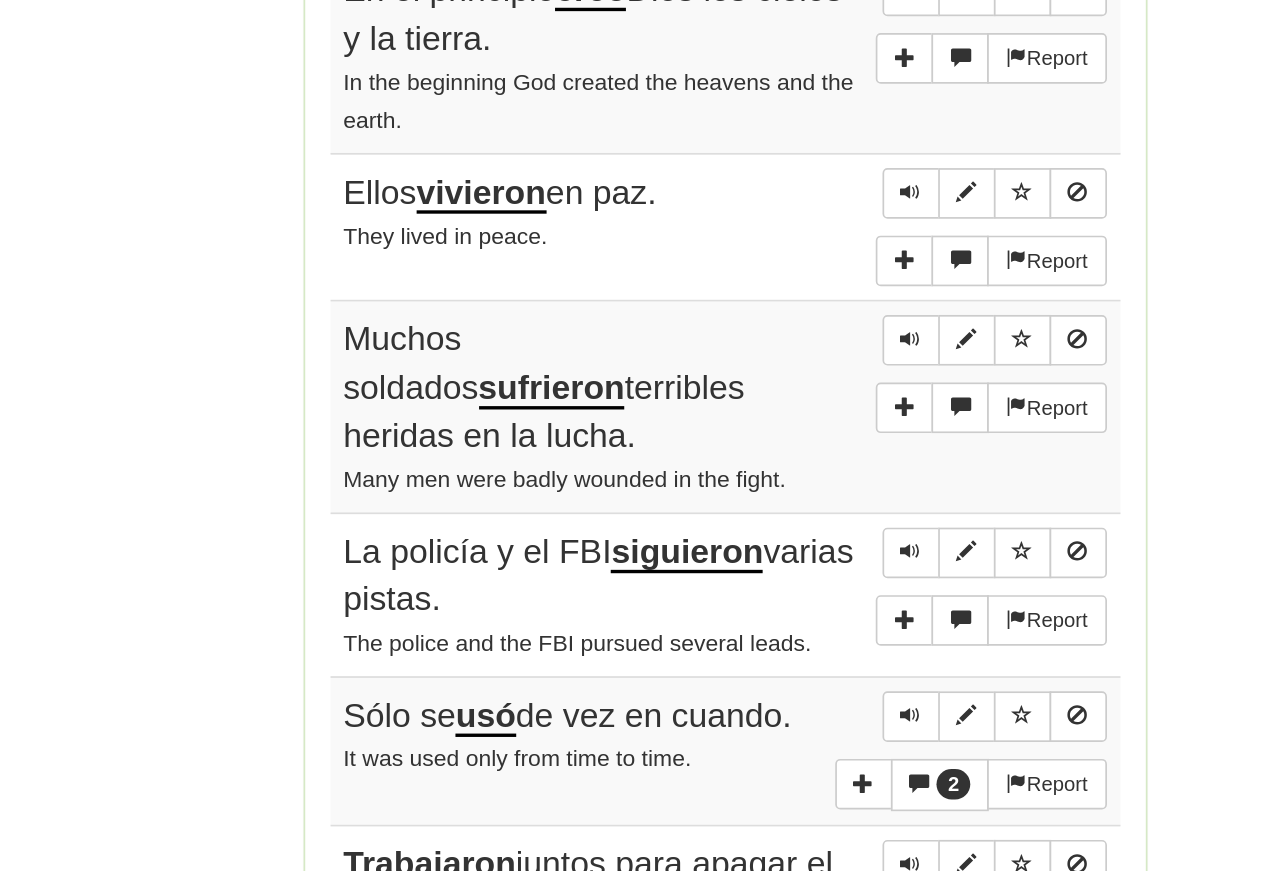 scroll, scrollTop: 907, scrollLeft: 0, axis: vertical 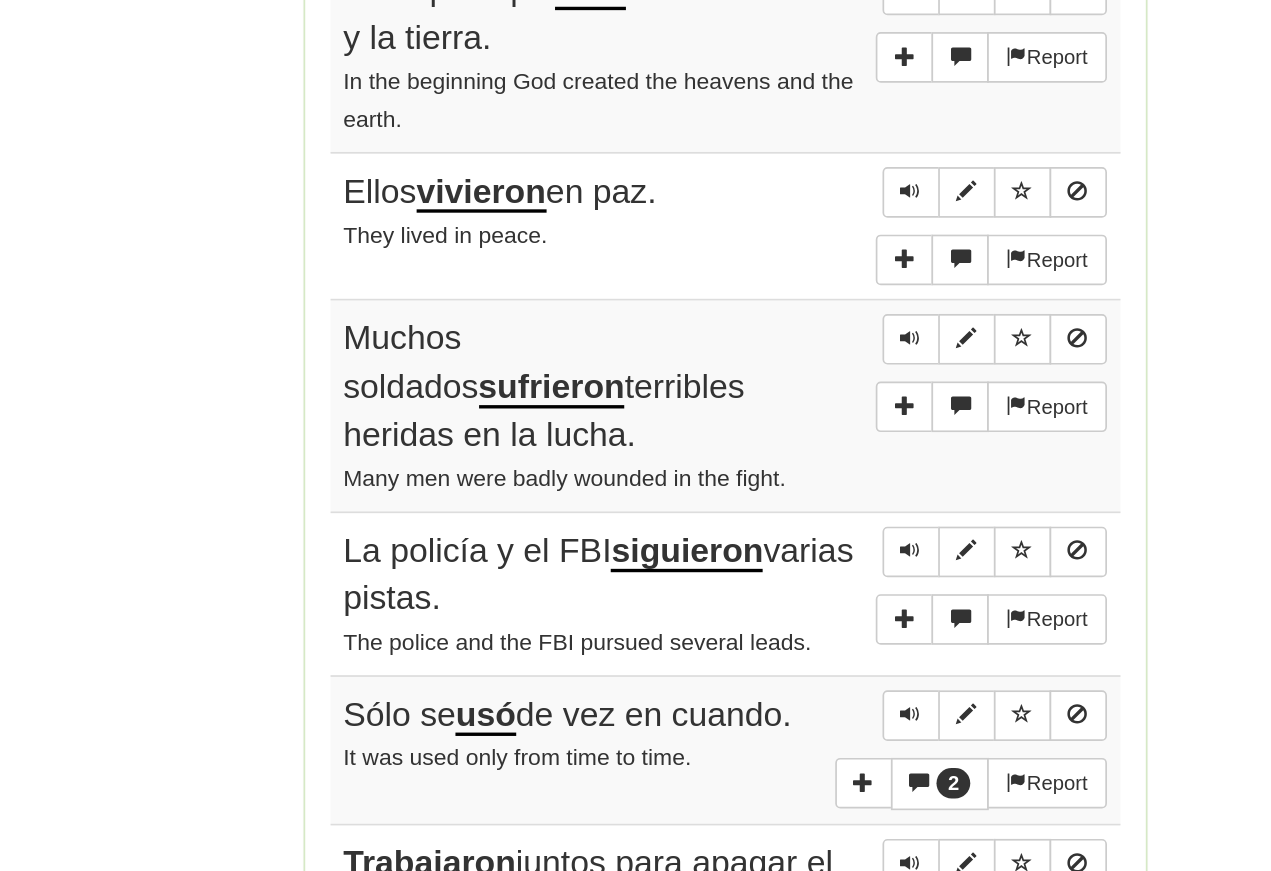 click at bounding box center (746, 533) 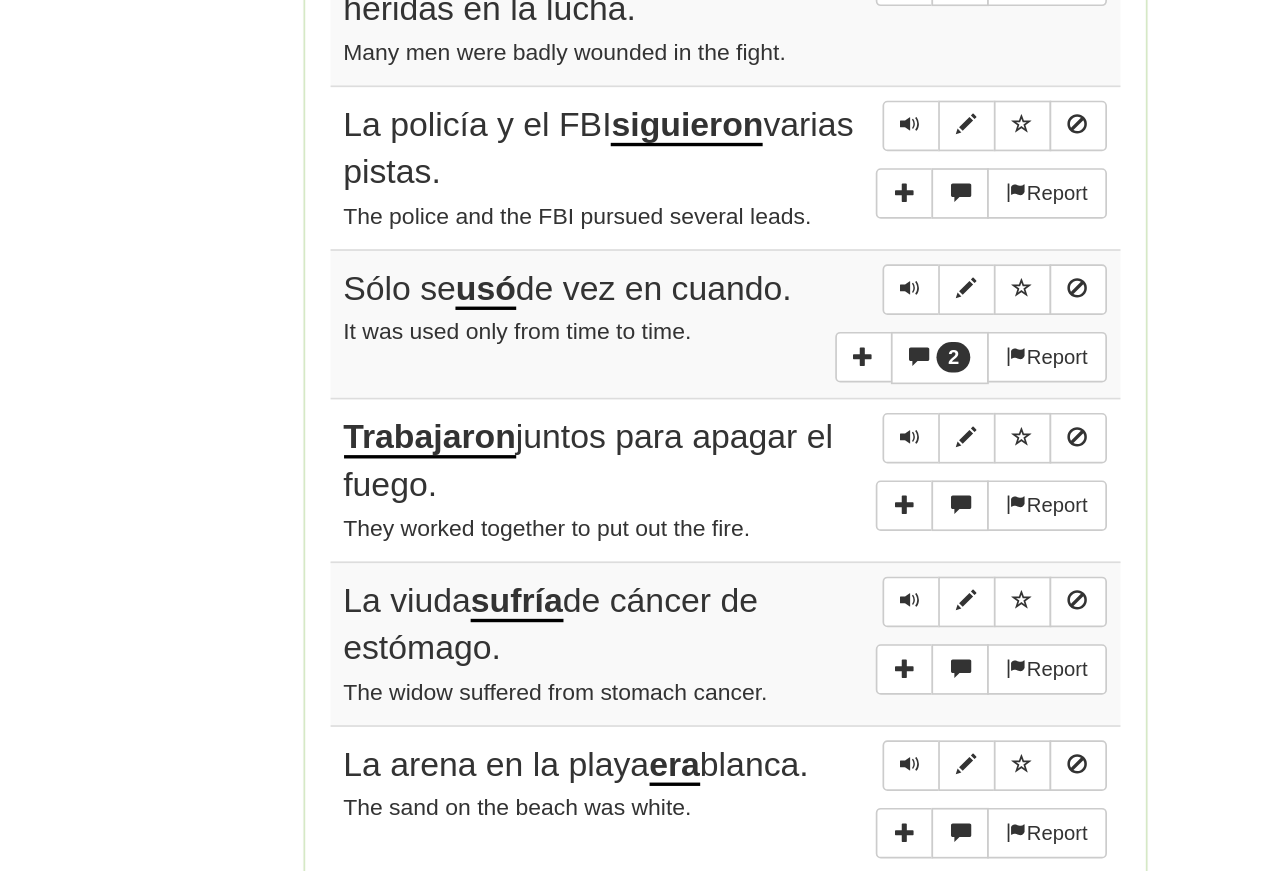 click at bounding box center (746, 504) 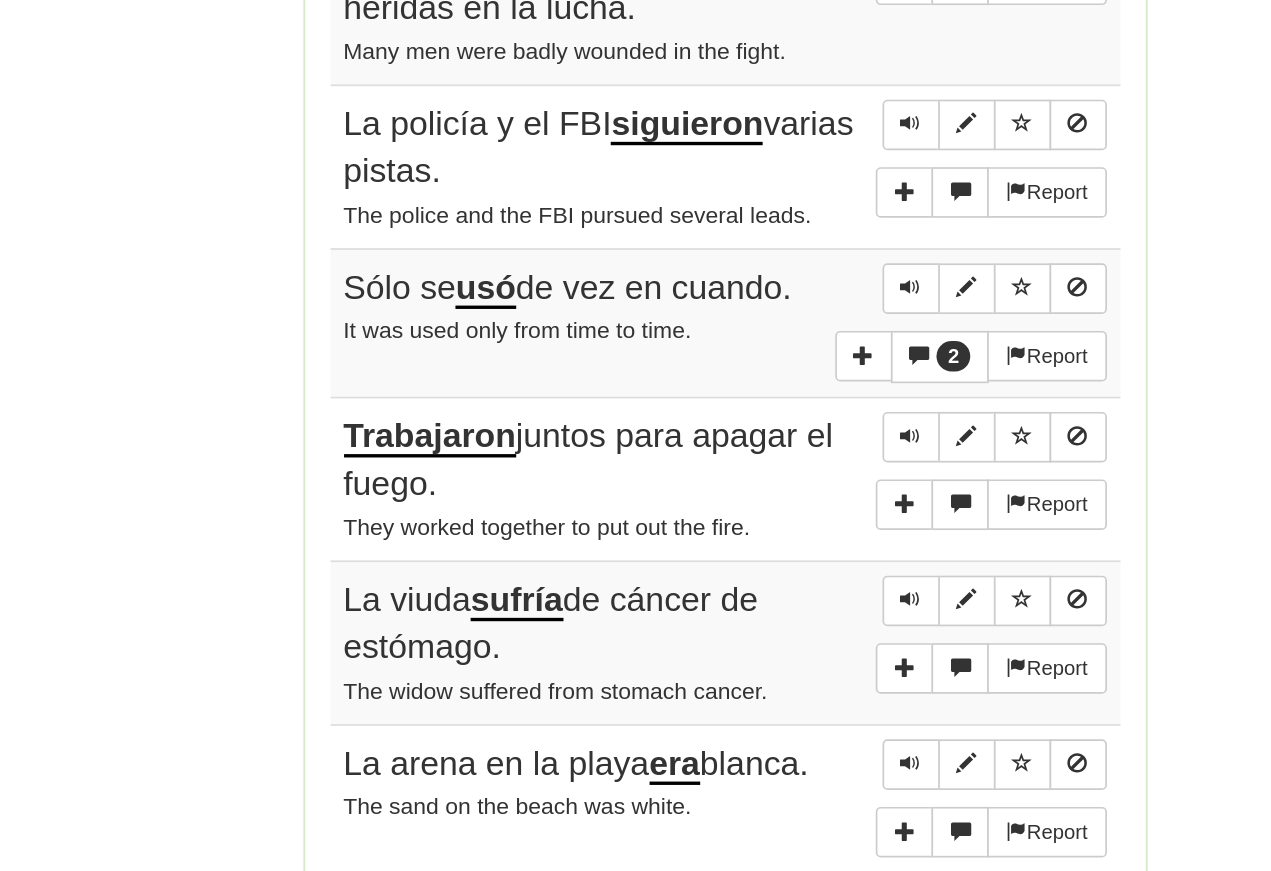 click at bounding box center [746, 503] 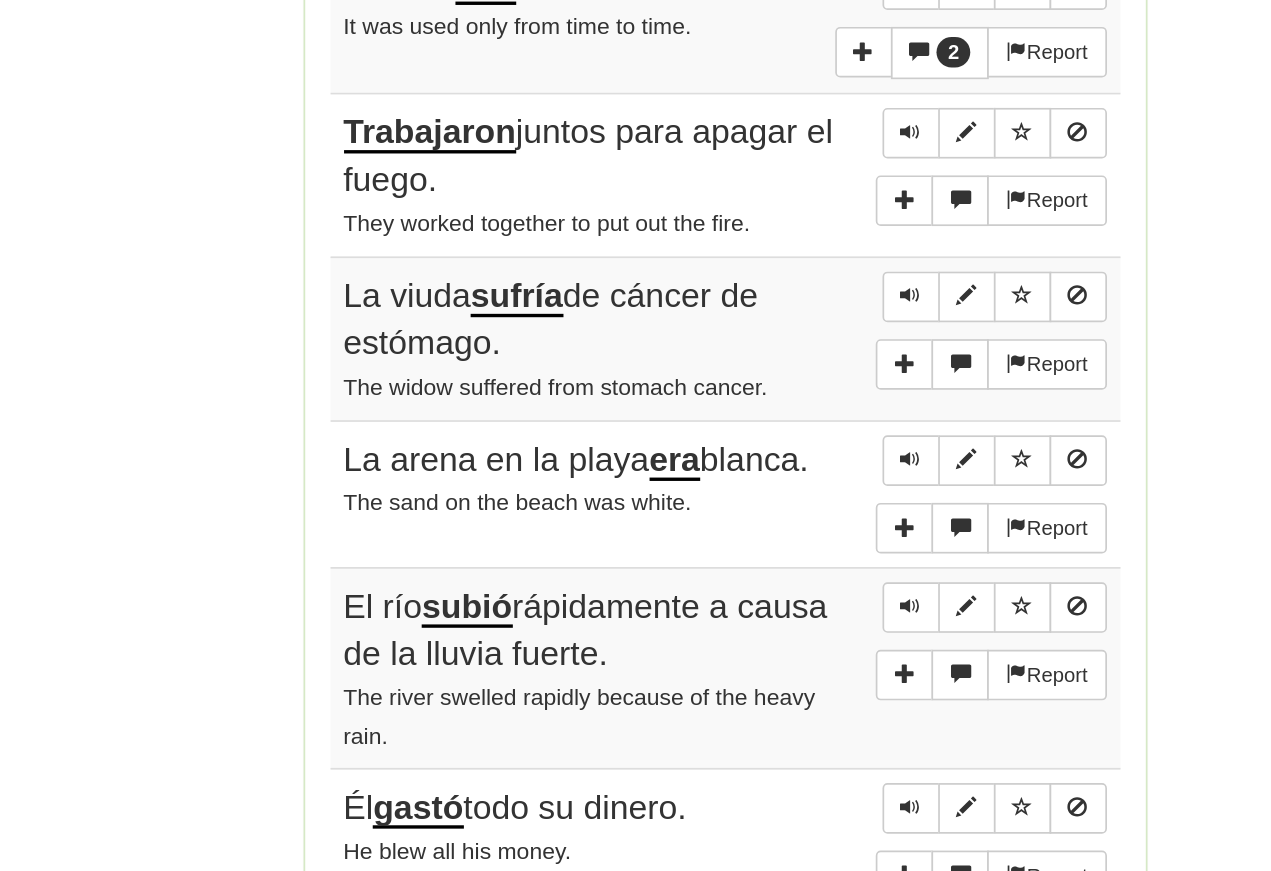 scroll, scrollTop: 1344, scrollLeft: 0, axis: vertical 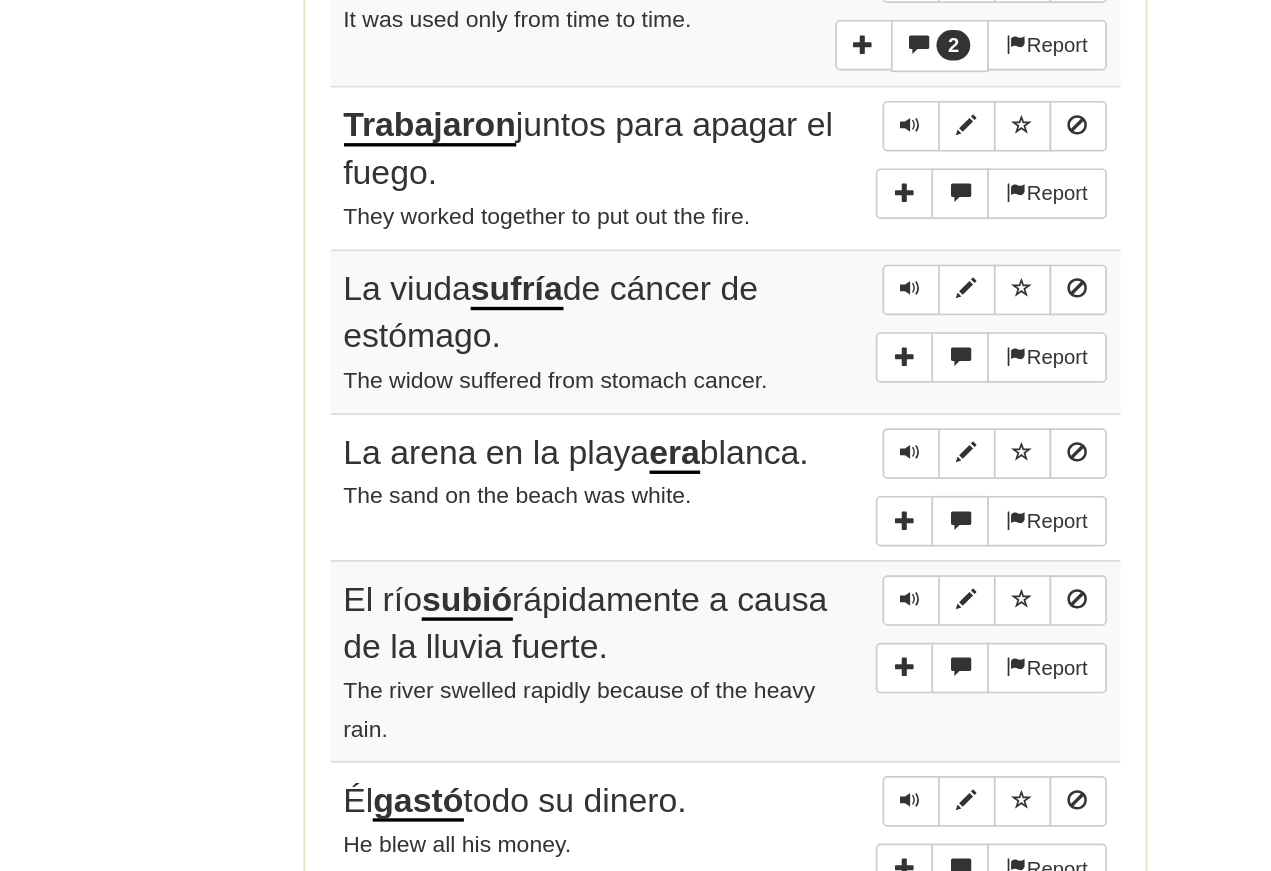 click at bounding box center [746, 602] 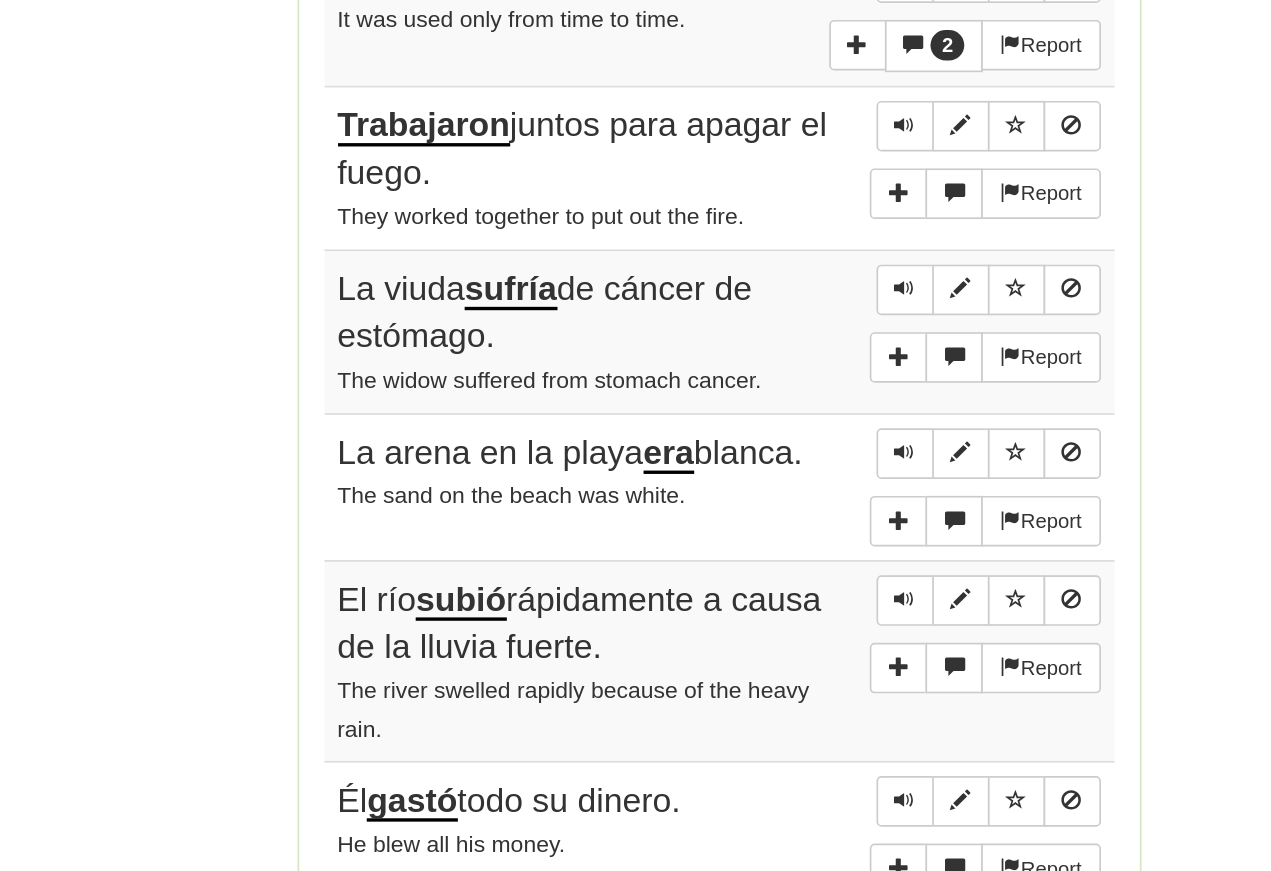 click at bounding box center [746, 601] 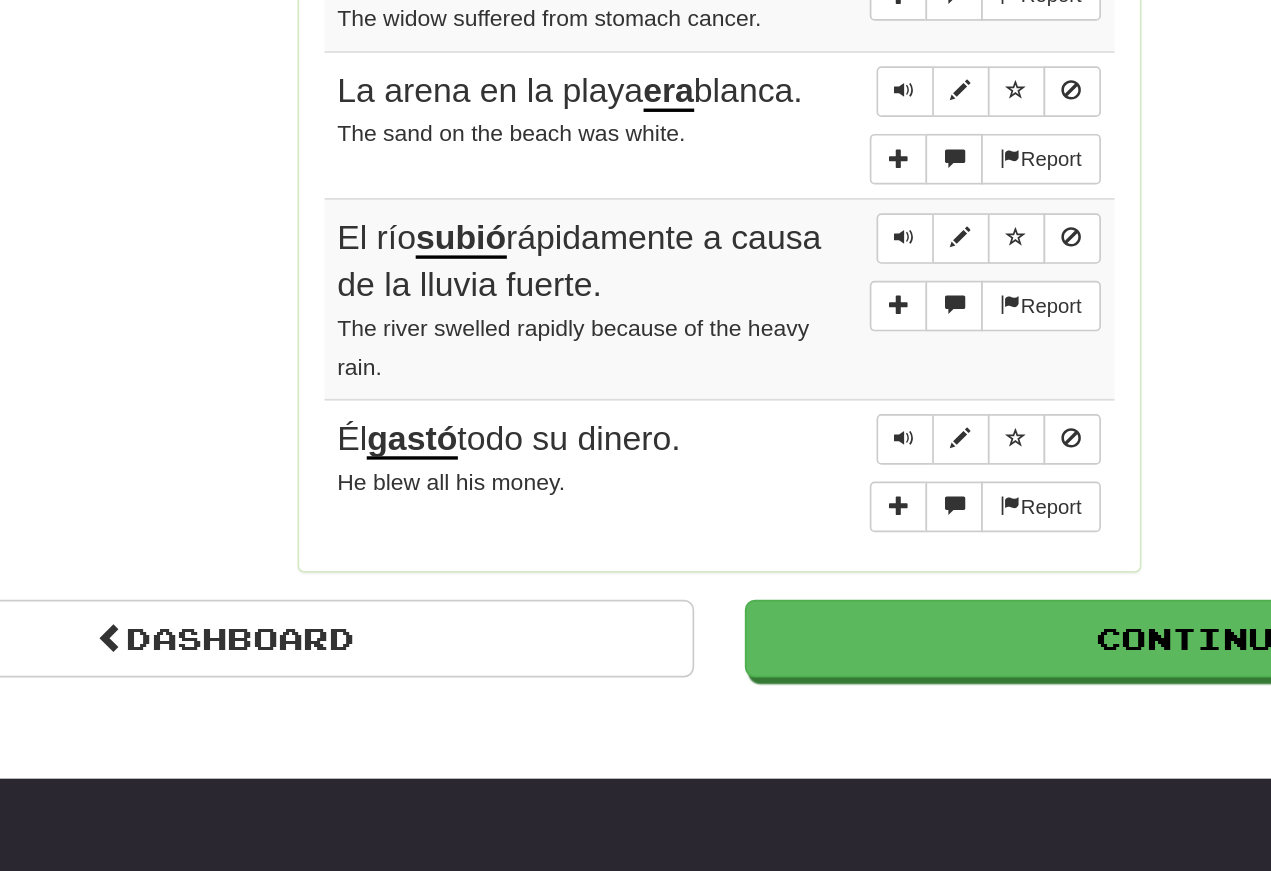 scroll, scrollTop: 1559, scrollLeft: 0, axis: vertical 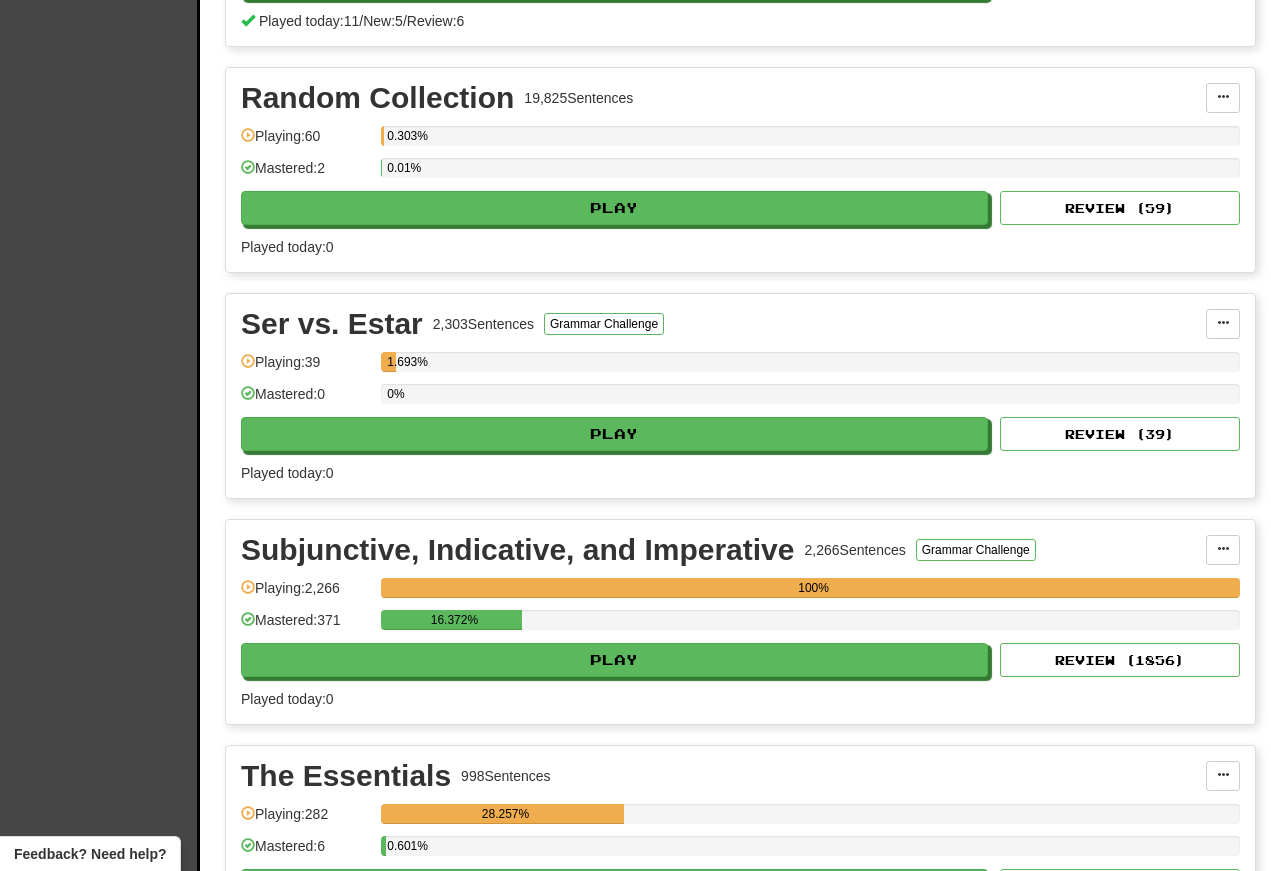 click on "Play" at bounding box center (614, 660) 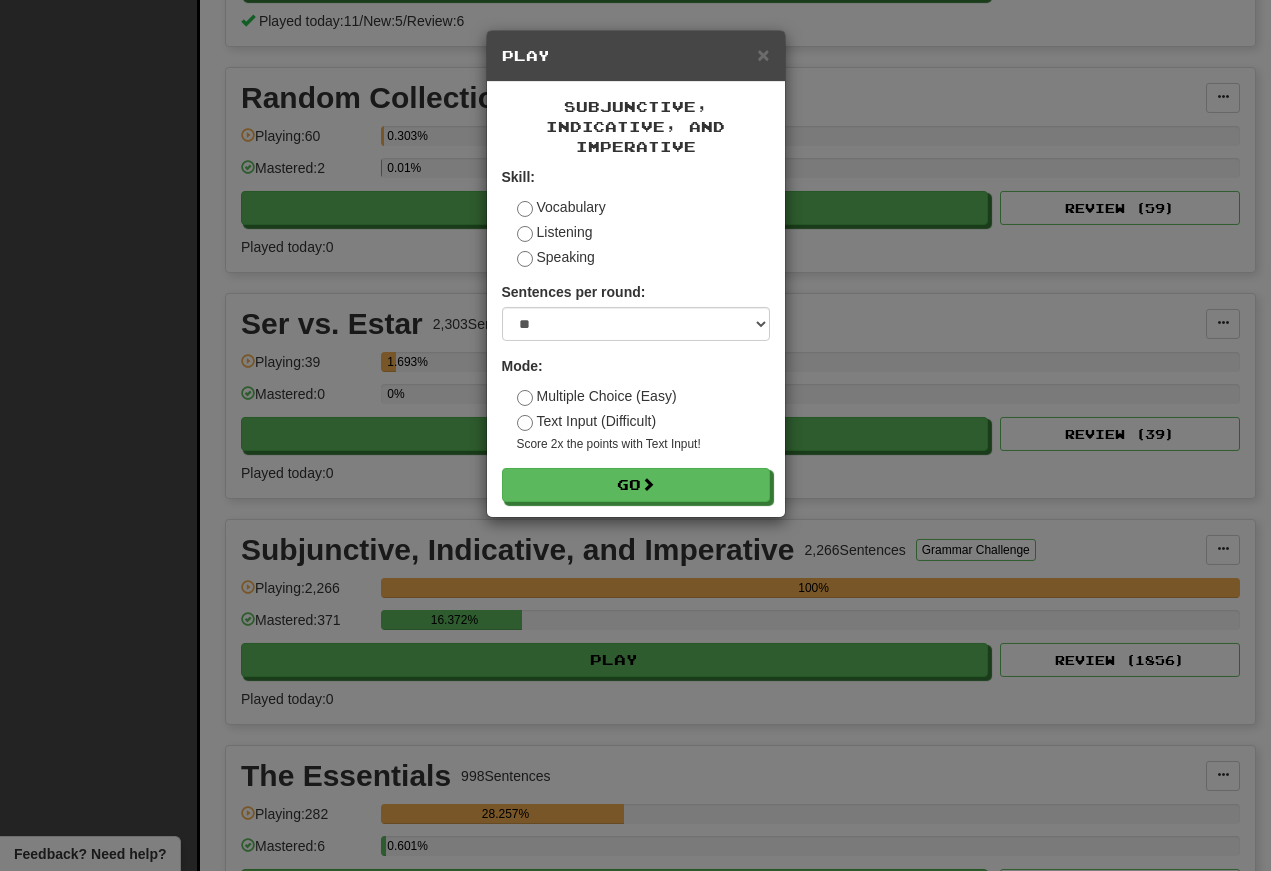click on "Go" at bounding box center (636, 485) 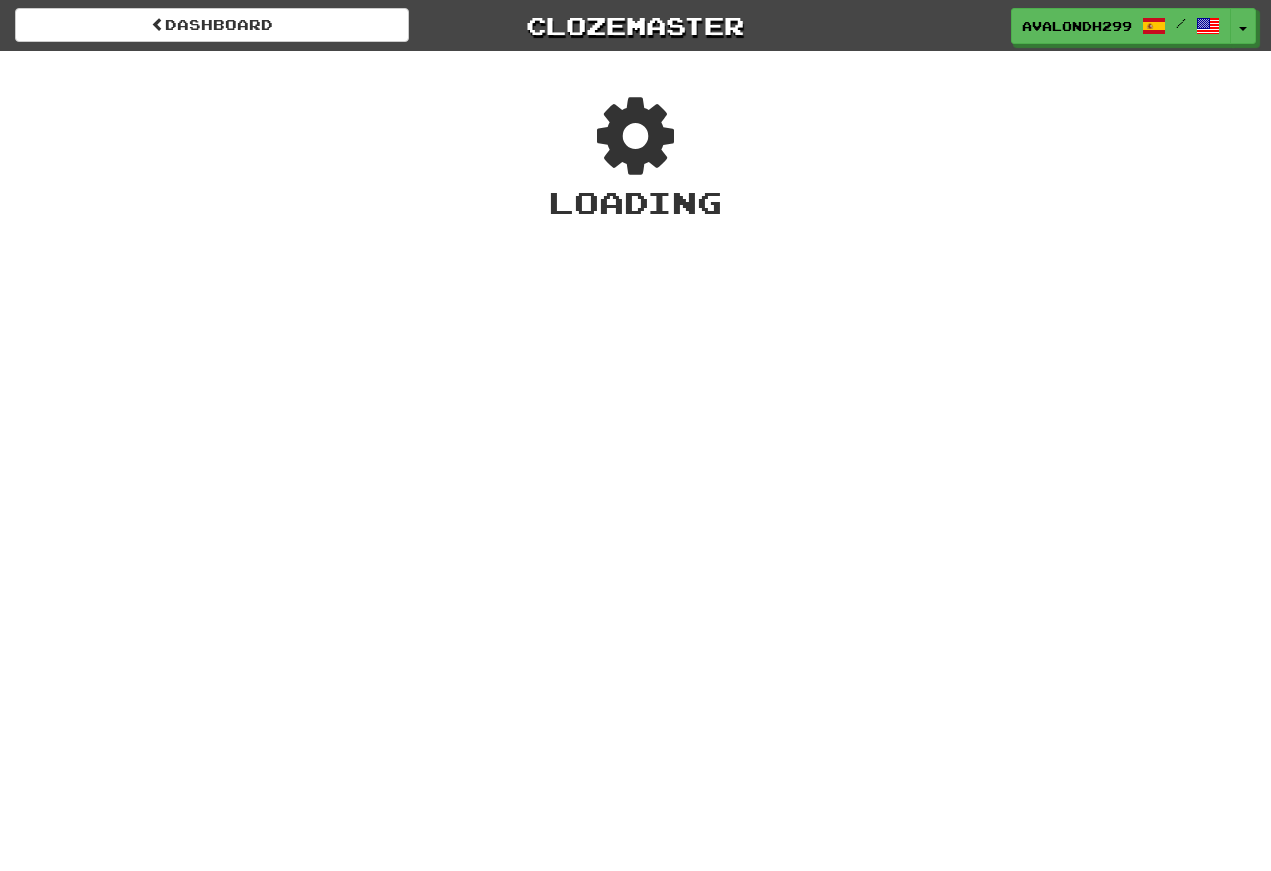 scroll, scrollTop: 0, scrollLeft: 0, axis: both 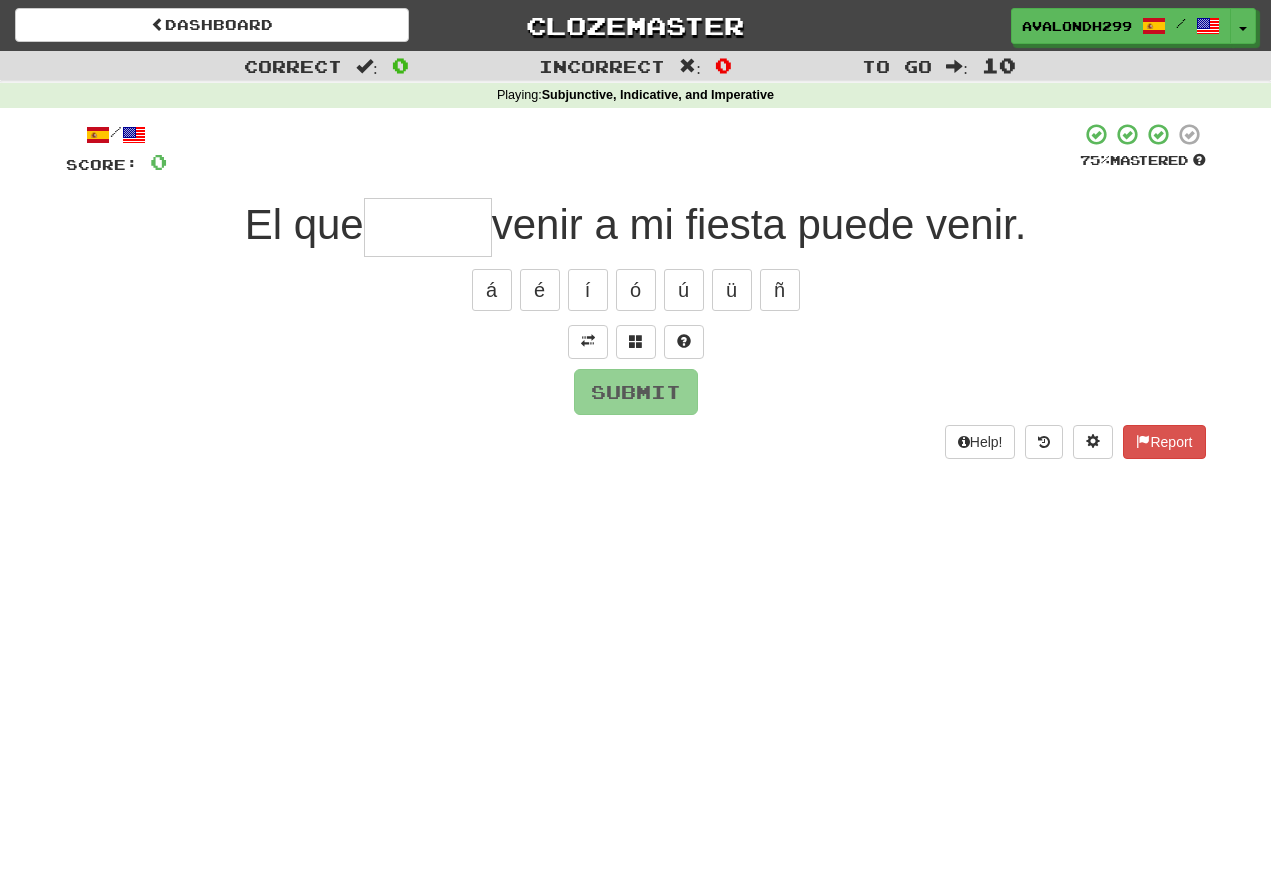click at bounding box center (588, 341) 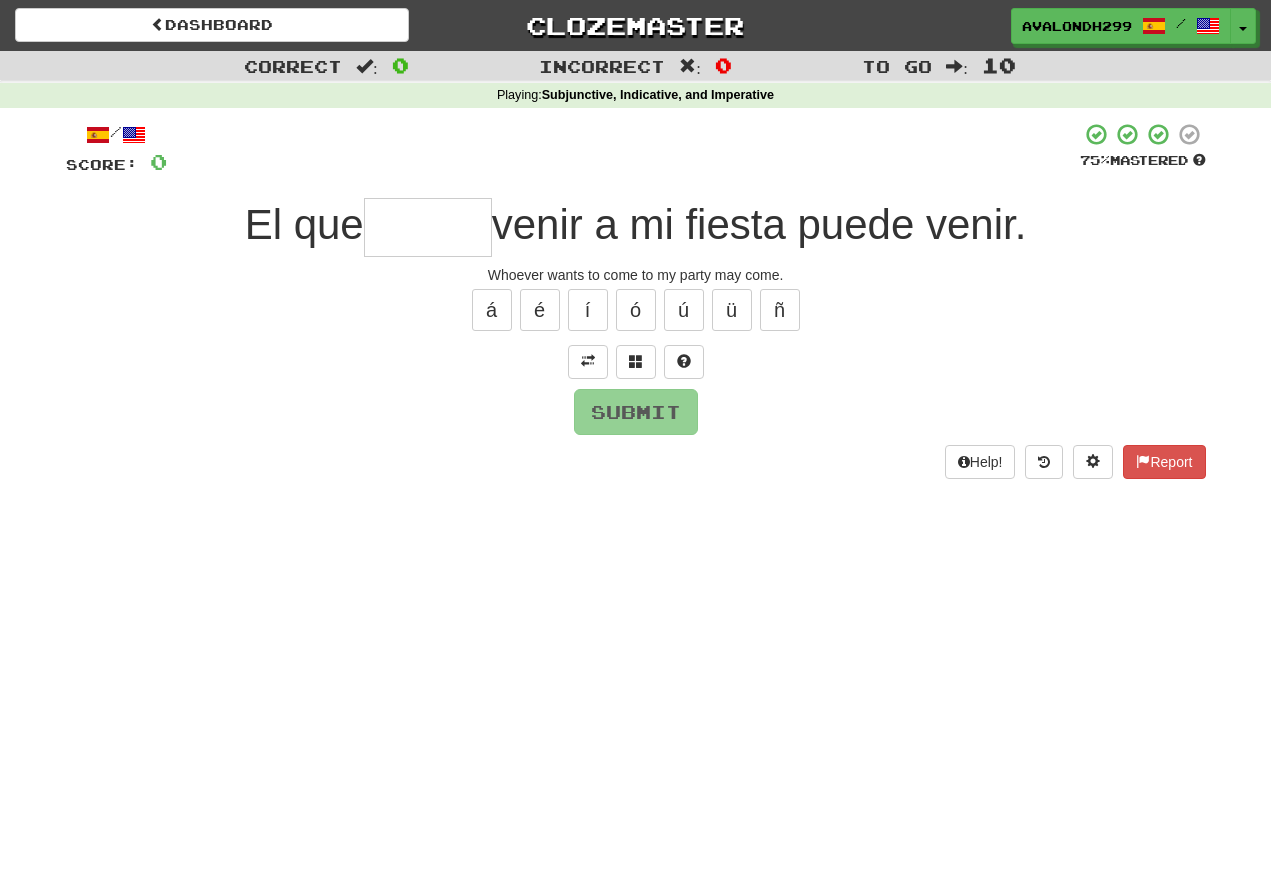 click at bounding box center (428, 227) 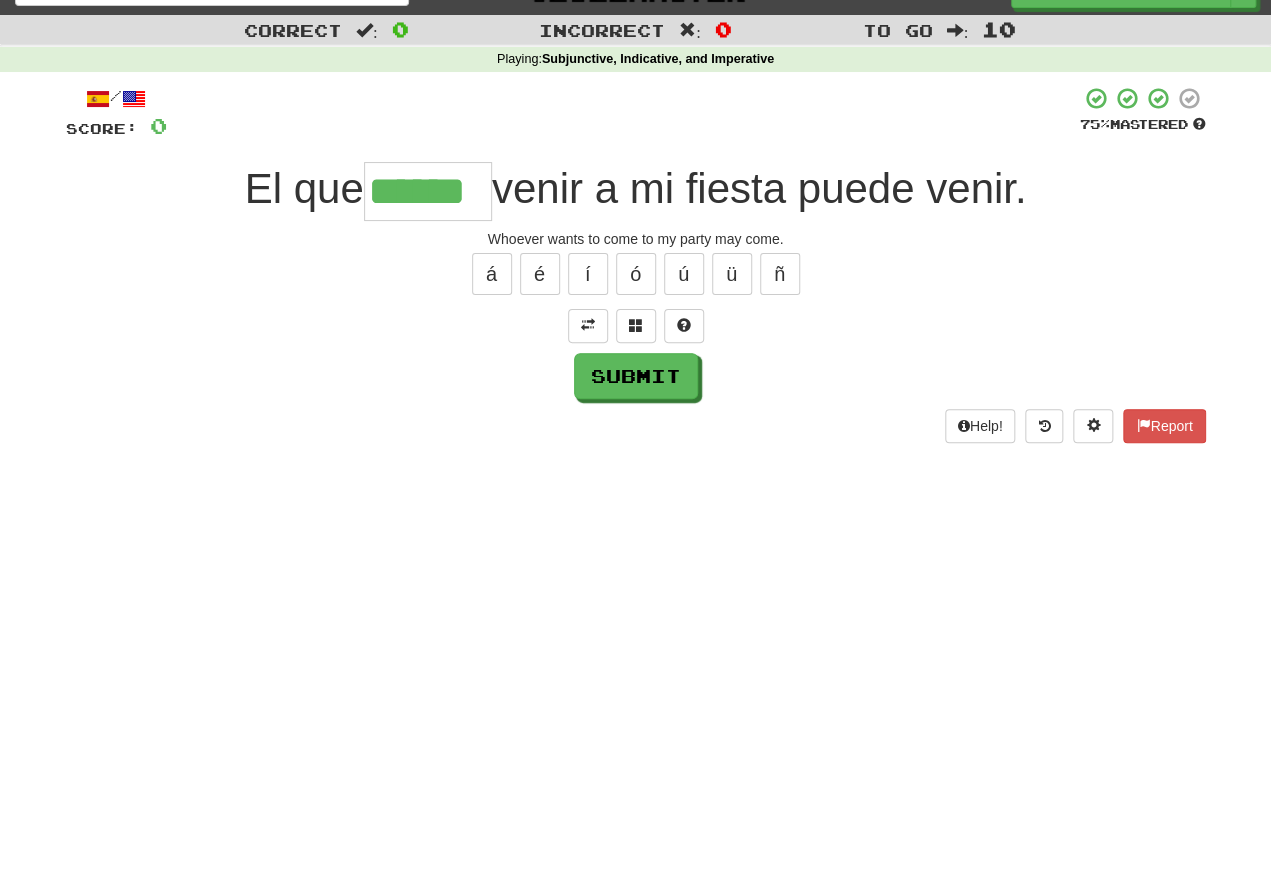 type on "******" 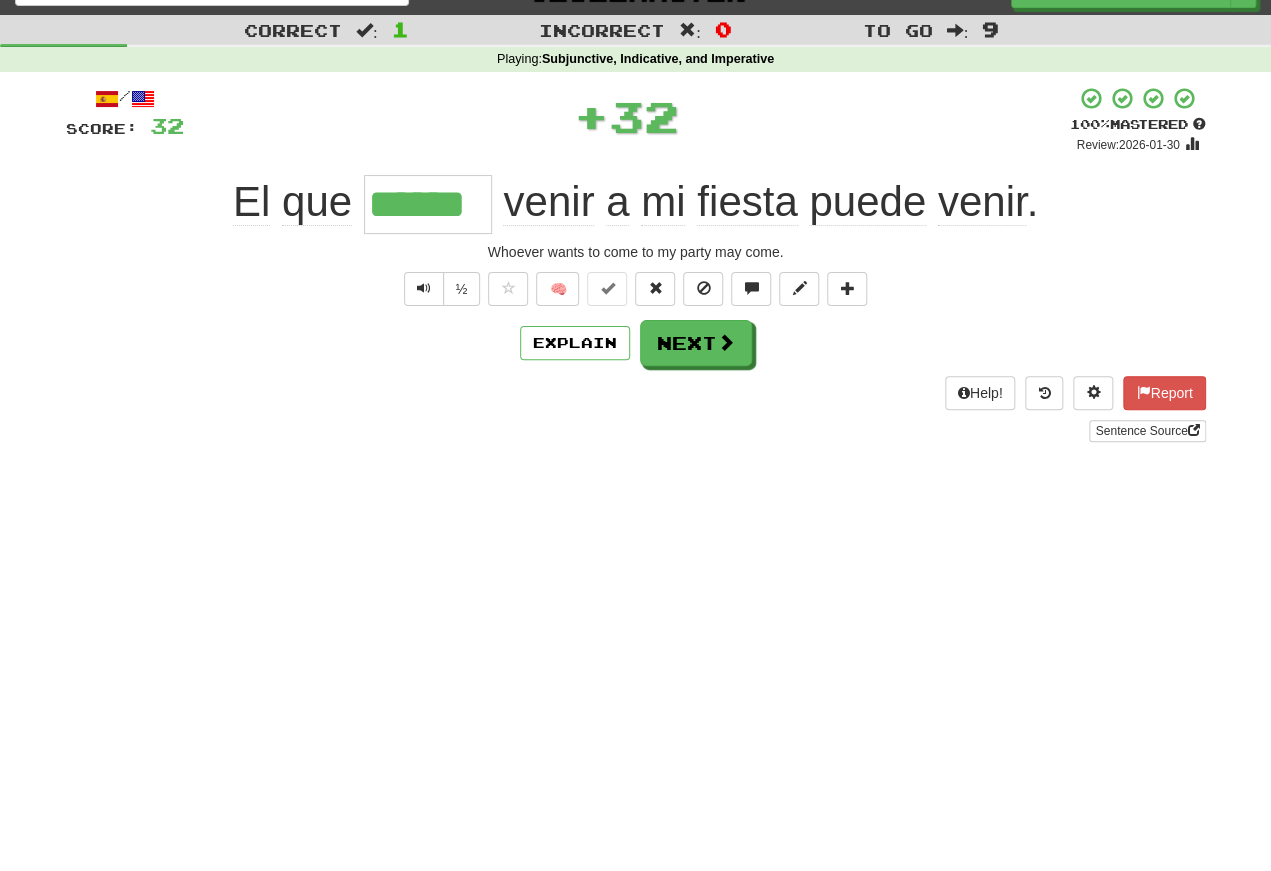 scroll, scrollTop: 36, scrollLeft: 0, axis: vertical 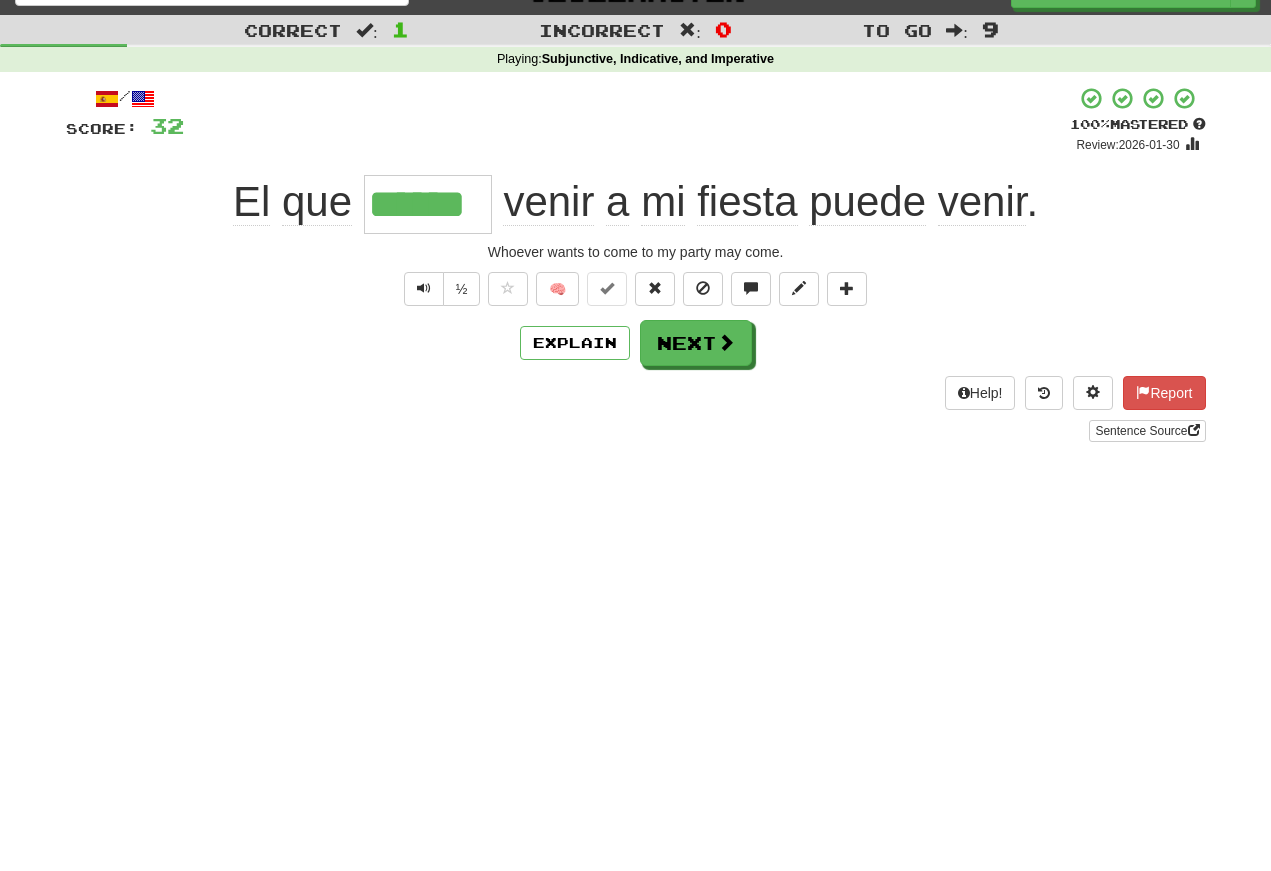 click at bounding box center [424, 288] 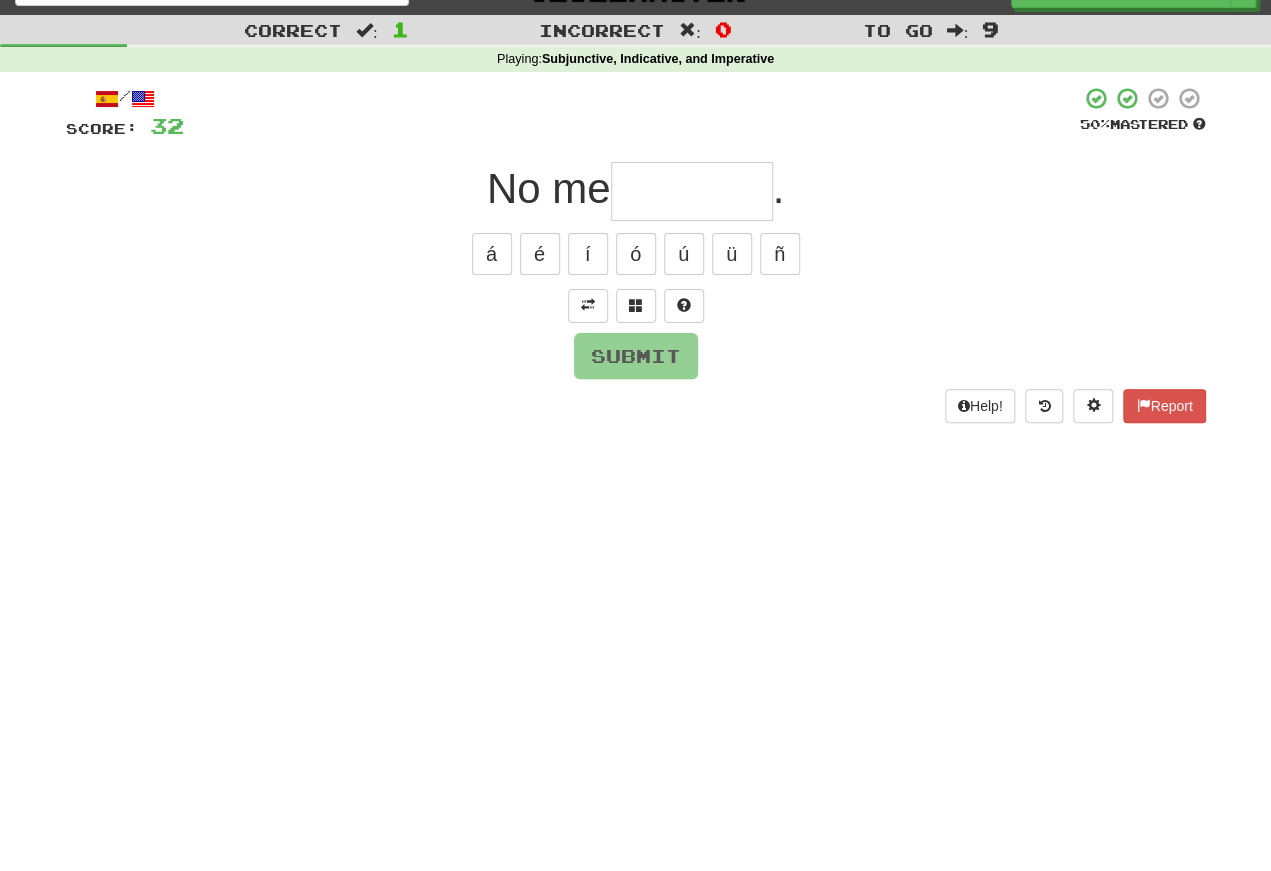 click at bounding box center (588, 306) 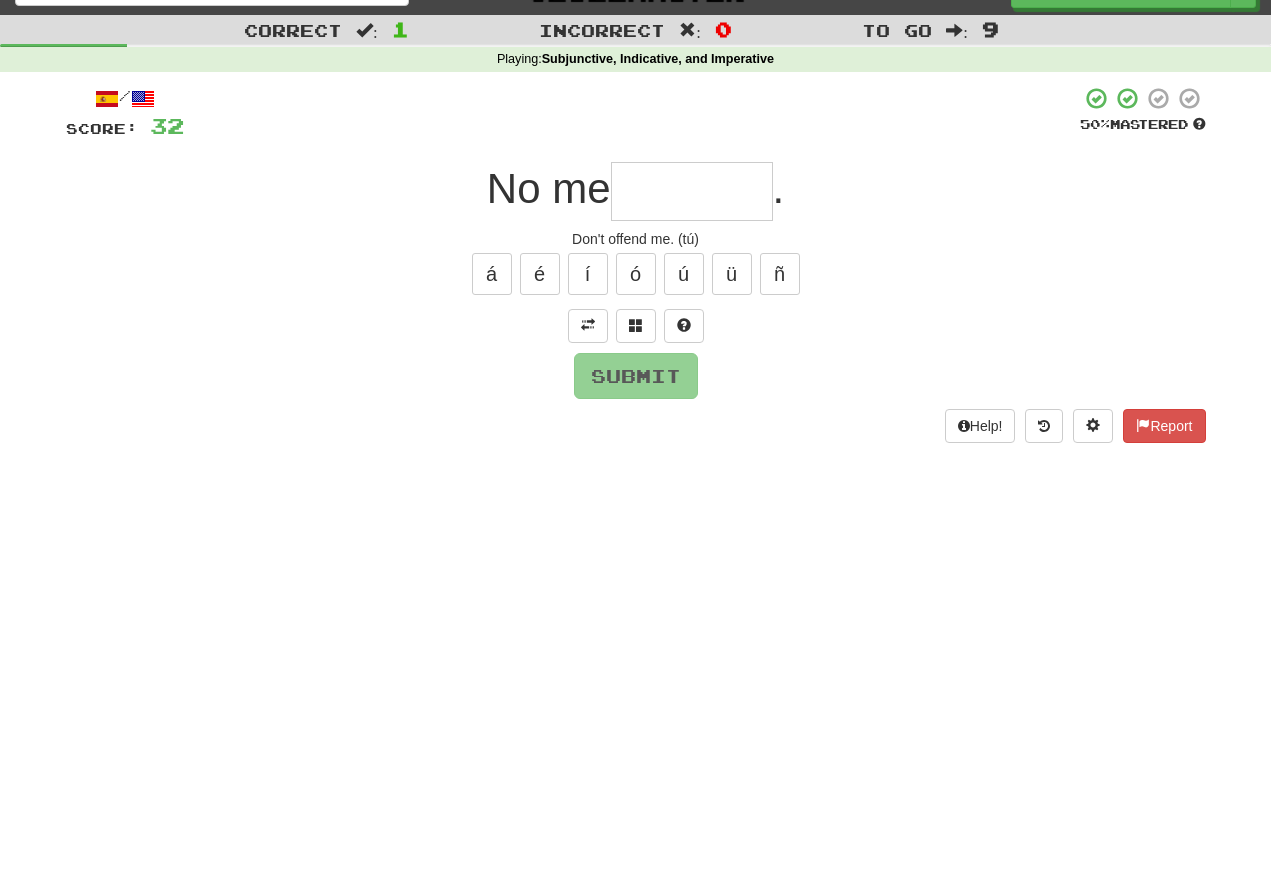 click on "Correct : 1 Incorrect : 0 To go : 9 Playing : Subjunctive, Indicative, and Imperative / Score: 32 50 % Mastered No me . Don't offend me. (tú) á é í ó ú ü ñ Submit Help! Report" at bounding box center [635, 243] 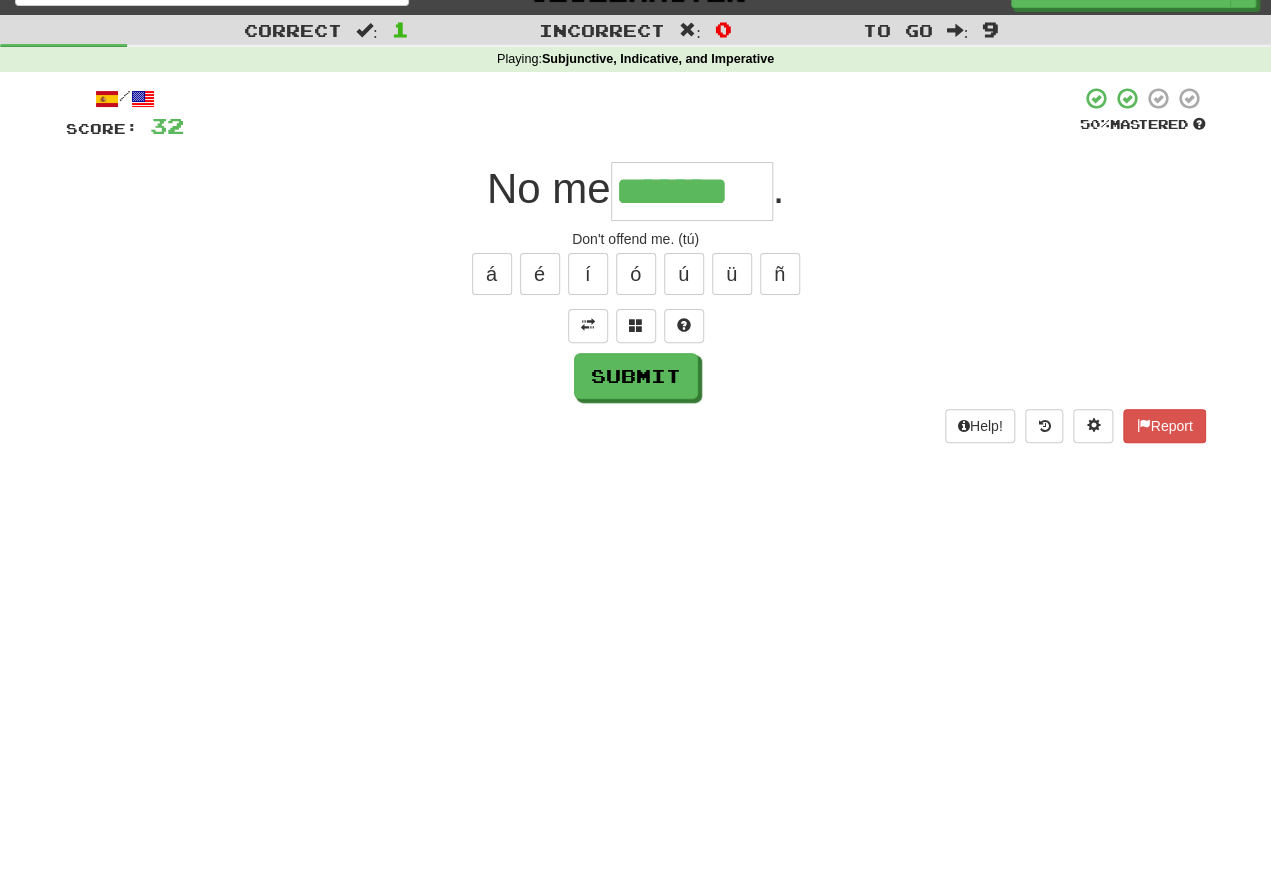 type on "*******" 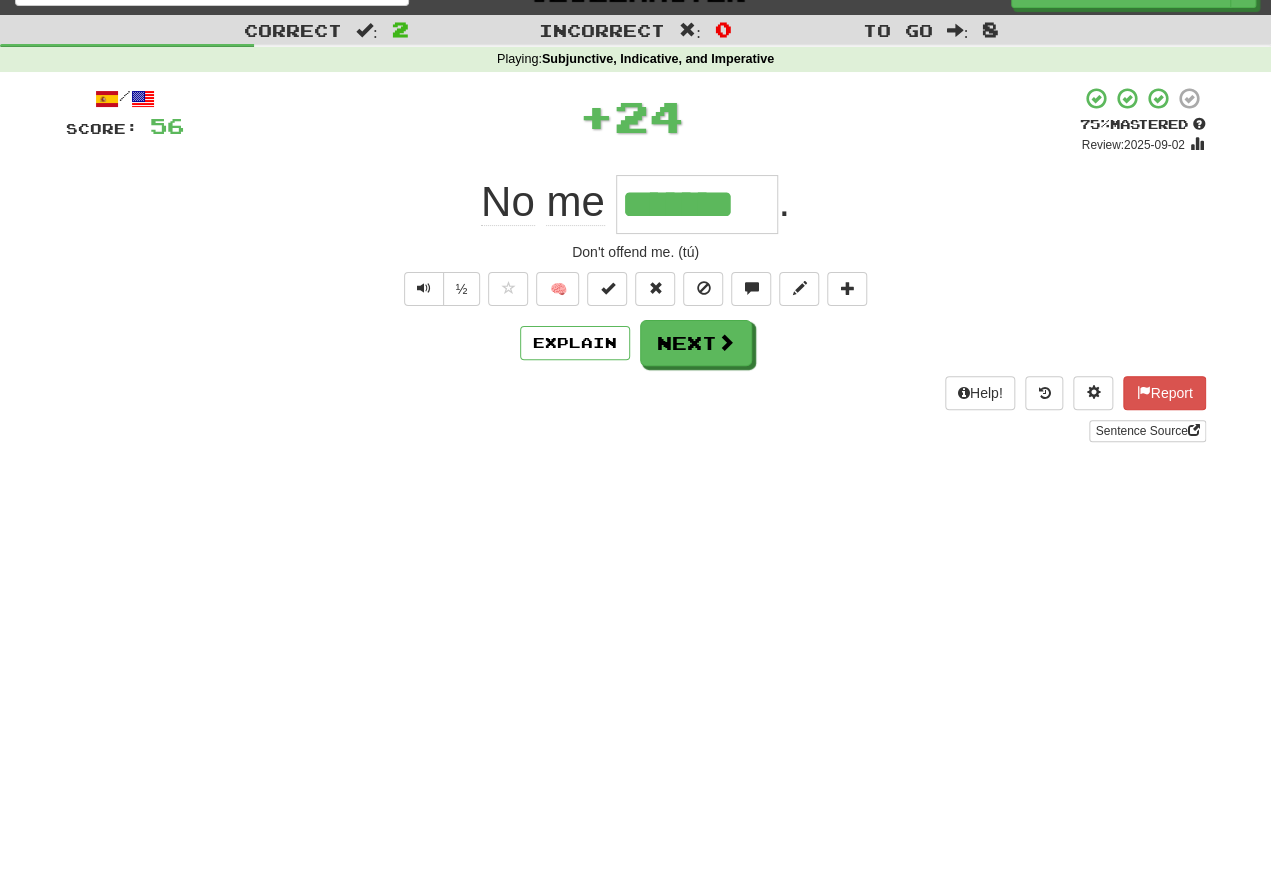 scroll, scrollTop: 36, scrollLeft: 0, axis: vertical 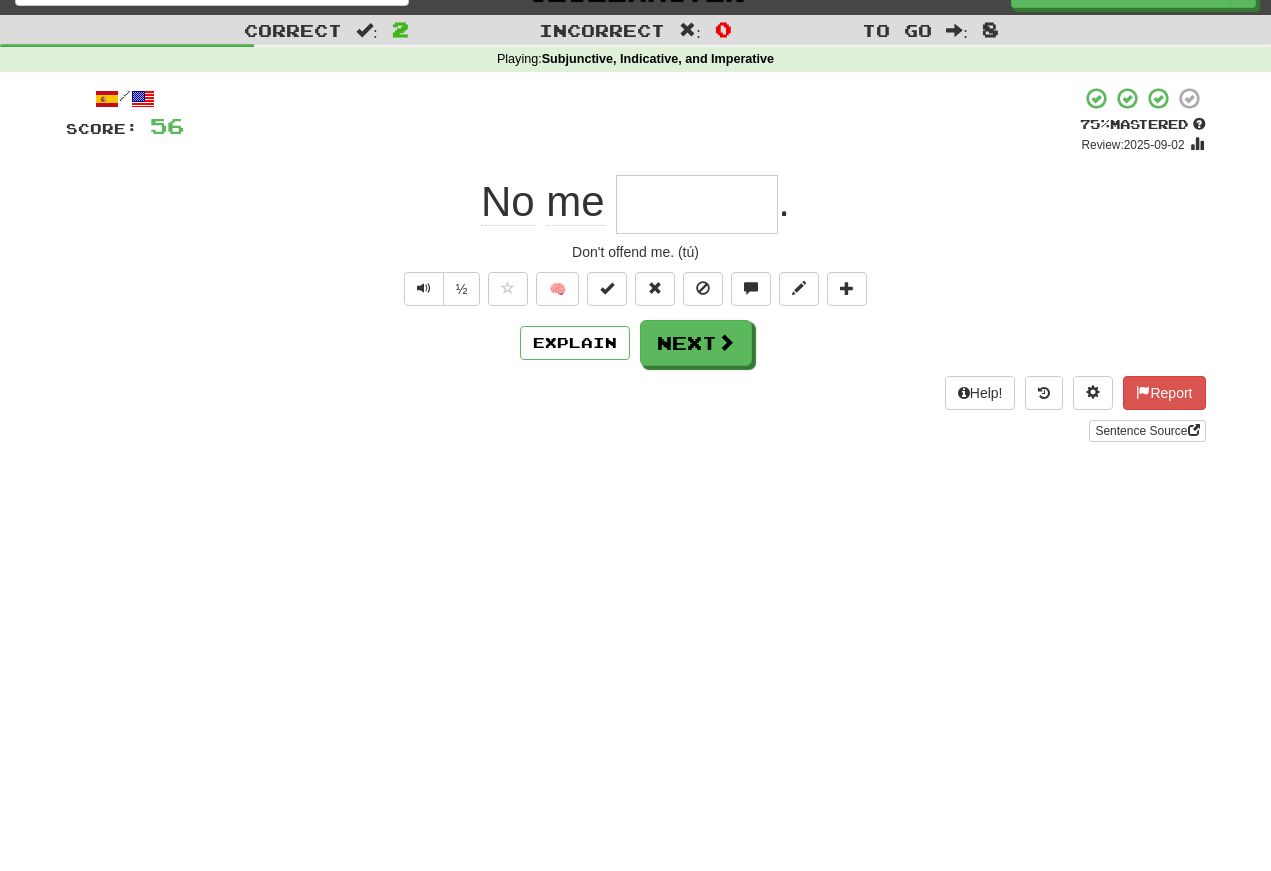 click at bounding box center [697, 204] 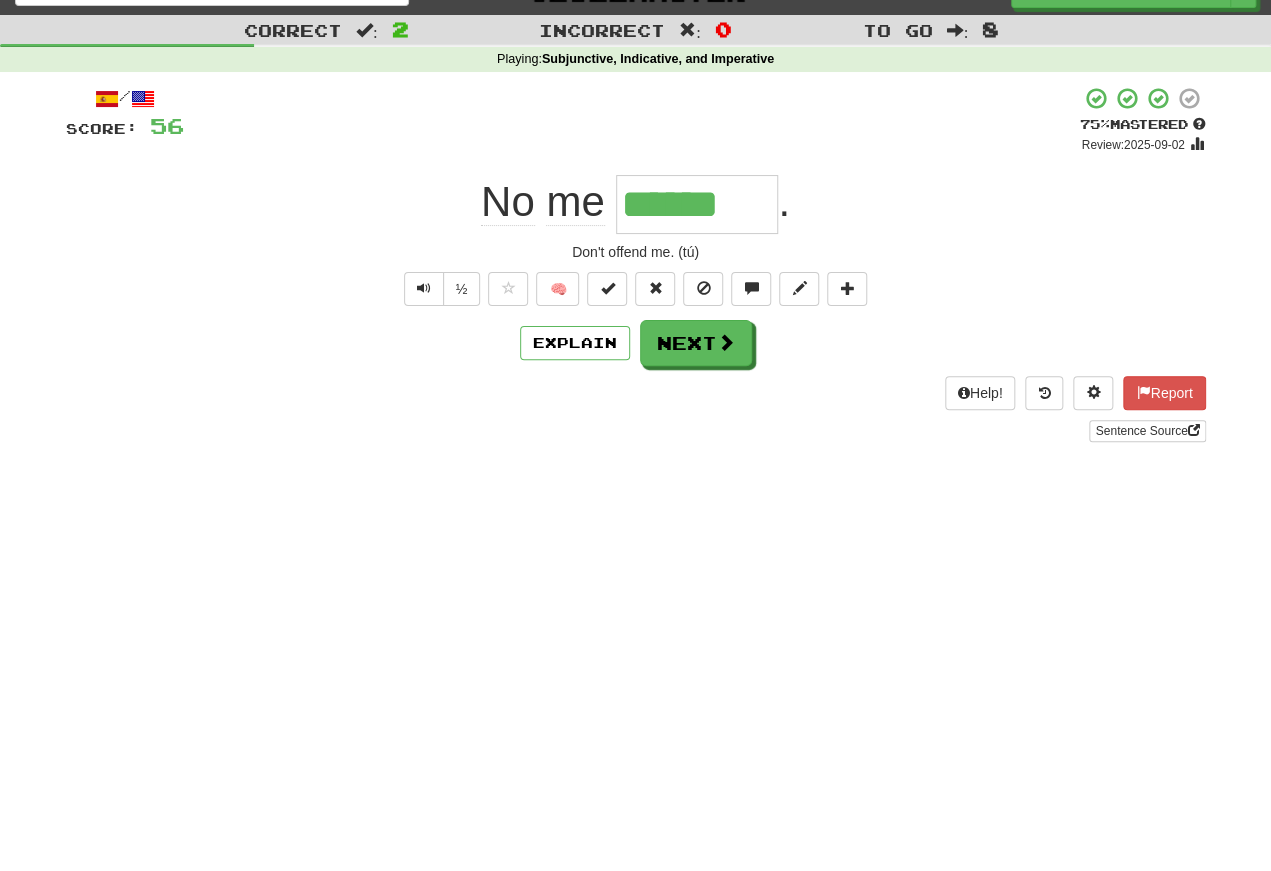 type on "*******" 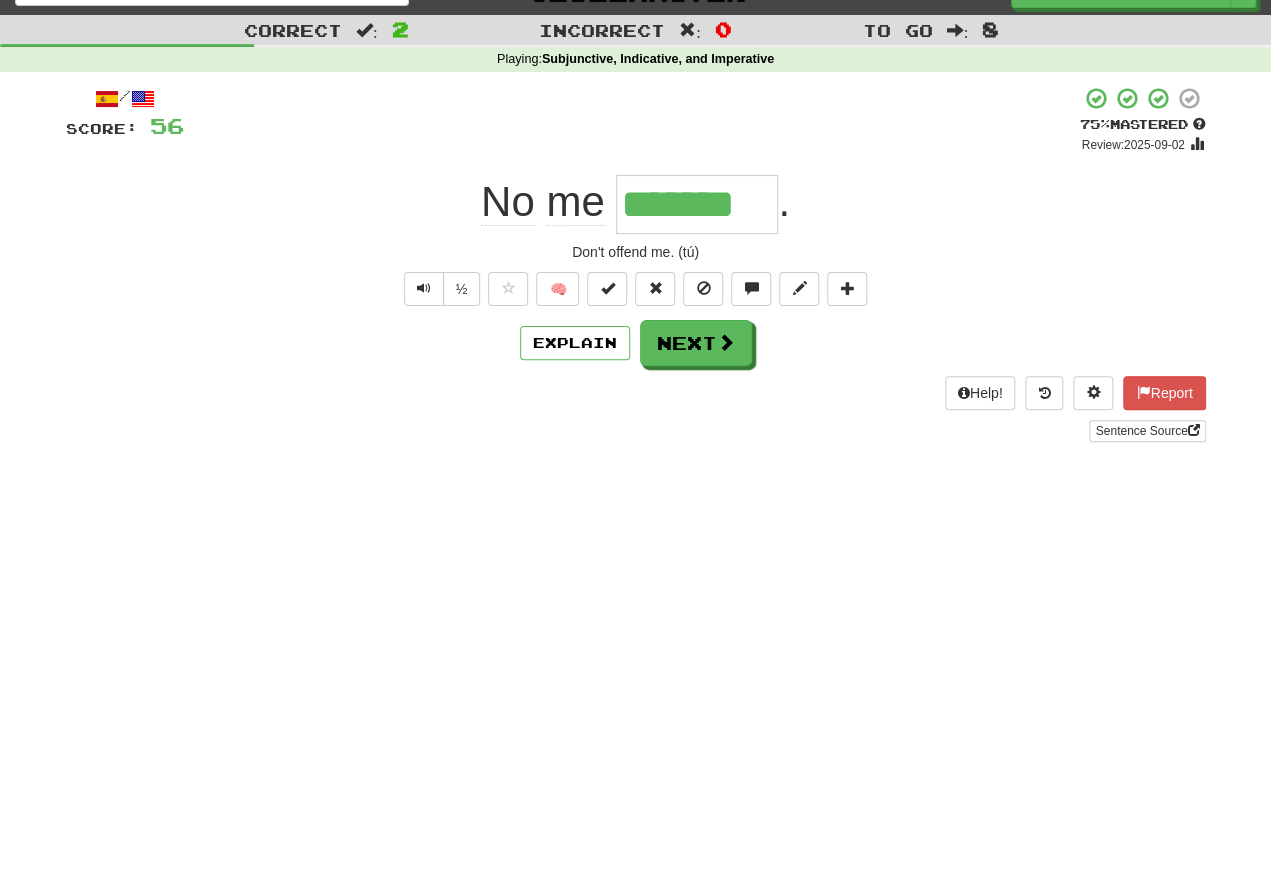 click on "Next" at bounding box center [696, 343] 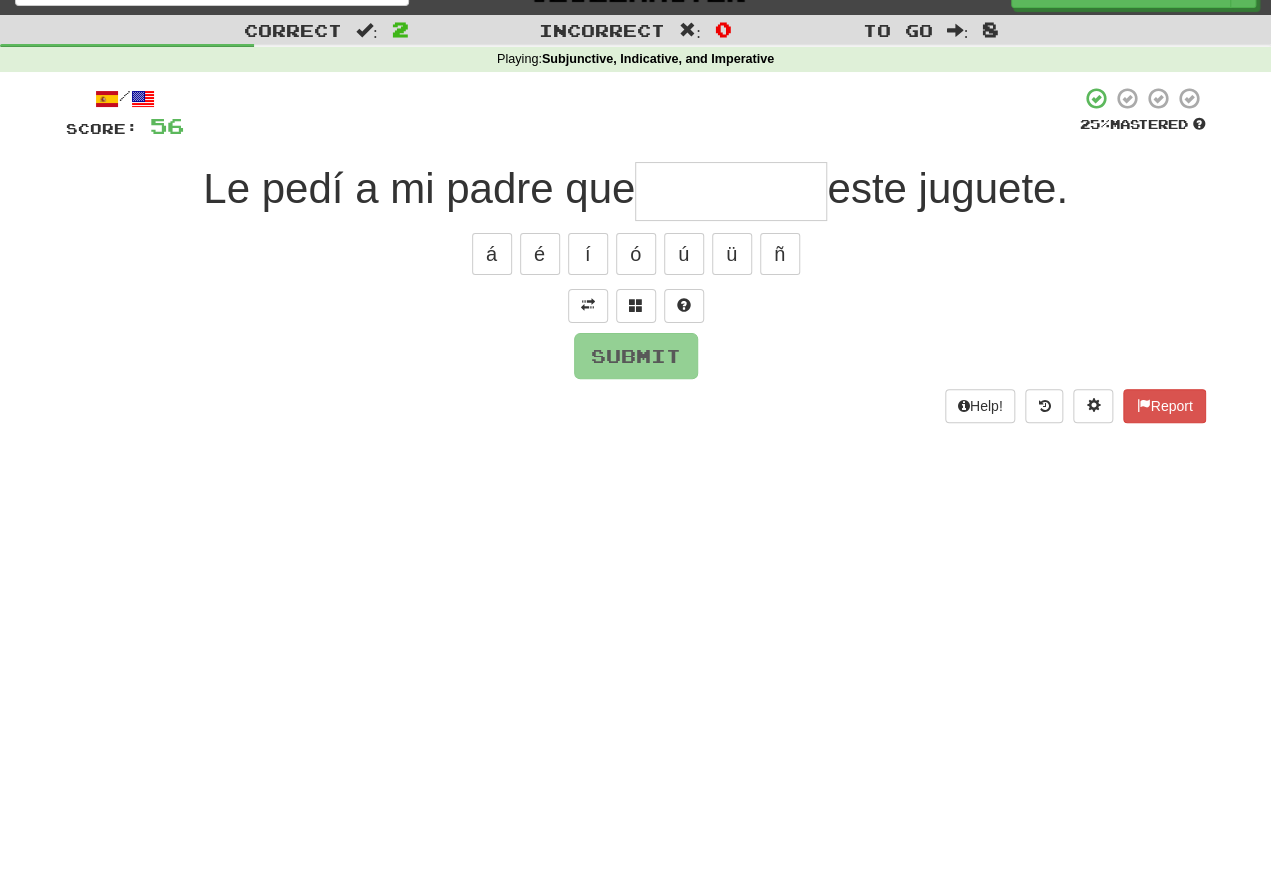 click at bounding box center (588, 306) 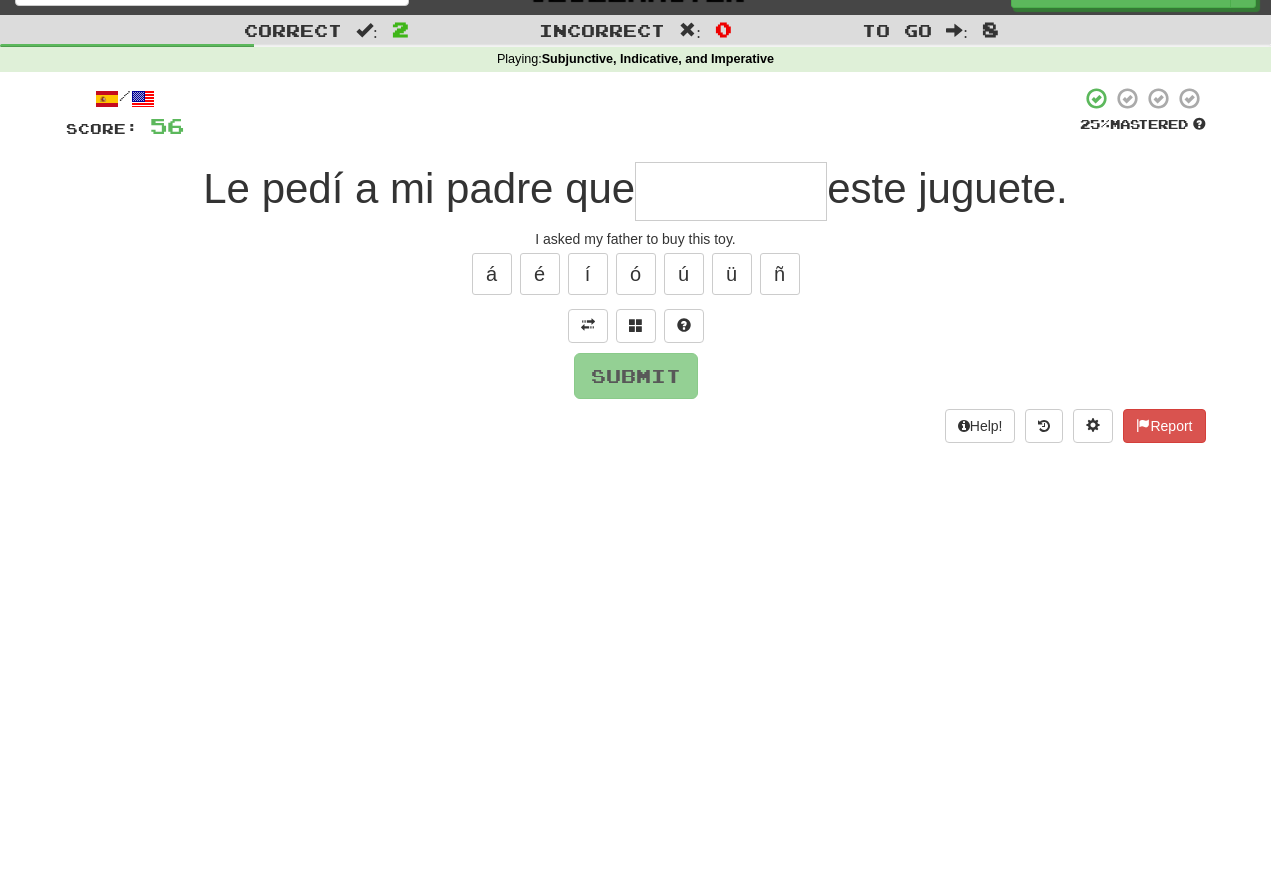 click at bounding box center [731, 191] 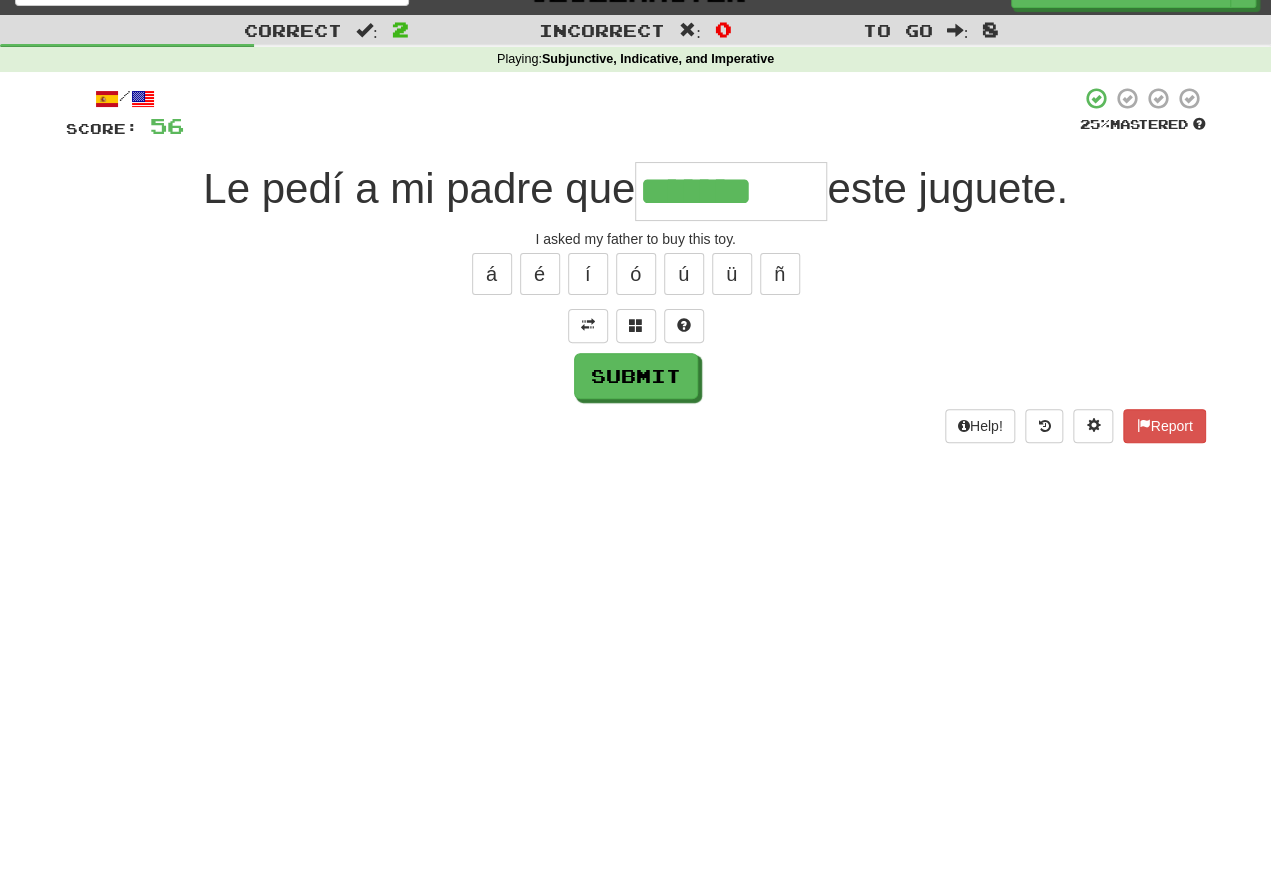 click on "Submit" at bounding box center (636, 376) 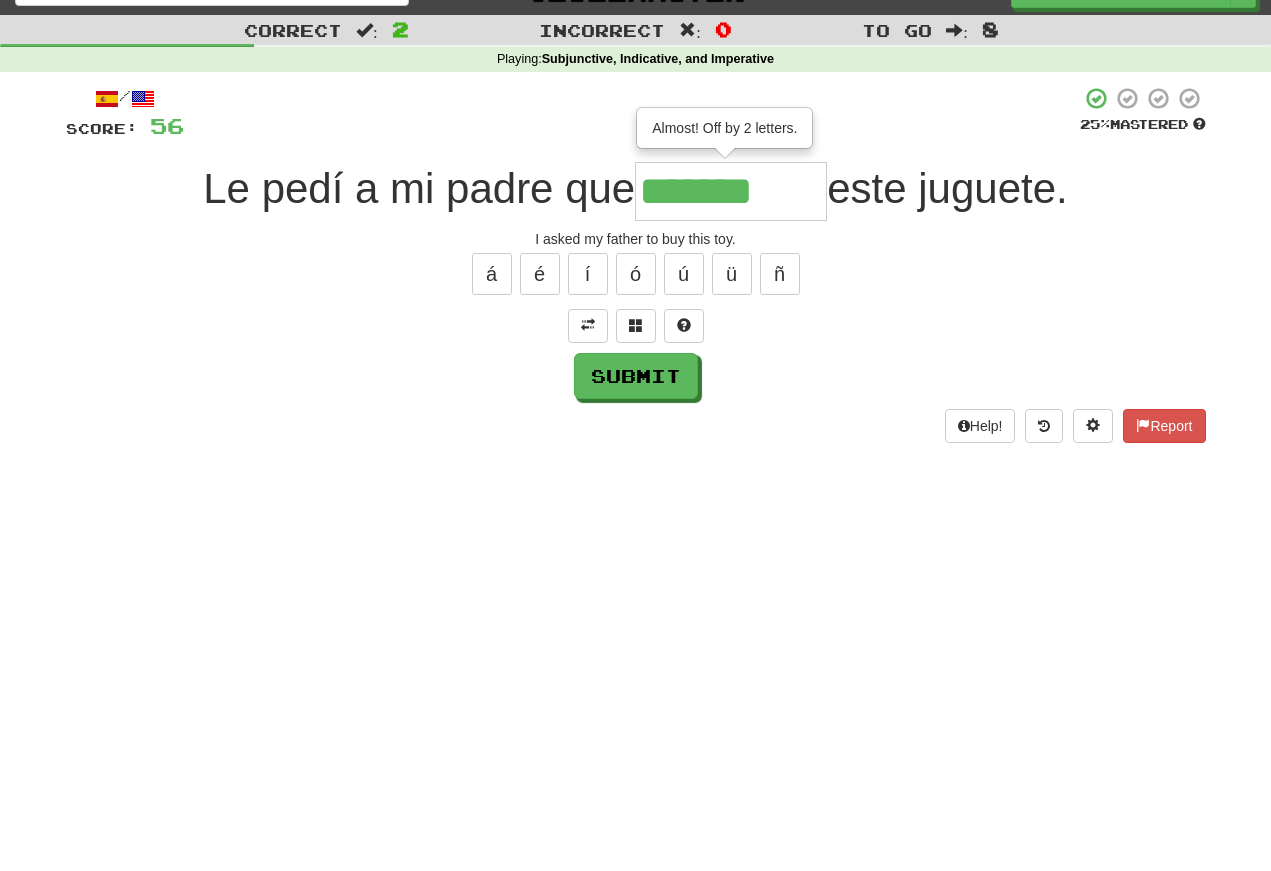 click on "Submit" at bounding box center (636, 376) 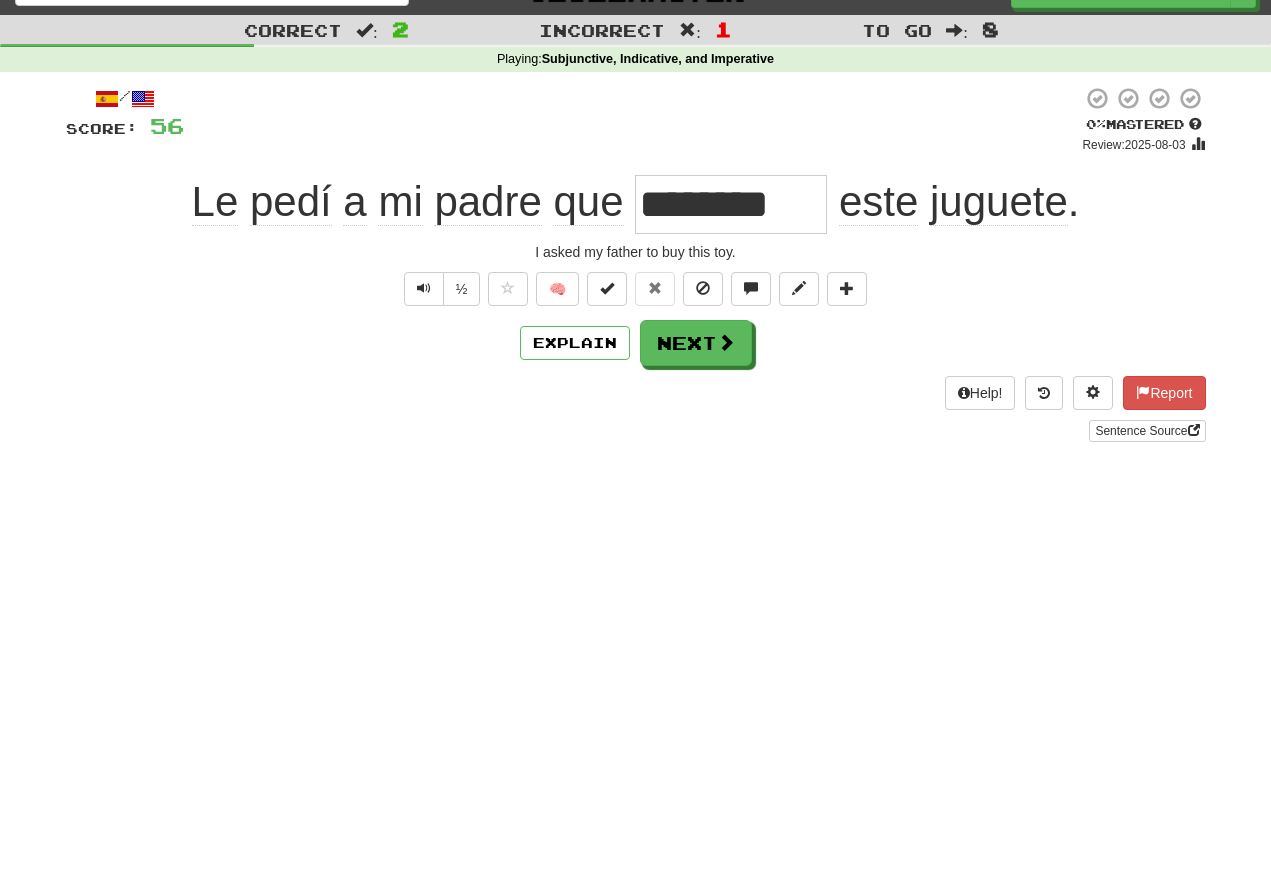 click at bounding box center [424, 288] 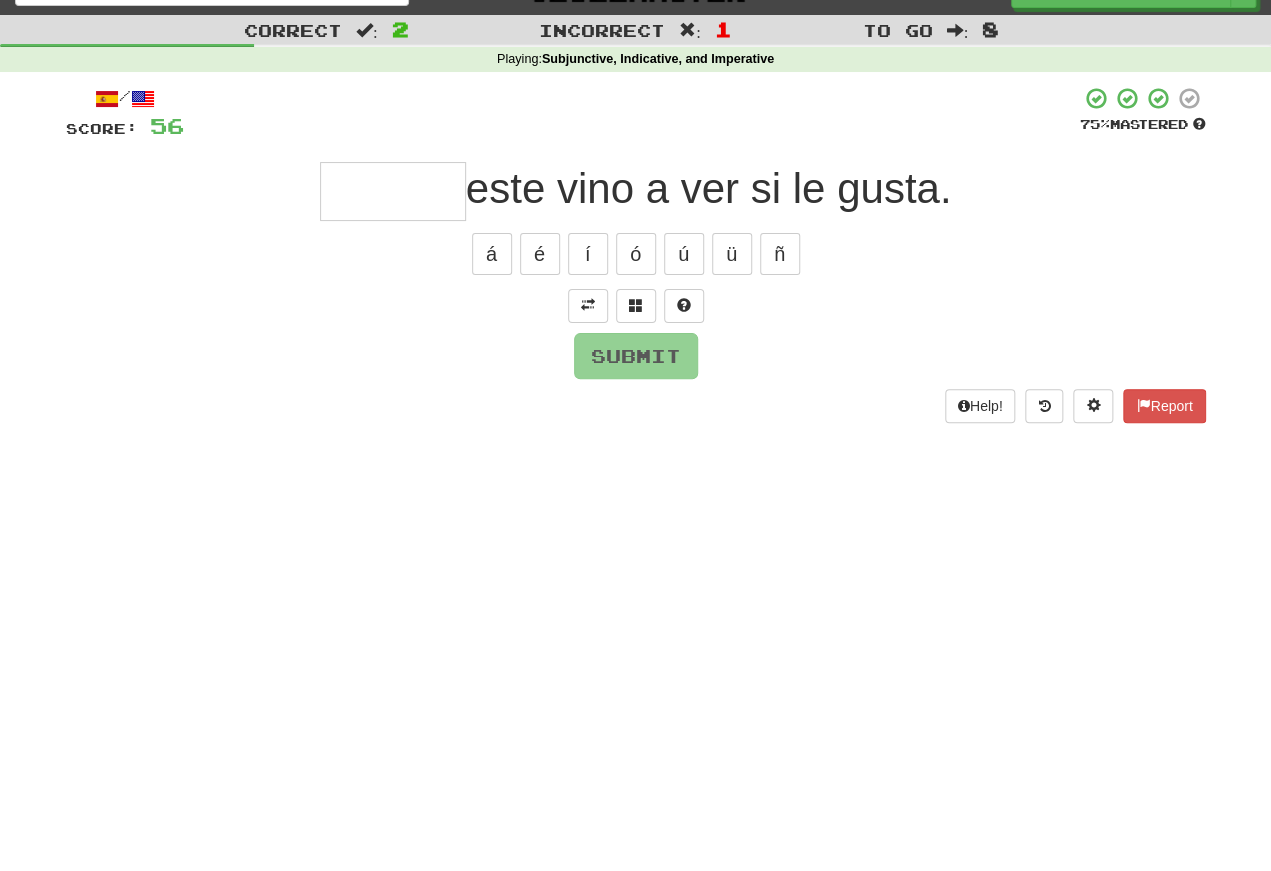 click at bounding box center (588, 305) 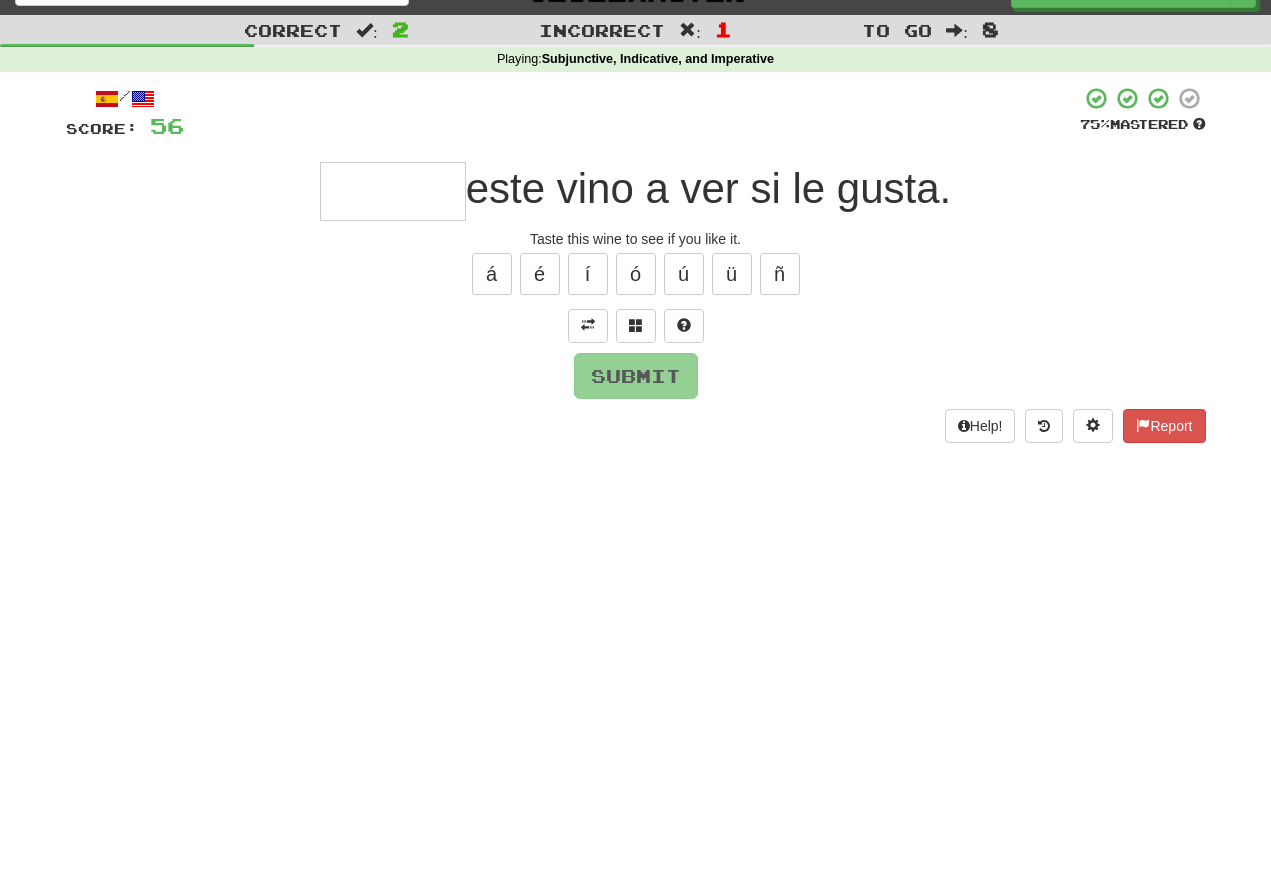 click on "/  Score:   56 75 %  Mastered  este vino a ver si le gusta. Taste this wine to see if you like it. á é í ó ú ü ñ Submit  Help!  Report" at bounding box center [636, 264] 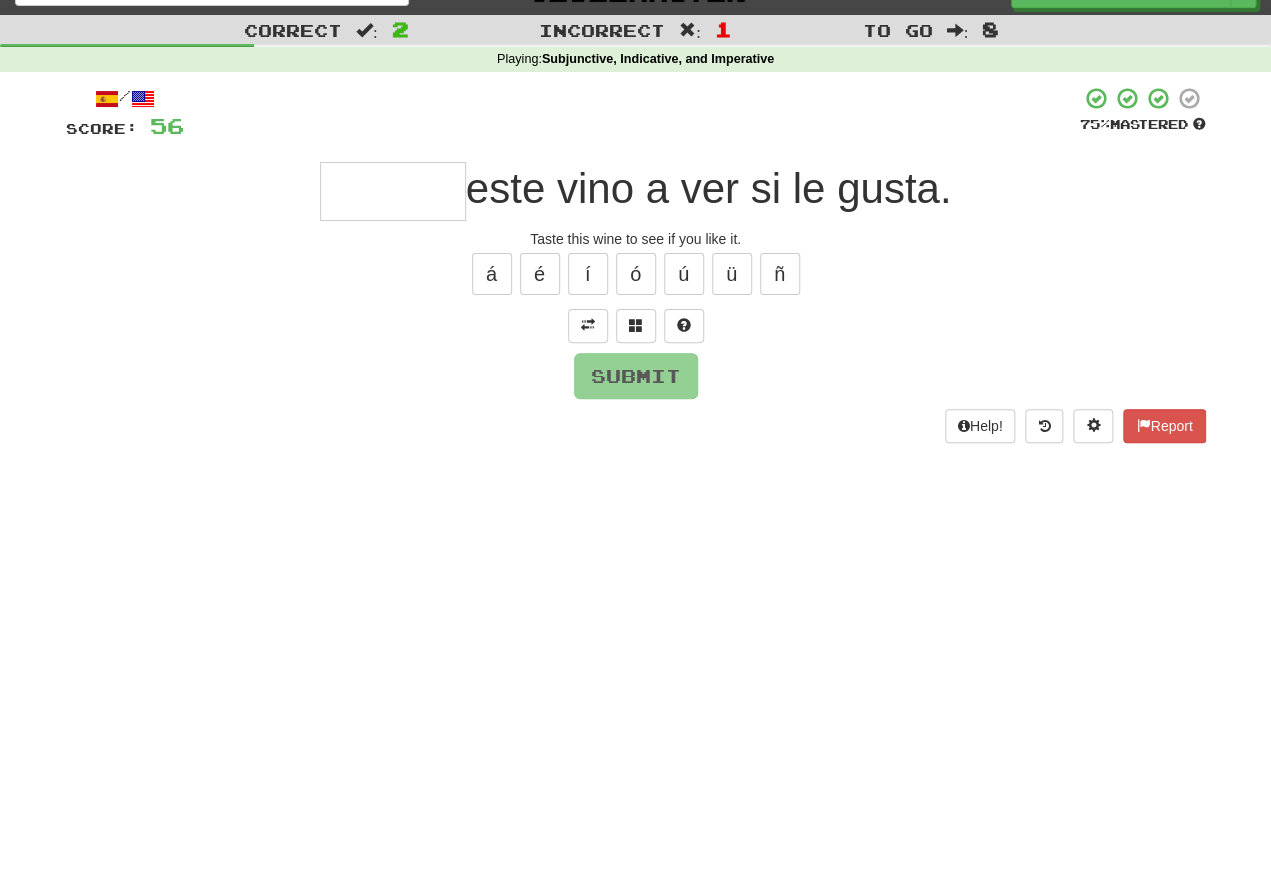 click at bounding box center (588, 325) 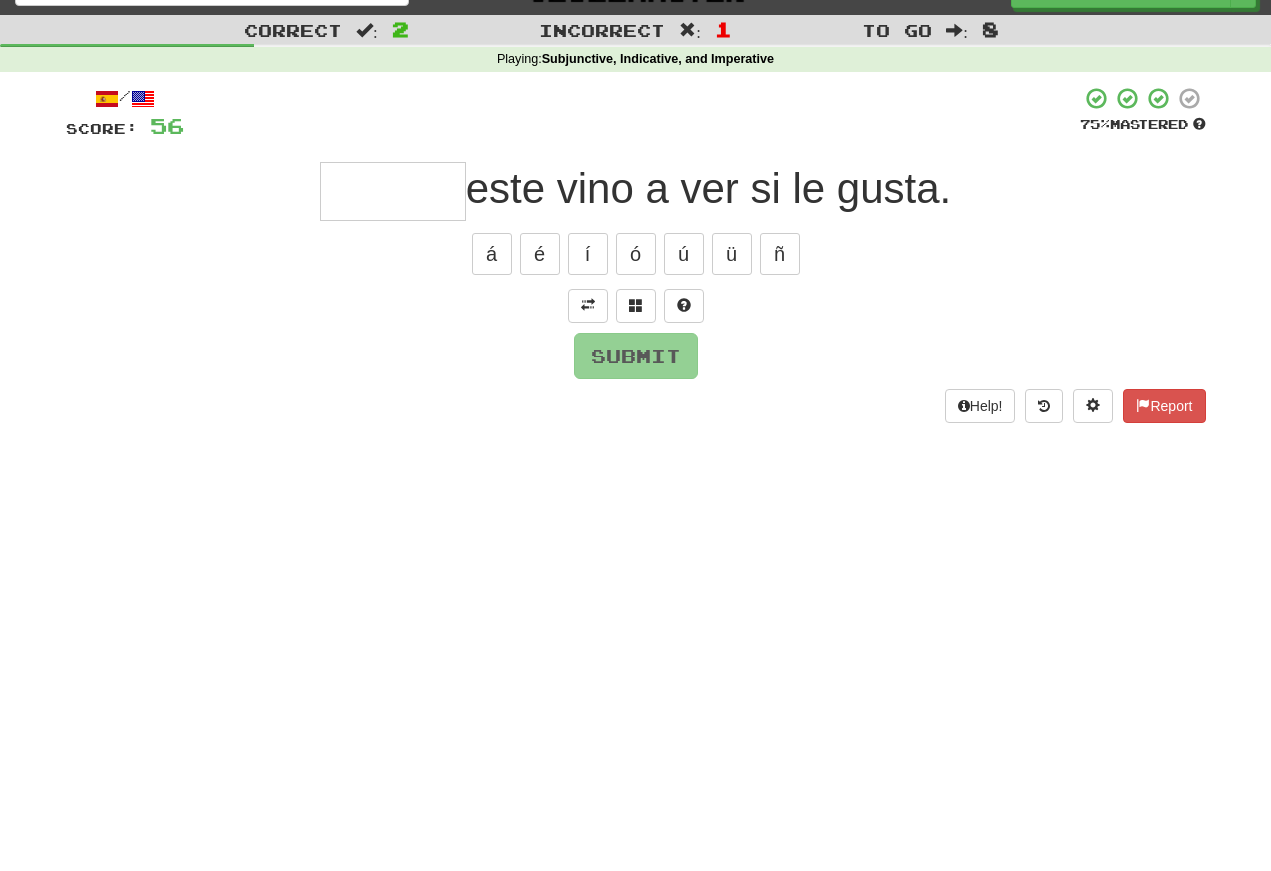 scroll, scrollTop: 36, scrollLeft: 0, axis: vertical 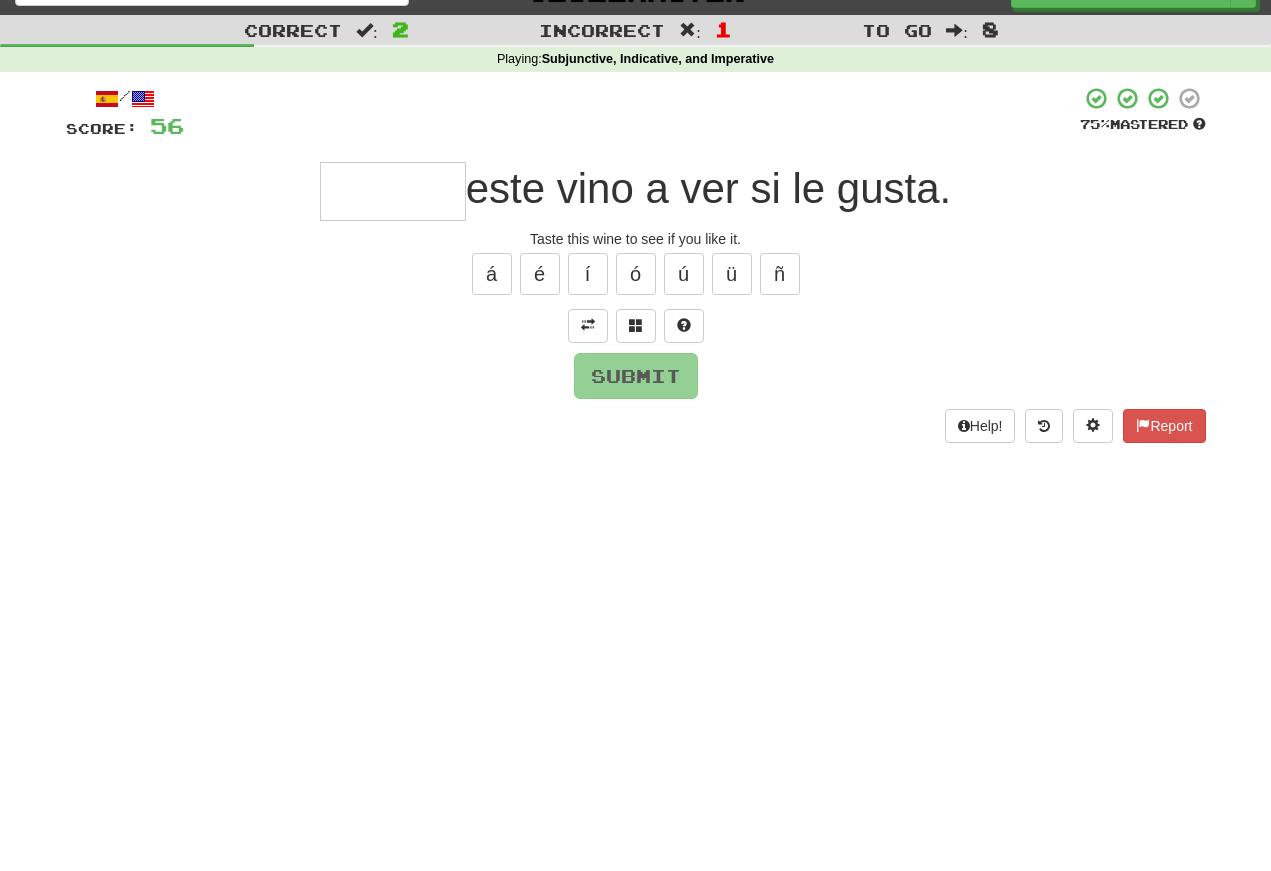 click at bounding box center (393, 191) 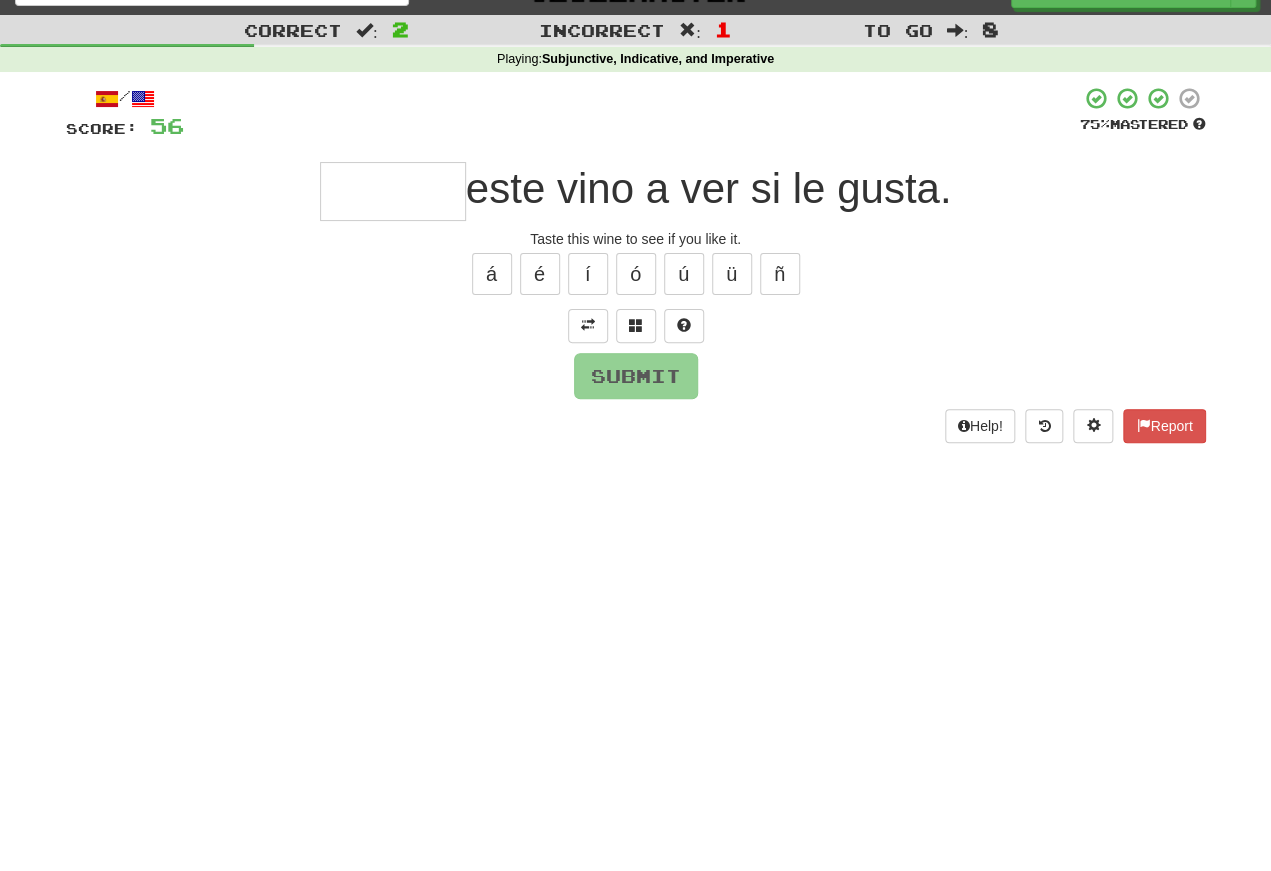 type on "*" 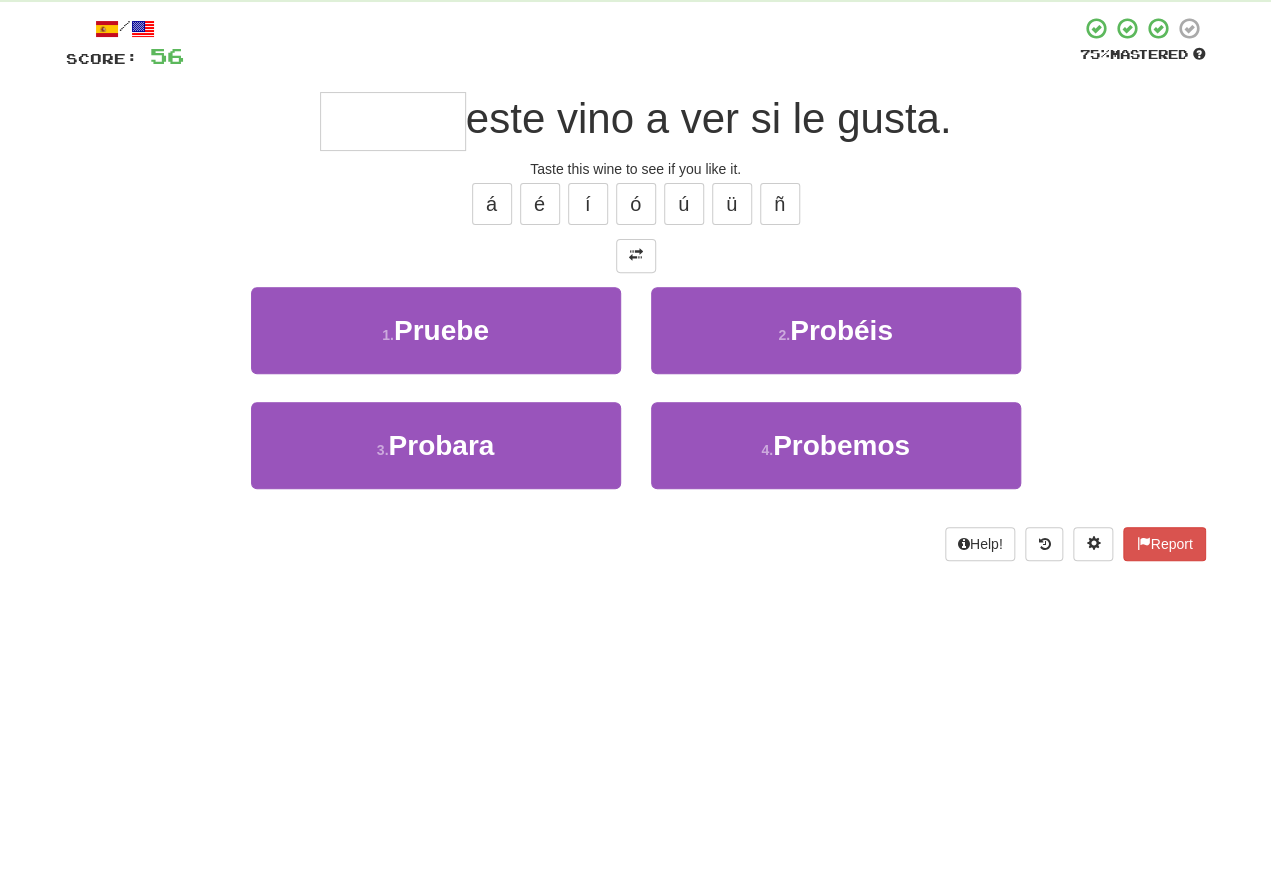 click on "Pruebe" at bounding box center [441, 400] 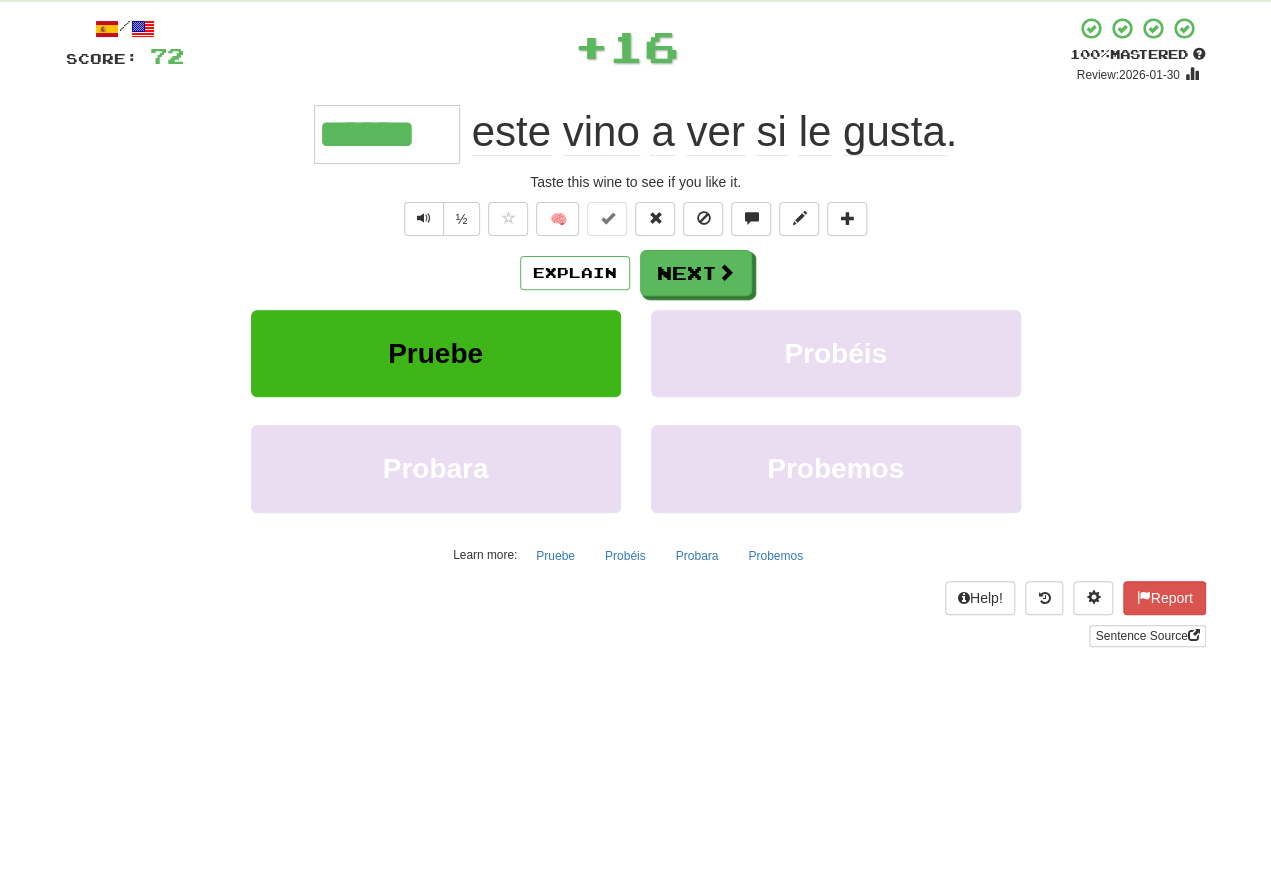 scroll, scrollTop: 106, scrollLeft: 0, axis: vertical 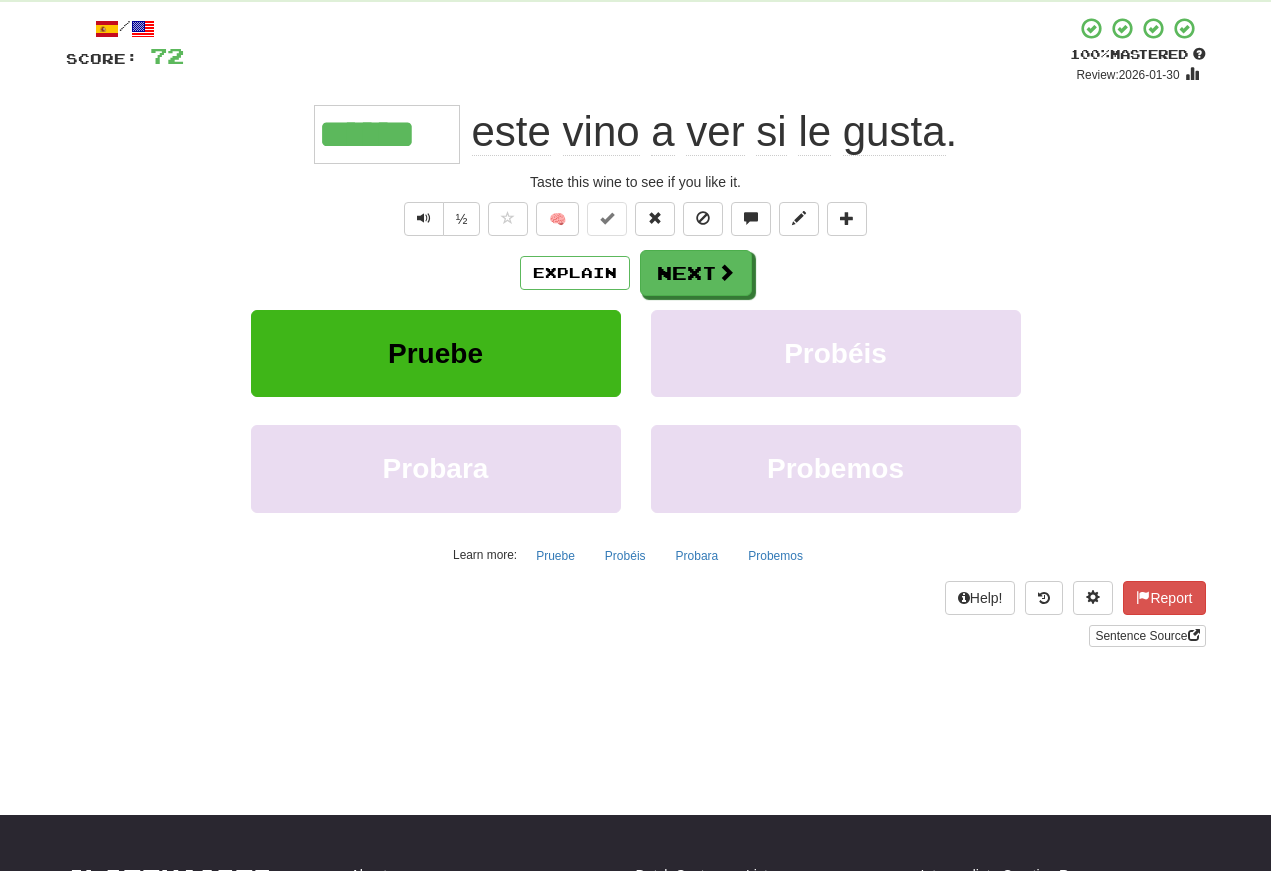 click at bounding box center (424, 218) 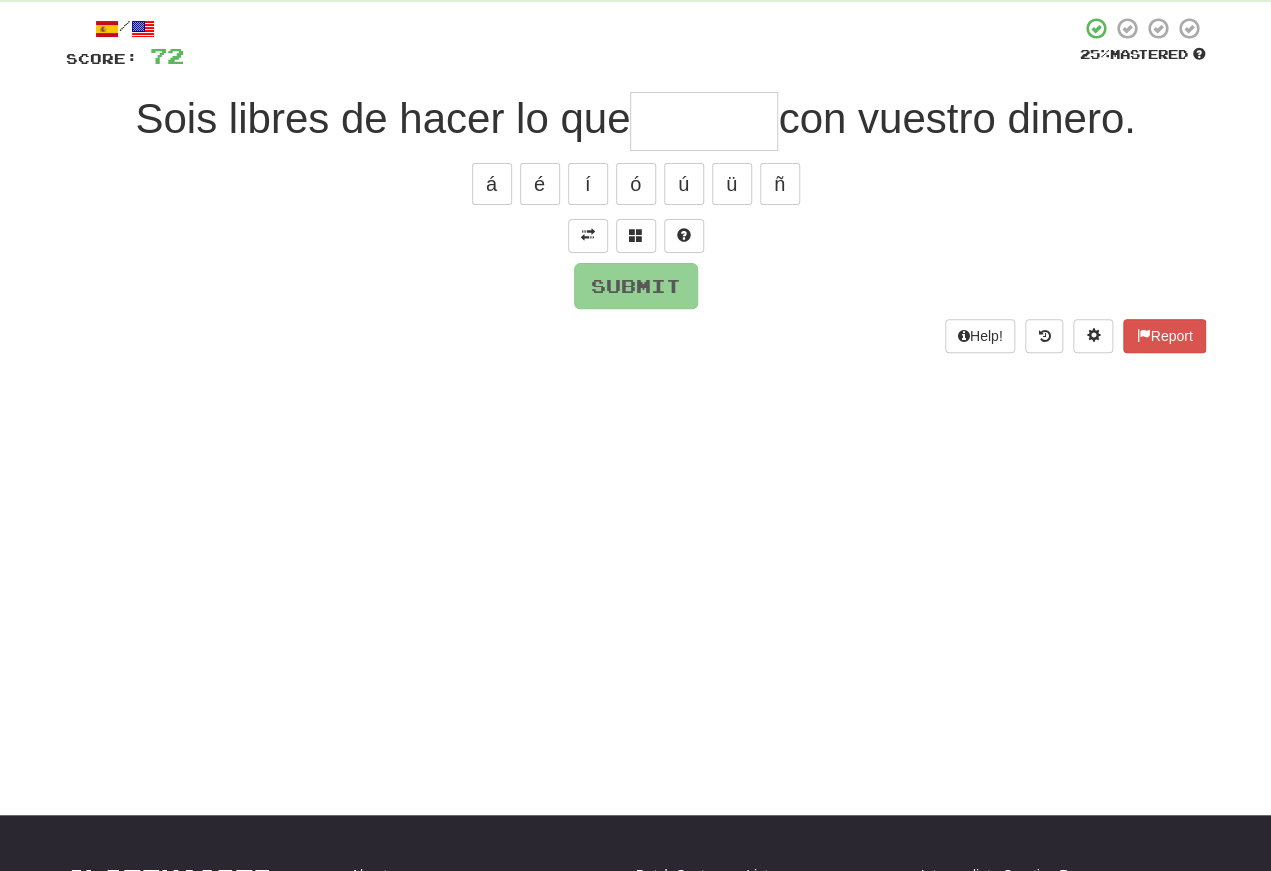 click at bounding box center [588, 235] 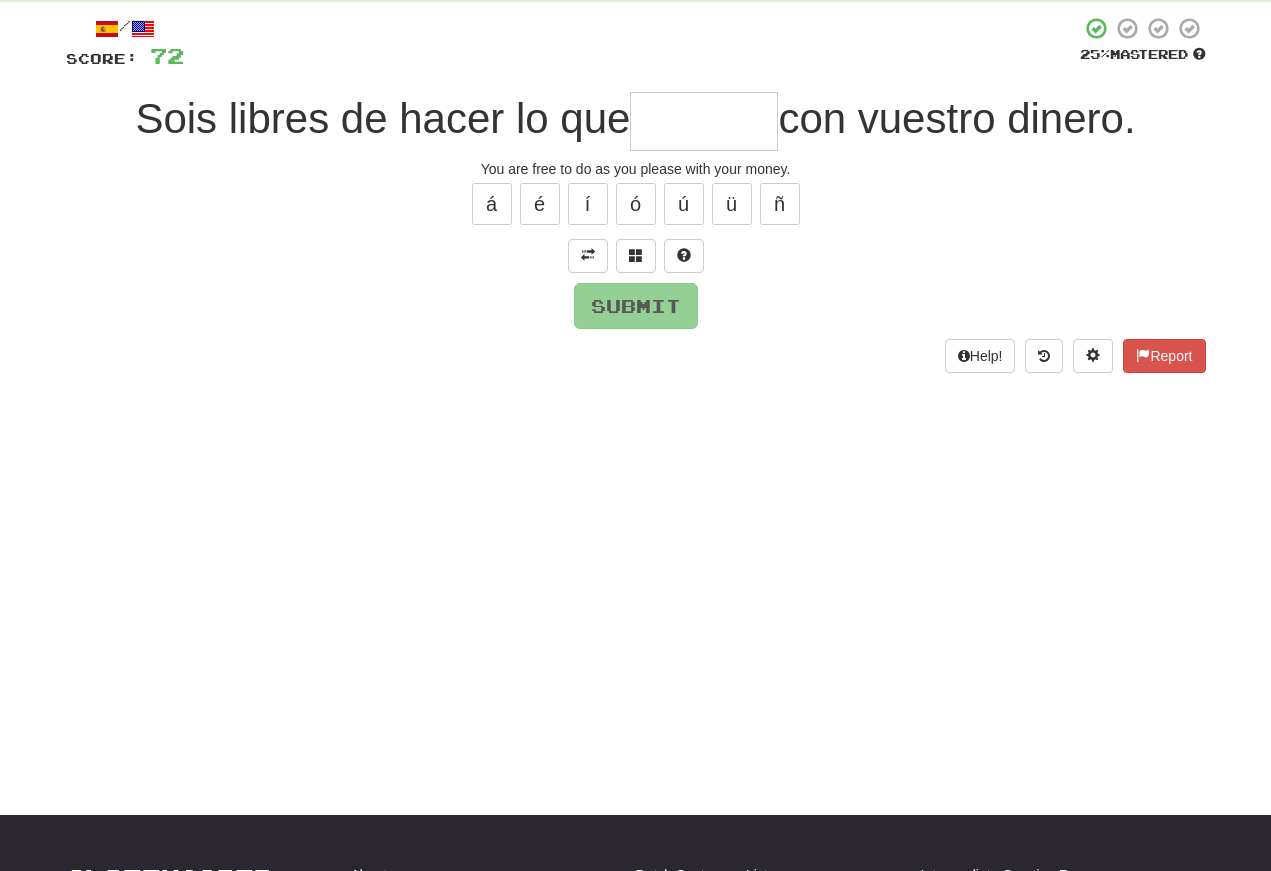 click at bounding box center [704, 121] 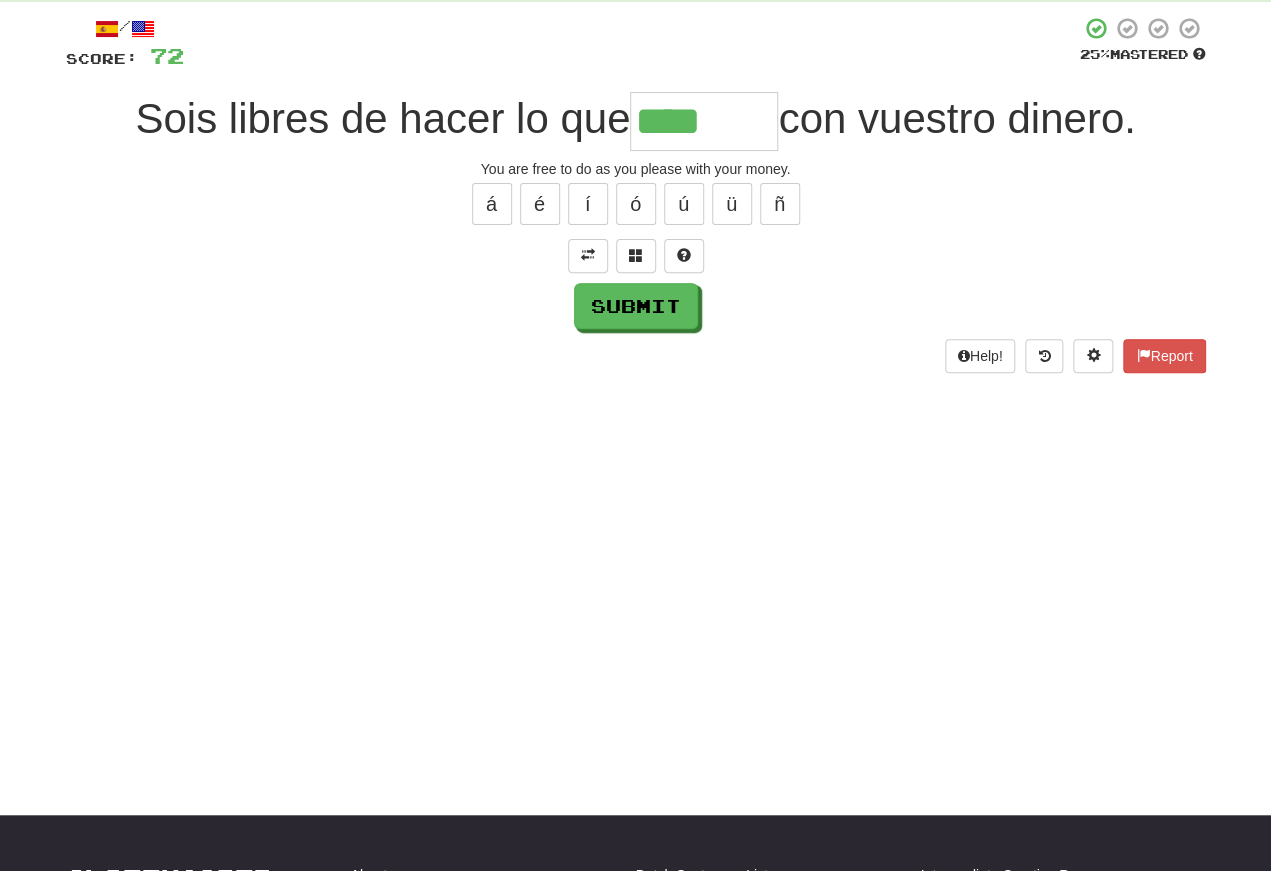 click on "í" at bounding box center [588, 204] 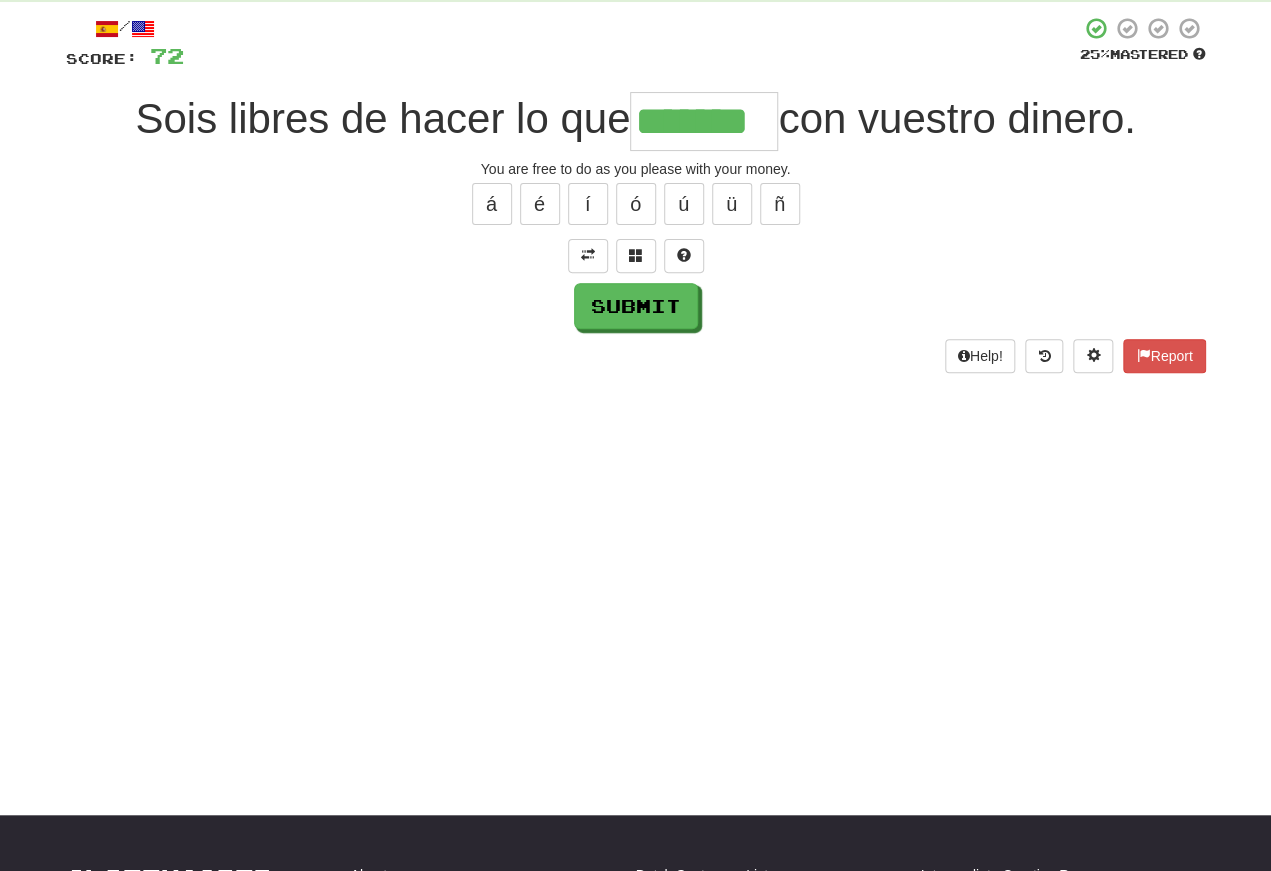 type on "*******" 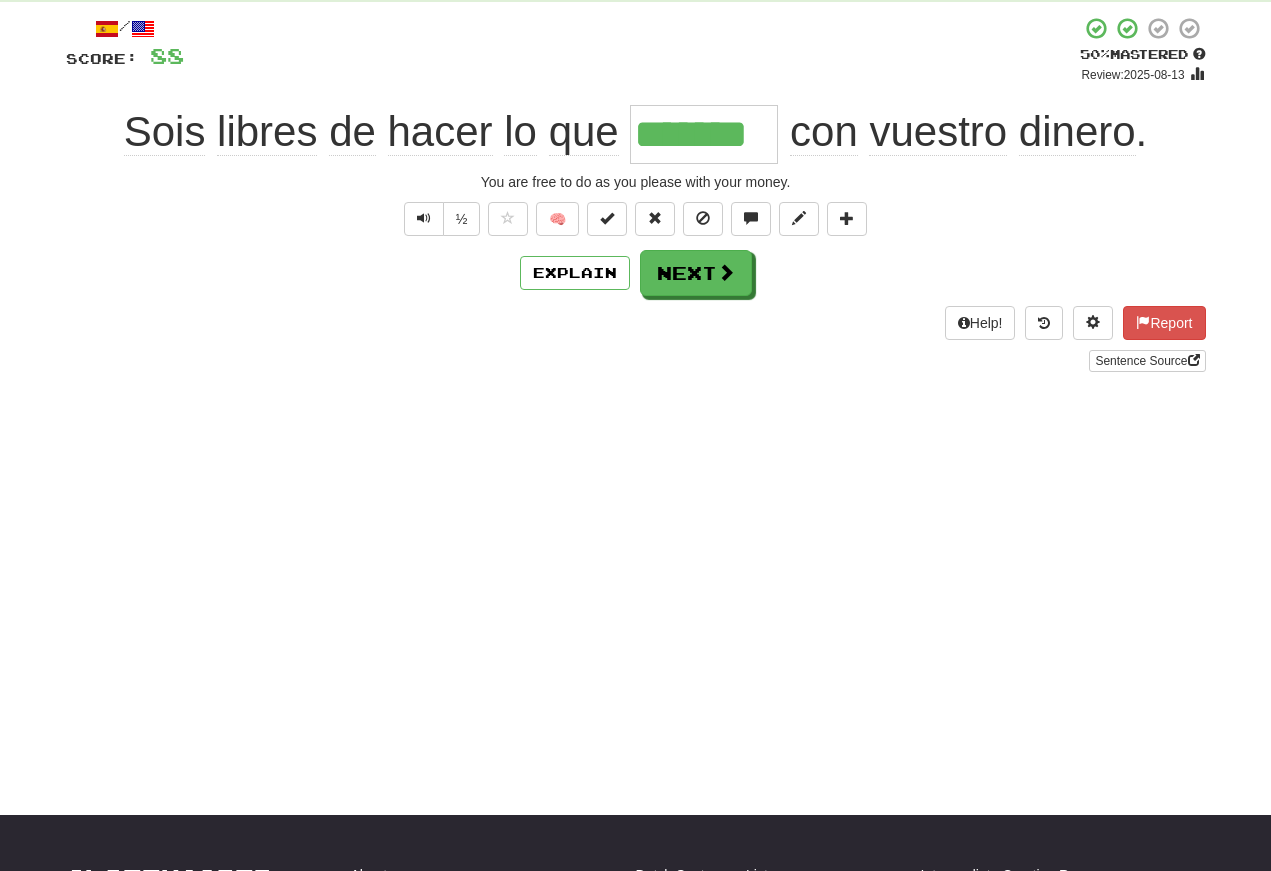 click at bounding box center (424, 219) 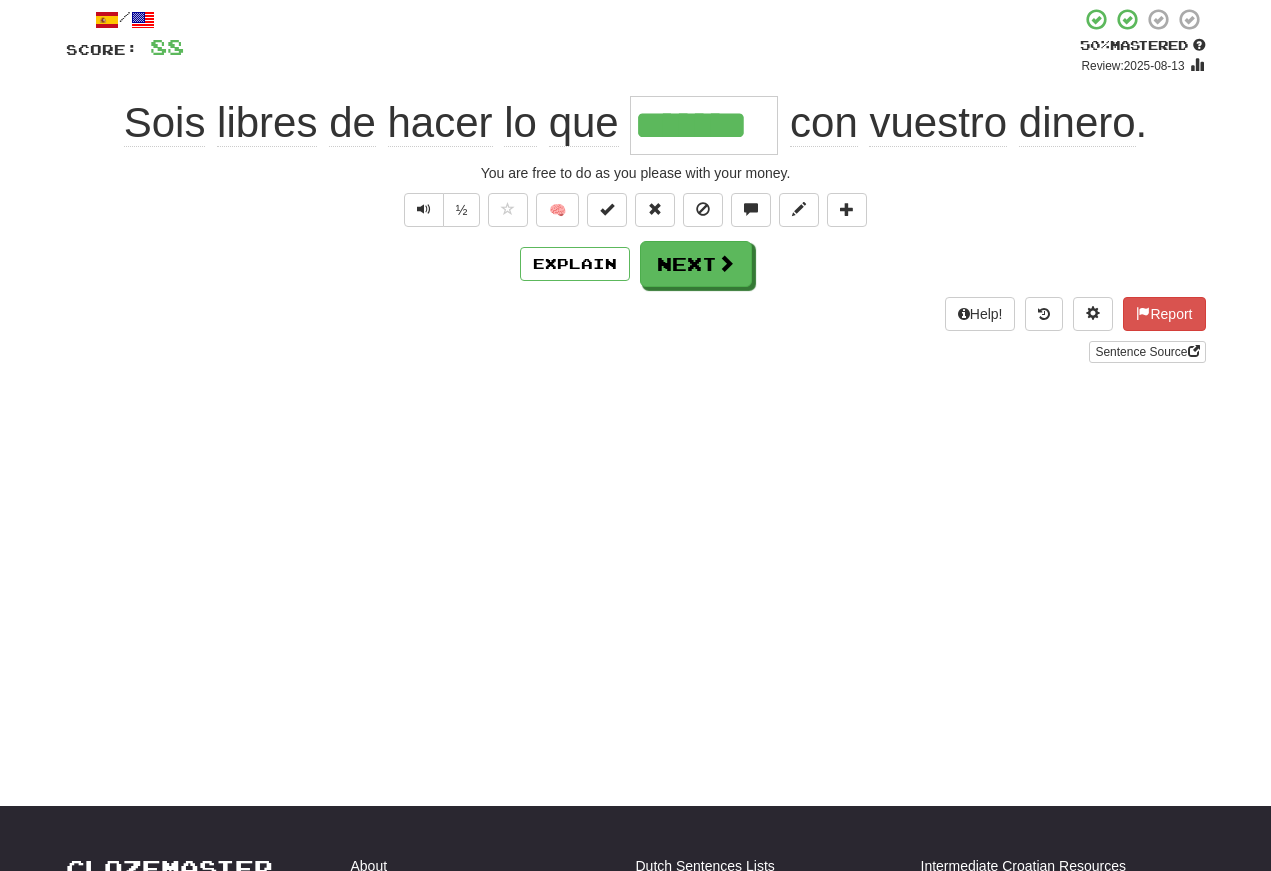 scroll, scrollTop: 0, scrollLeft: 0, axis: both 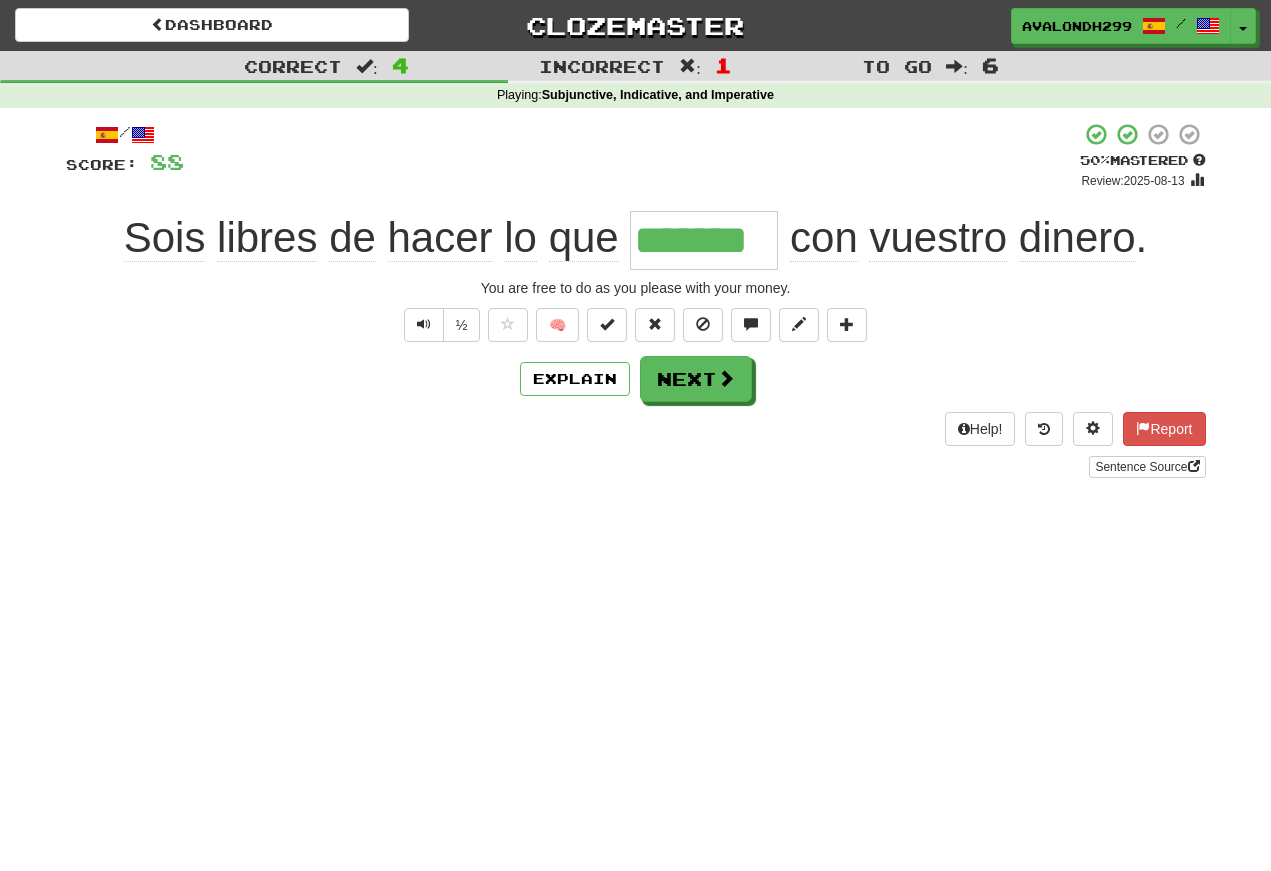 click at bounding box center [424, 324] 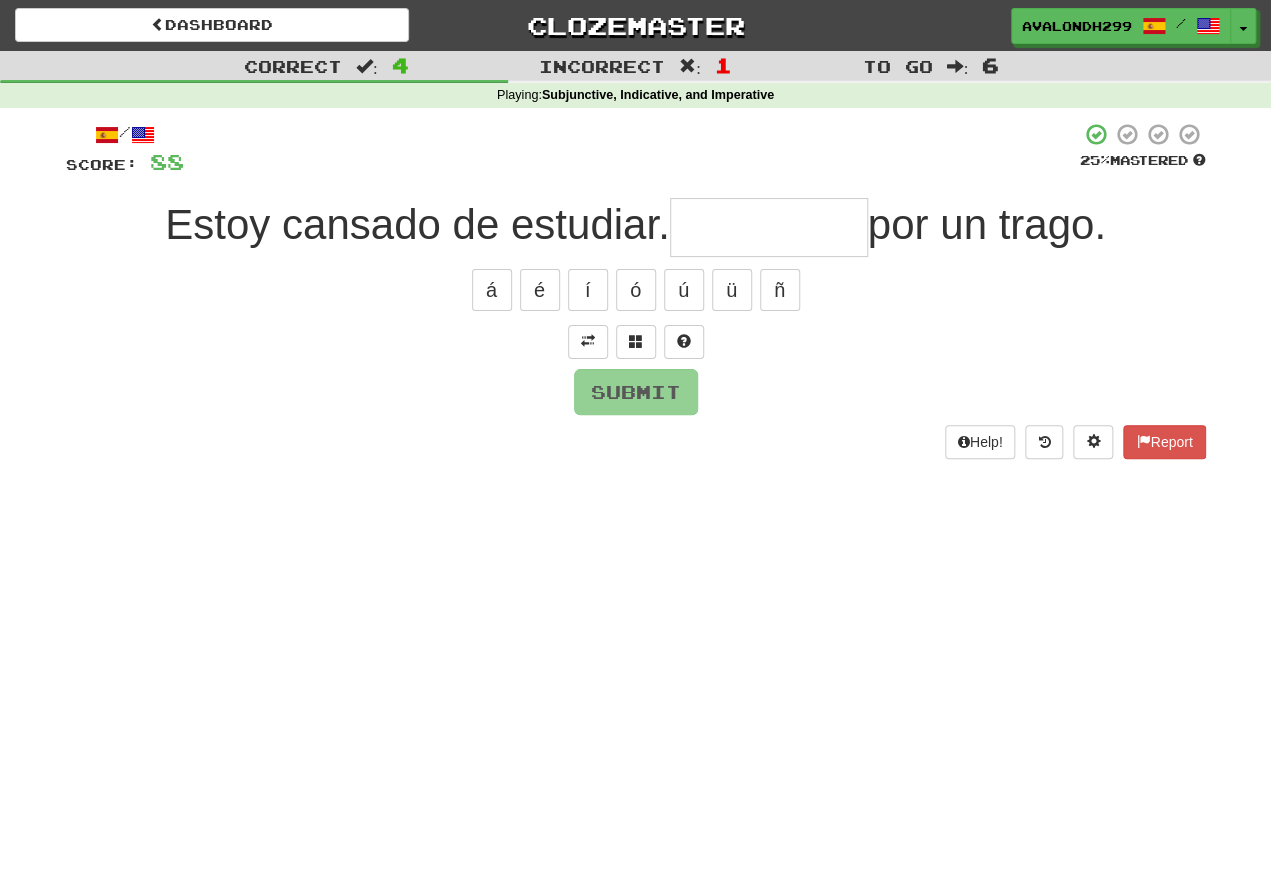 click at bounding box center [588, 341] 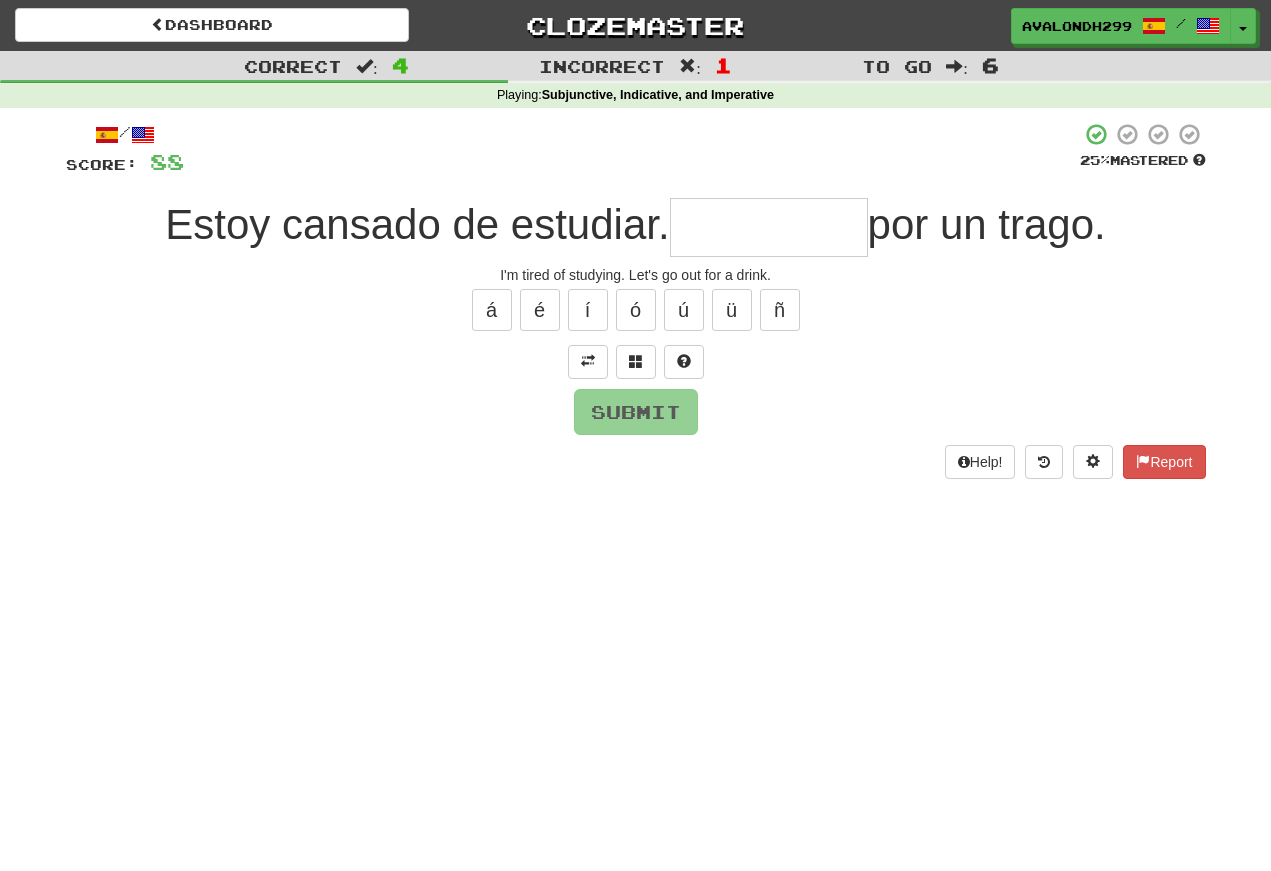 click at bounding box center [769, 227] 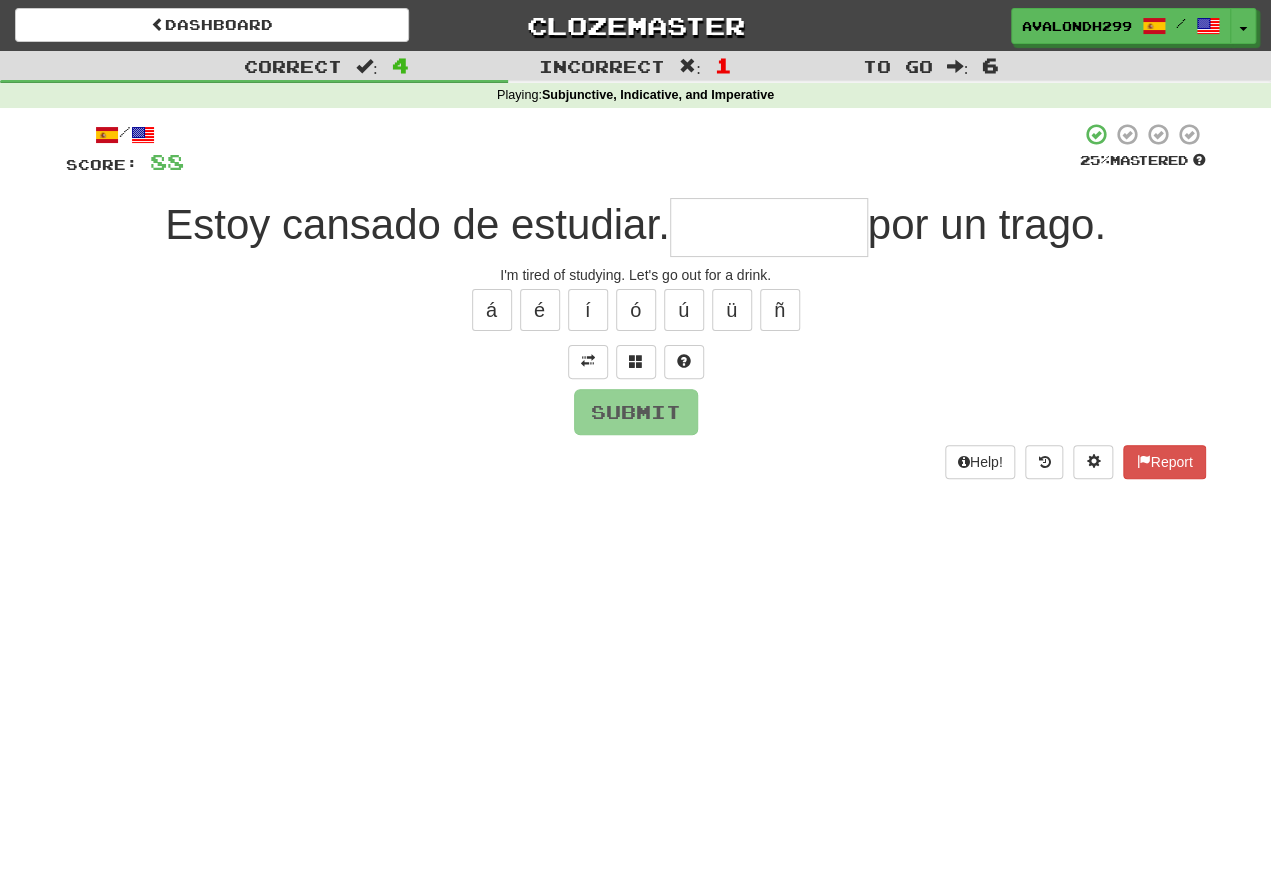type on "*" 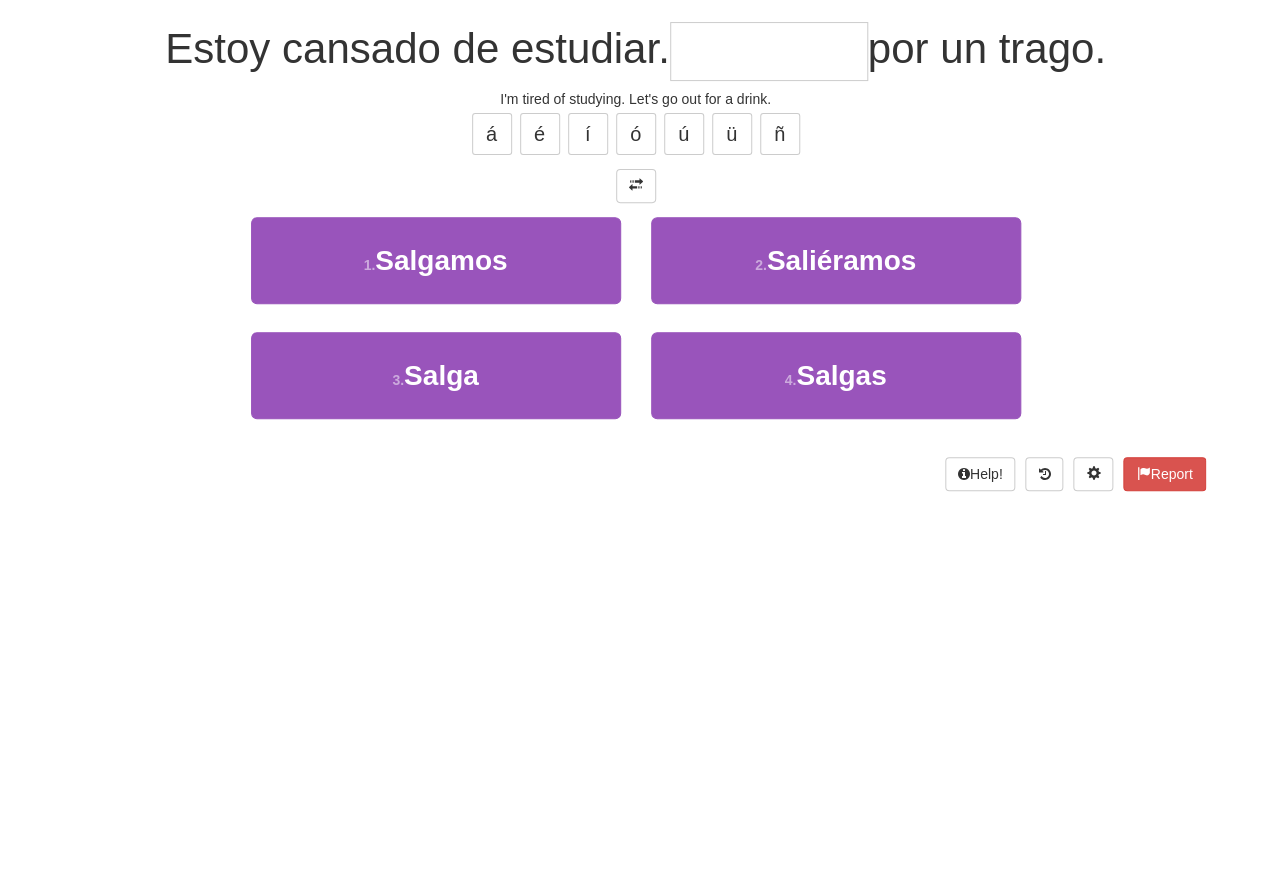 click on "1 .  Salgamos" at bounding box center [436, 436] 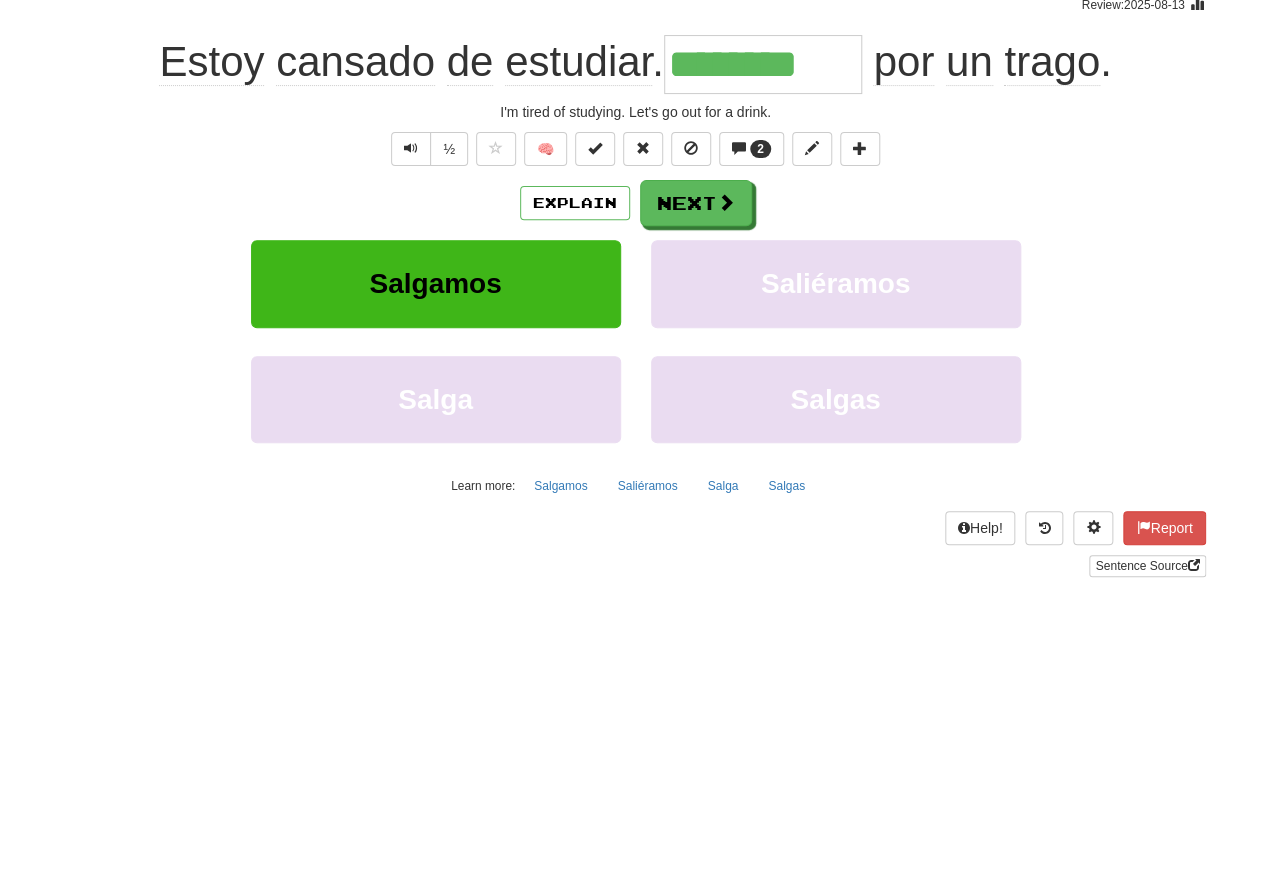 scroll, scrollTop: 175, scrollLeft: 0, axis: vertical 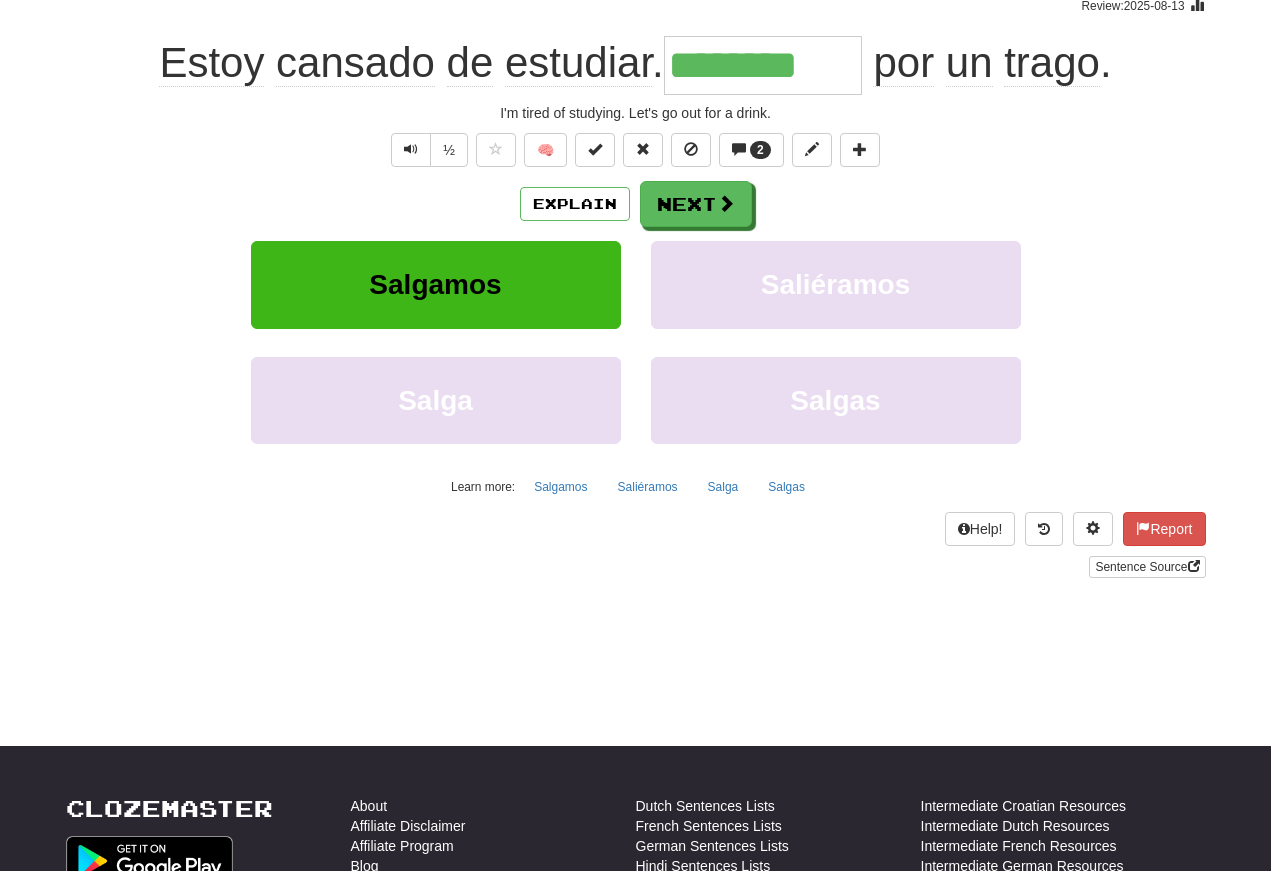 click at bounding box center (411, 149) 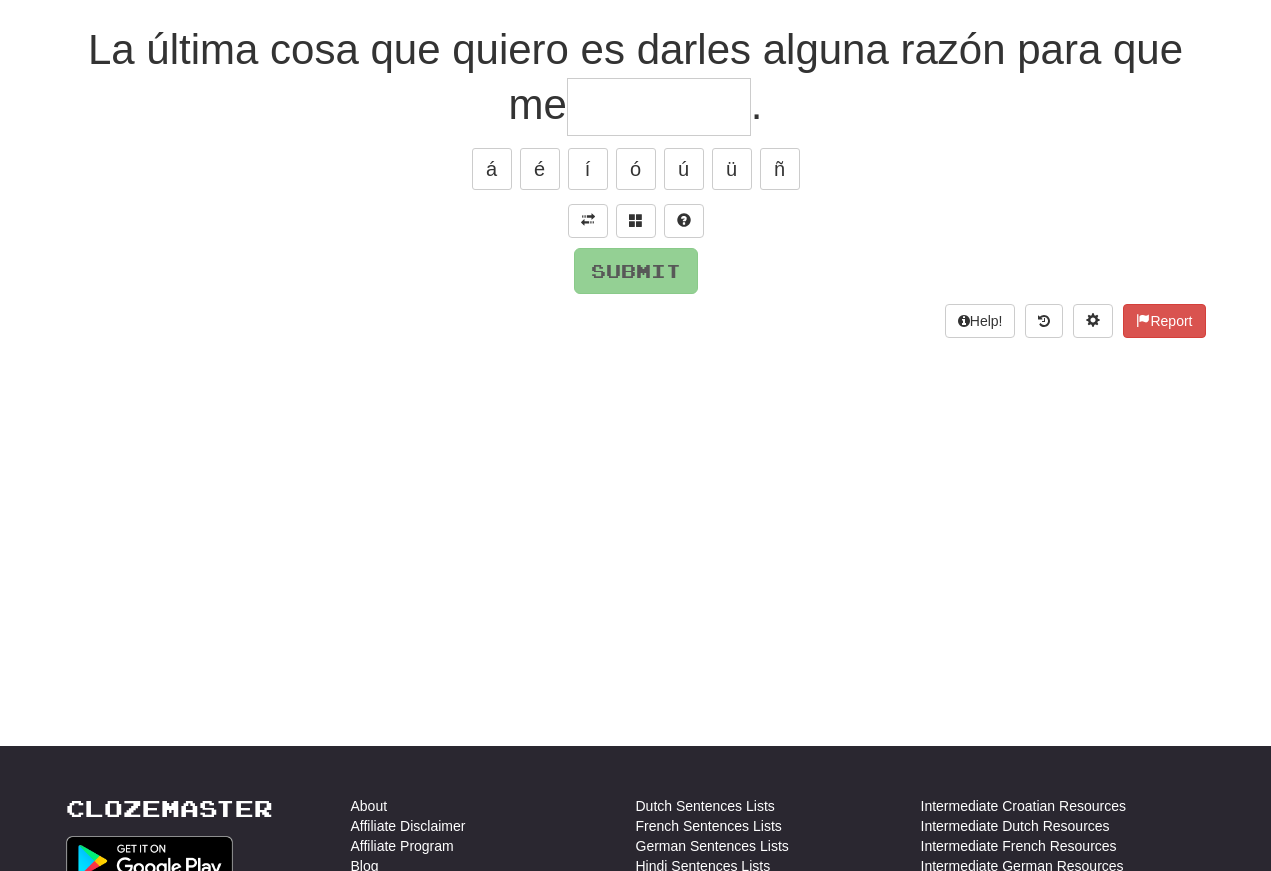 scroll, scrollTop: 175, scrollLeft: 0, axis: vertical 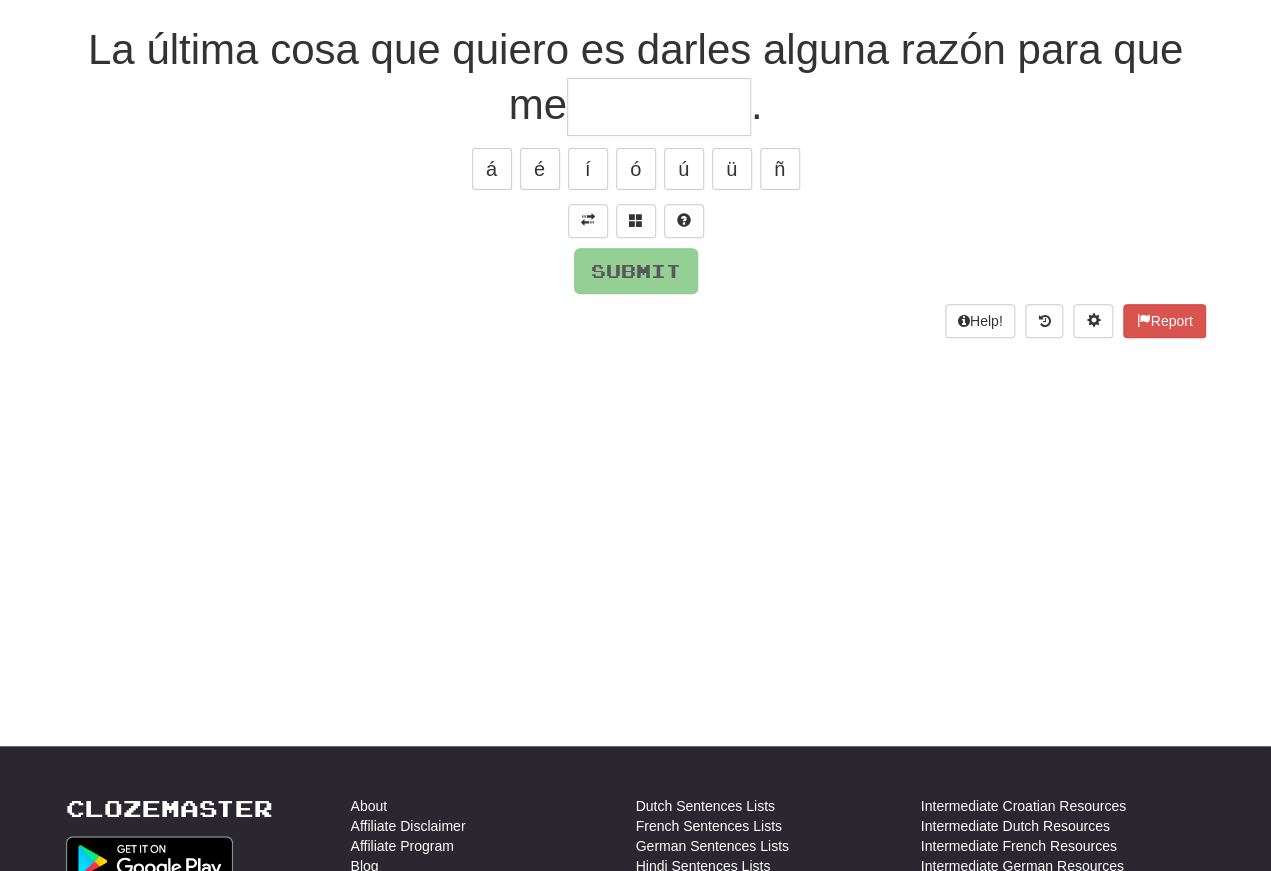 click at bounding box center [588, 220] 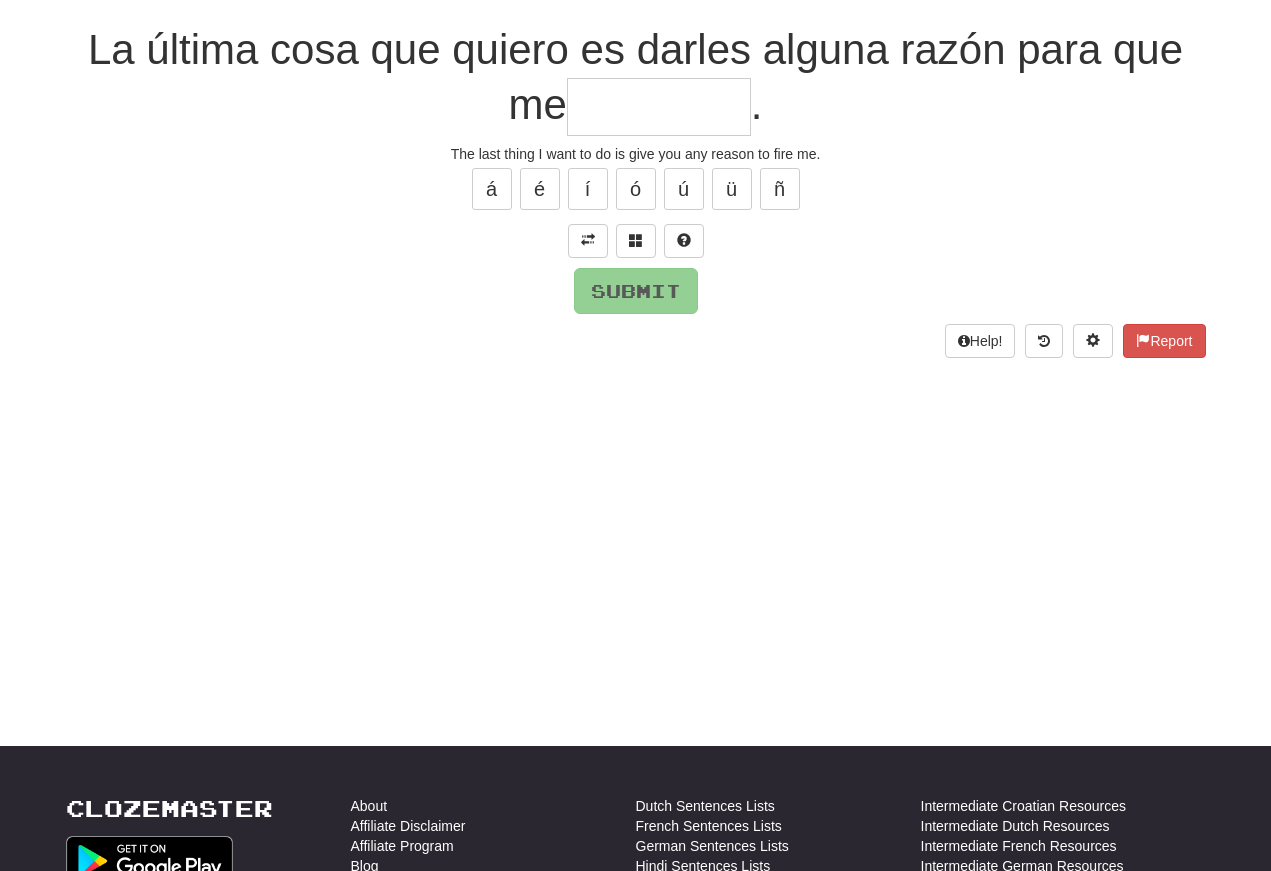 click at bounding box center (659, 107) 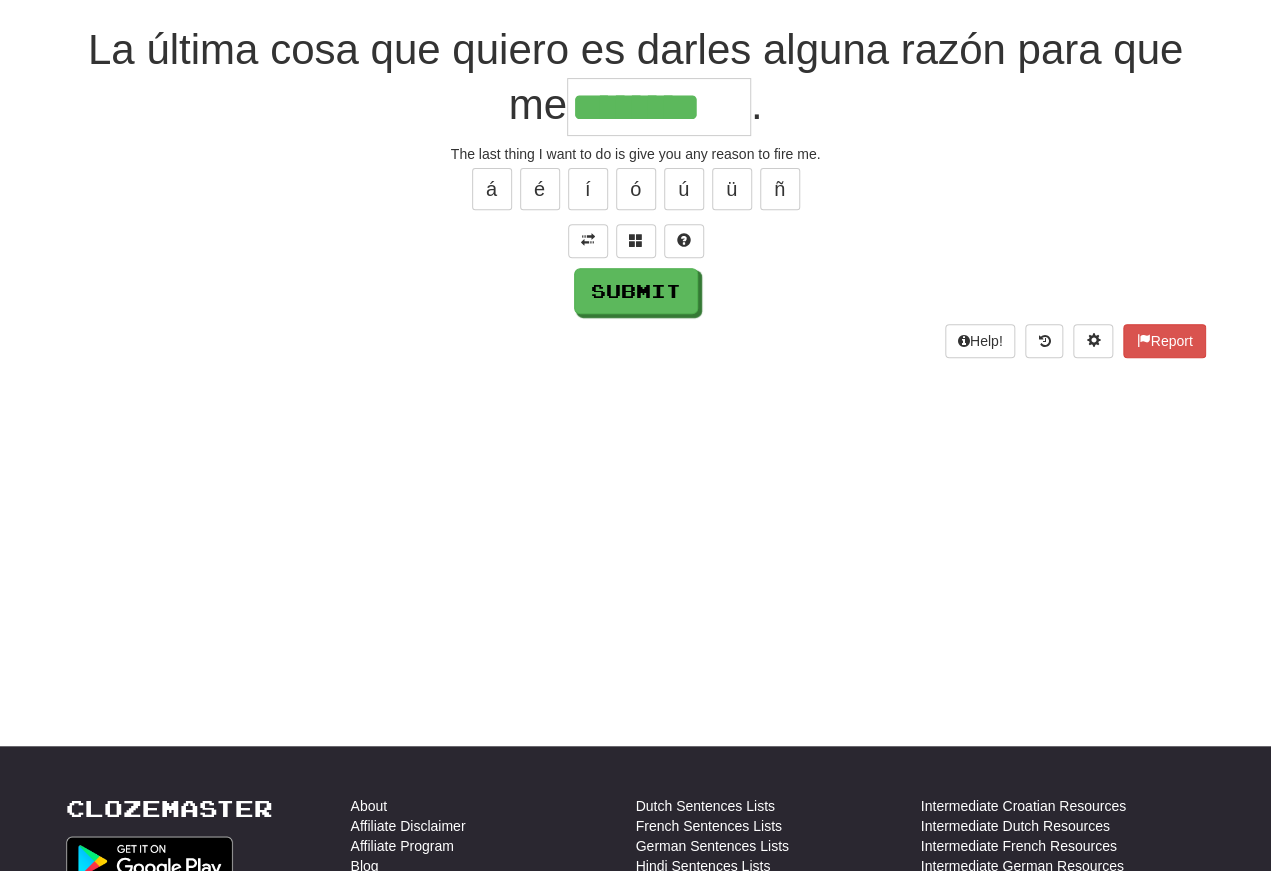 type on "********" 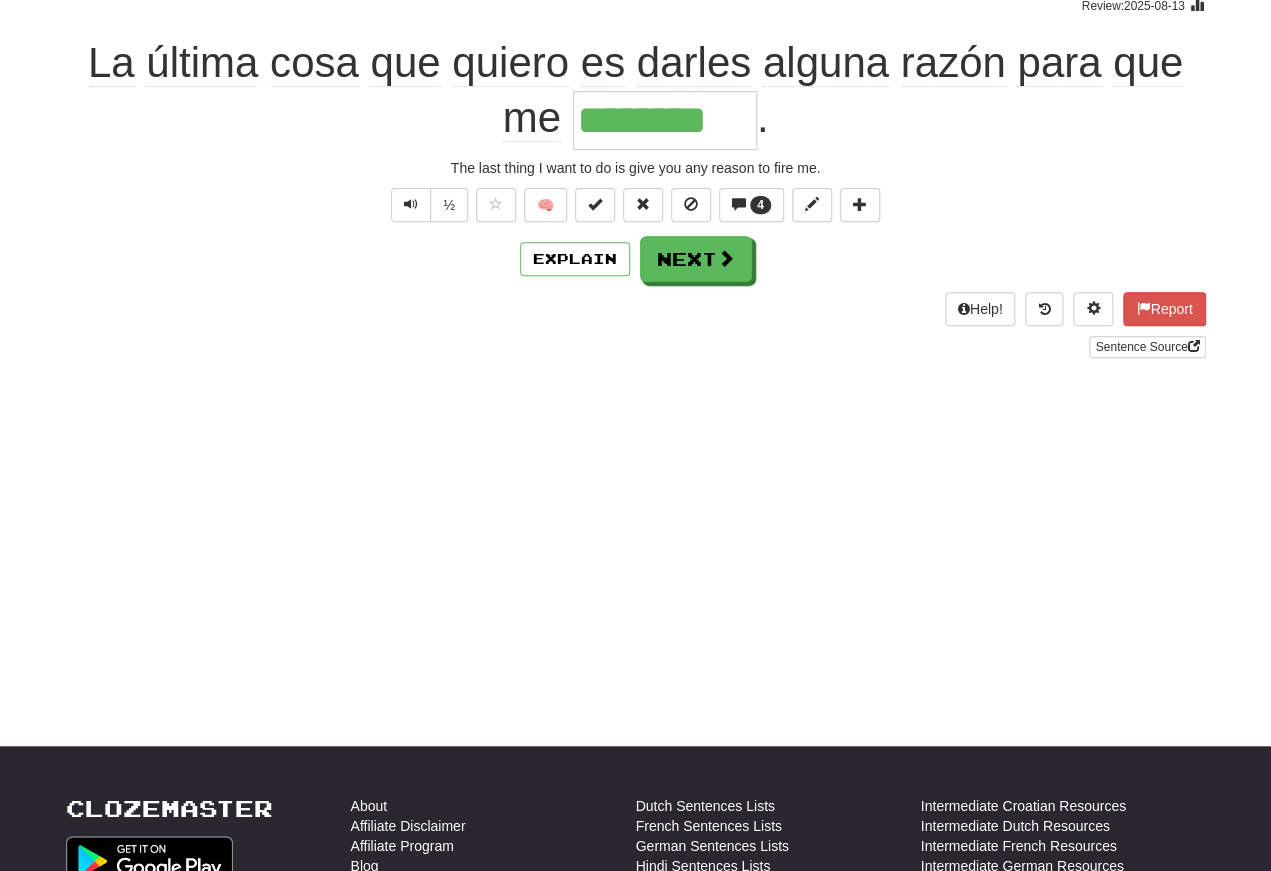 scroll, scrollTop: 175, scrollLeft: 0, axis: vertical 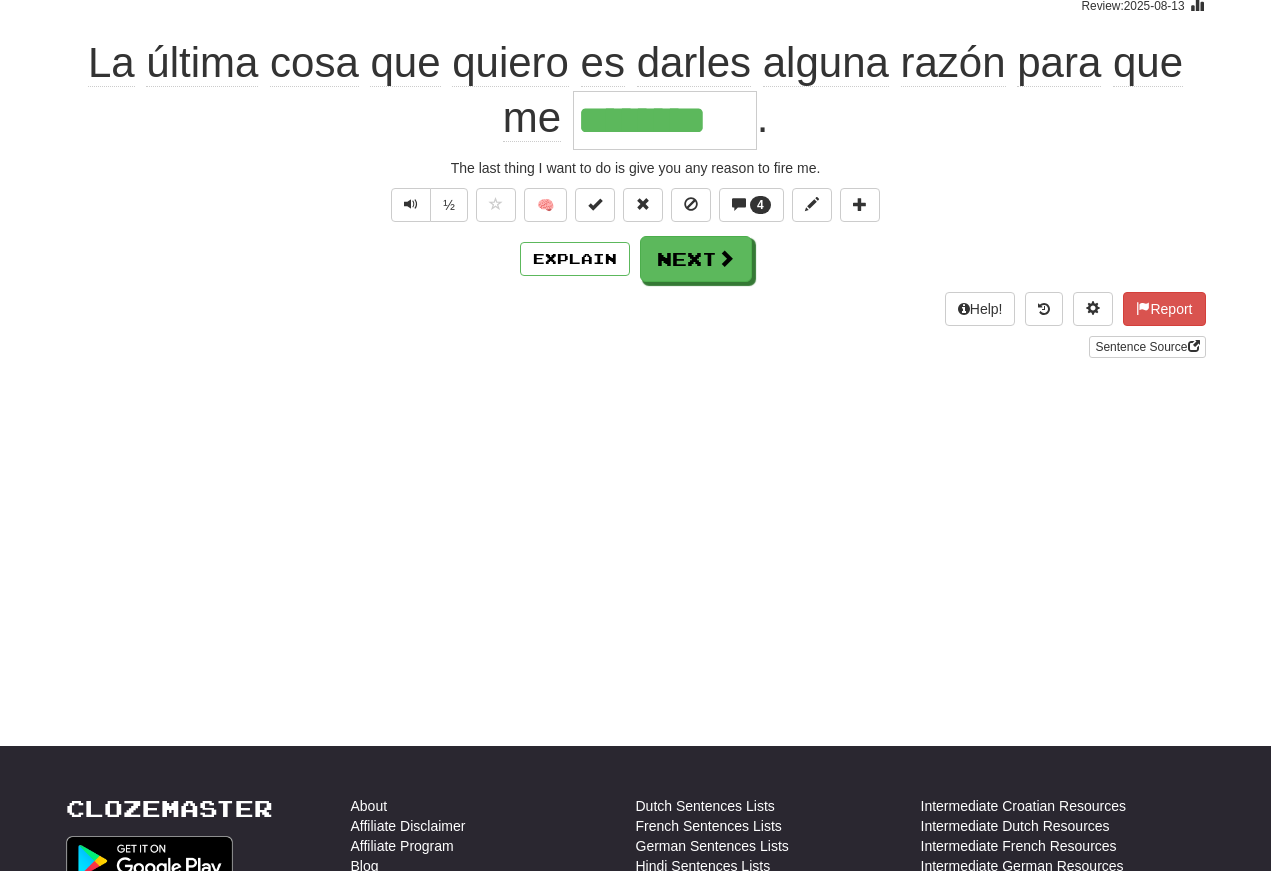click at bounding box center [411, 205] 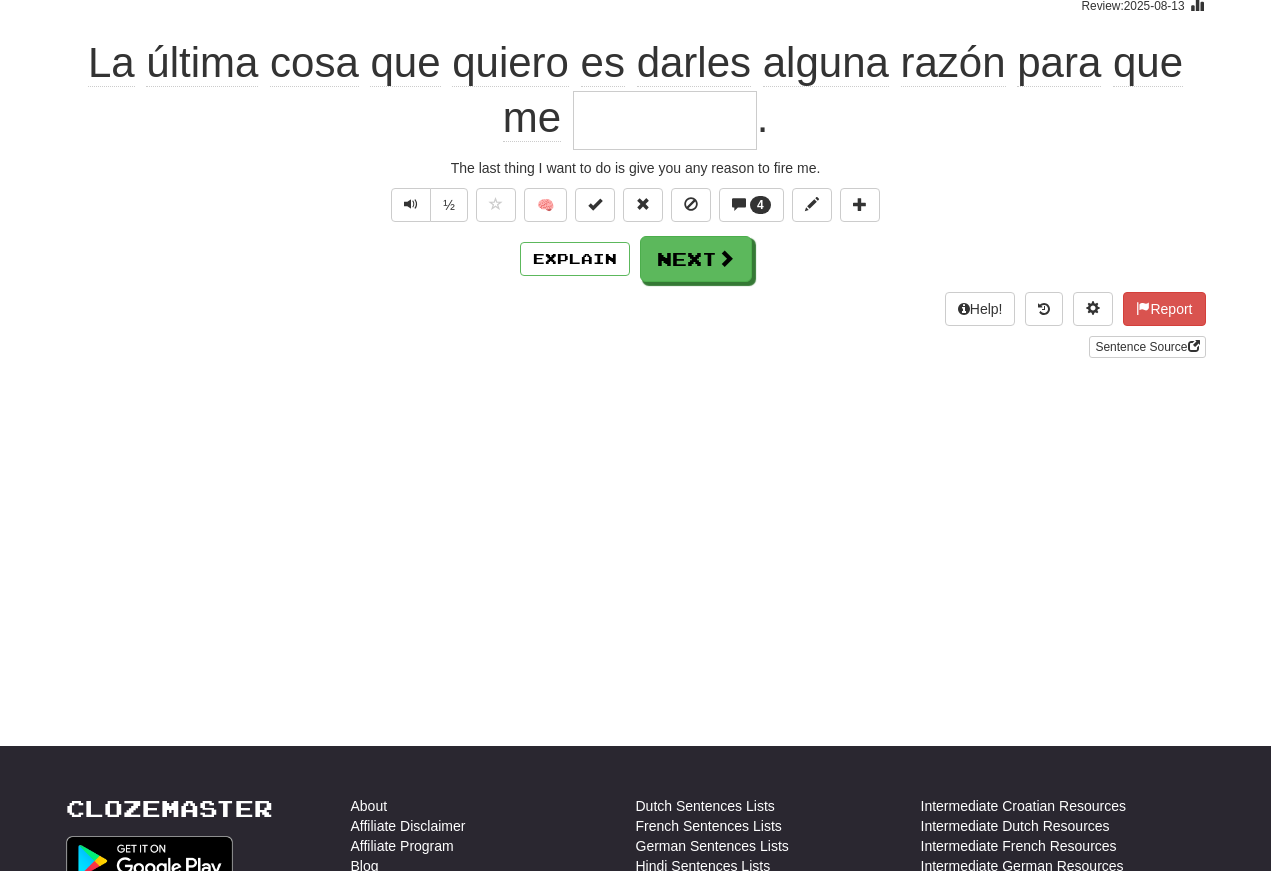 scroll, scrollTop: 175, scrollLeft: 0, axis: vertical 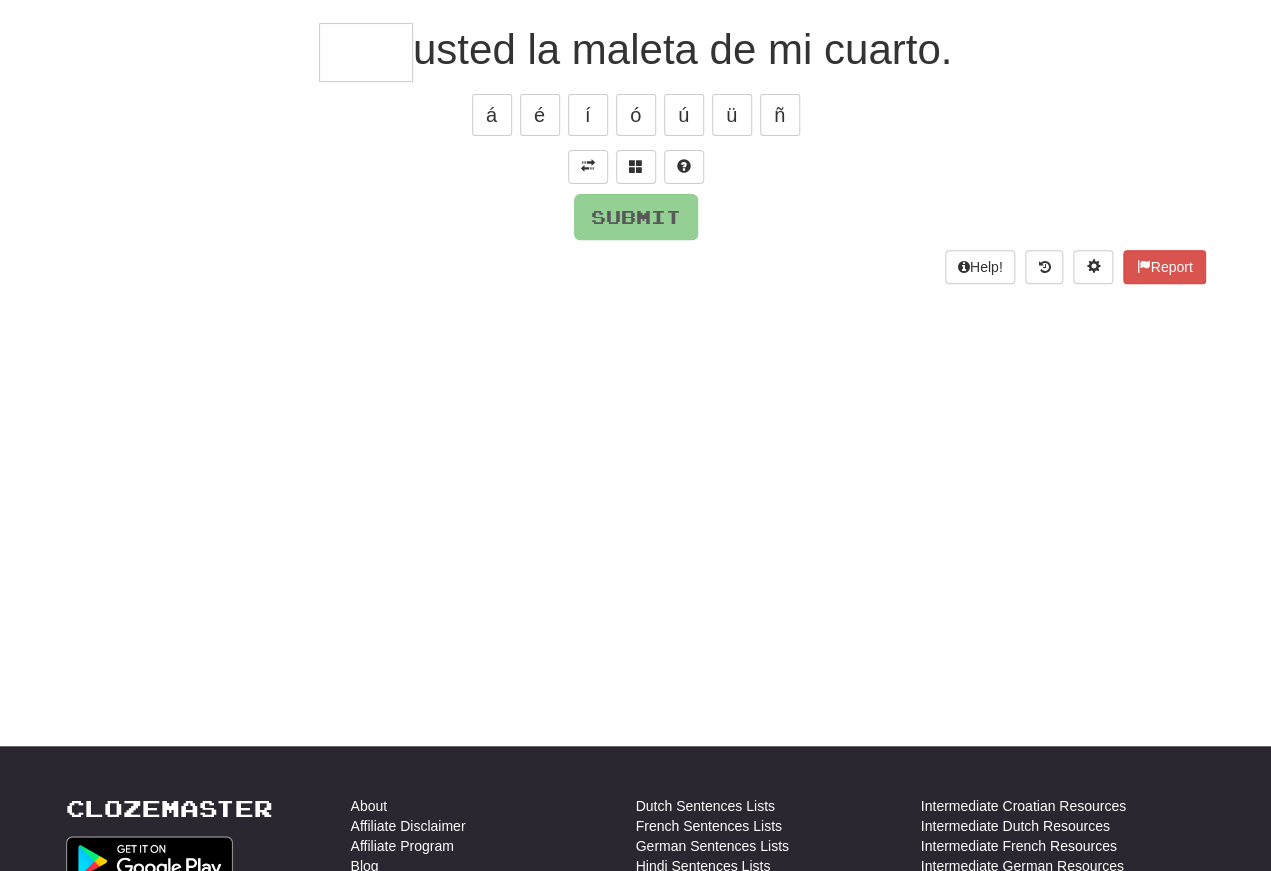 click at bounding box center (588, 166) 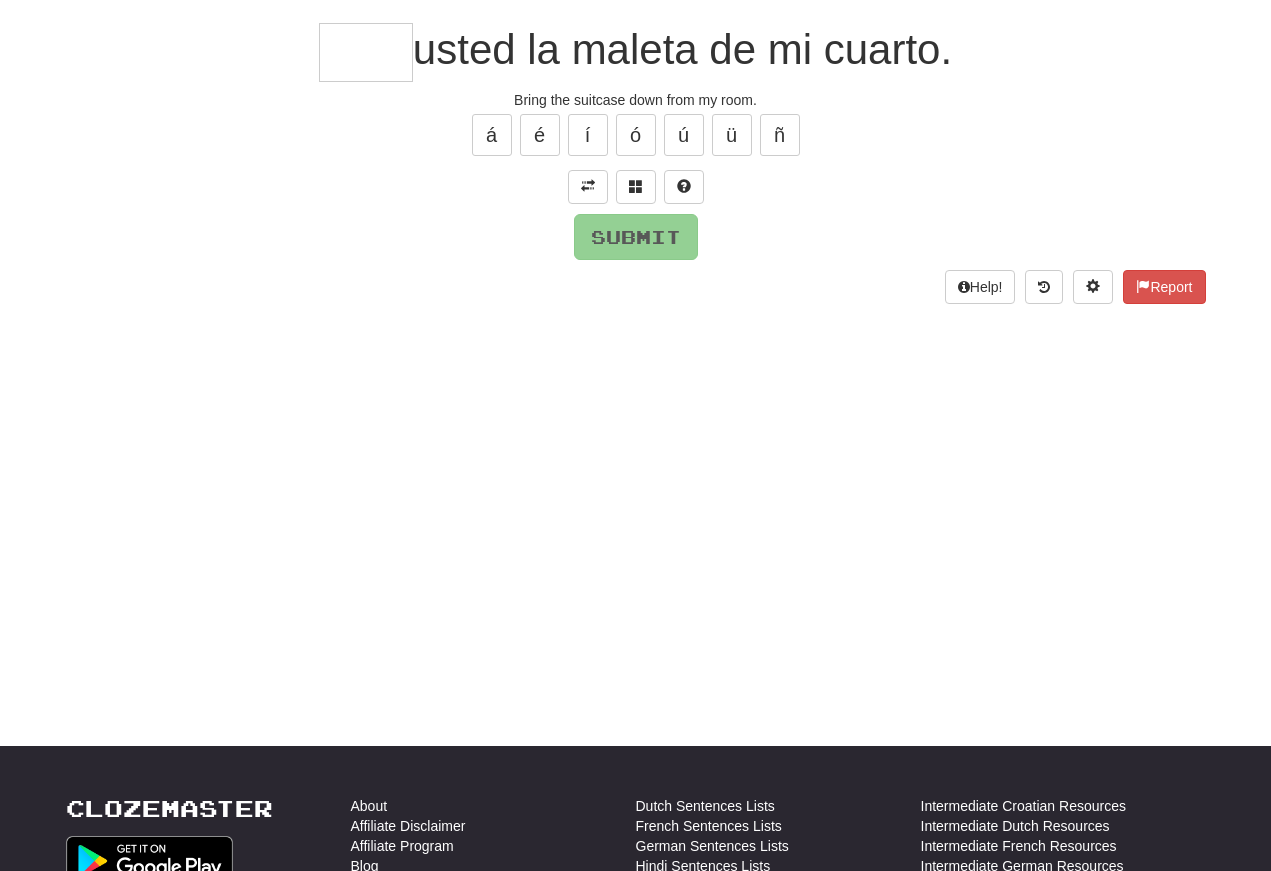 click at bounding box center [366, 52] 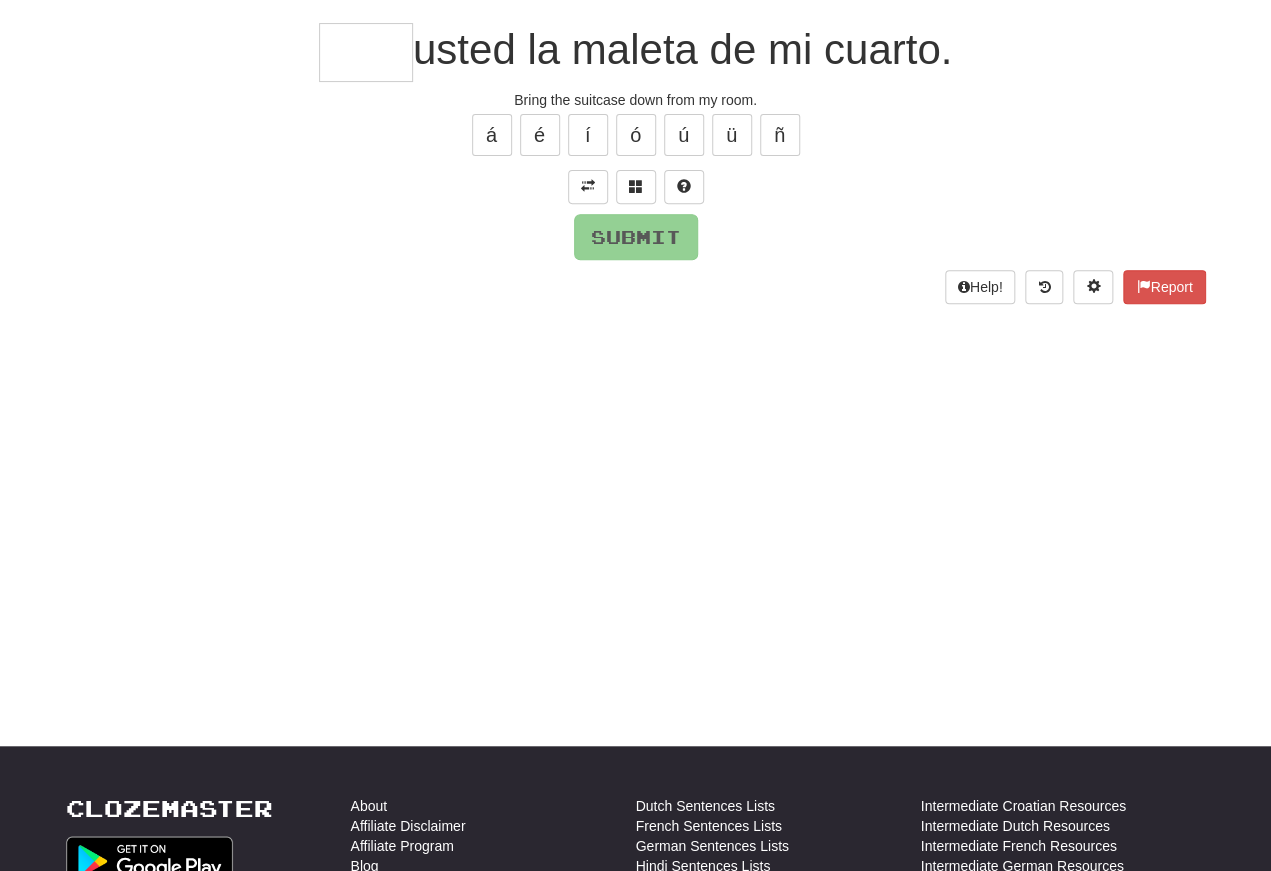 type on "*" 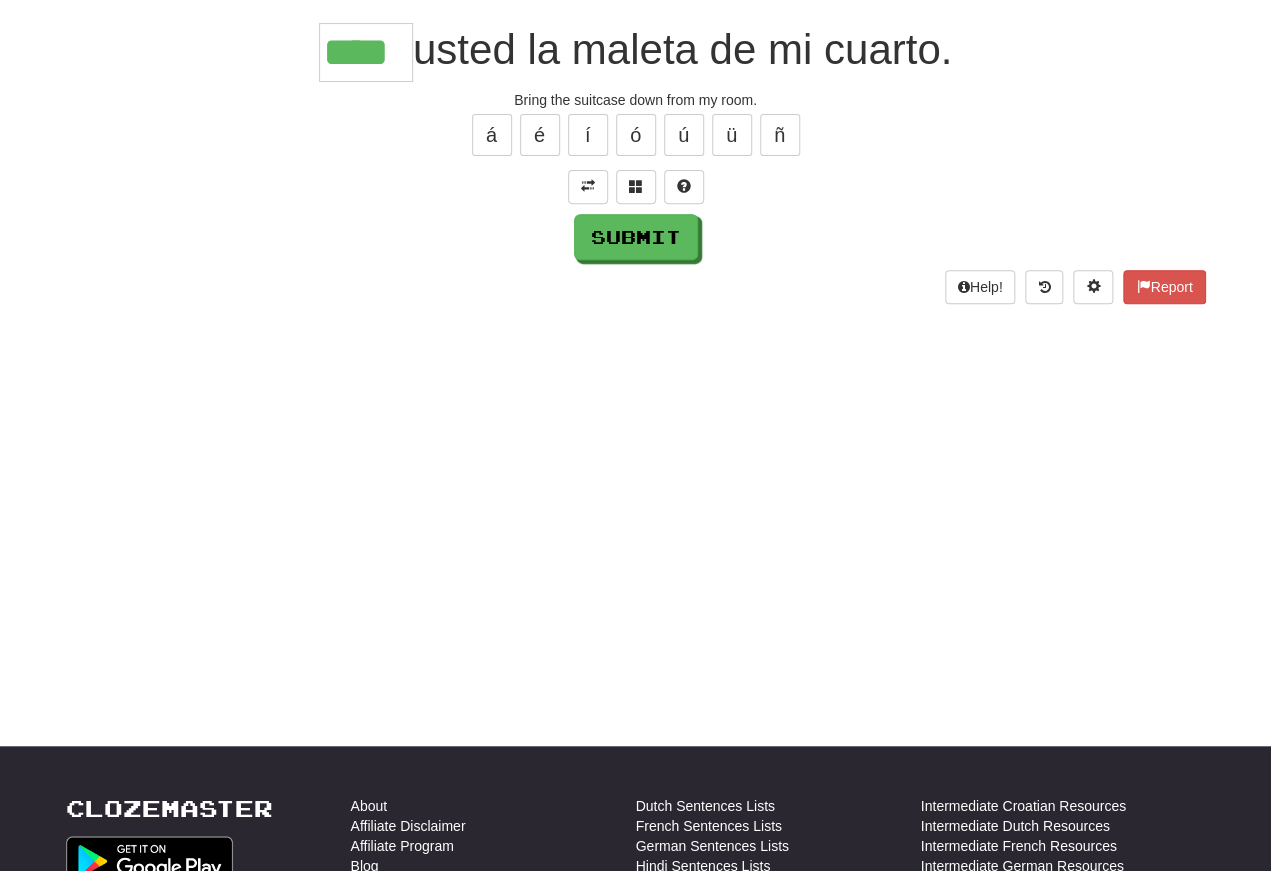 click on "/  Score:   112 75 %  Mastered ****  usted la maleta de mi cuarto. Bring the suitcase down from my room. á é í ó ú ü ñ Submit  Help!  Report" at bounding box center (636, 125) 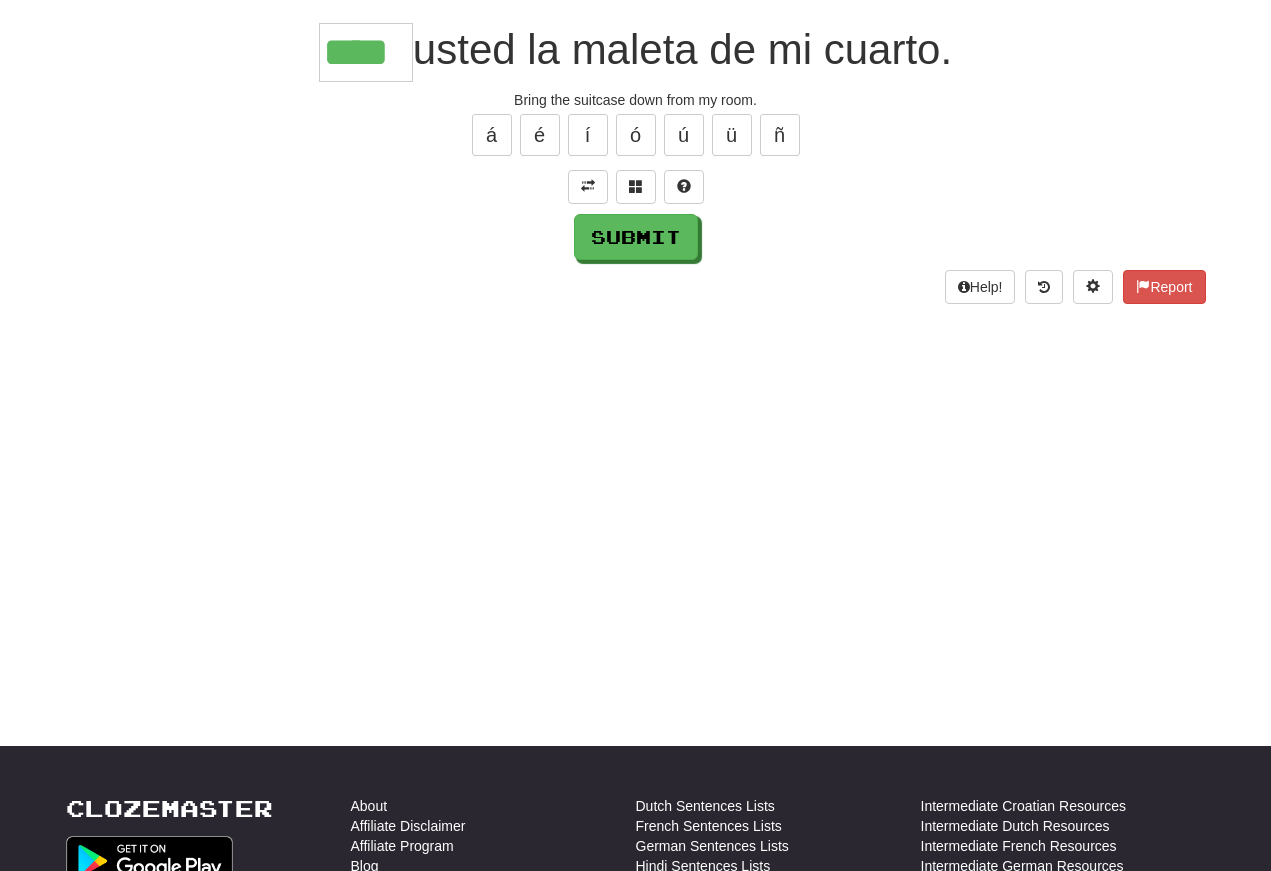 click on "Submit" at bounding box center (636, 237) 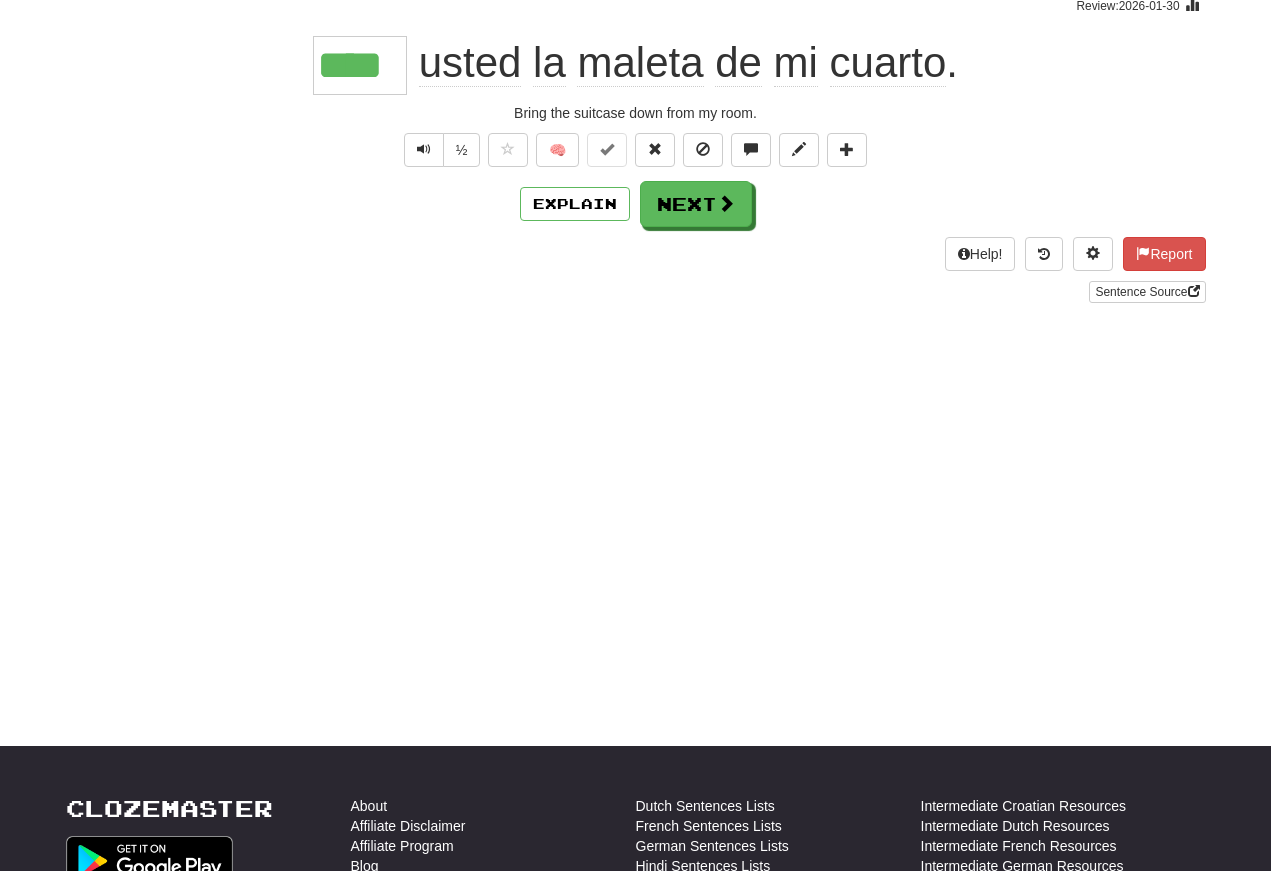 click at bounding box center (424, 150) 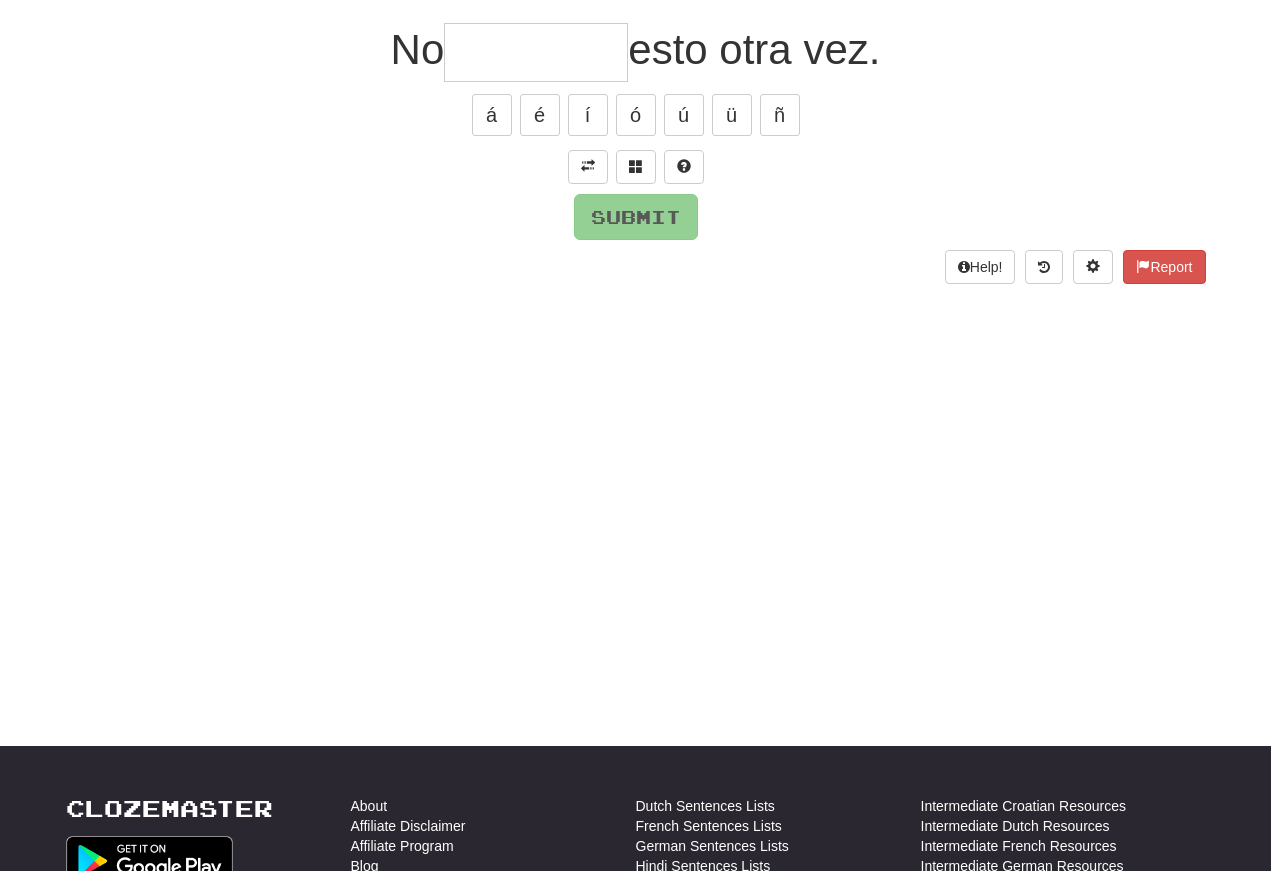 scroll, scrollTop: 175, scrollLeft: 0, axis: vertical 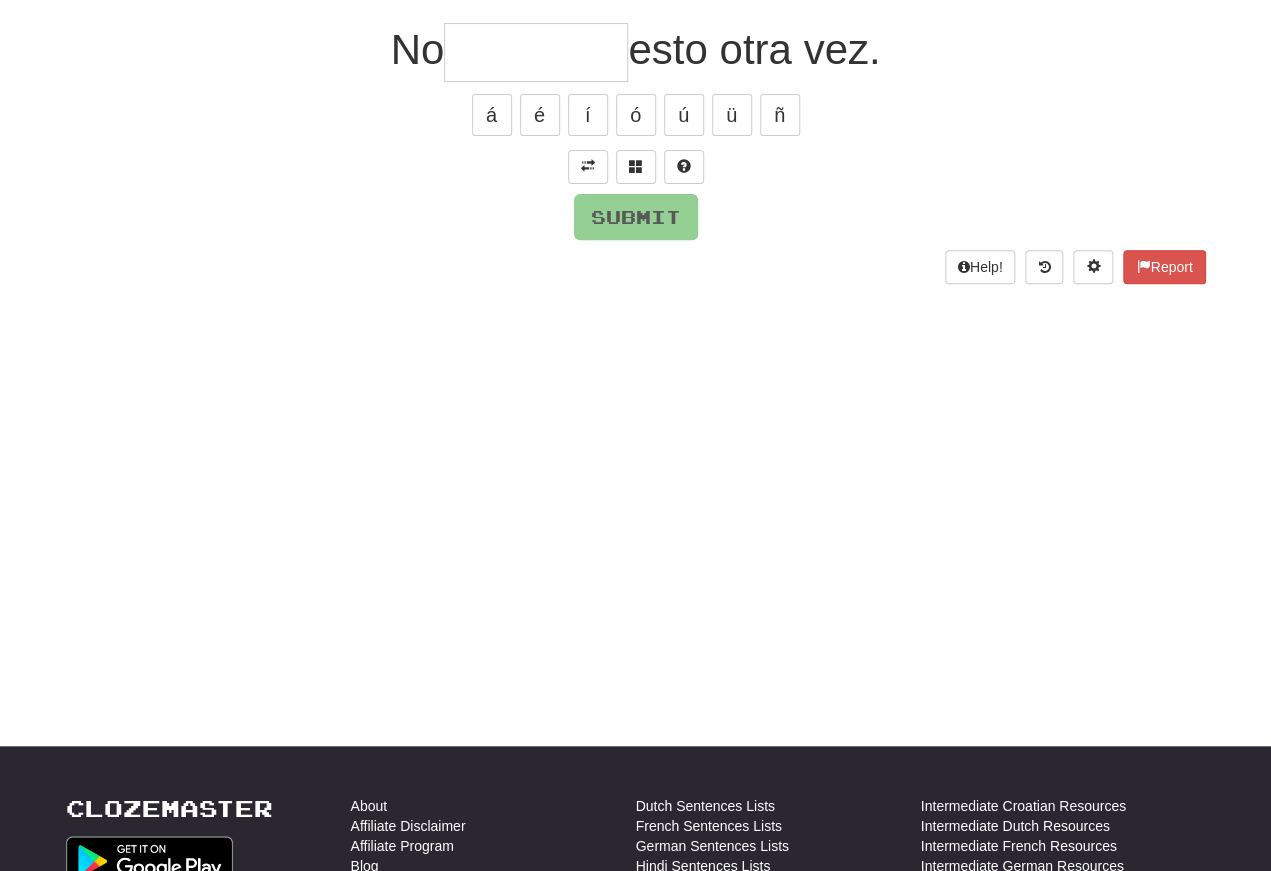 click at bounding box center [588, 166] 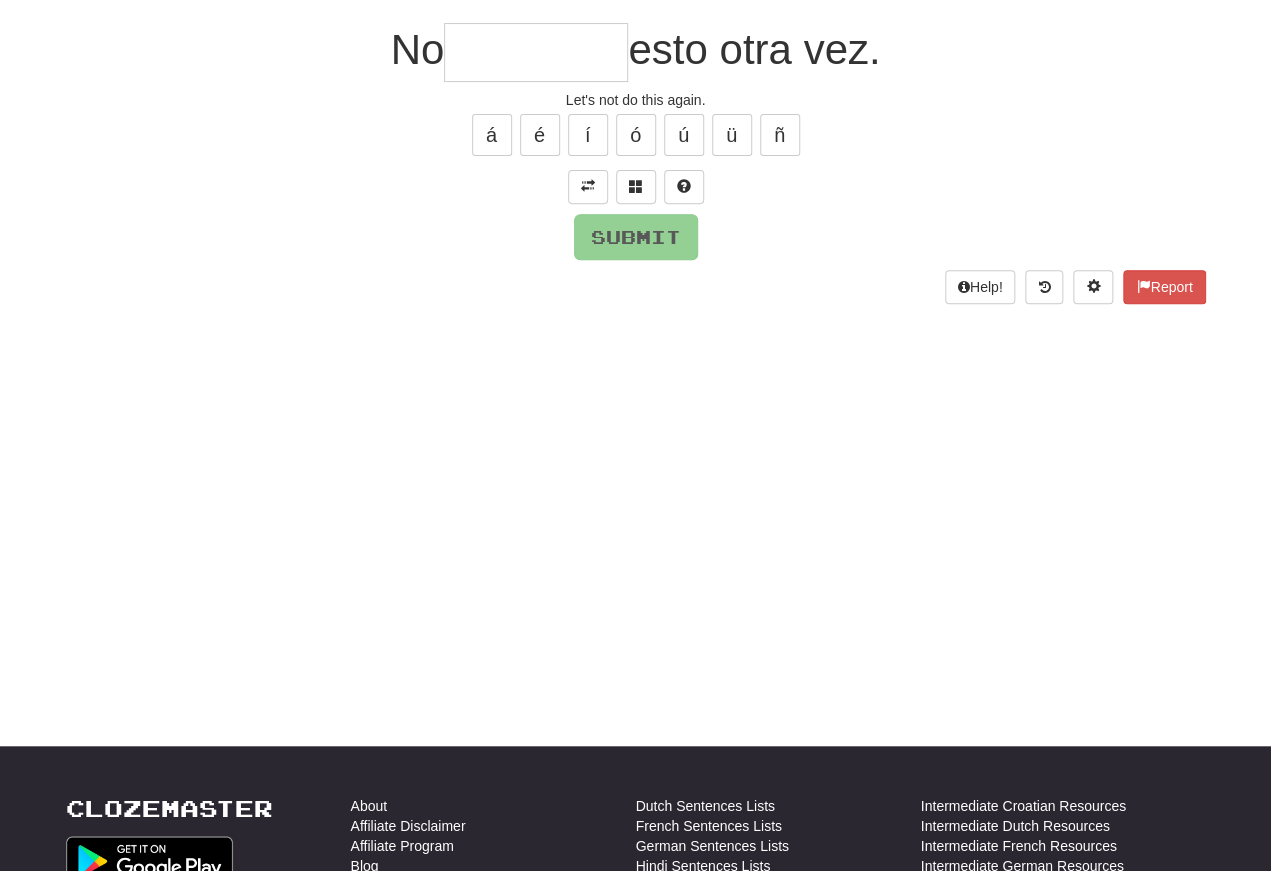 scroll, scrollTop: 175, scrollLeft: 0, axis: vertical 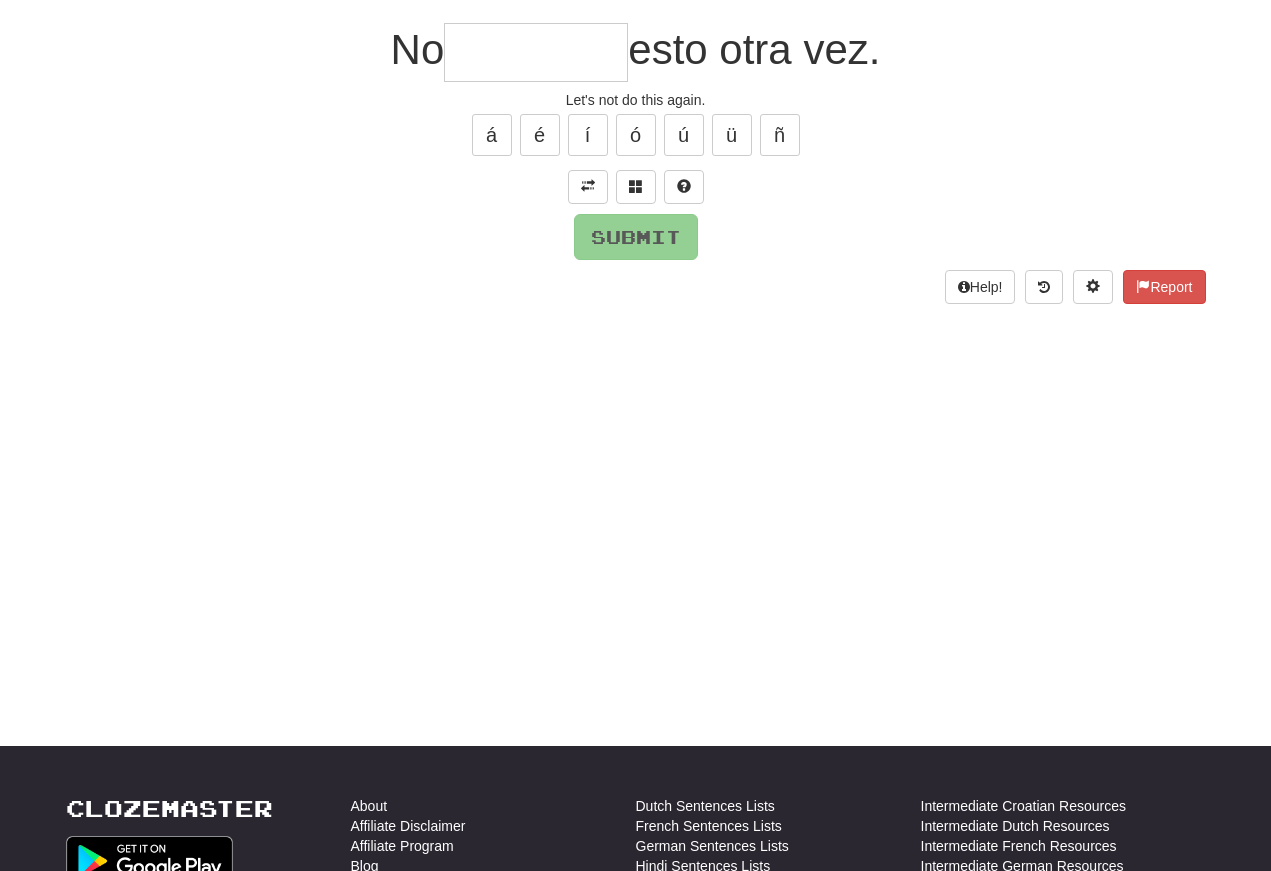 click at bounding box center (536, 52) 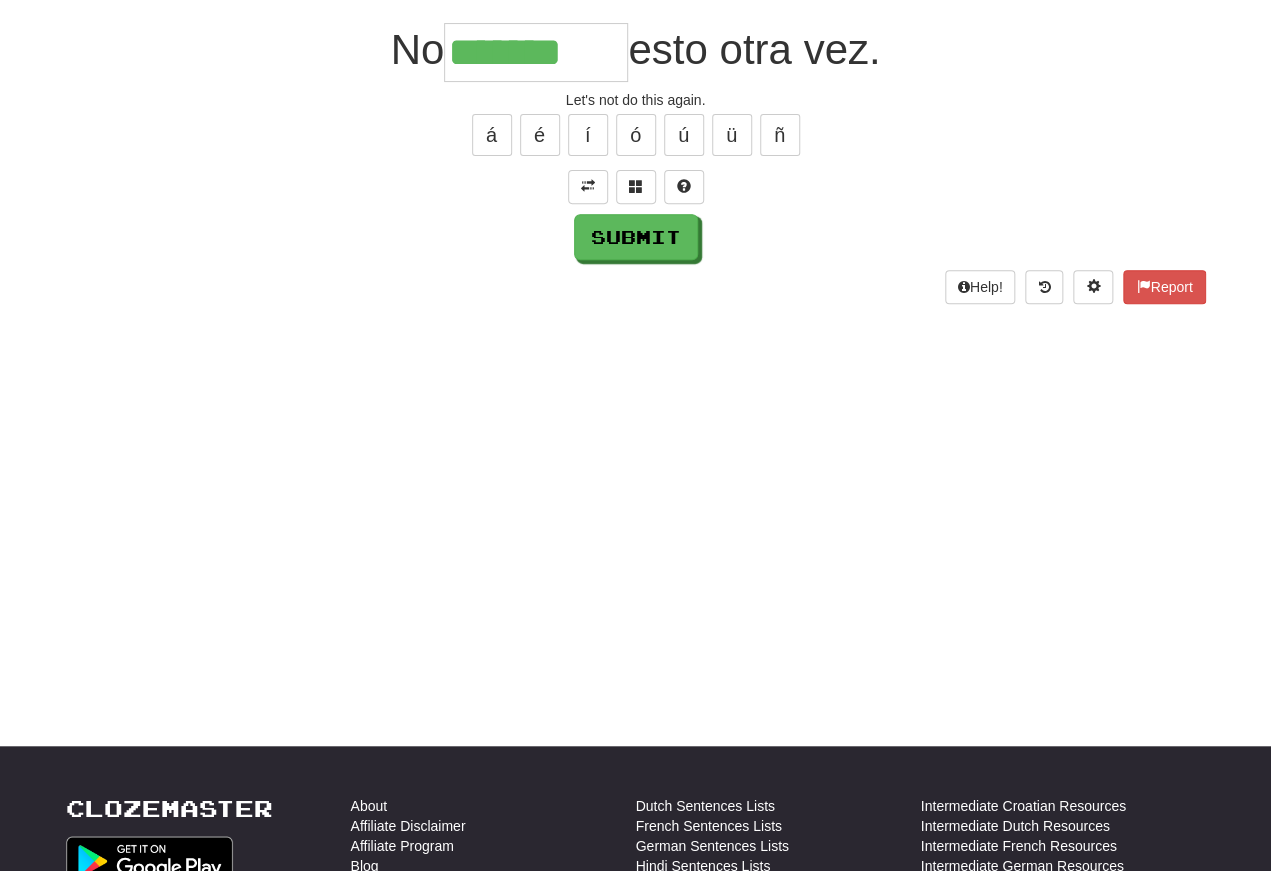 type on "*******" 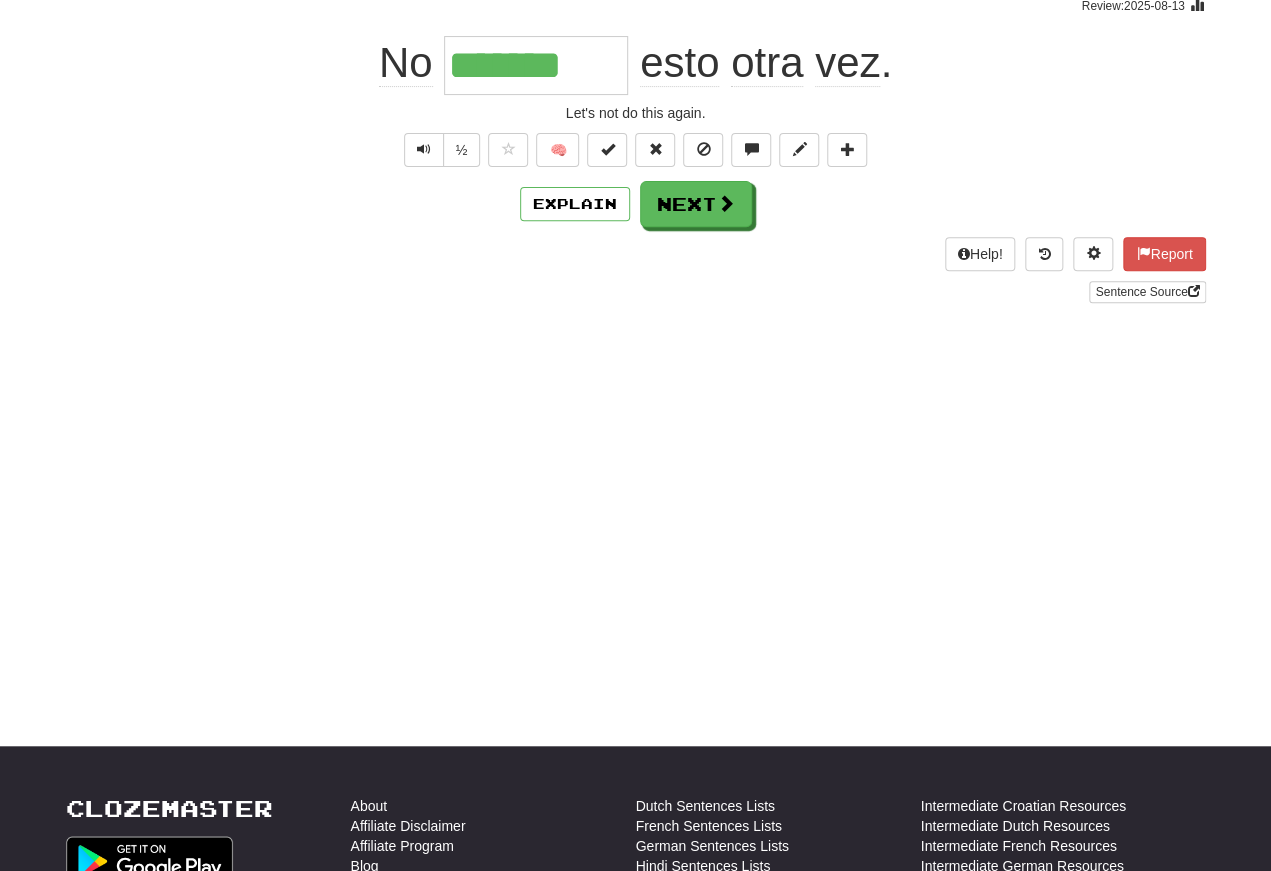 scroll, scrollTop: 175, scrollLeft: 0, axis: vertical 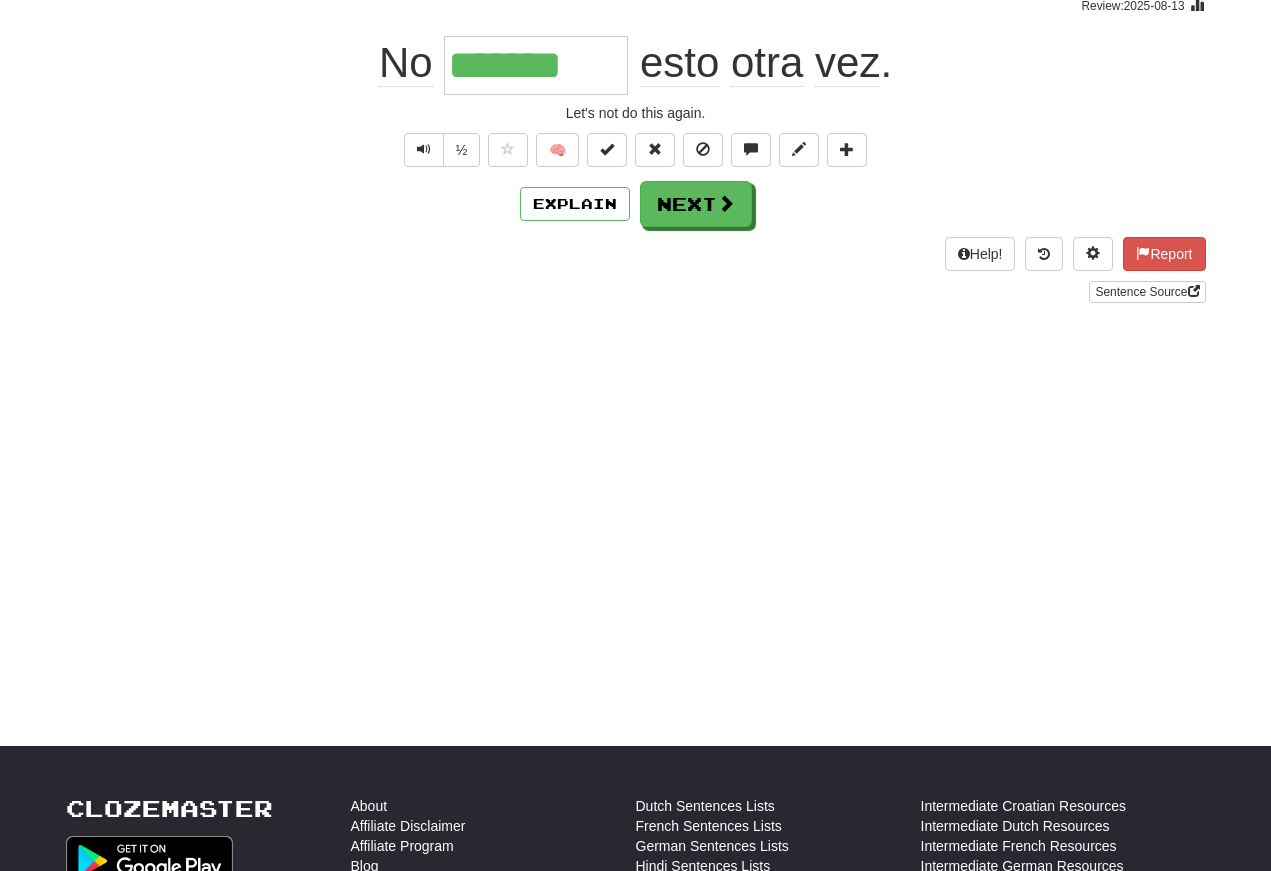 click at bounding box center [424, 149] 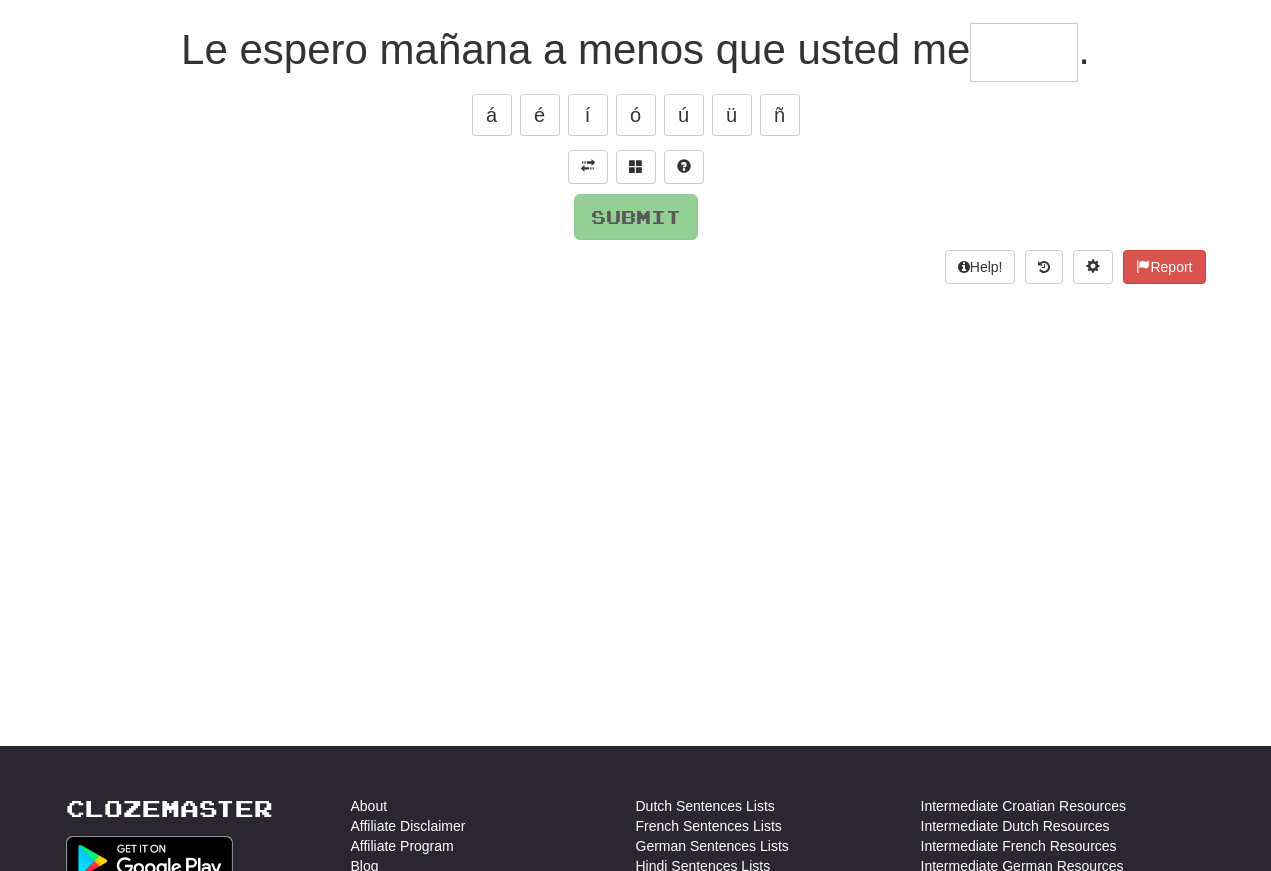 scroll, scrollTop: 175, scrollLeft: 0, axis: vertical 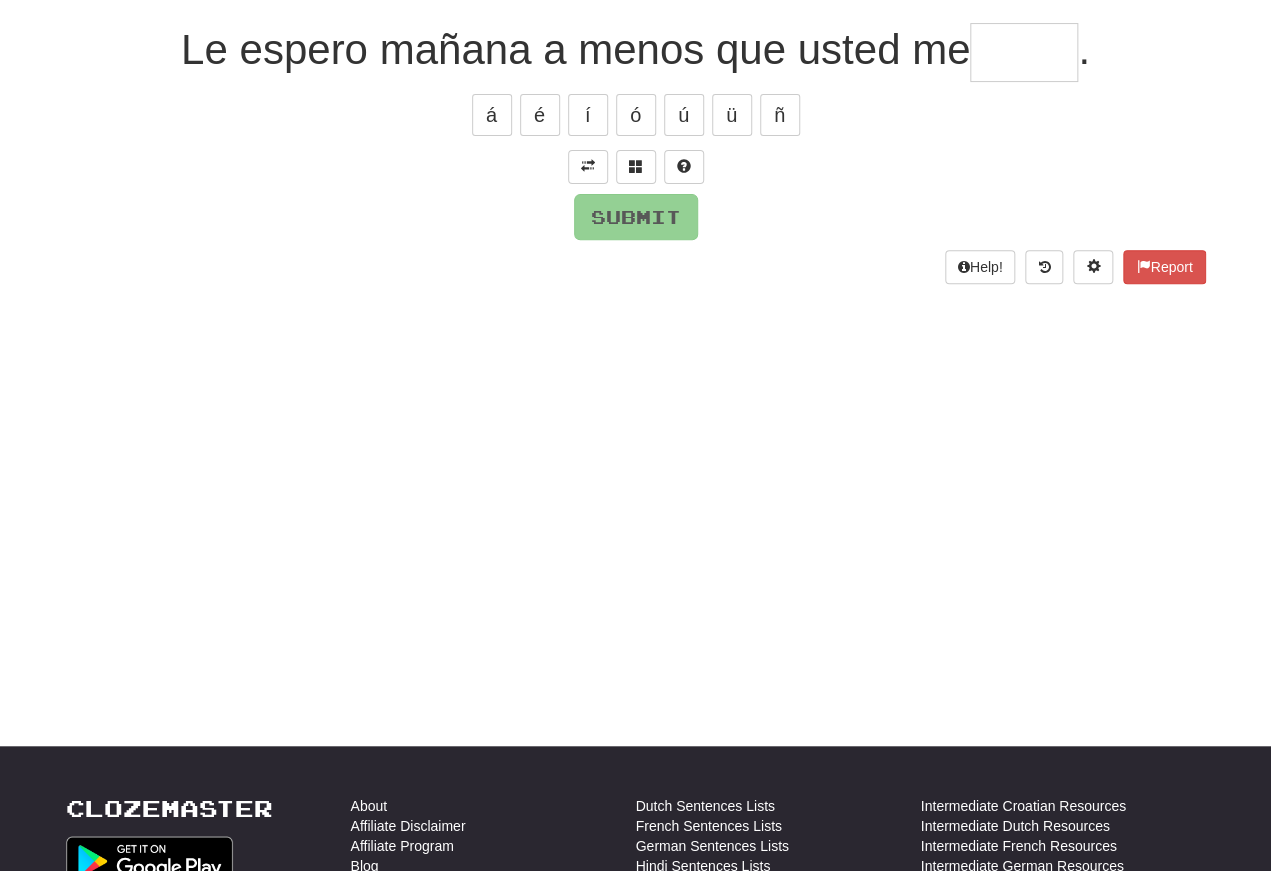 click at bounding box center (588, 166) 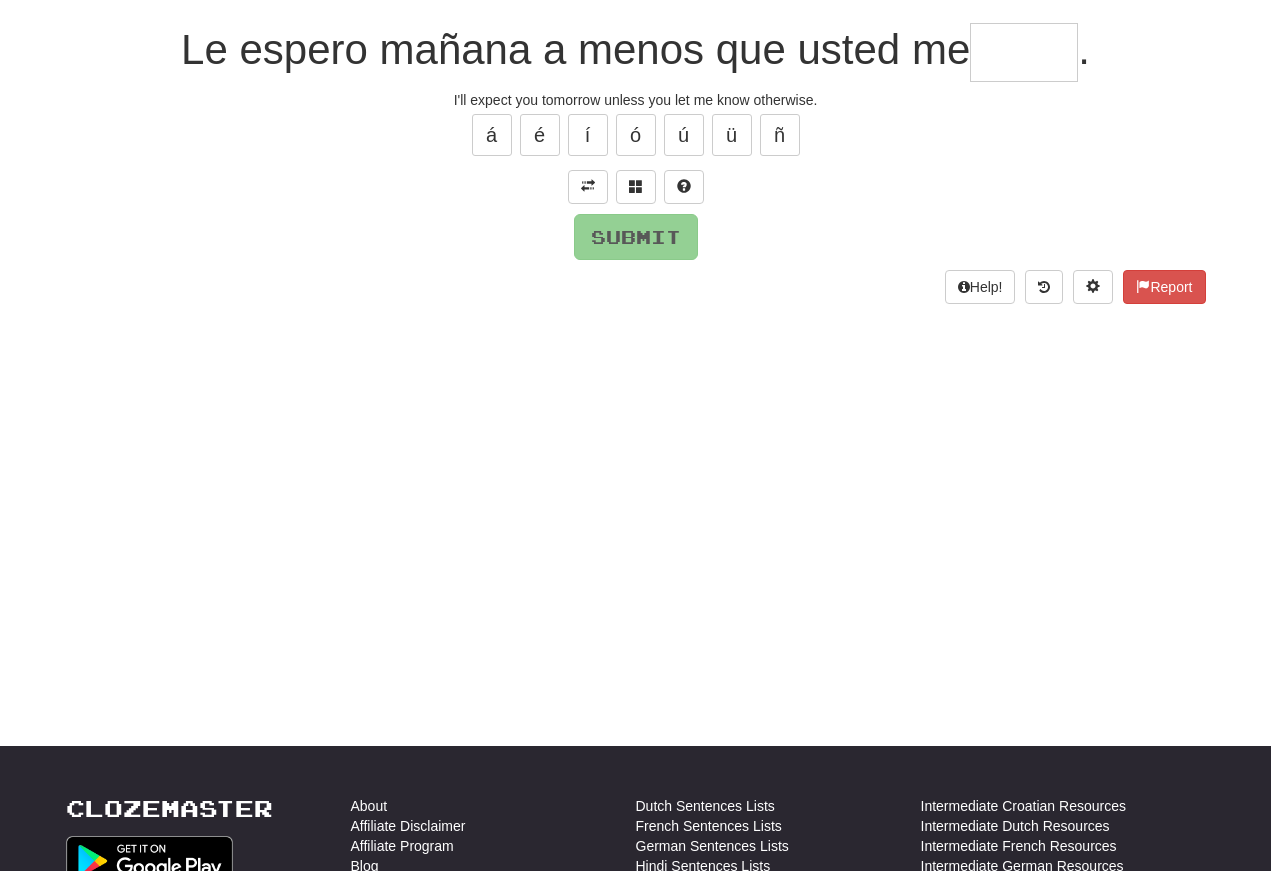 click at bounding box center (1024, 52) 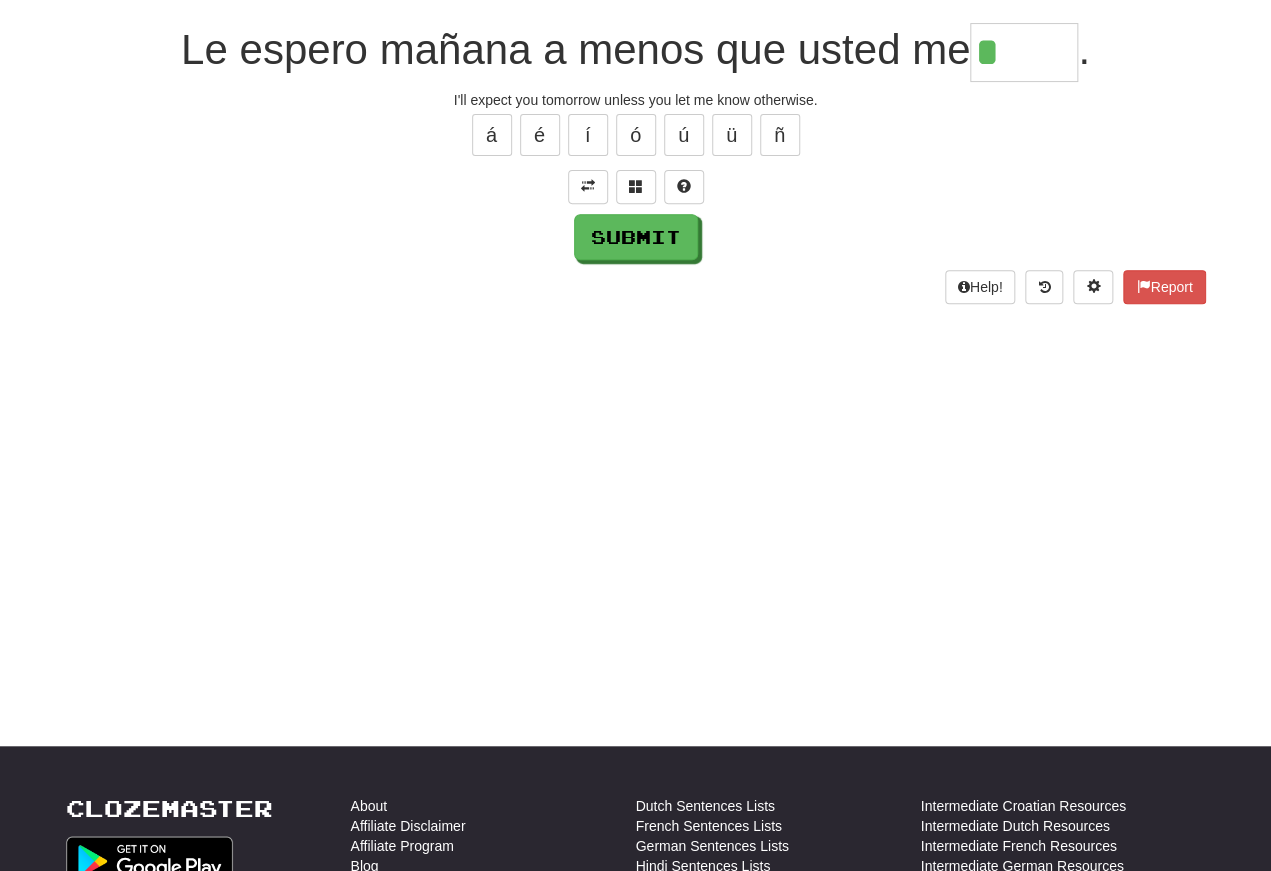 click at bounding box center (636, 186) 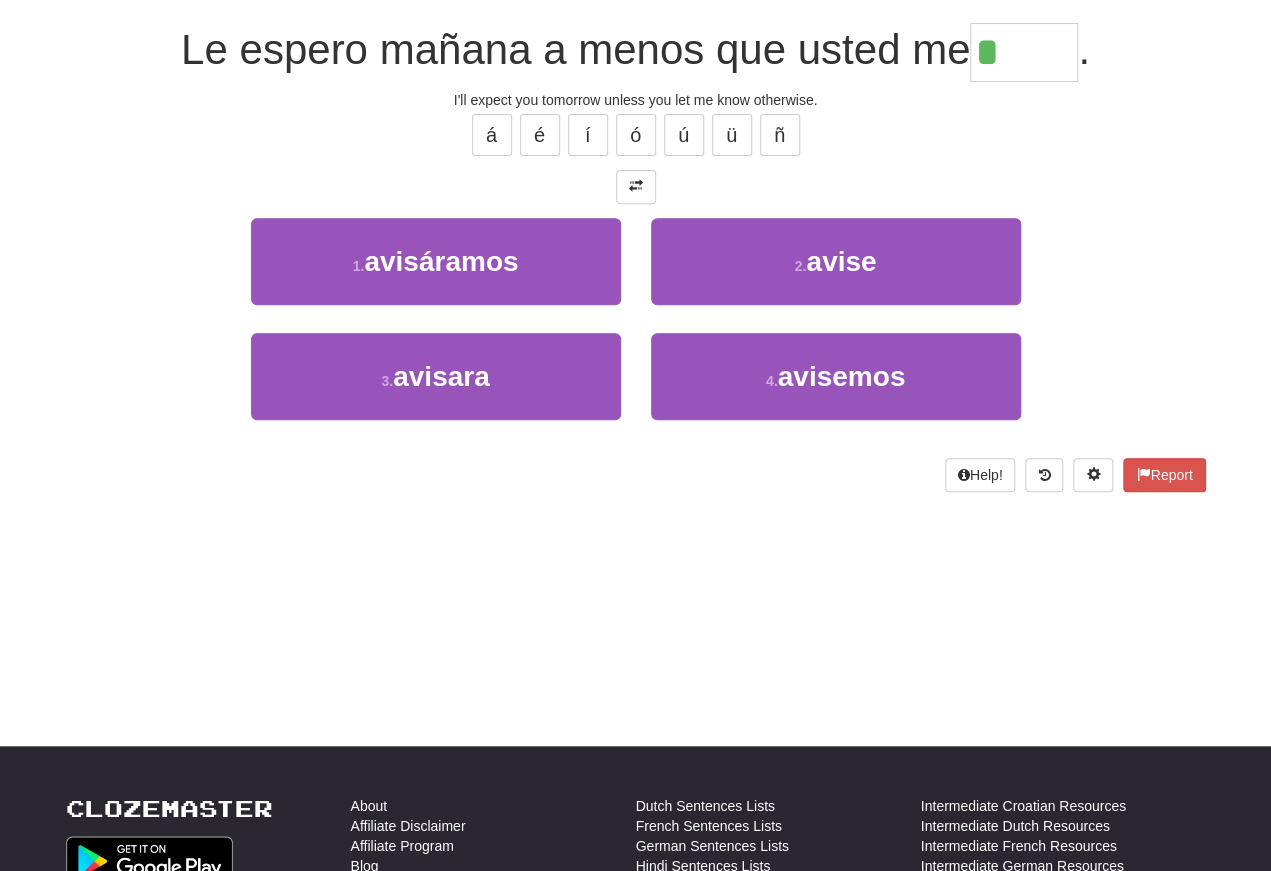 click on "2 .  avise" at bounding box center [836, 261] 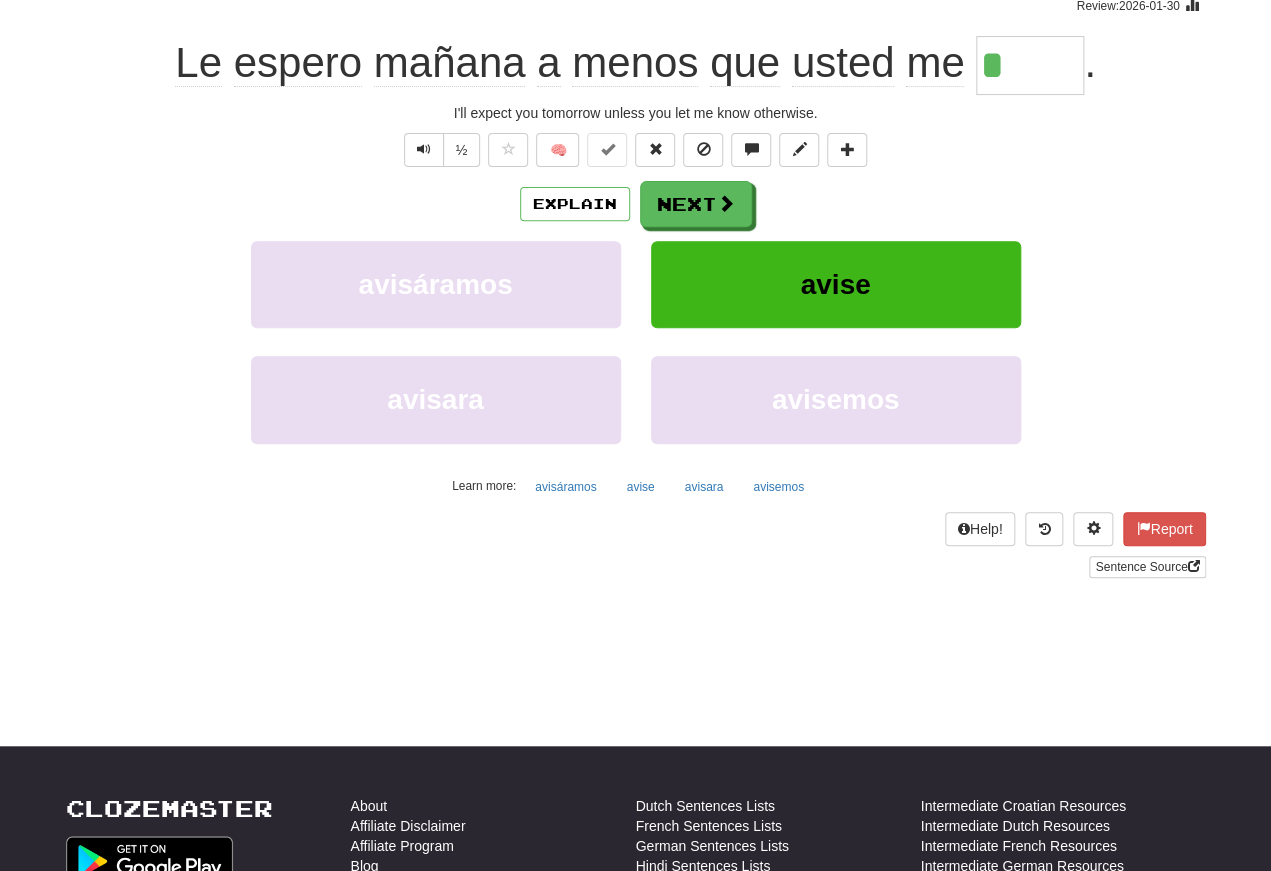 type on "*****" 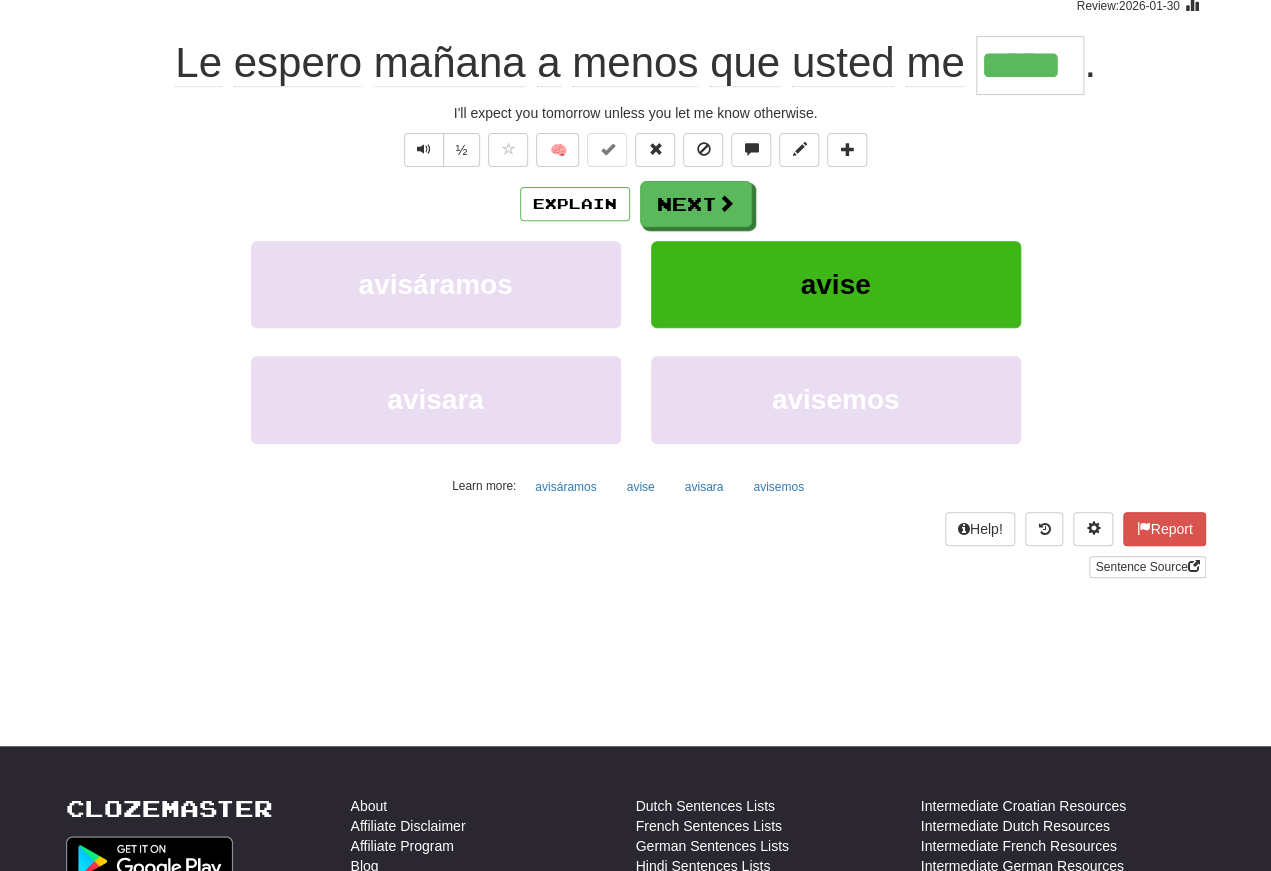 scroll, scrollTop: 175, scrollLeft: 0, axis: vertical 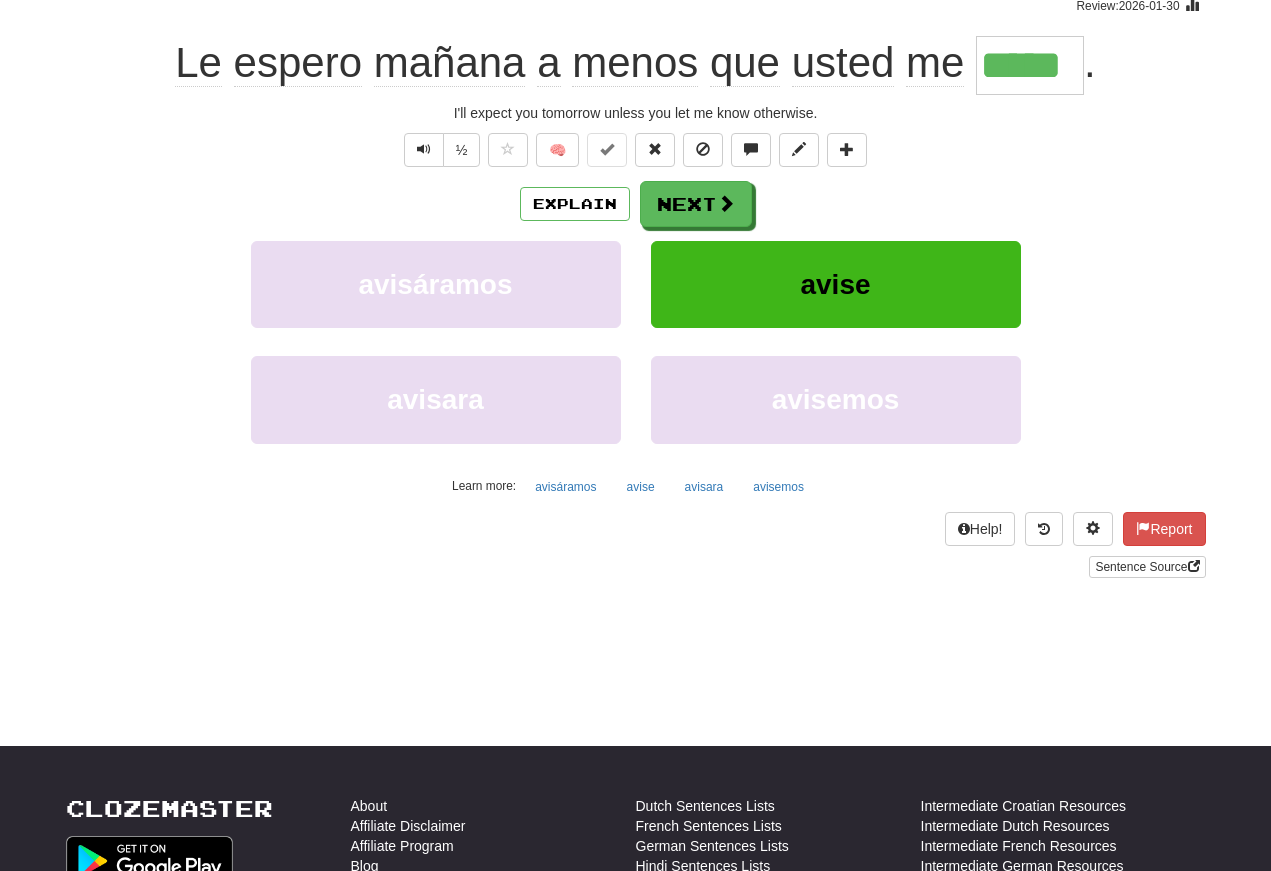 click at bounding box center [424, 150] 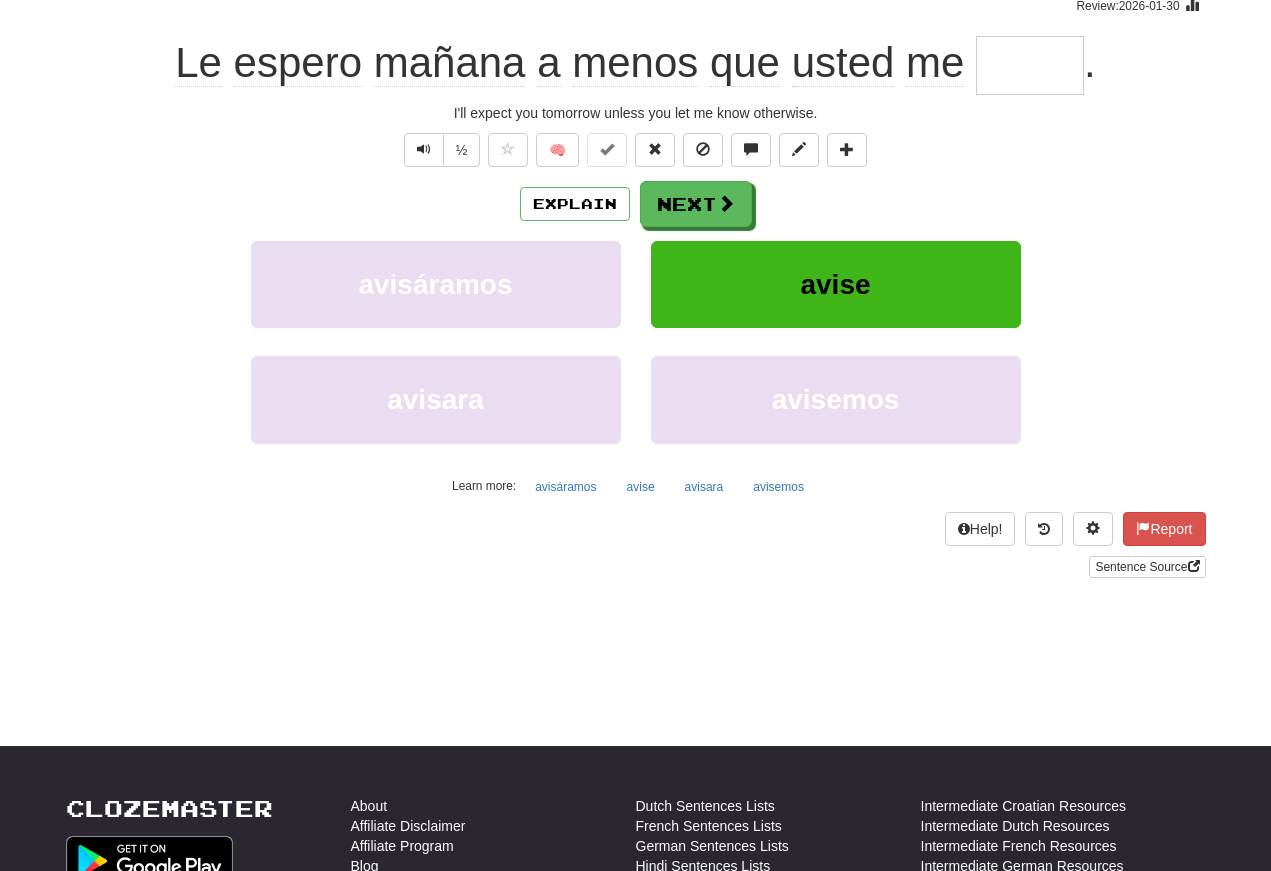 scroll, scrollTop: 175, scrollLeft: 0, axis: vertical 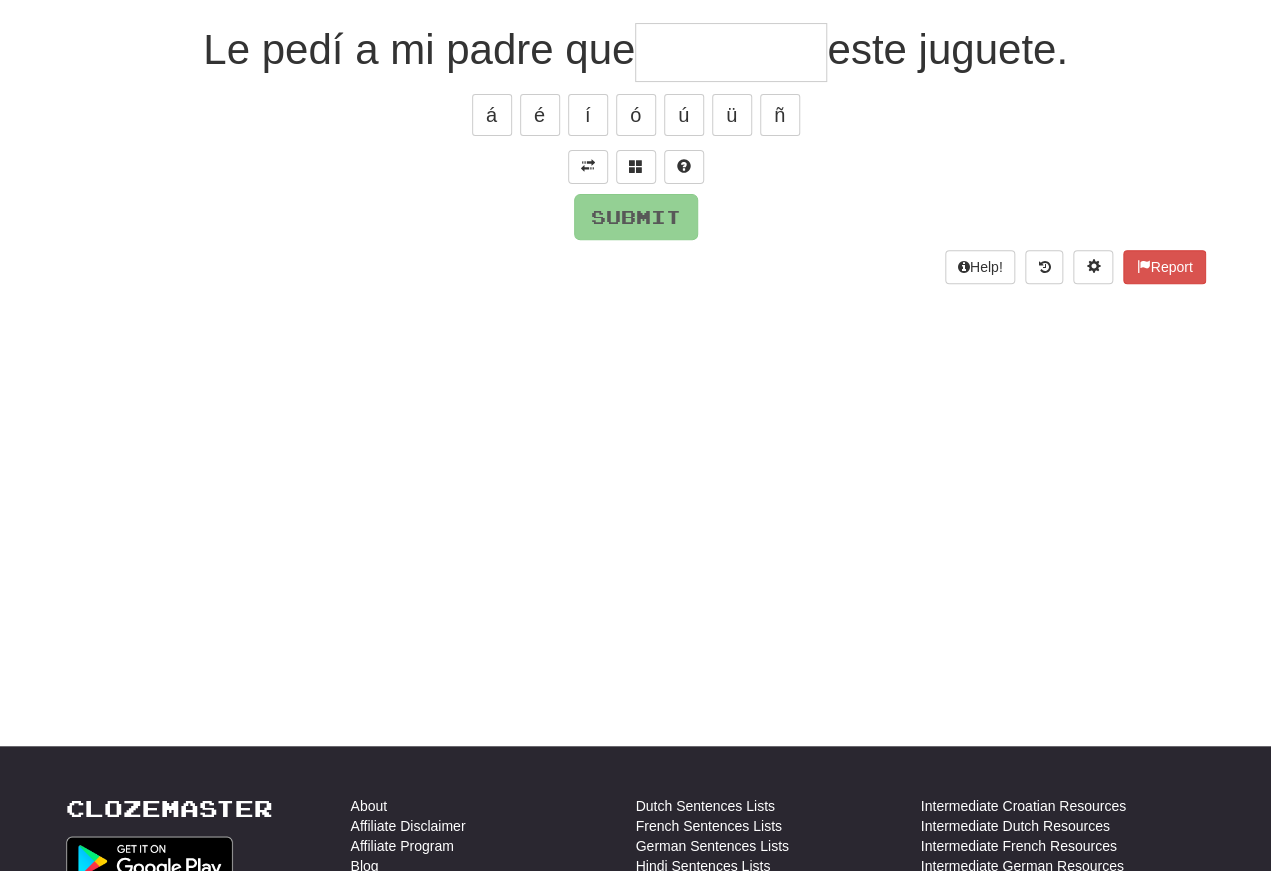 click at bounding box center (588, 166) 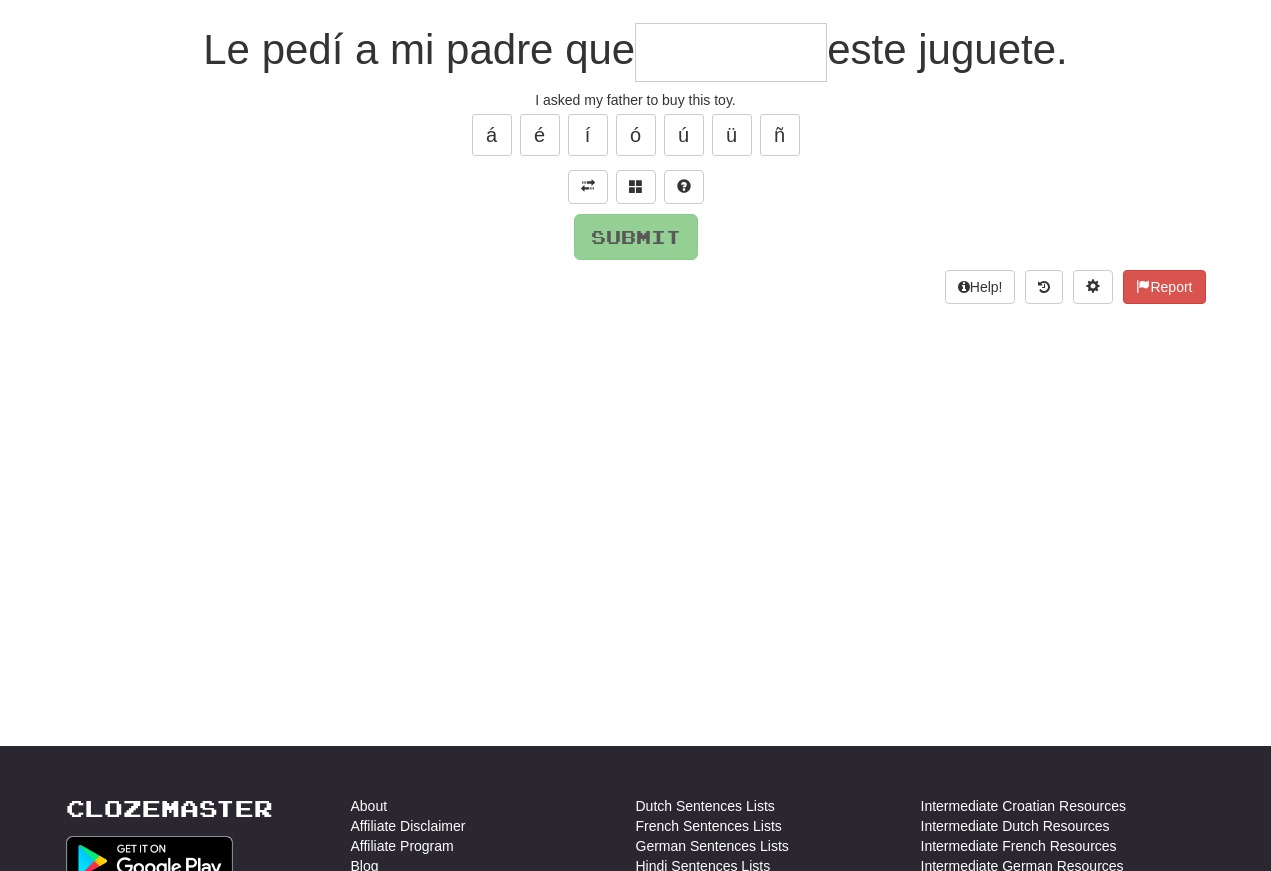 click at bounding box center [731, 52] 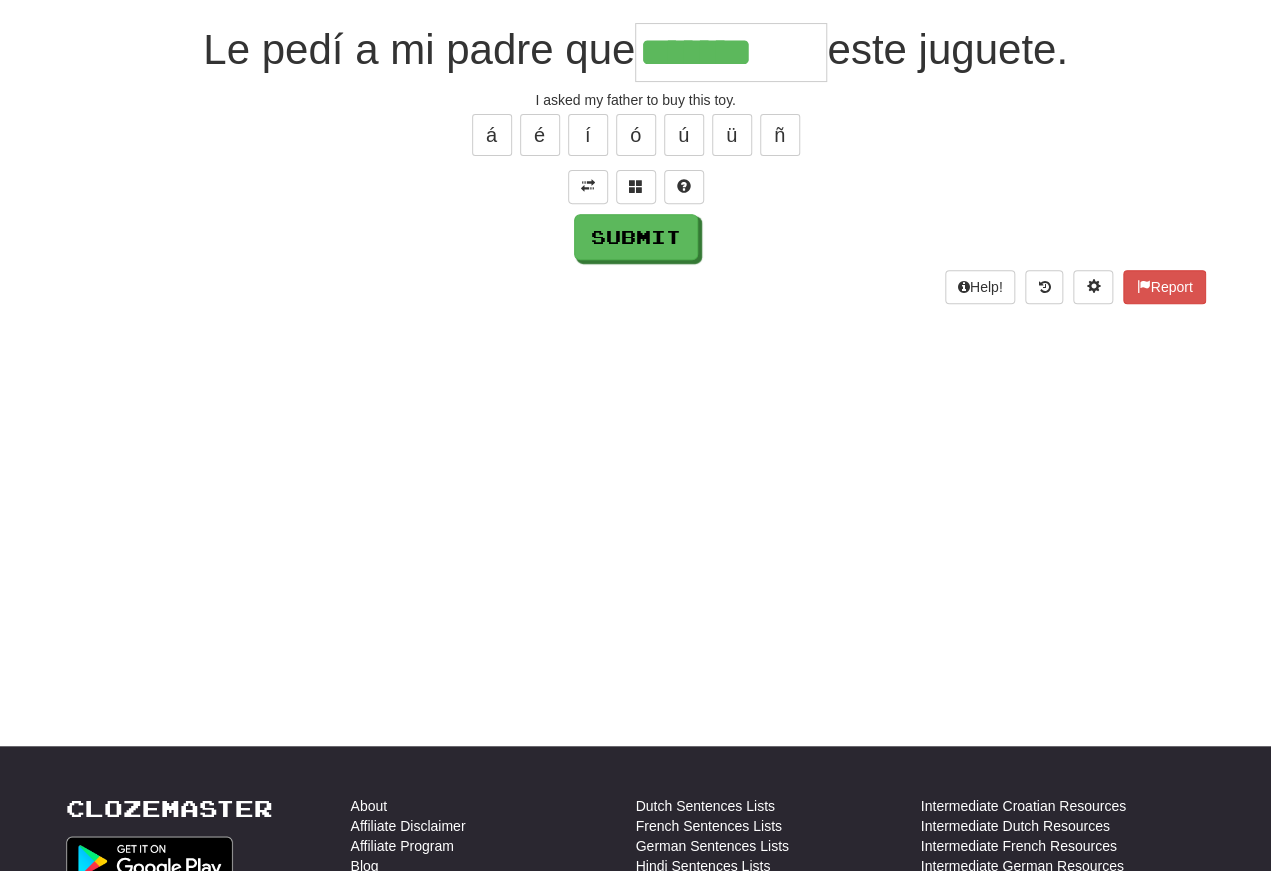 click on "Submit" at bounding box center [636, 237] 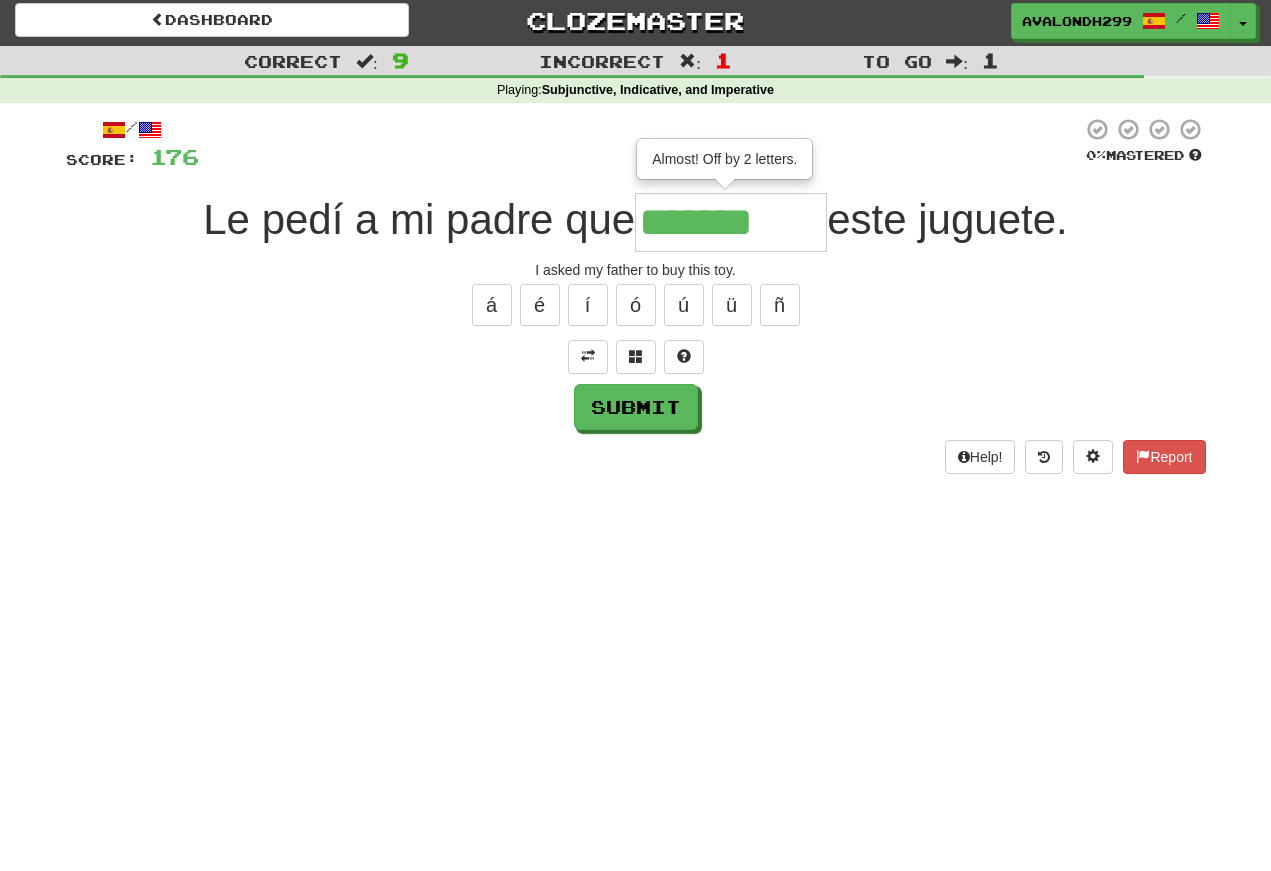 scroll, scrollTop: 5, scrollLeft: 0, axis: vertical 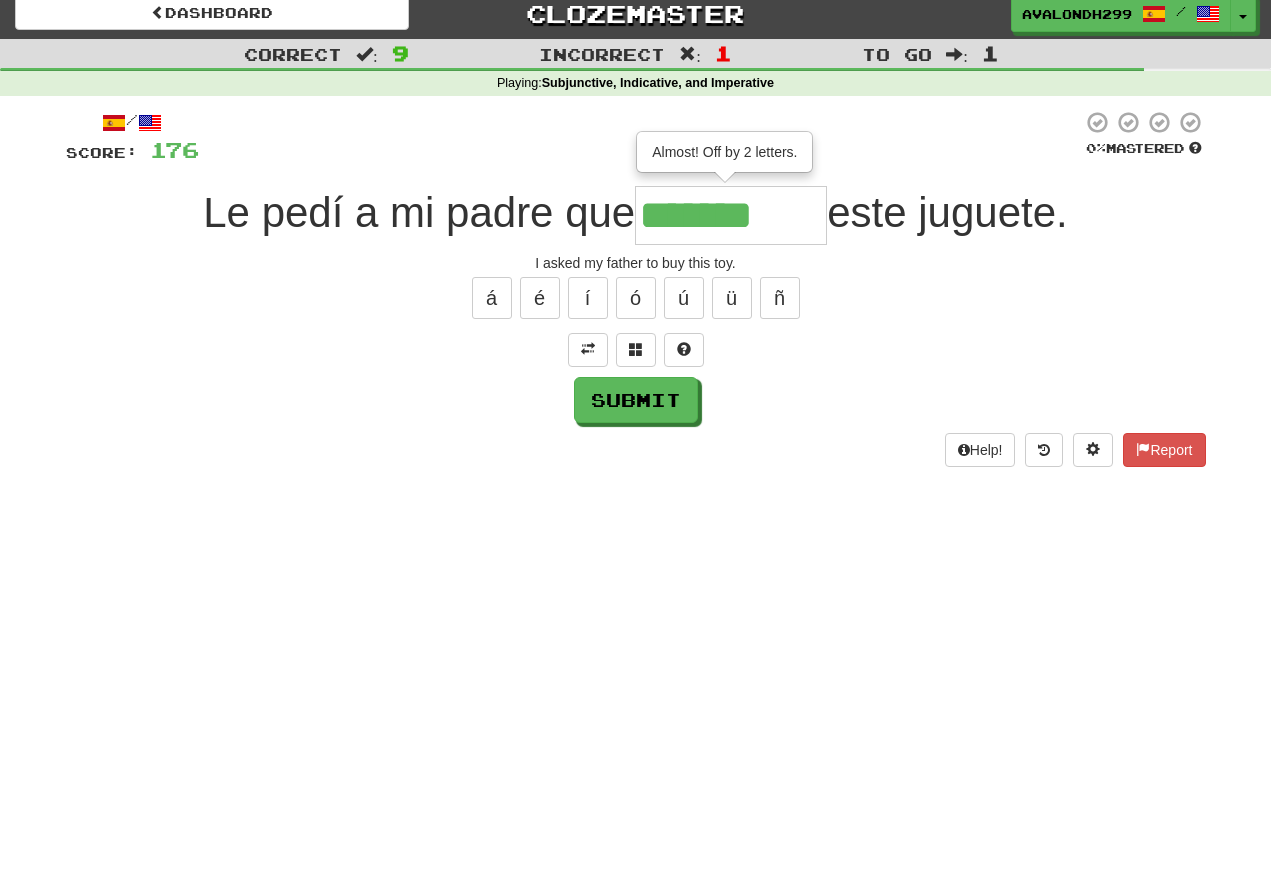 click on "*******" at bounding box center (731, 215) 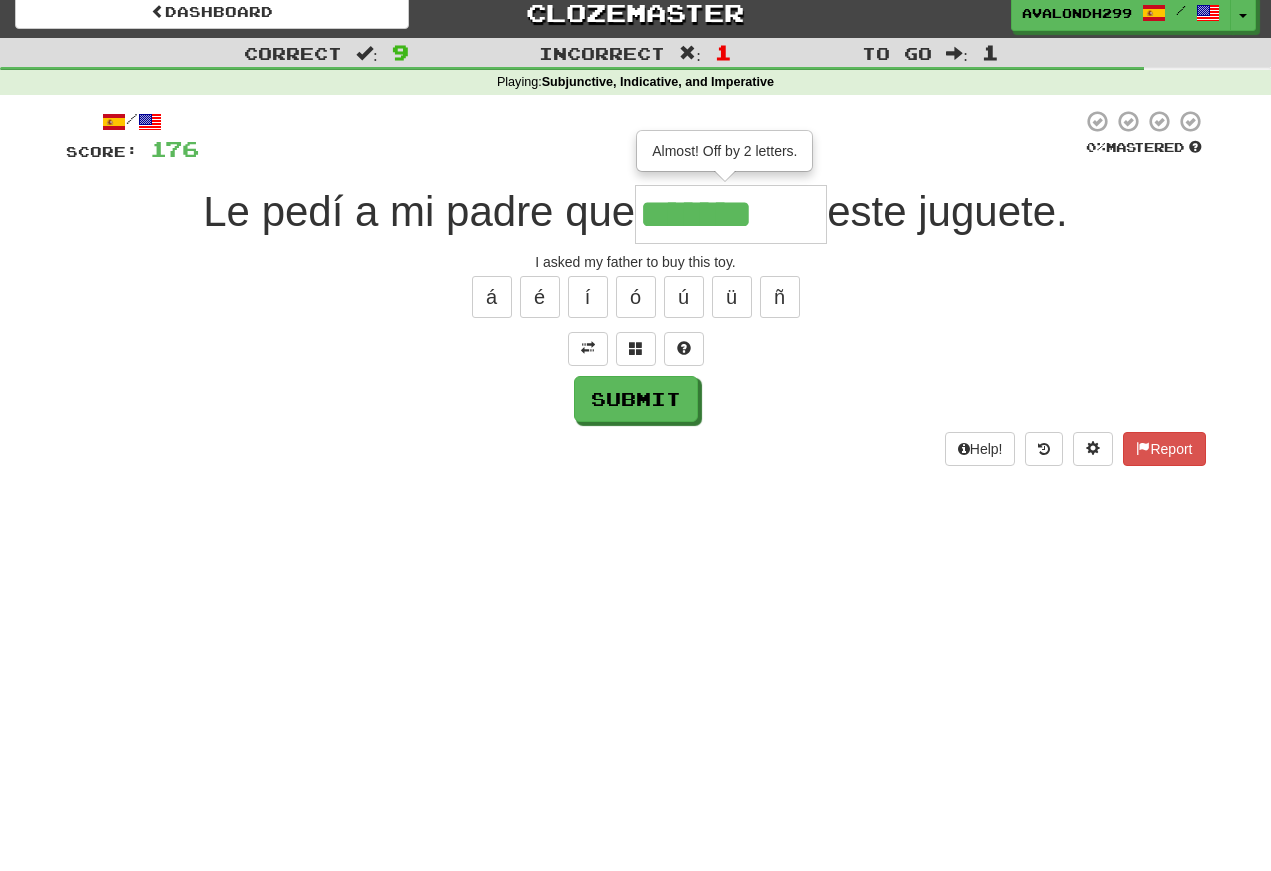 scroll, scrollTop: 12, scrollLeft: 0, axis: vertical 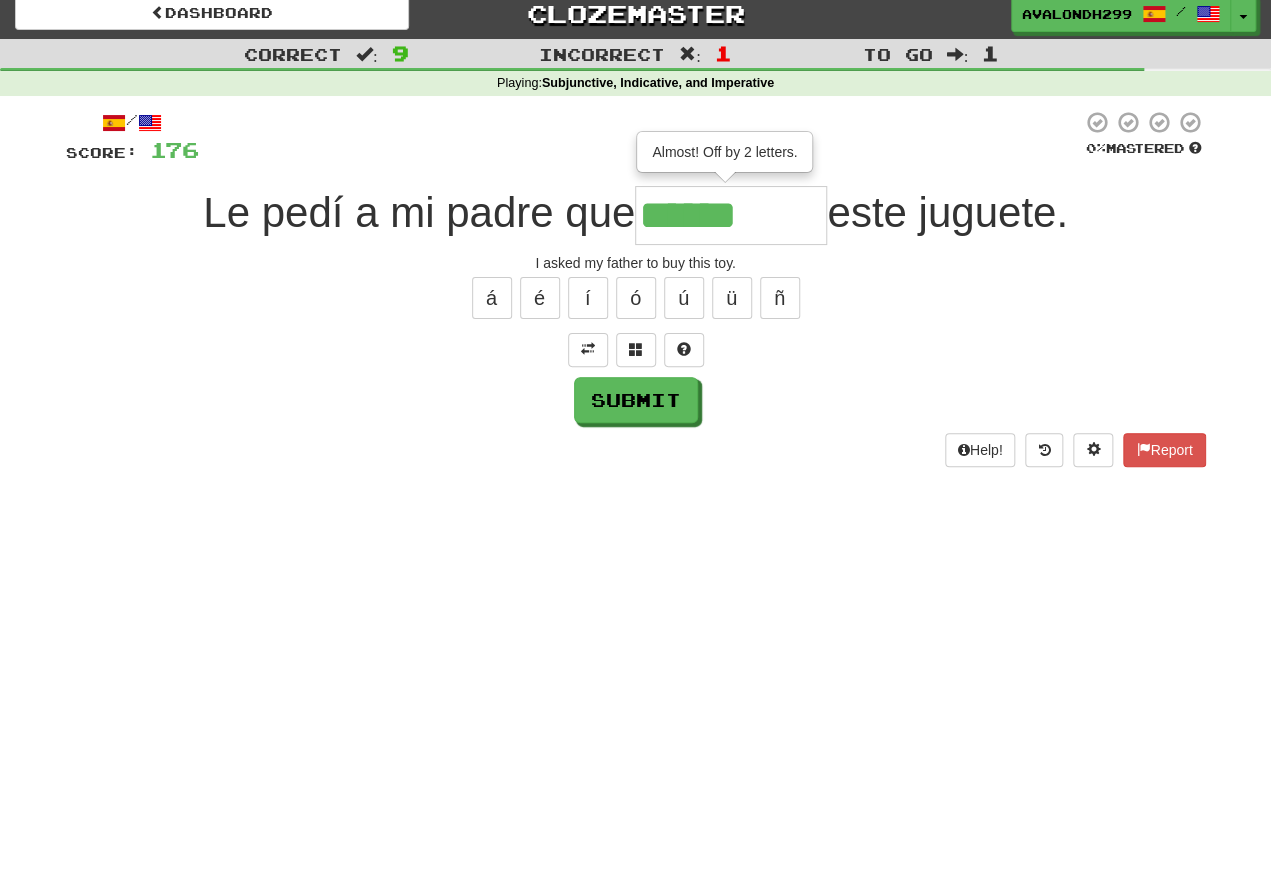 click at bounding box center [636, 349] 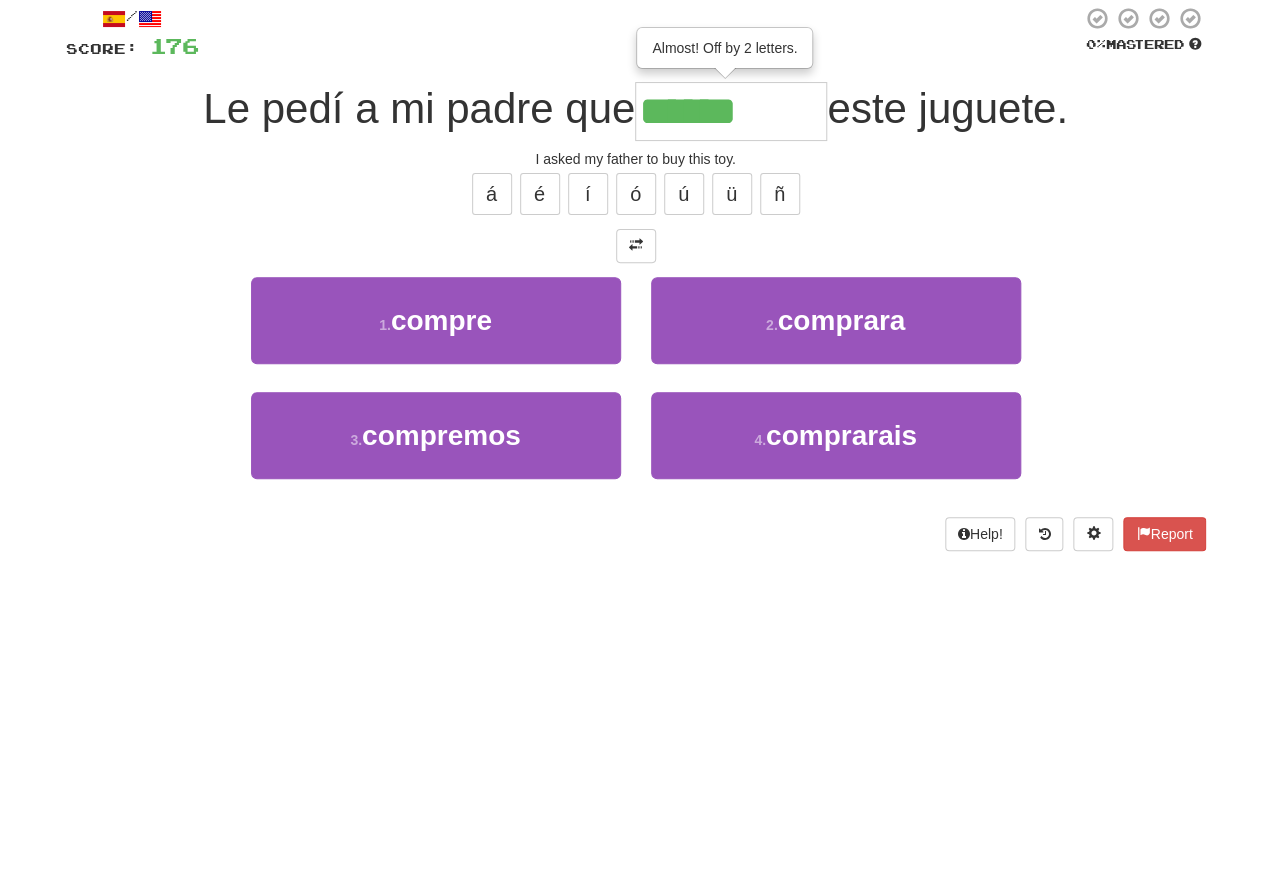 click on "comprara" at bounding box center (842, 424) 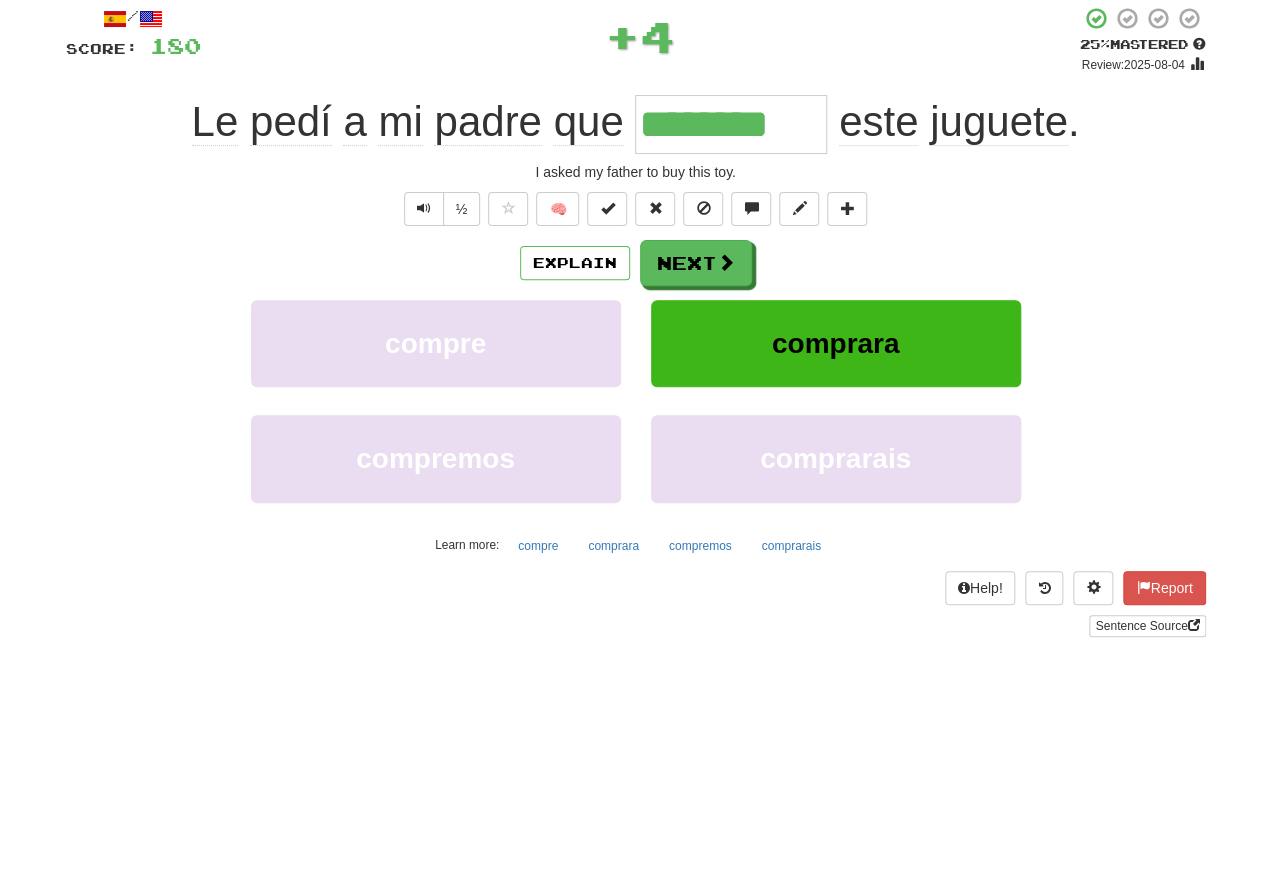 scroll, scrollTop: 117, scrollLeft: 0, axis: vertical 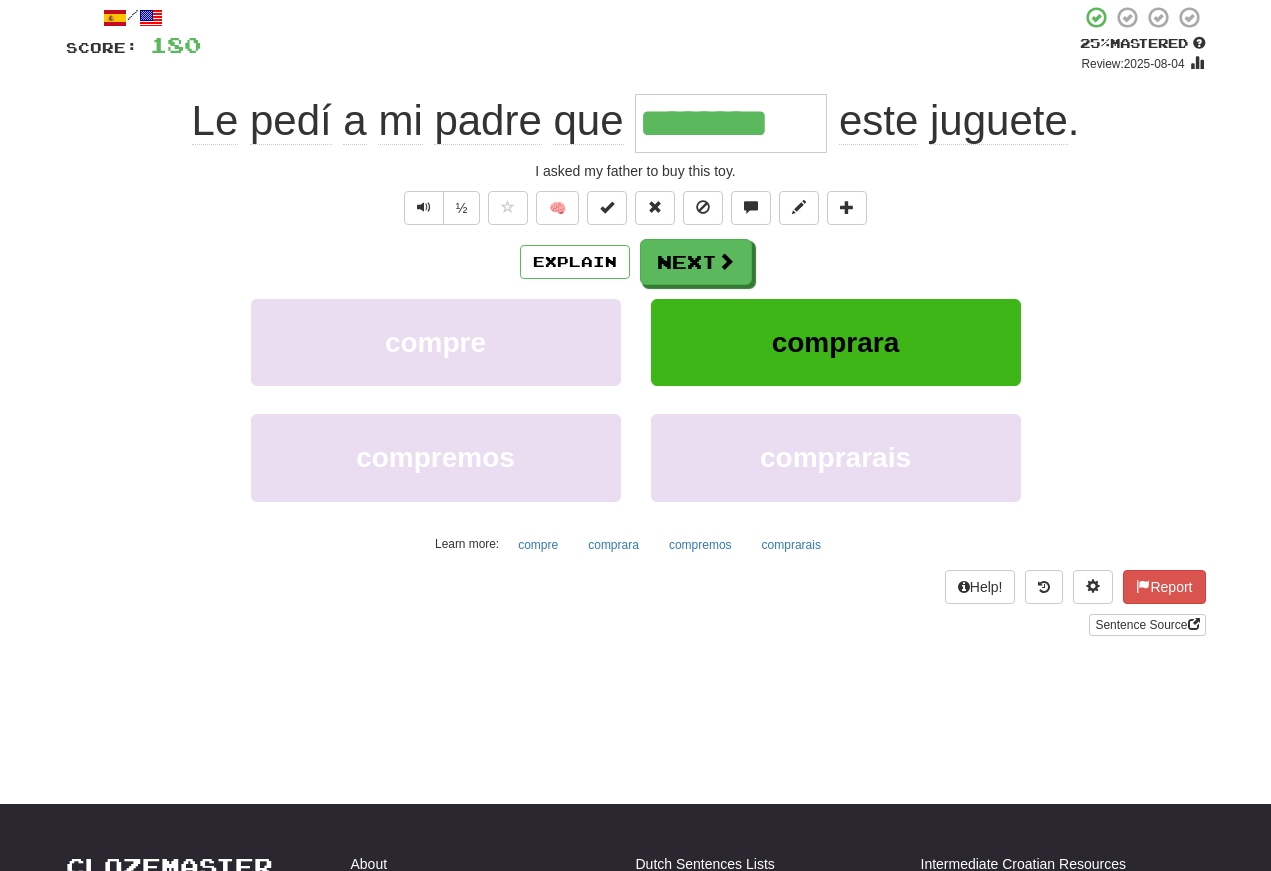 click at bounding box center [424, 207] 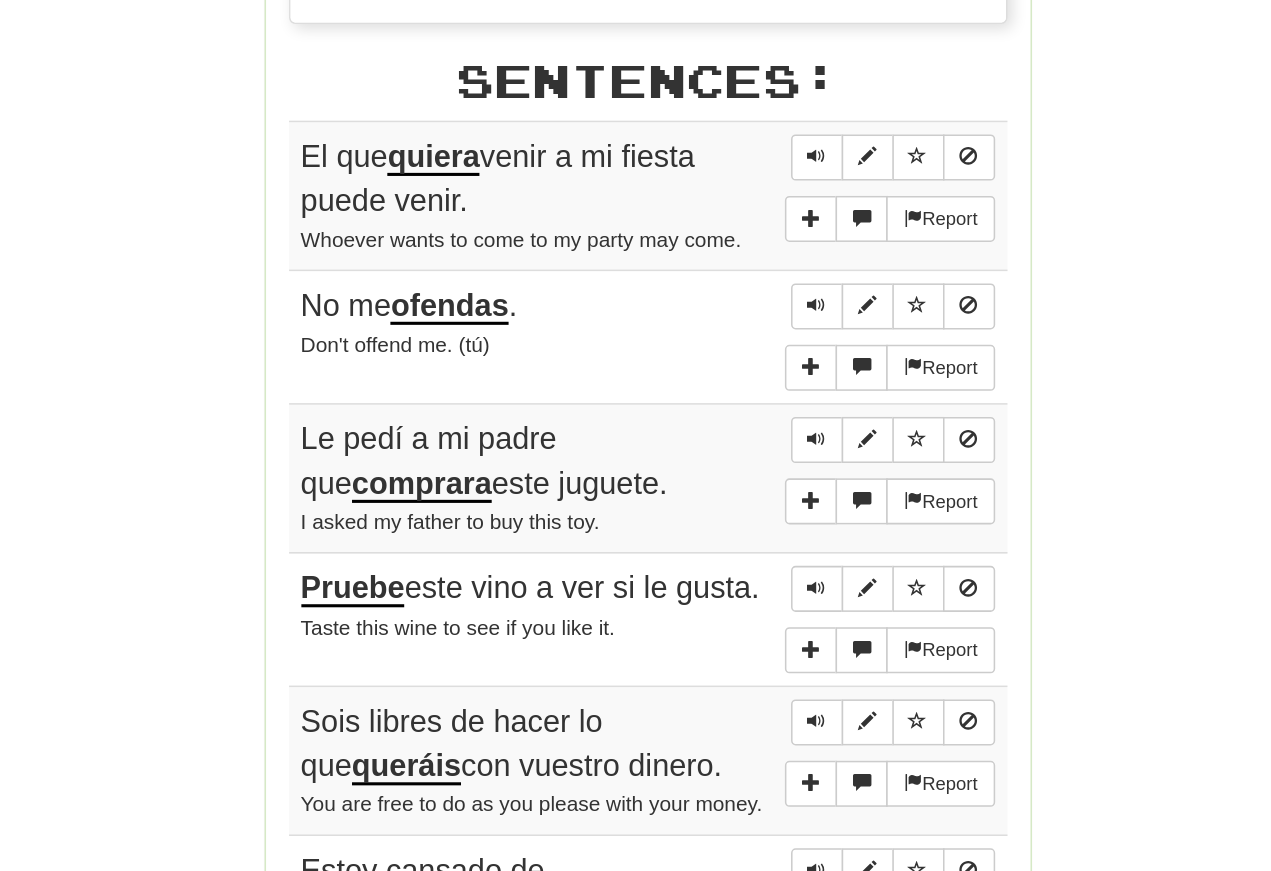 scroll, scrollTop: 875, scrollLeft: 0, axis: vertical 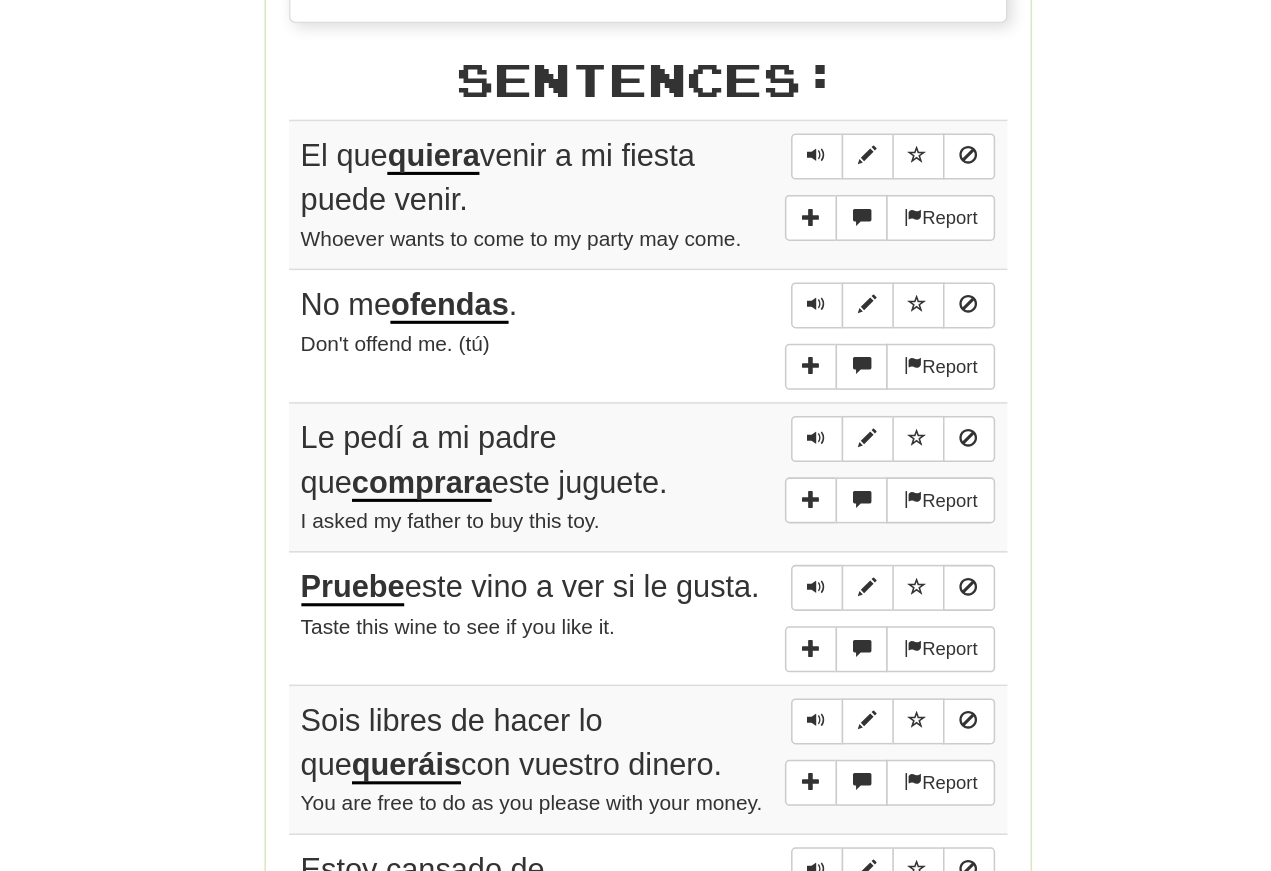 click at bounding box center (746, 381) 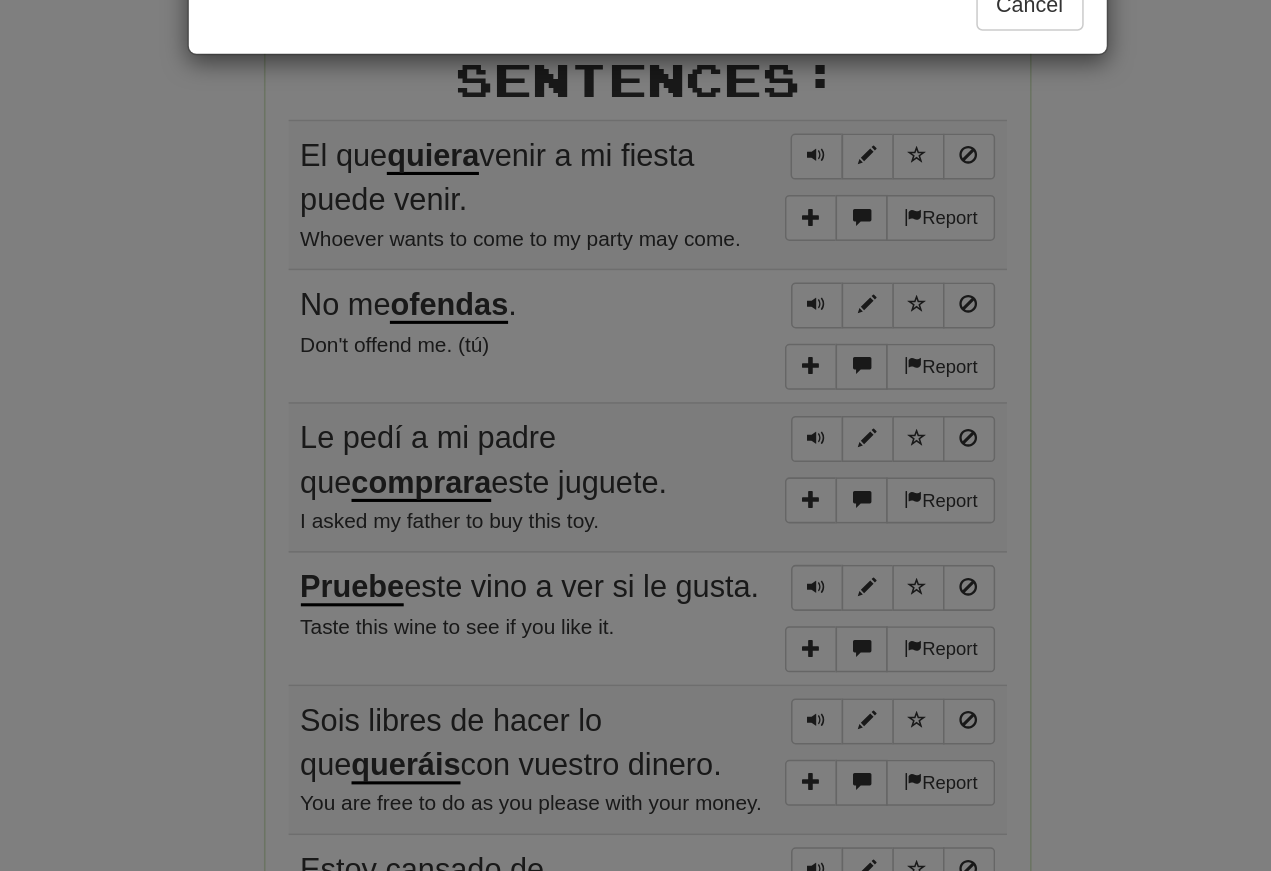 click on "Cancel" at bounding box center [885, 283] 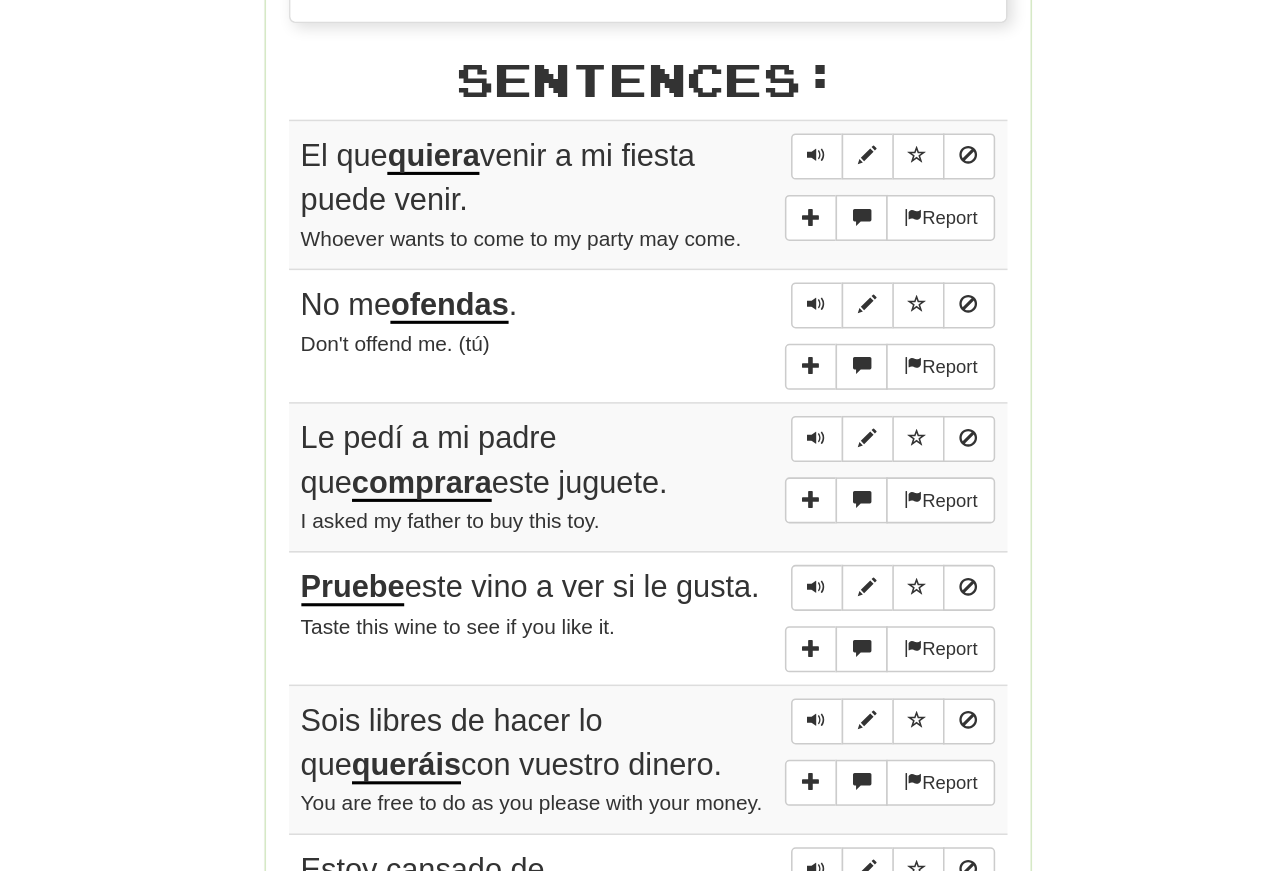 click at bounding box center [746, 381] 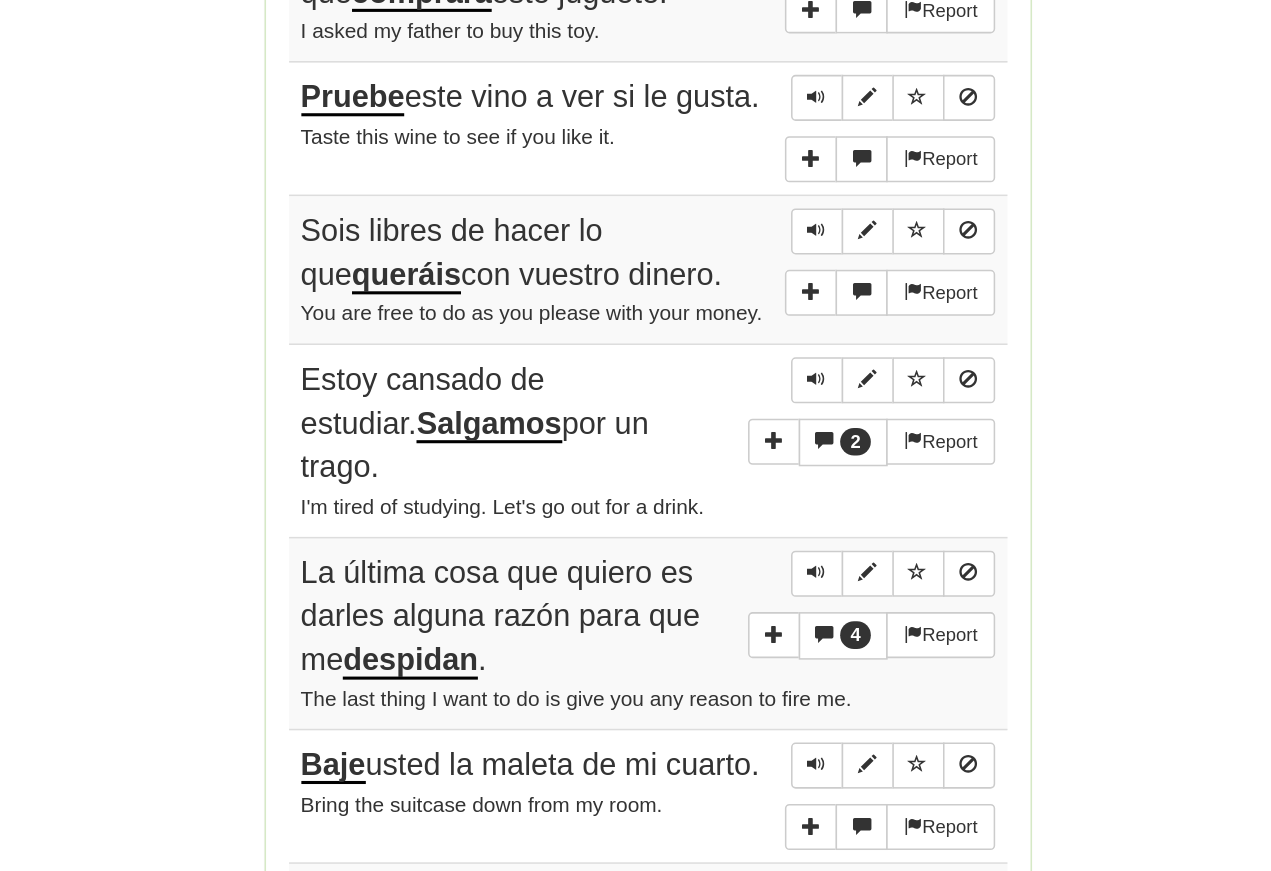 scroll, scrollTop: 1208, scrollLeft: 0, axis: vertical 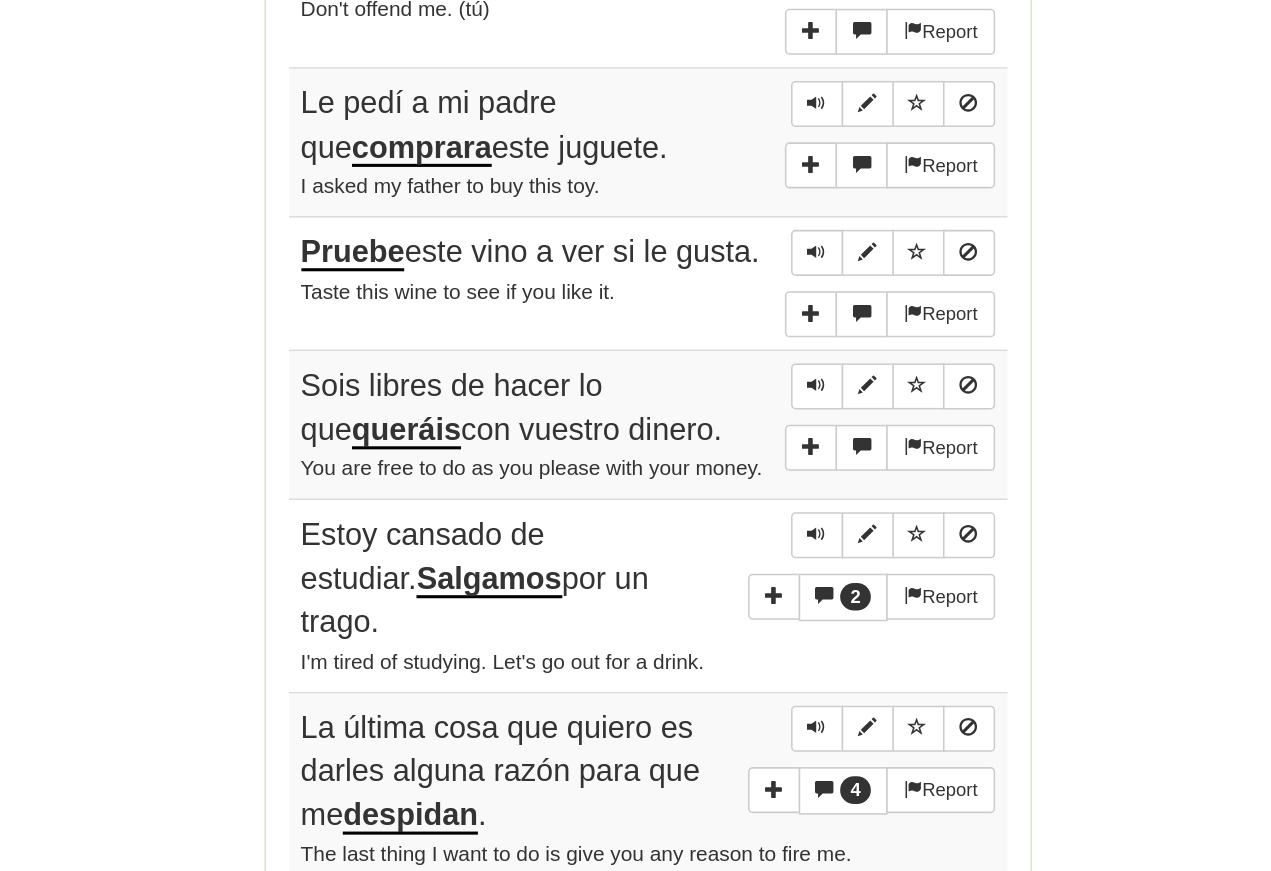 click at bounding box center (746, 233) 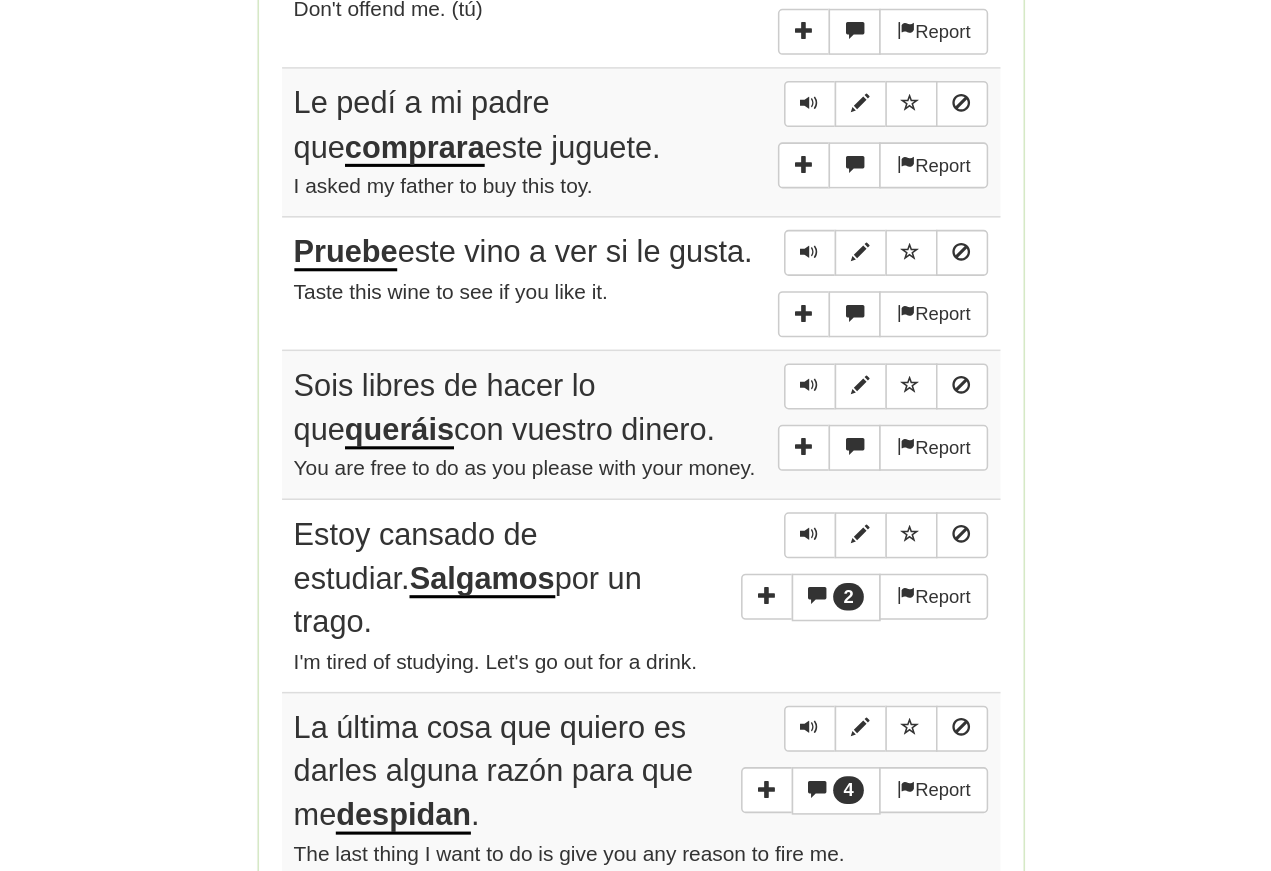 click at bounding box center (746, 232) 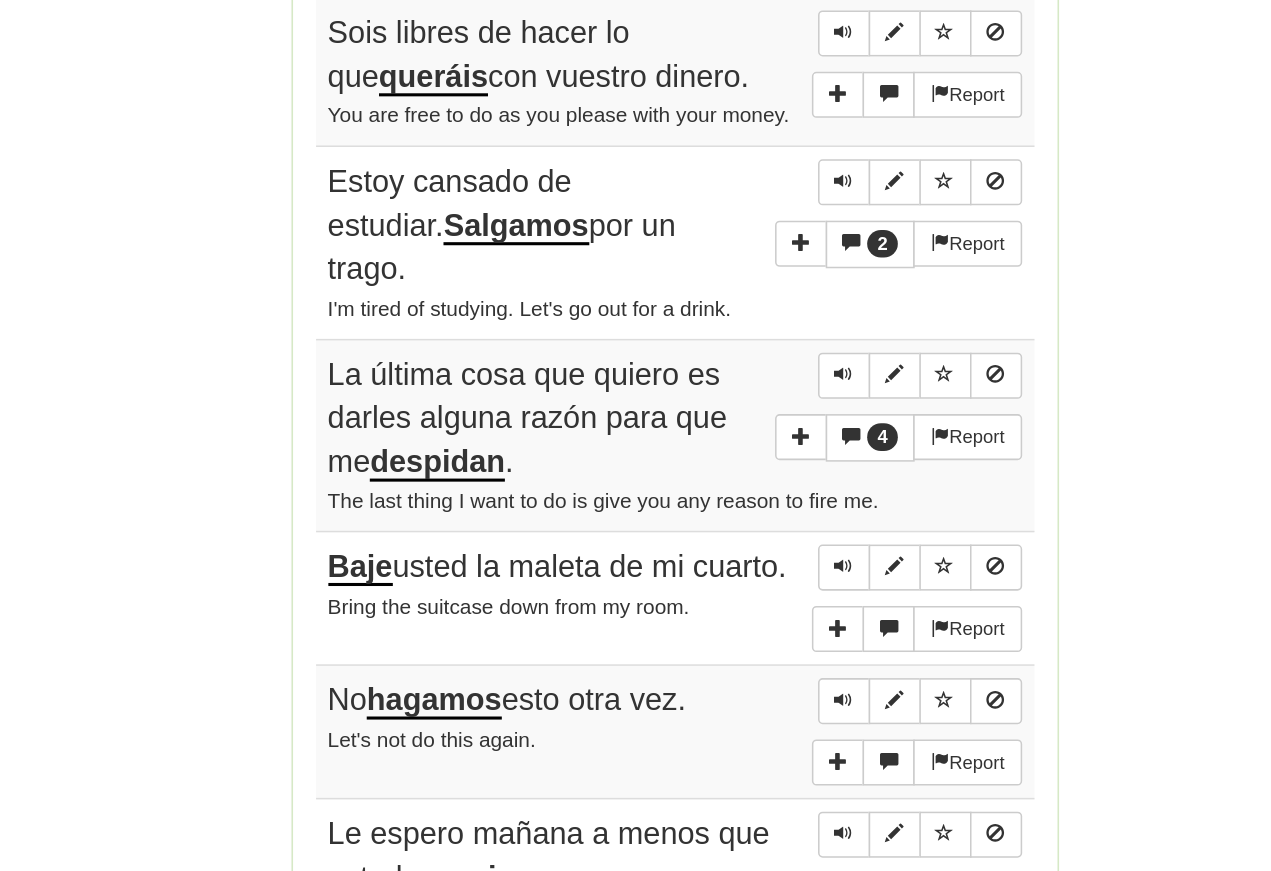 scroll, scrollTop: 1324, scrollLeft: 0, axis: vertical 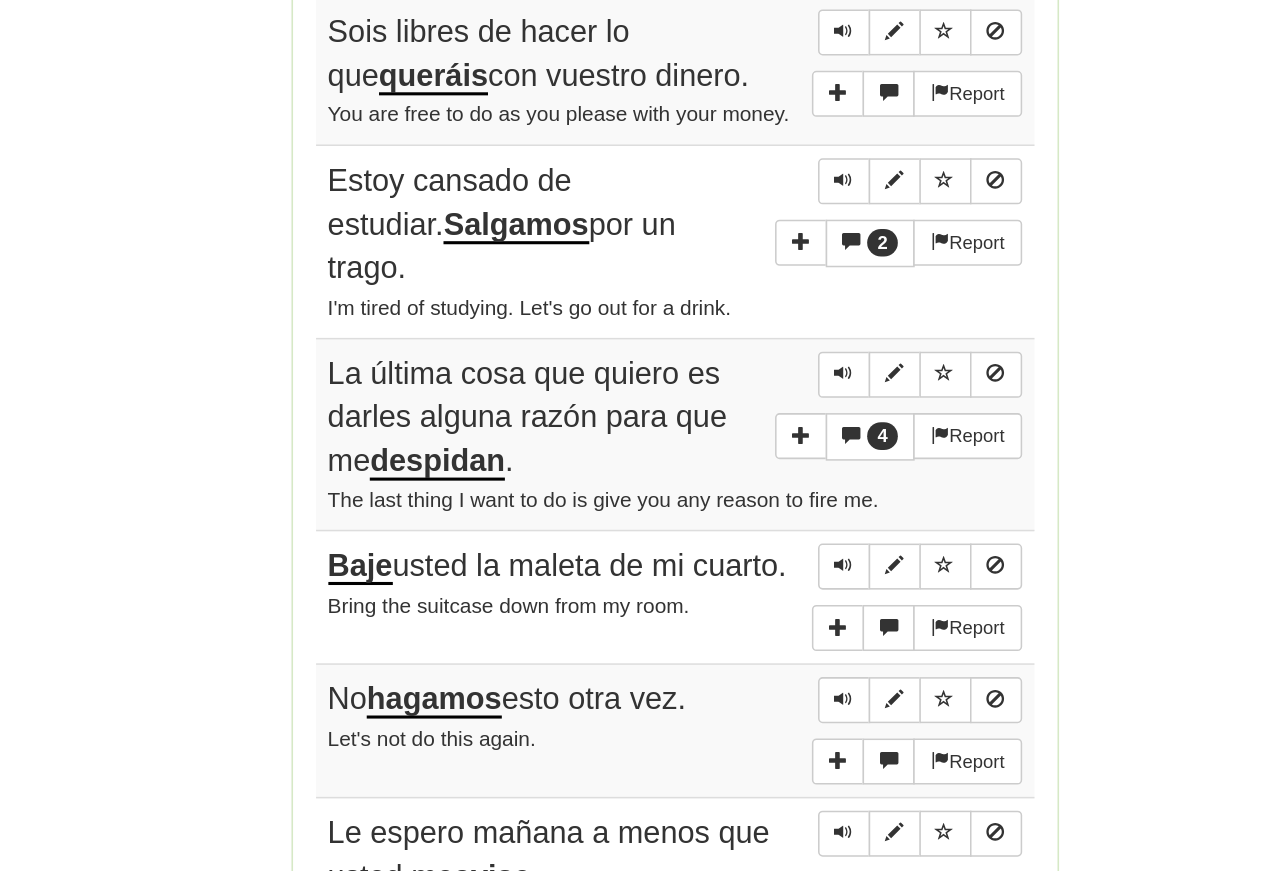 click at bounding box center (746, 397) 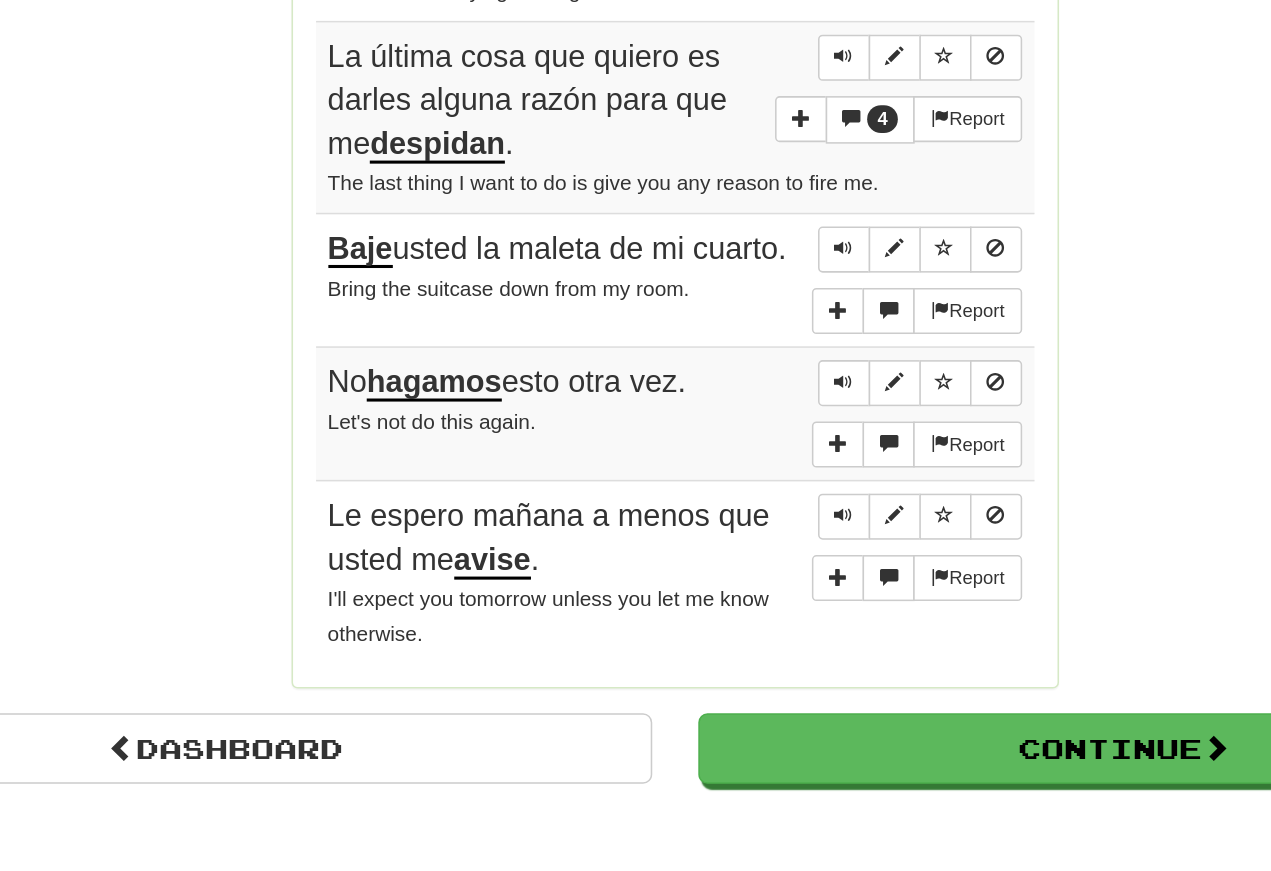 scroll, scrollTop: 1531, scrollLeft: 0, axis: vertical 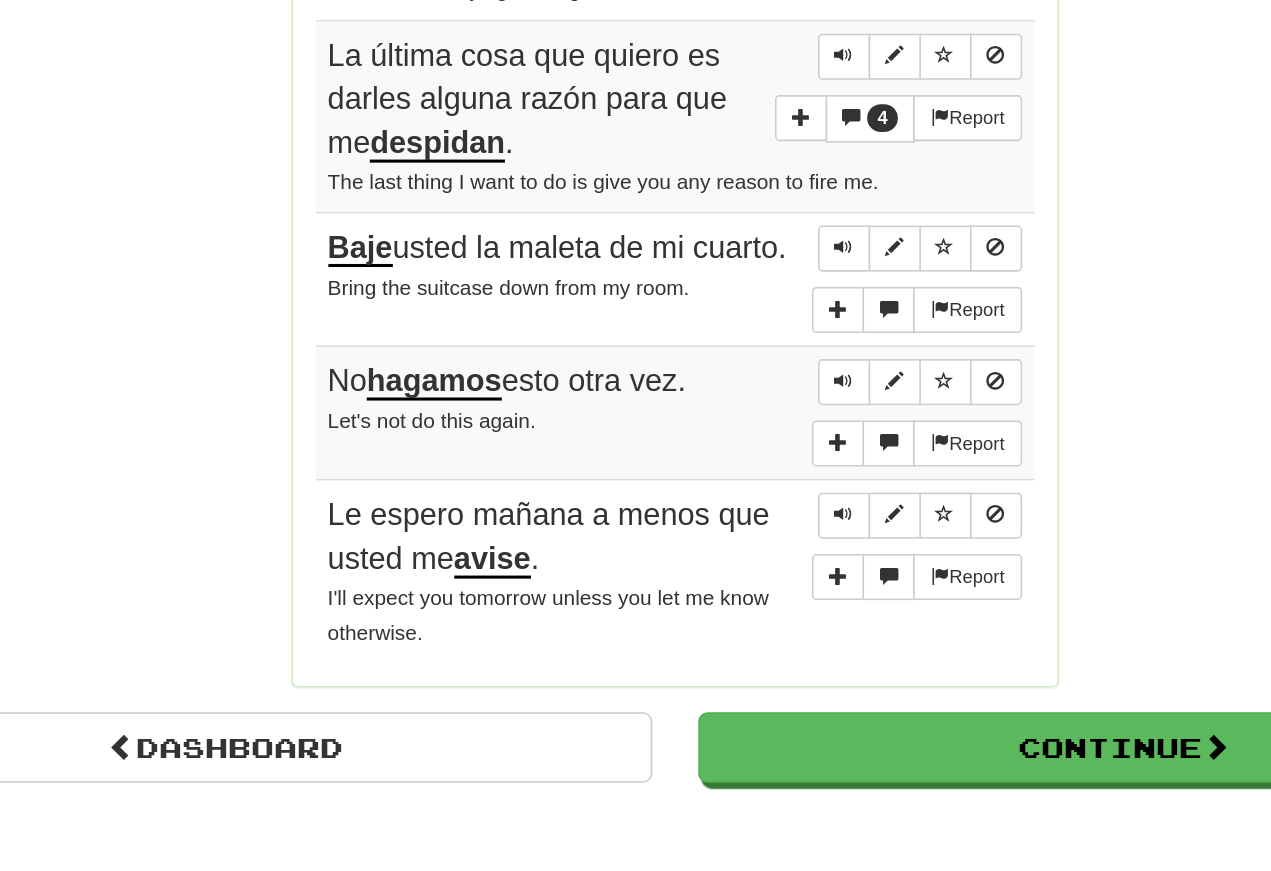 click at bounding box center [746, 528] 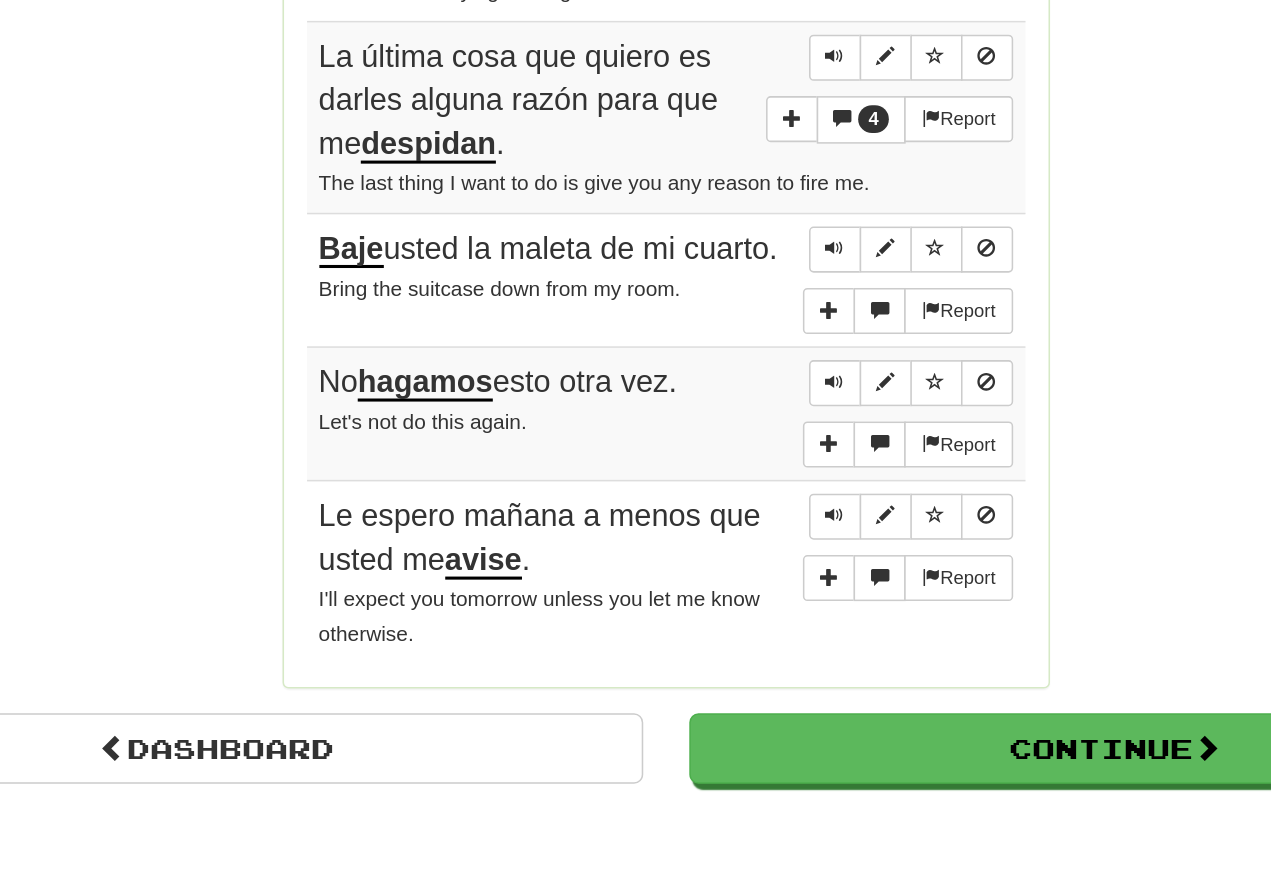 click at bounding box center [746, 616] 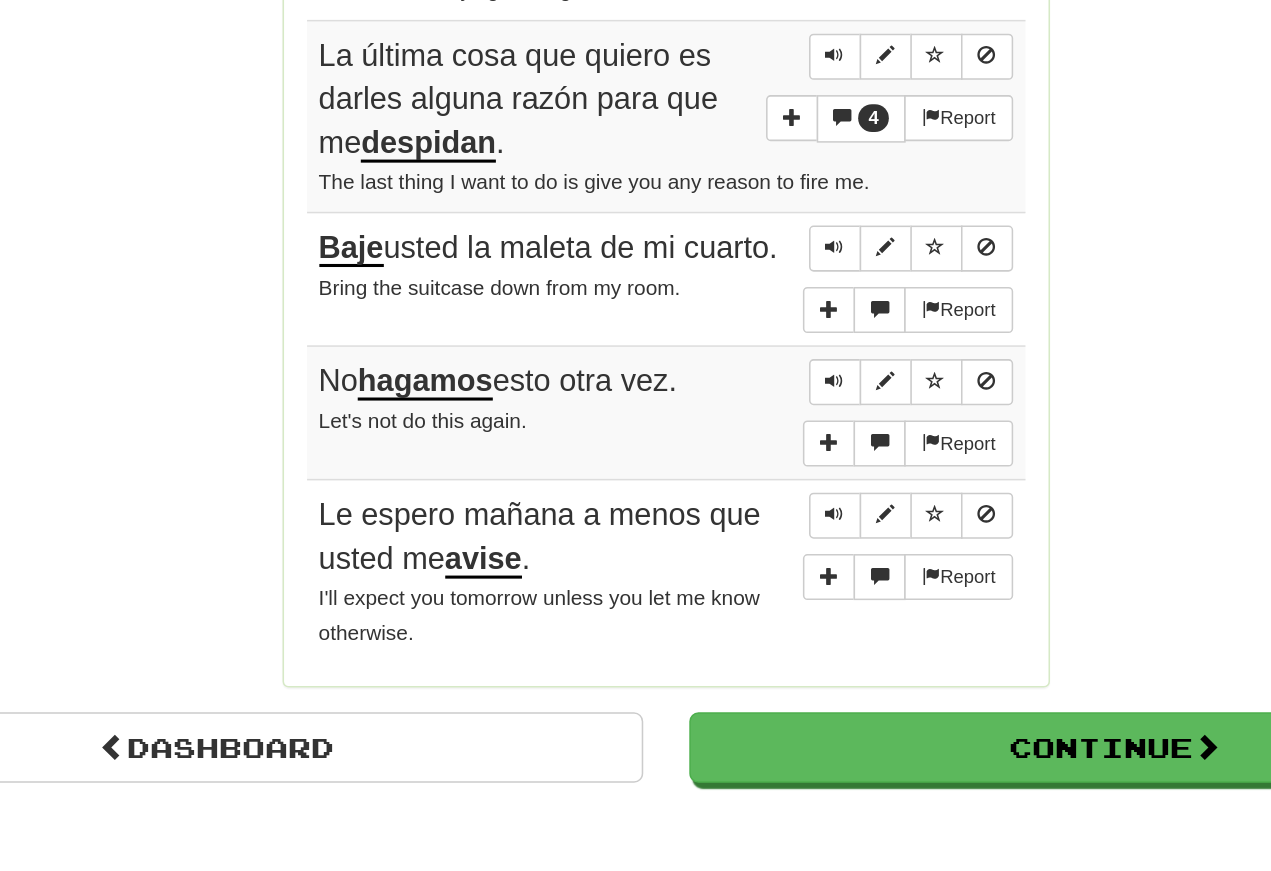click at bounding box center [746, 615] 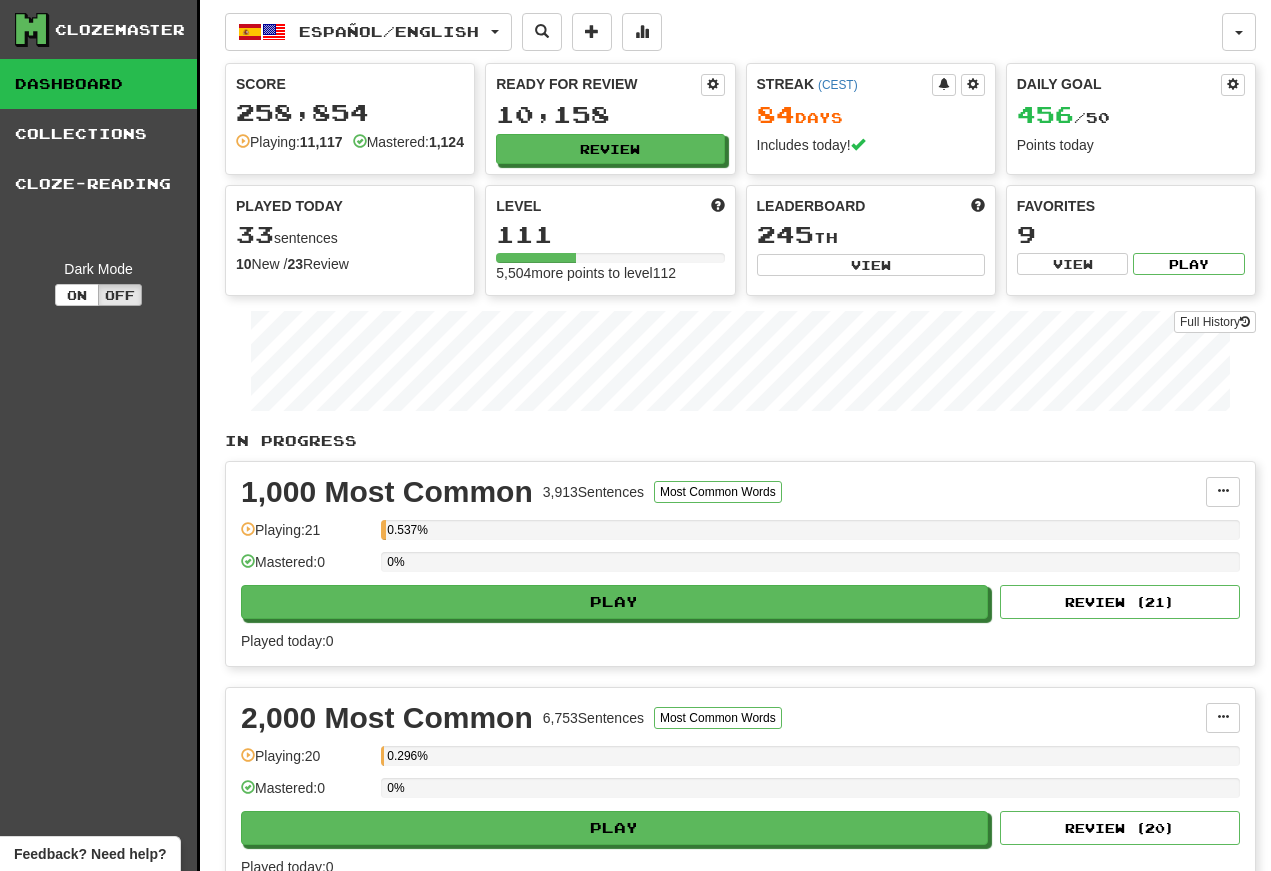 scroll, scrollTop: 0, scrollLeft: 0, axis: both 